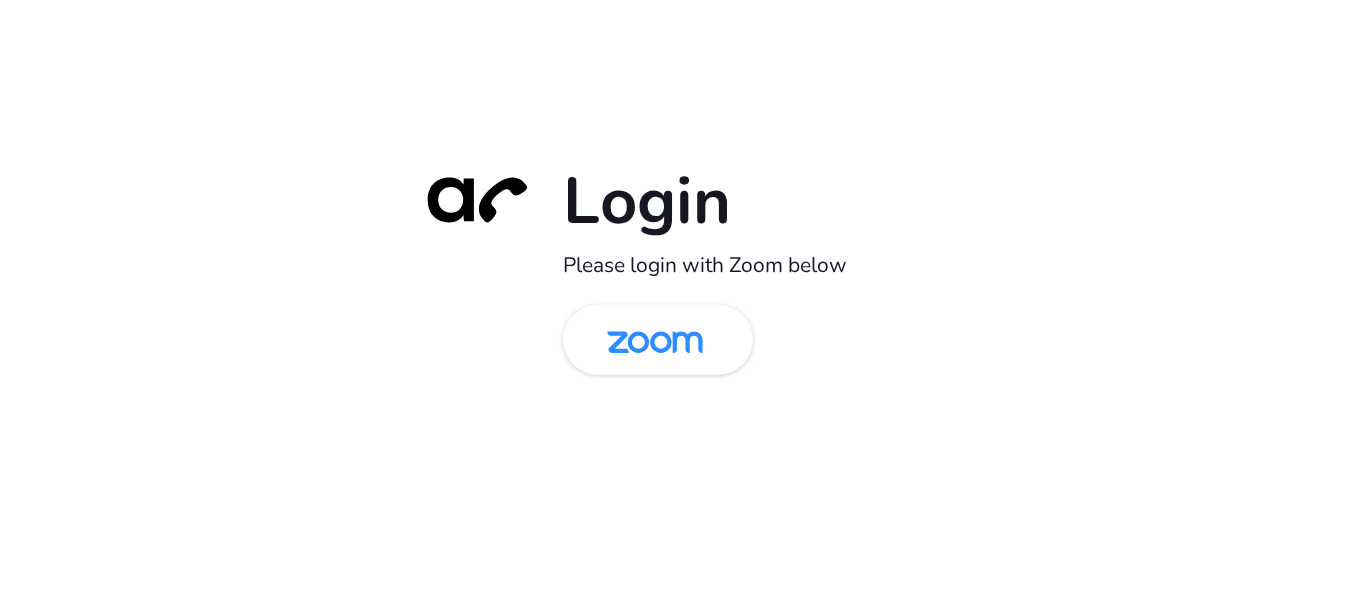 scroll, scrollTop: 0, scrollLeft: 0, axis: both 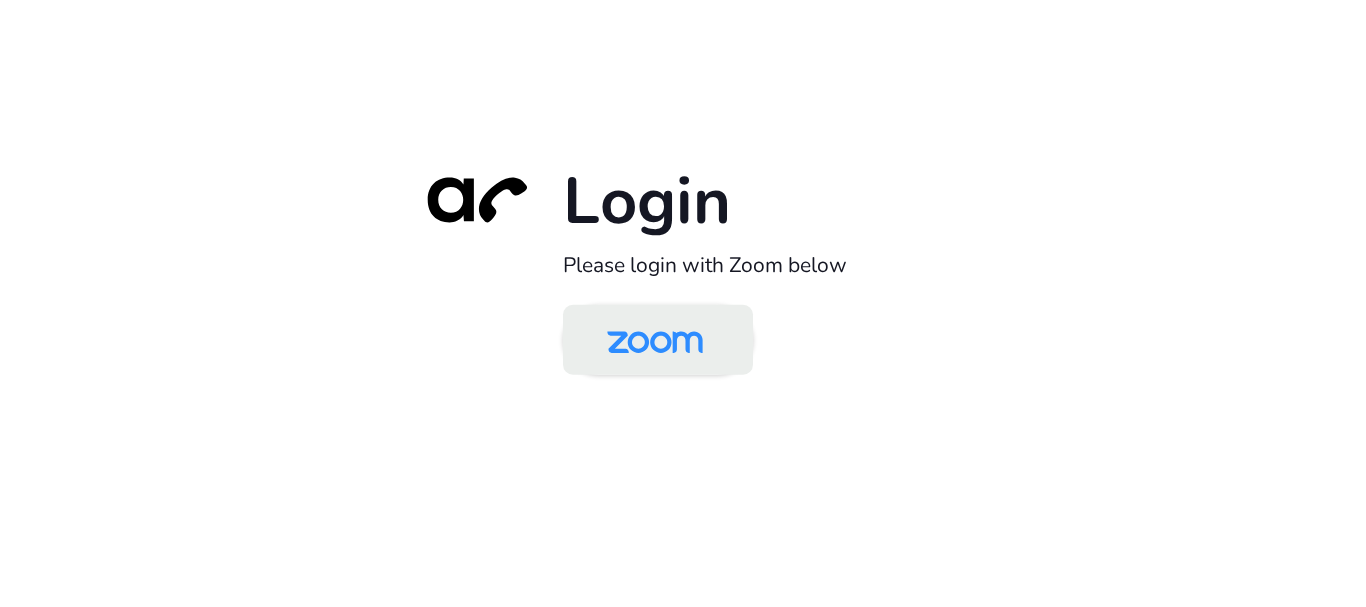 click at bounding box center (655, 341) 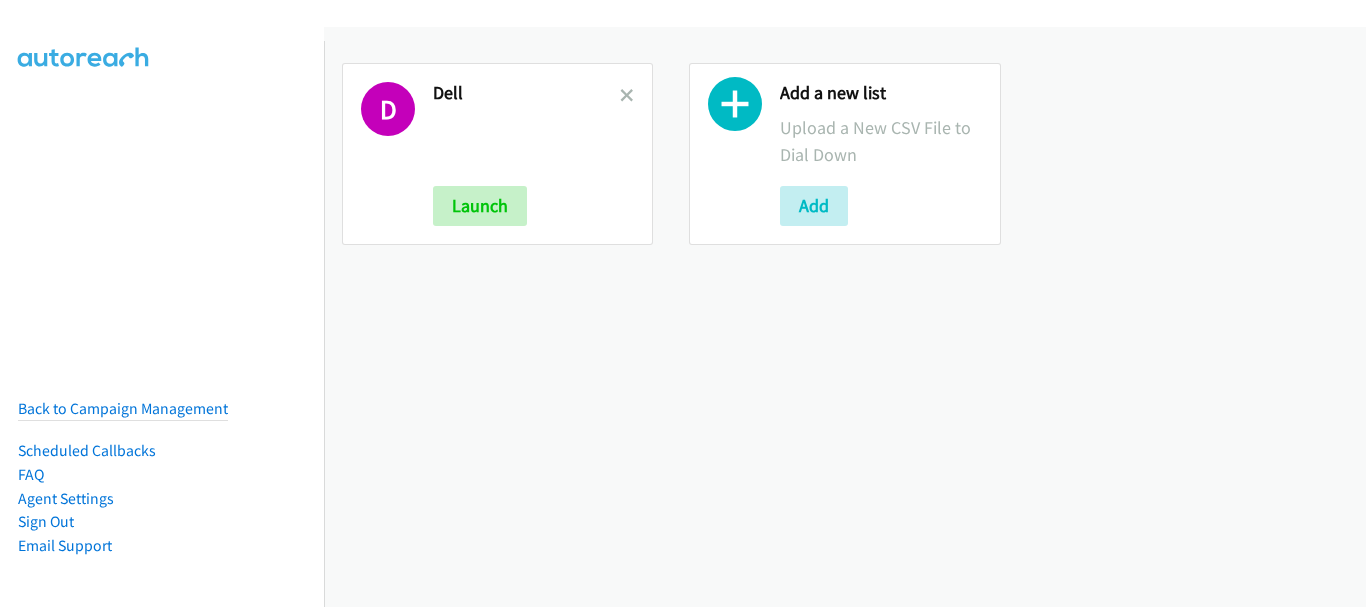 scroll, scrollTop: 0, scrollLeft: 0, axis: both 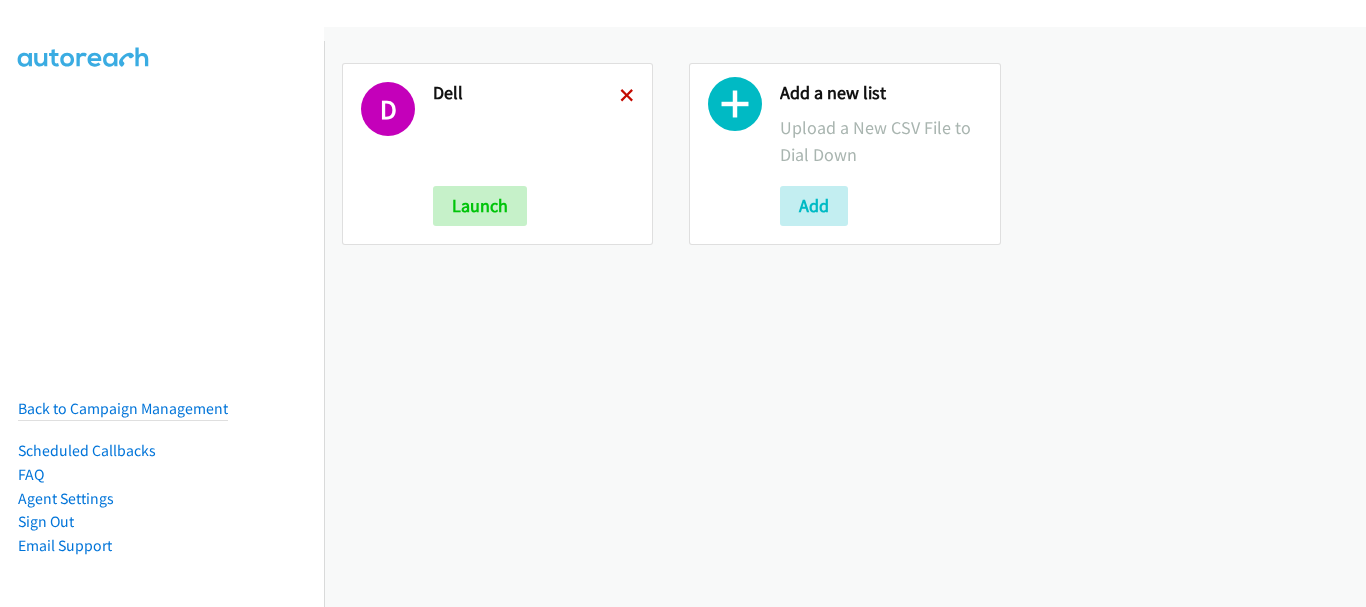 drag, startPoint x: 632, startPoint y: 92, endPoint x: 621, endPoint y: 96, distance: 11.7046995 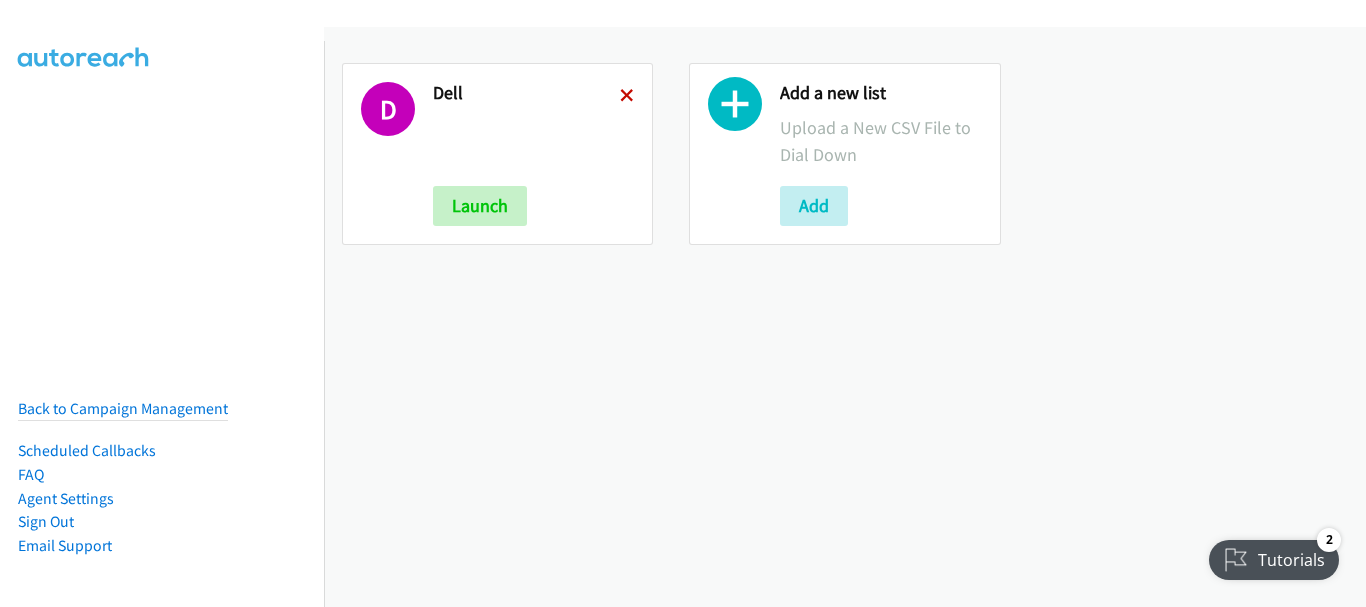 scroll, scrollTop: 0, scrollLeft: 0, axis: both 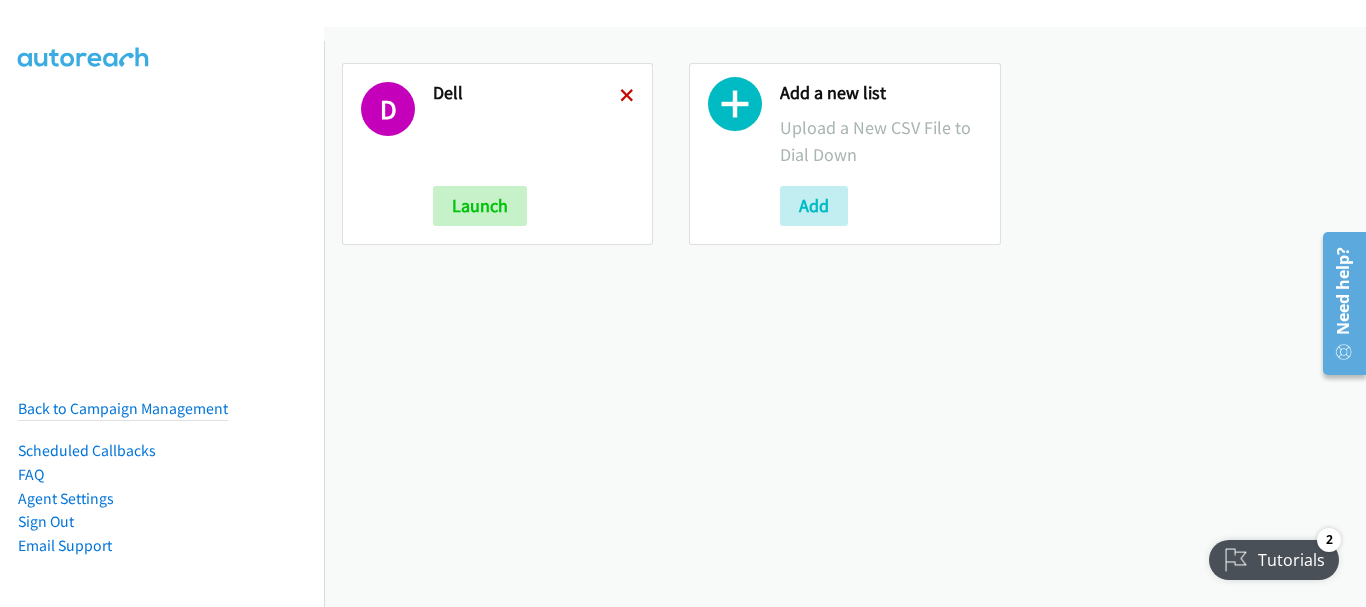 click at bounding box center (627, 97) 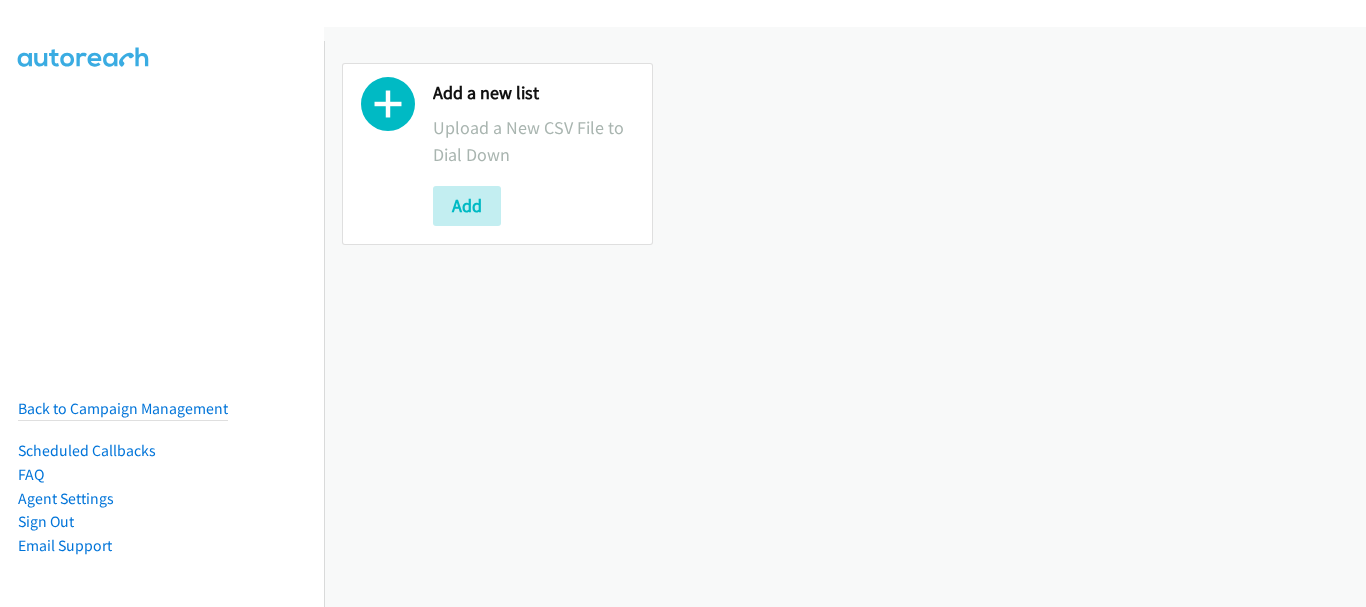 scroll, scrollTop: 0, scrollLeft: 0, axis: both 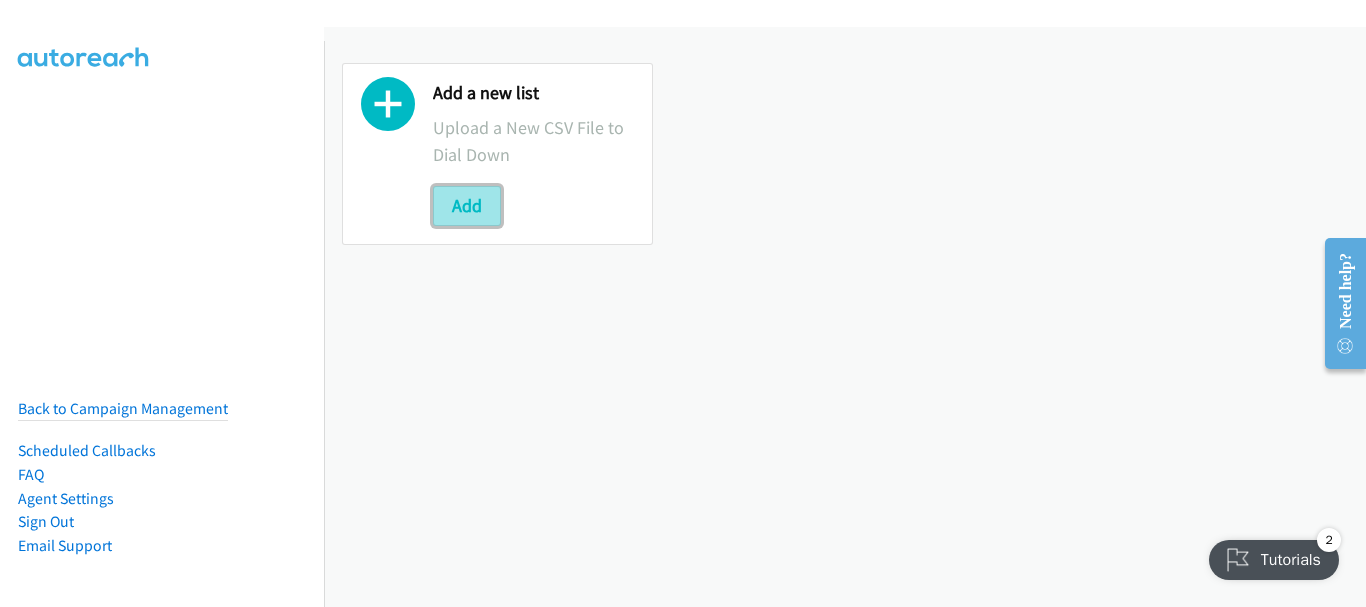 click on "Add" at bounding box center [467, 206] 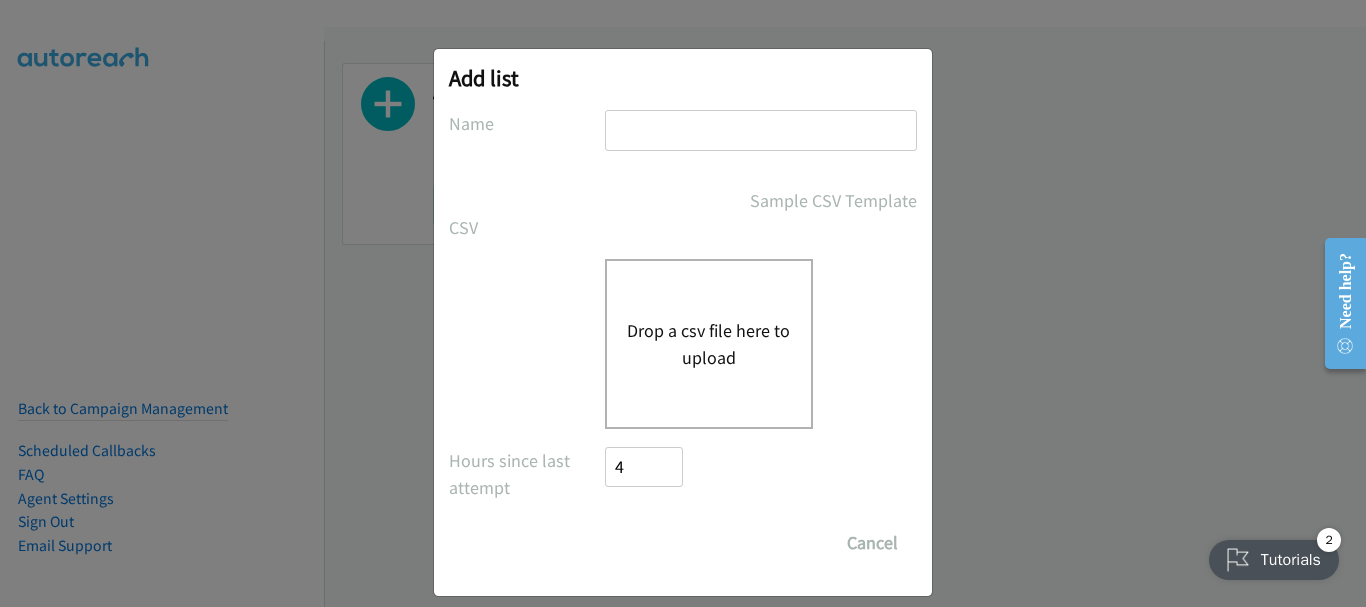 click at bounding box center (761, 130) 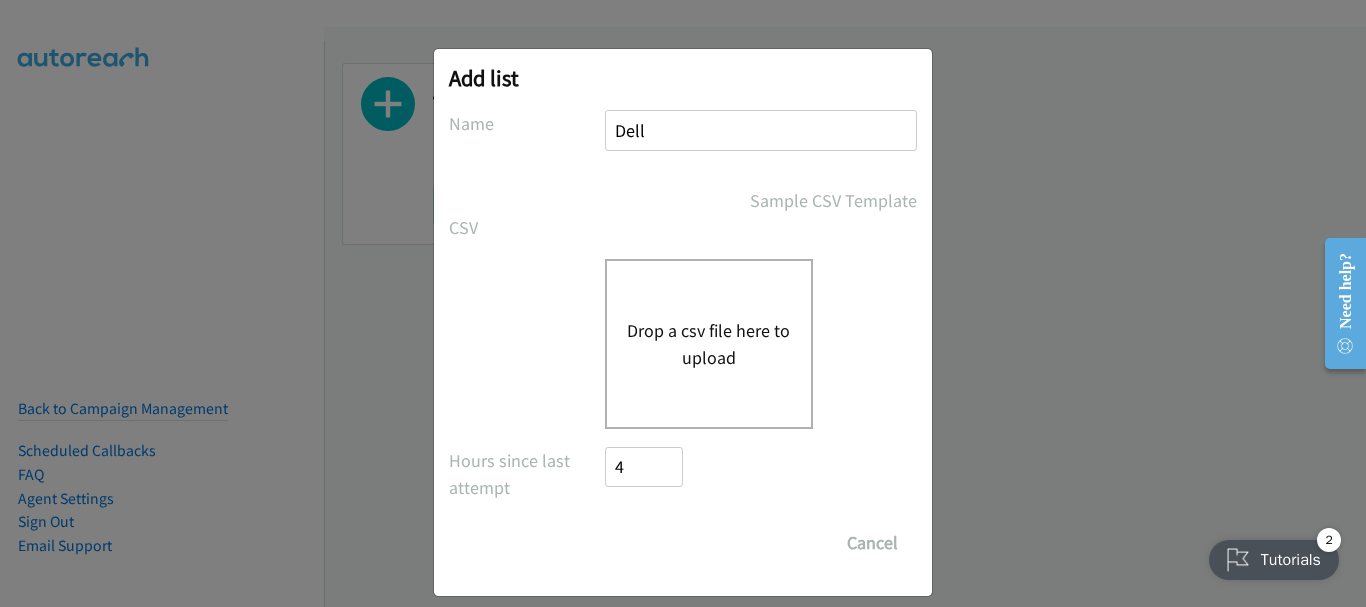 click on "Drop a csv file here to upload" at bounding box center (709, 344) 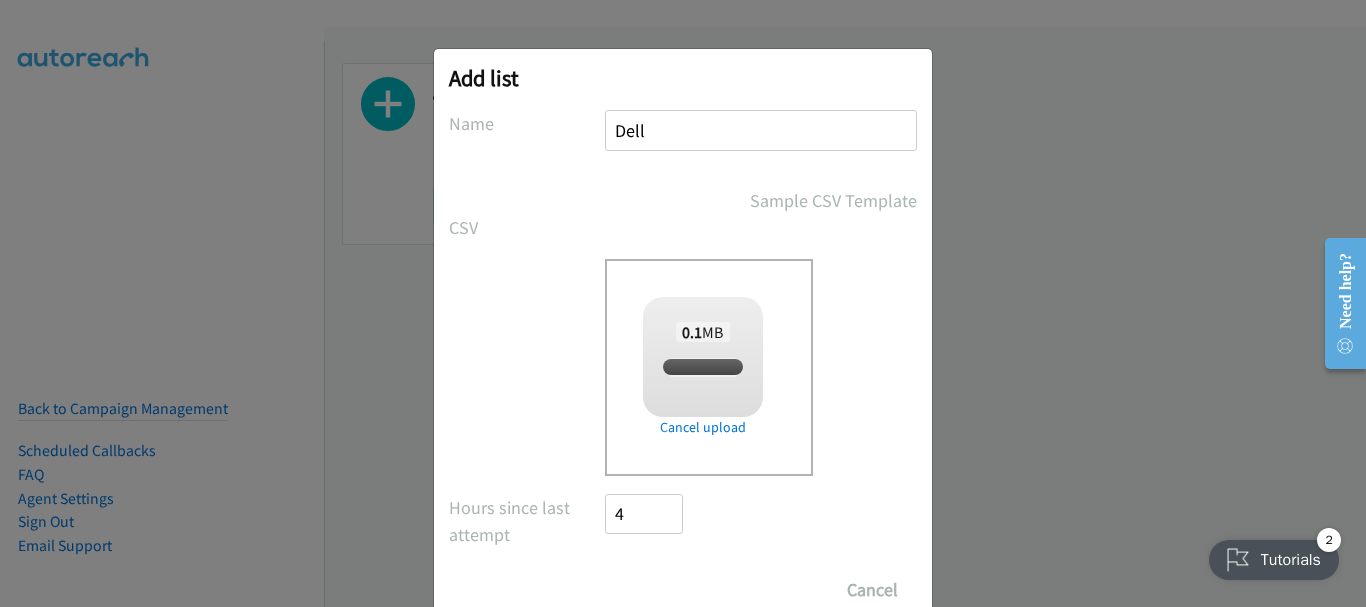 checkbox on "true" 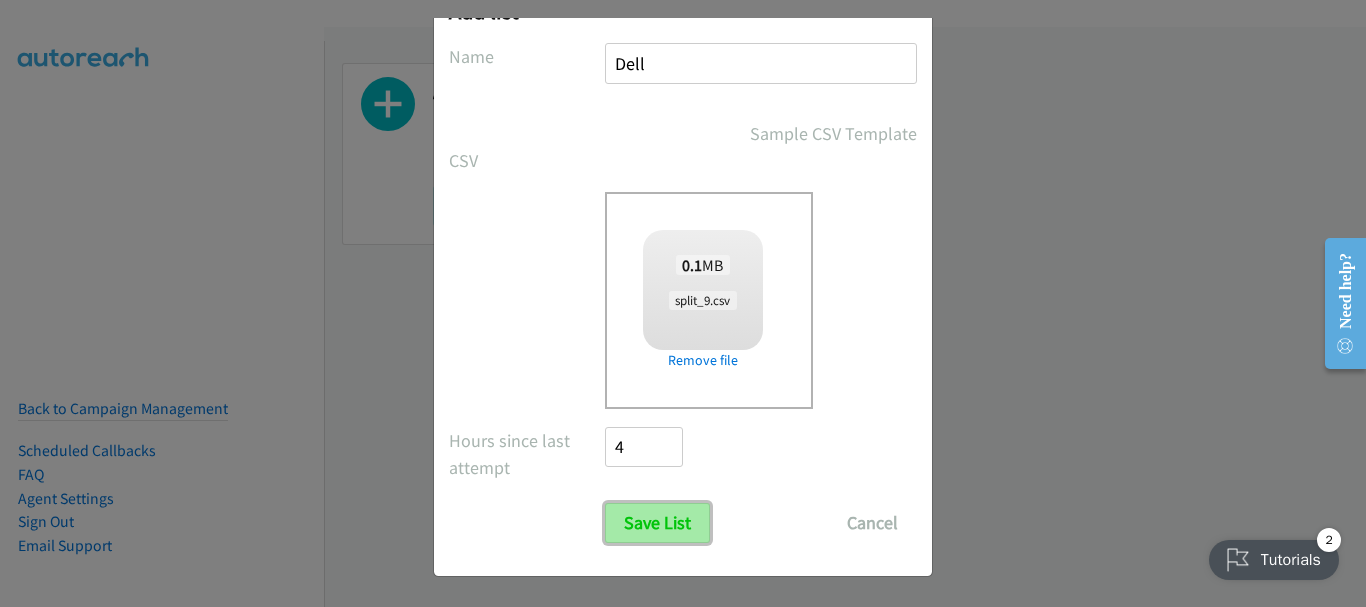 click on "Save List" at bounding box center (657, 523) 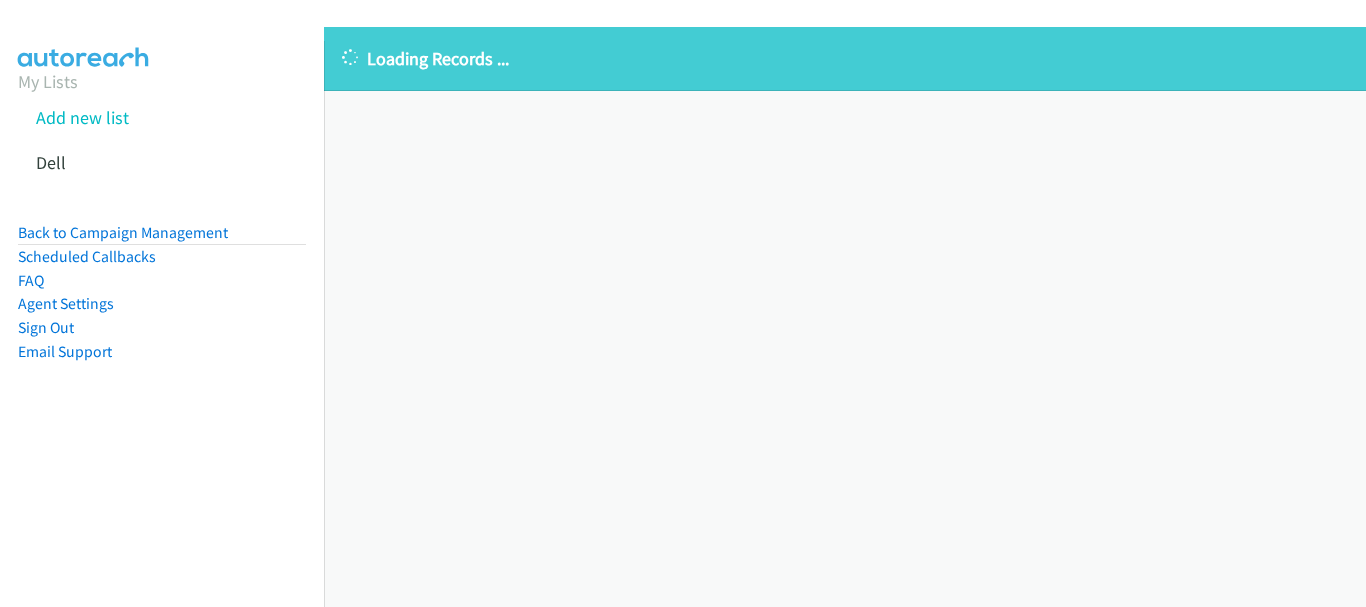 scroll, scrollTop: 0, scrollLeft: 0, axis: both 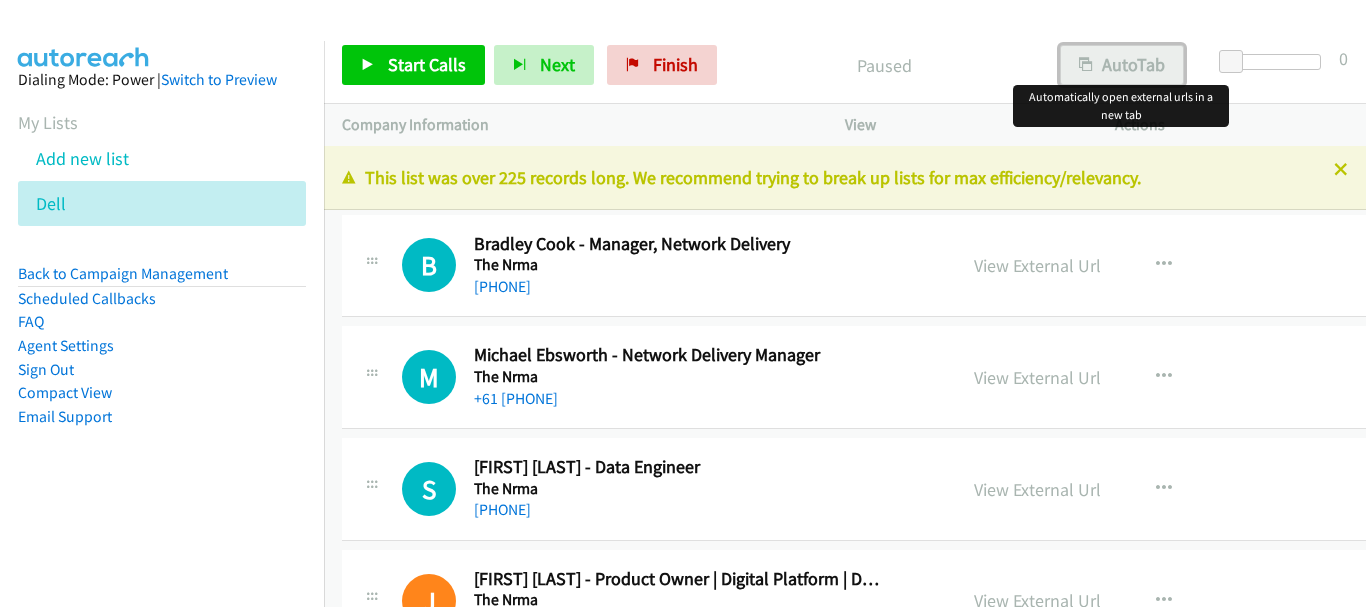 click on "AutoTab" at bounding box center (1122, 65) 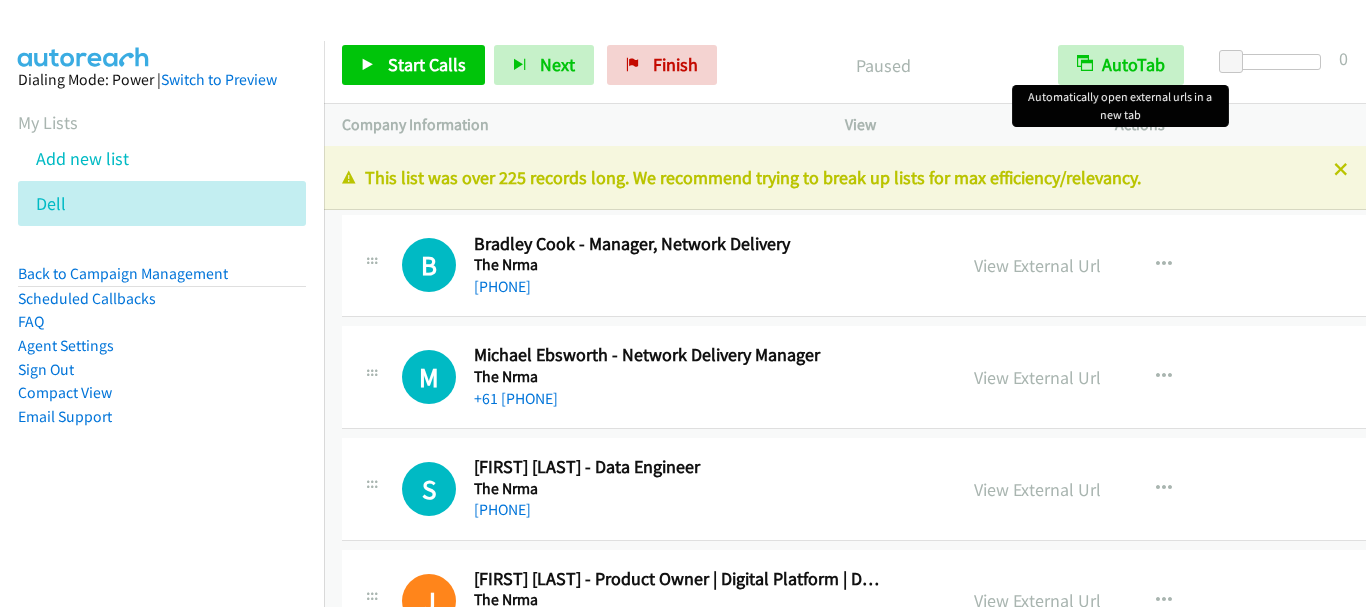scroll, scrollTop: 0, scrollLeft: 0, axis: both 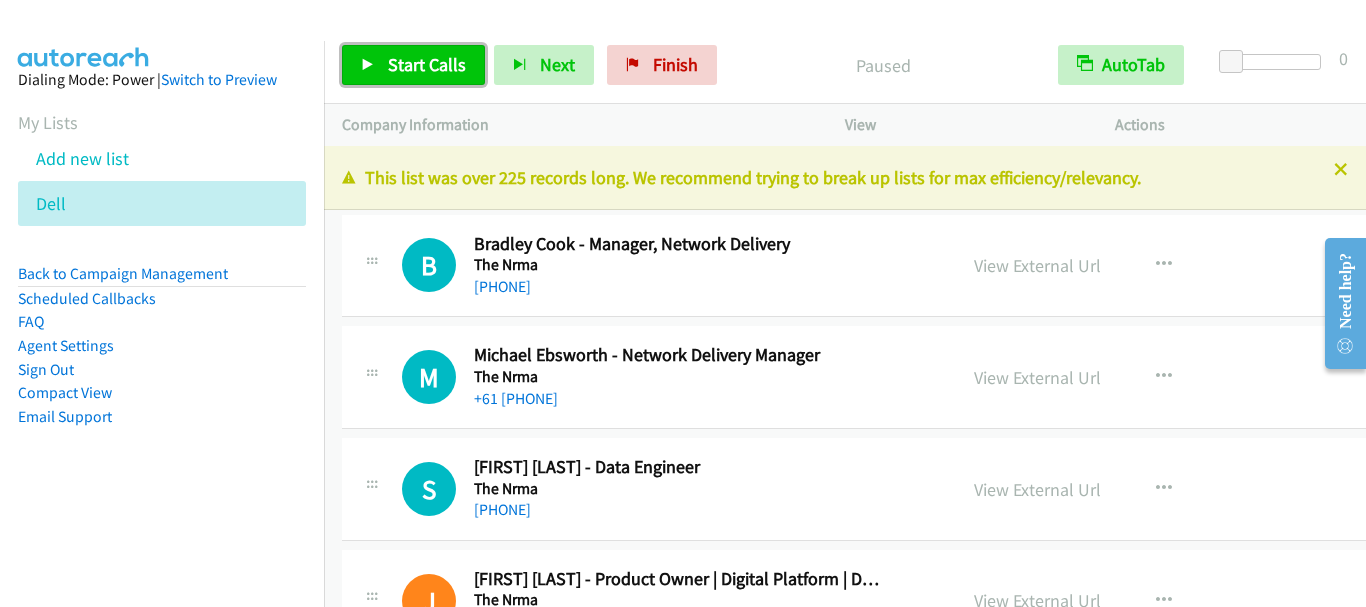 drag, startPoint x: 462, startPoint y: 69, endPoint x: 477, endPoint y: 76, distance: 16.552946 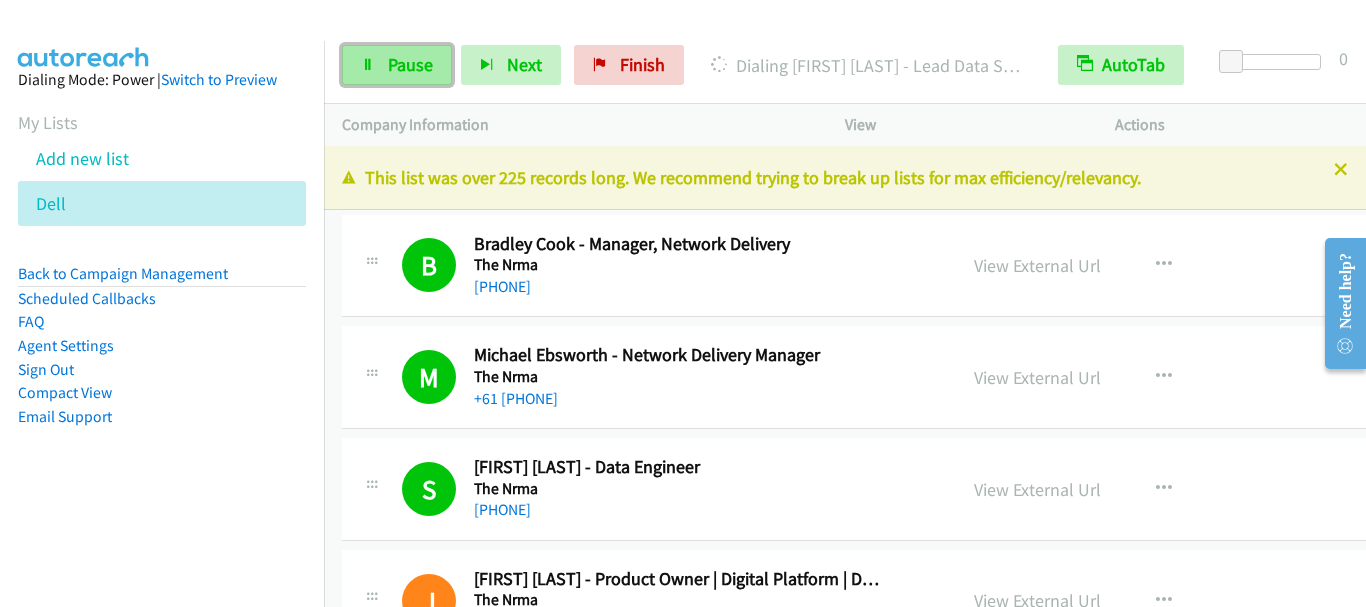click on "Pause" at bounding box center [410, 64] 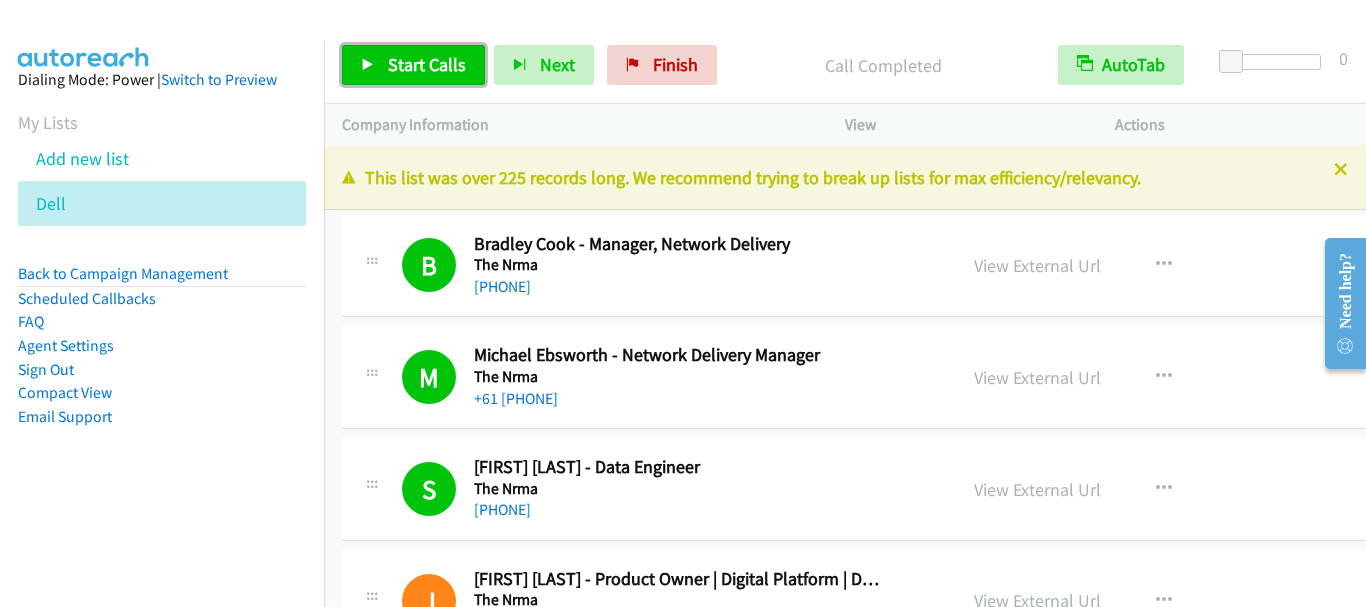 click on "Start Calls" at bounding box center (427, 64) 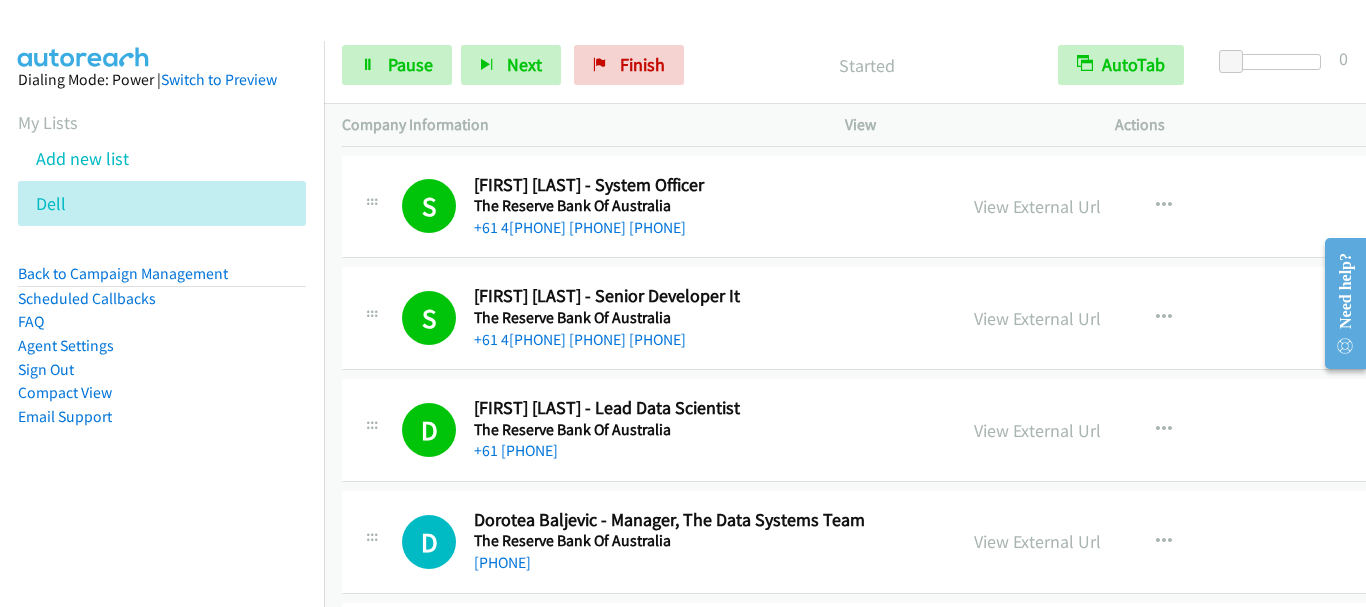 scroll, scrollTop: 2200, scrollLeft: 0, axis: vertical 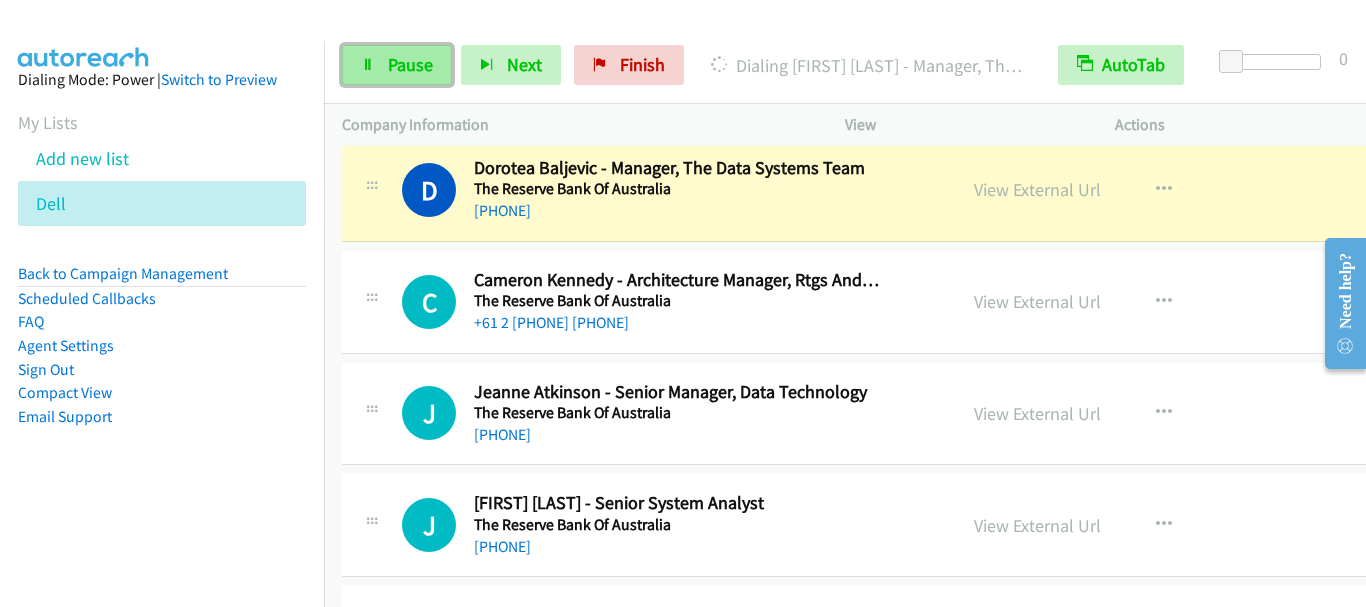 click on "Pause" at bounding box center (397, 65) 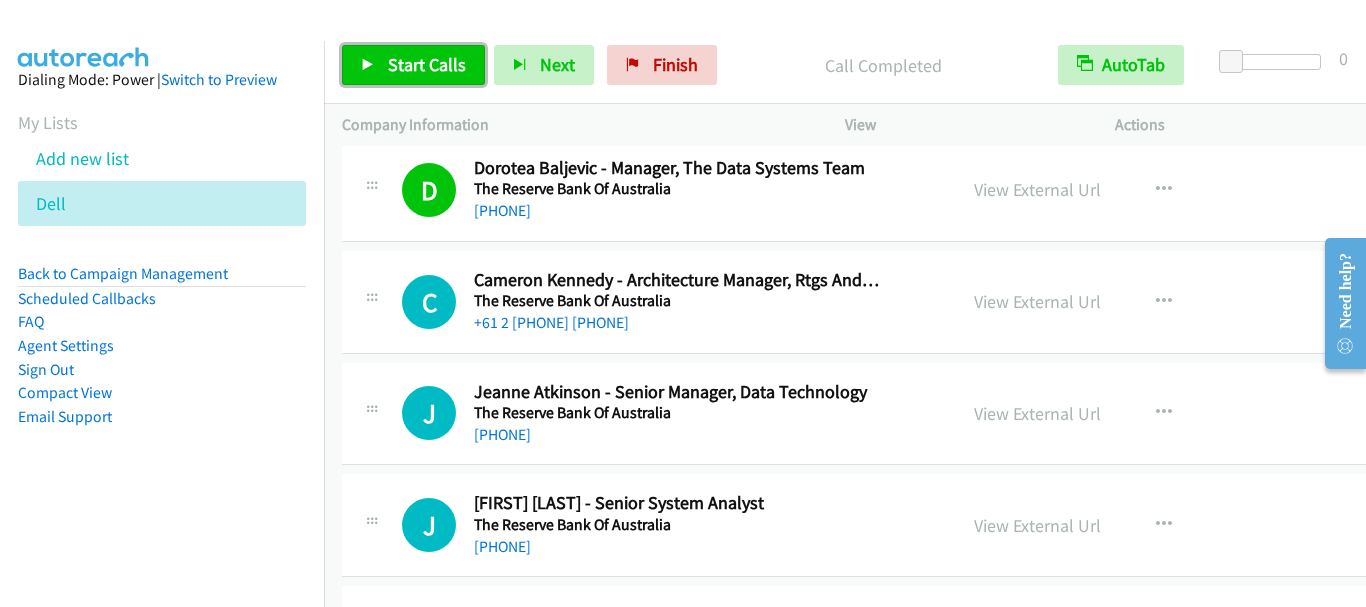 click on "Start Calls" at bounding box center (413, 65) 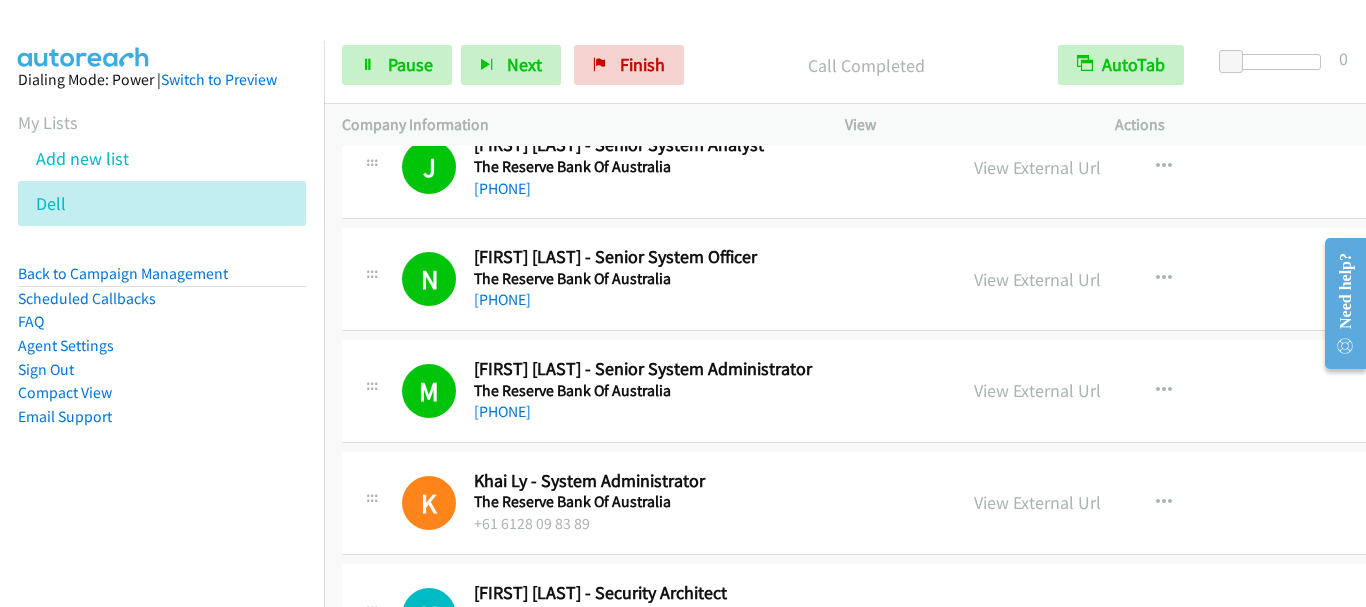 scroll, scrollTop: 2600, scrollLeft: 0, axis: vertical 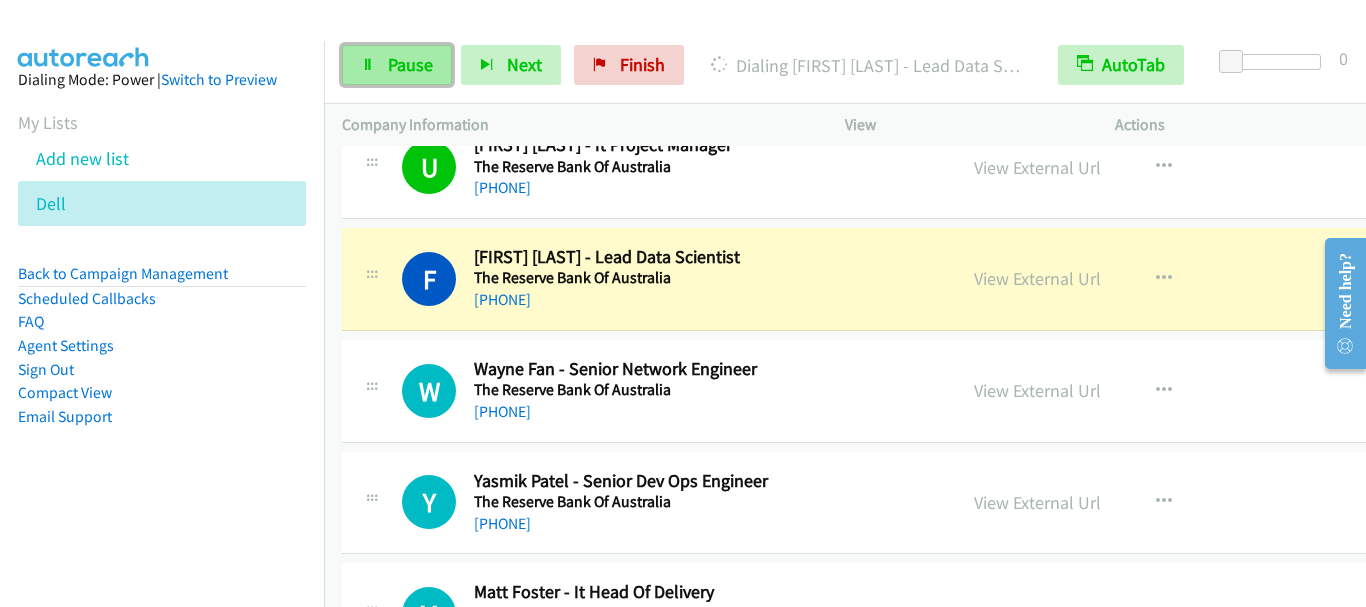 click on "Pause" at bounding box center (410, 64) 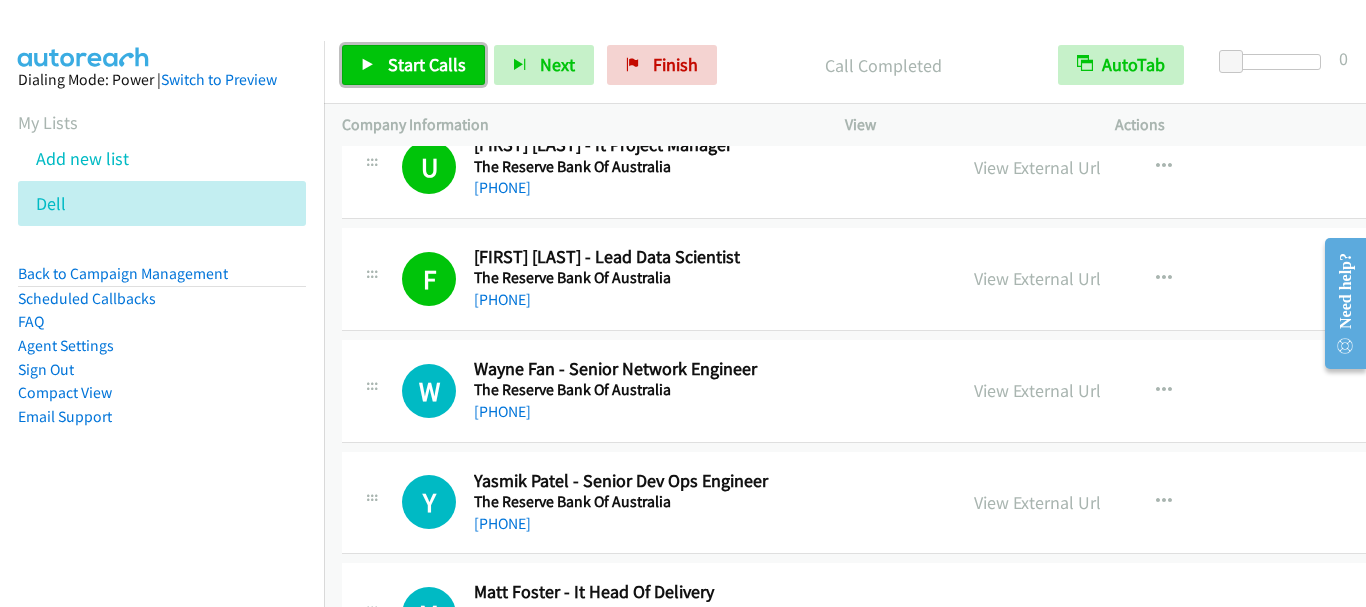 click on "Start Calls" at bounding box center (427, 64) 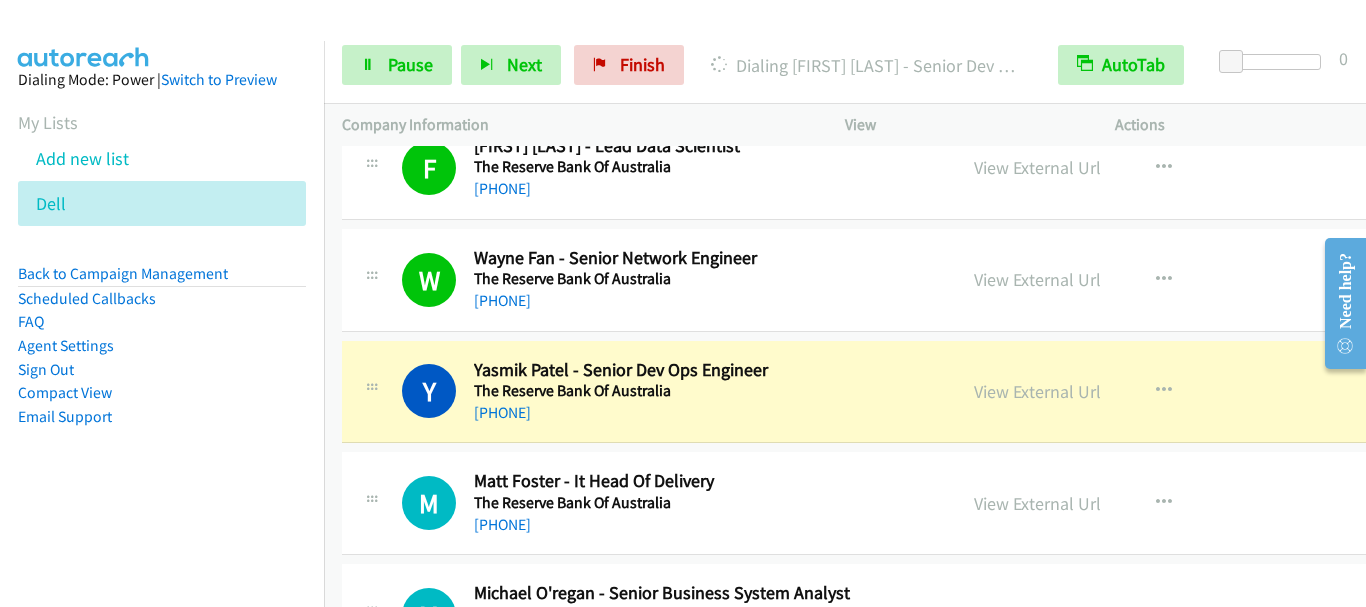 scroll, scrollTop: 4100, scrollLeft: 0, axis: vertical 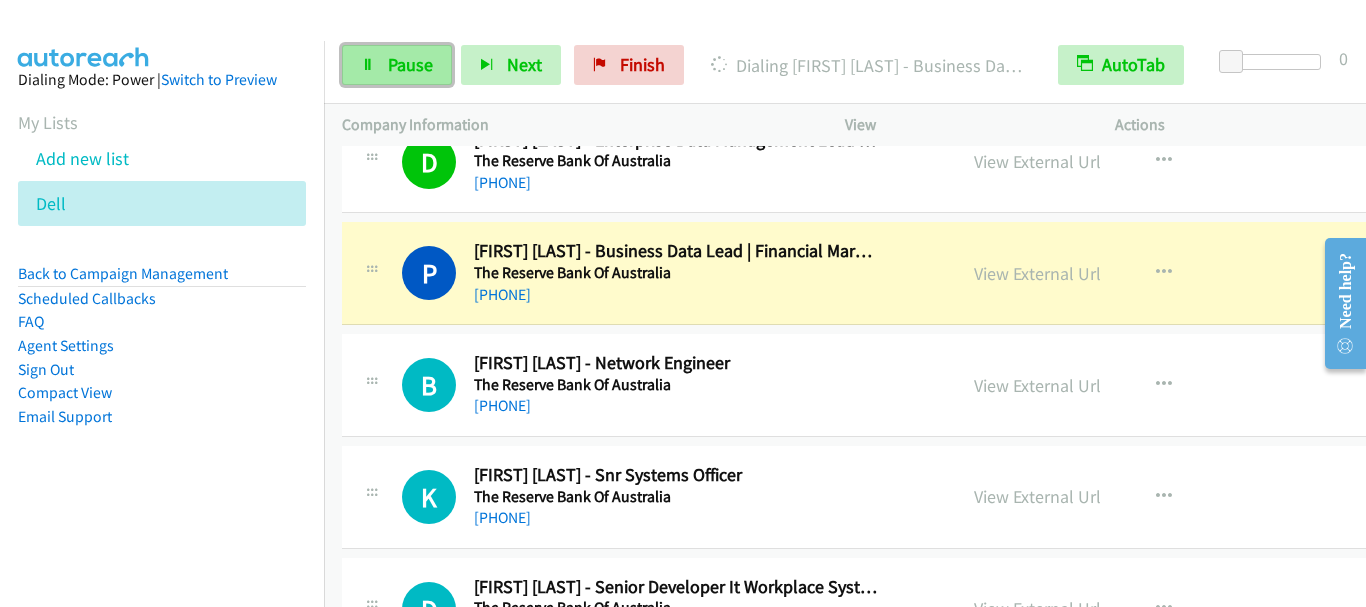 click on "Pause" at bounding box center [410, 64] 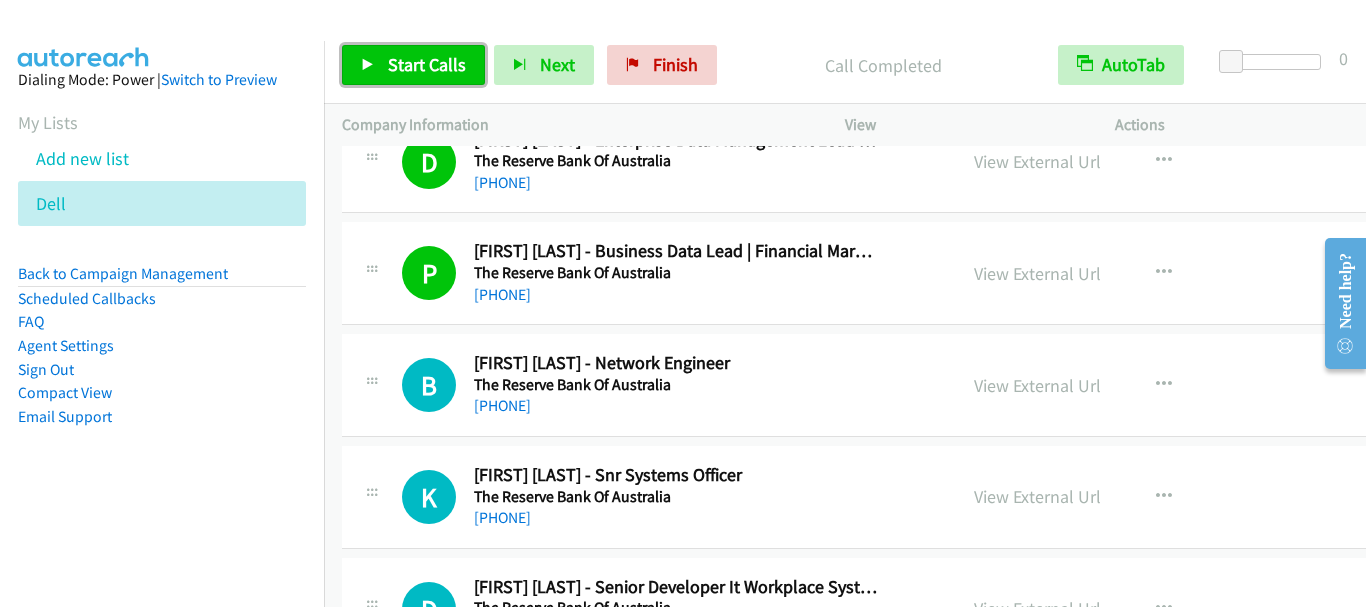 click on "Start Calls" at bounding box center (427, 64) 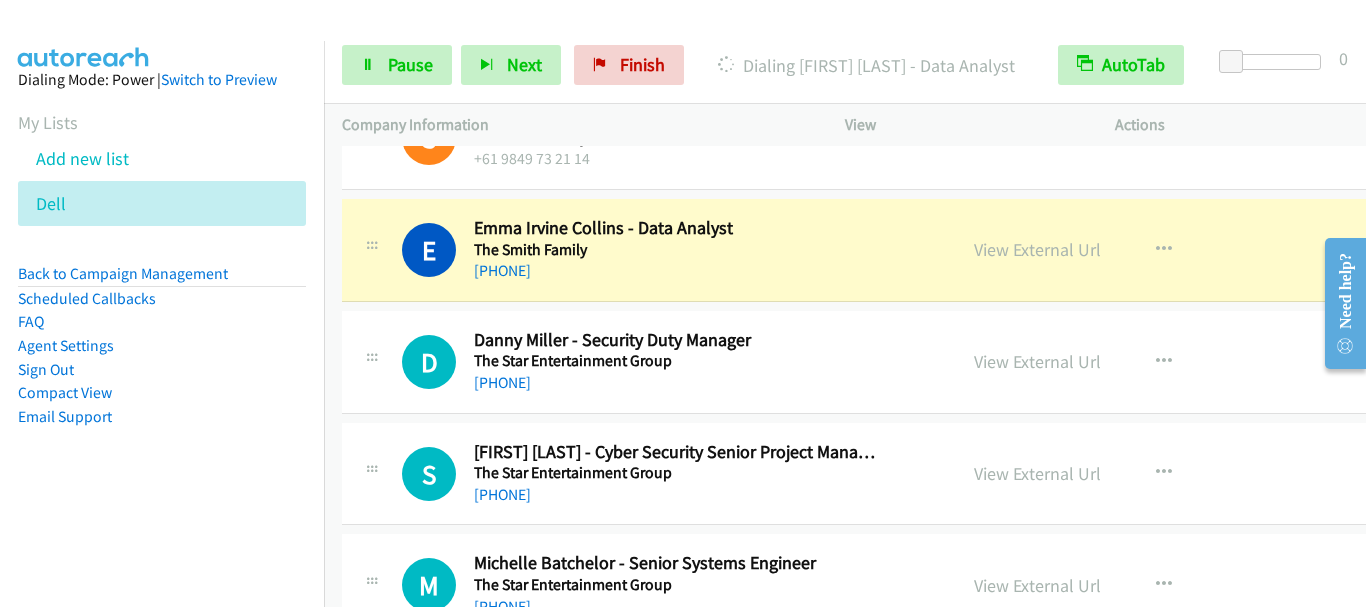 scroll, scrollTop: 6300, scrollLeft: 0, axis: vertical 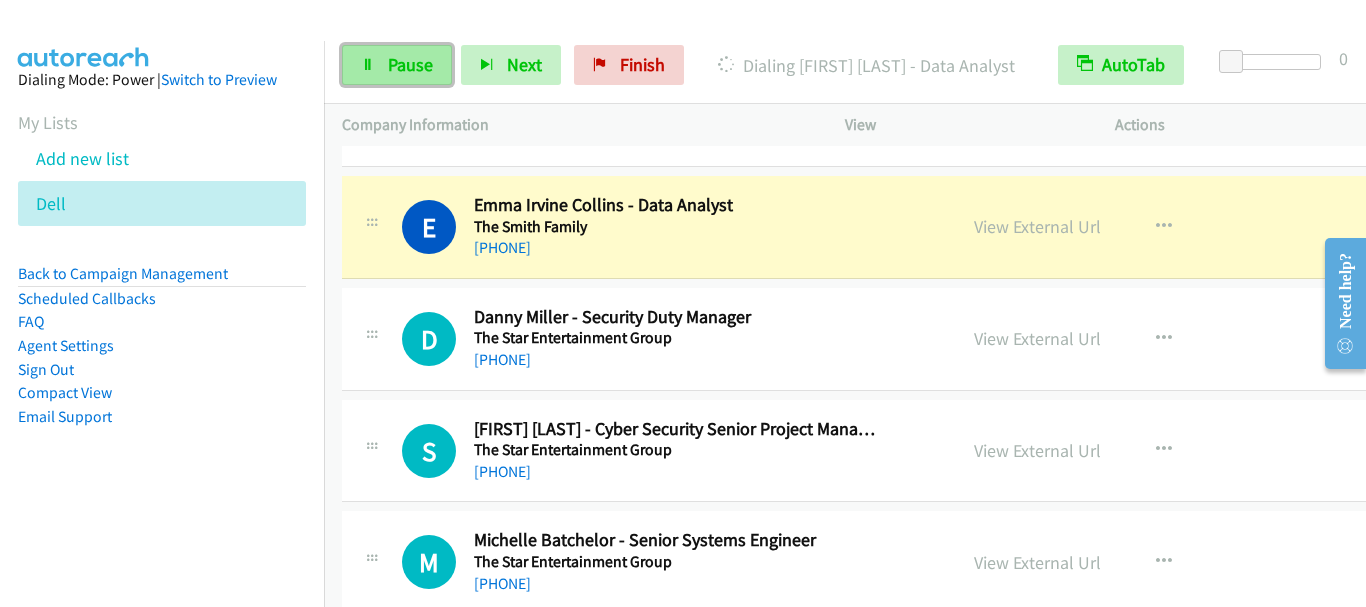 click on "Pause" at bounding box center [410, 64] 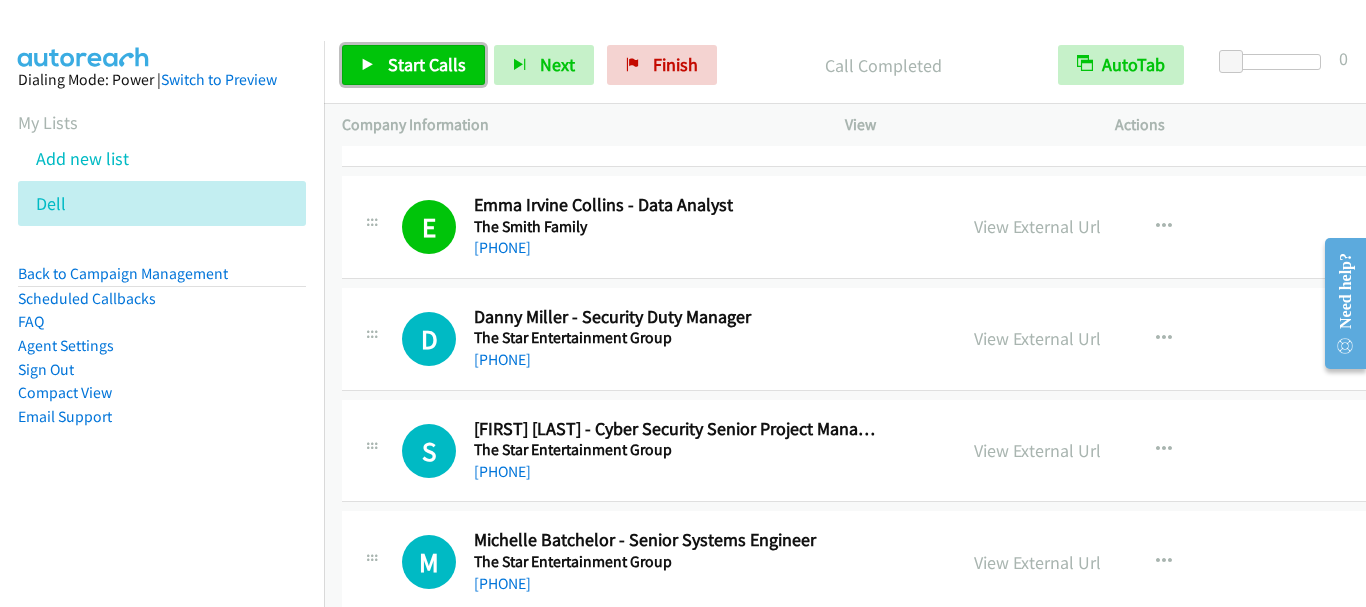 click on "Start Calls" at bounding box center (427, 64) 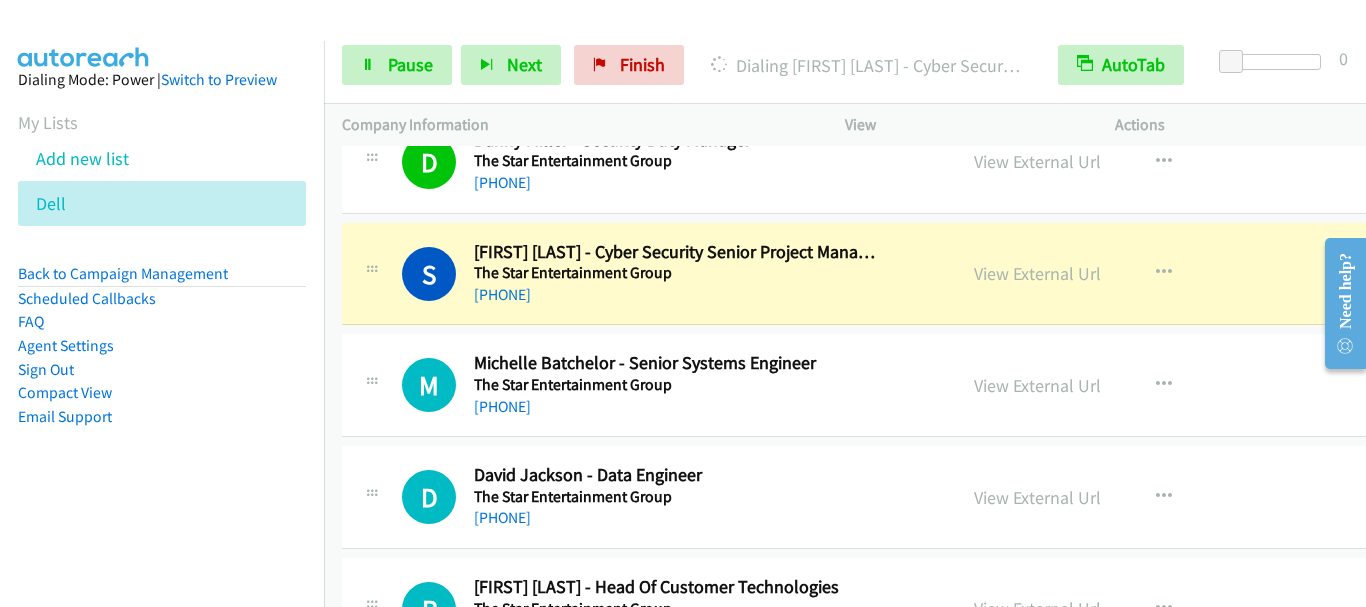 scroll, scrollTop: 6500, scrollLeft: 0, axis: vertical 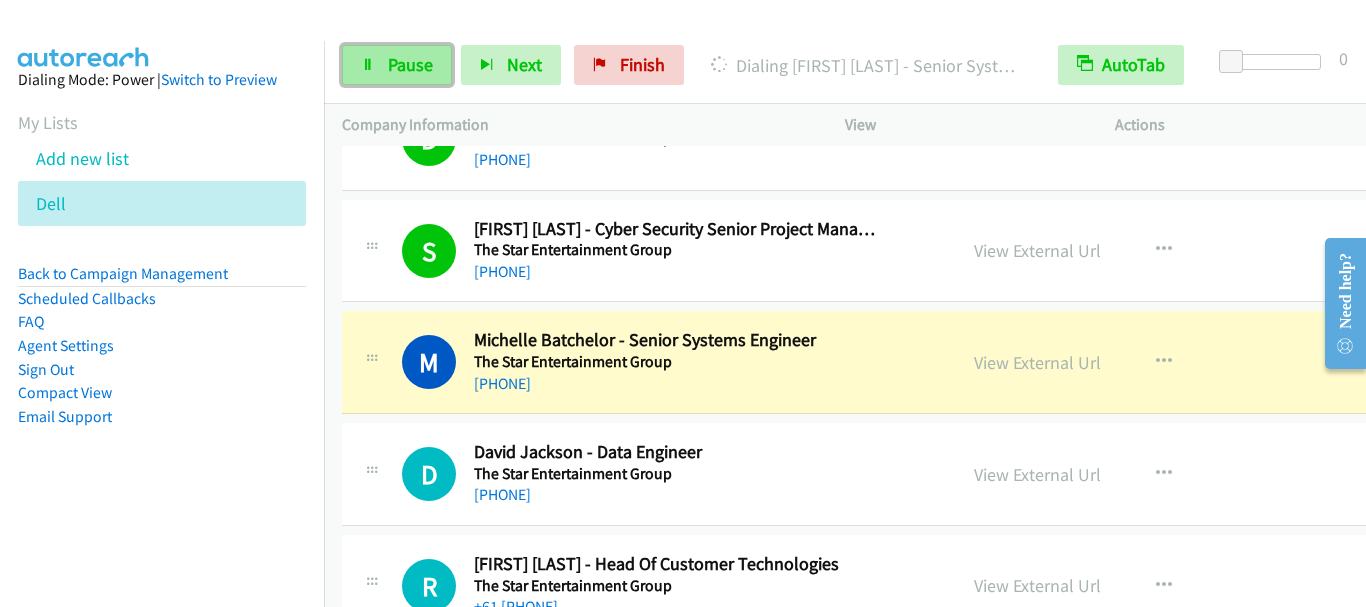 click on "Pause" at bounding box center (410, 64) 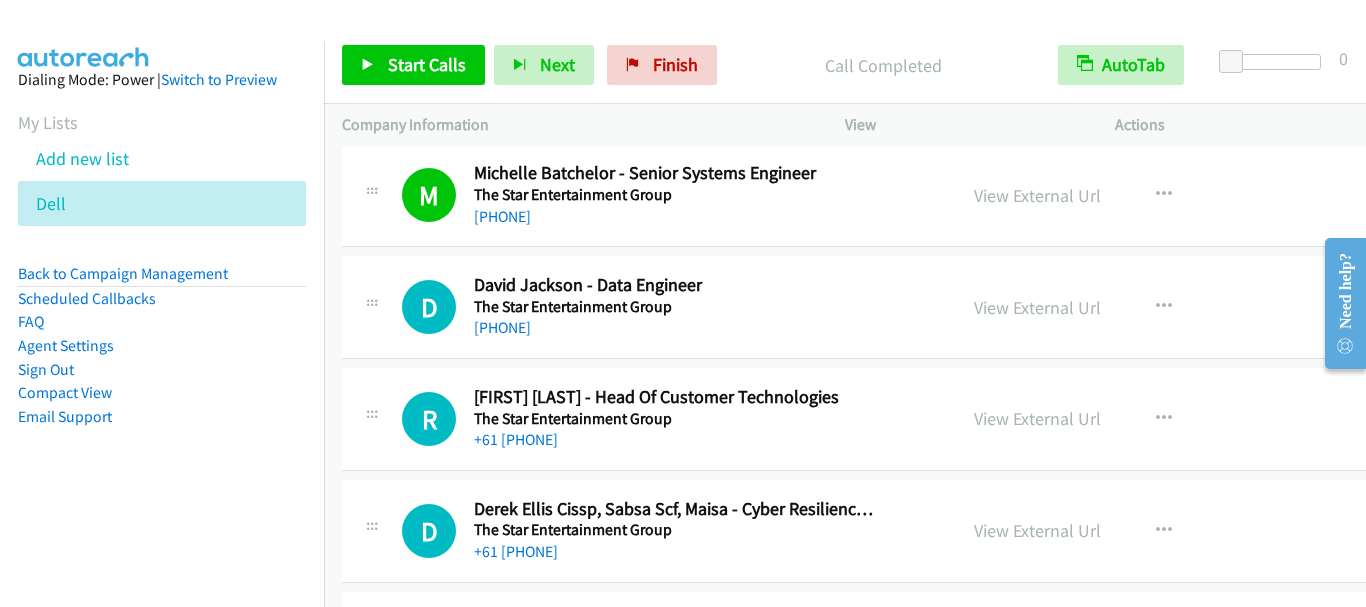 scroll, scrollTop: 6700, scrollLeft: 0, axis: vertical 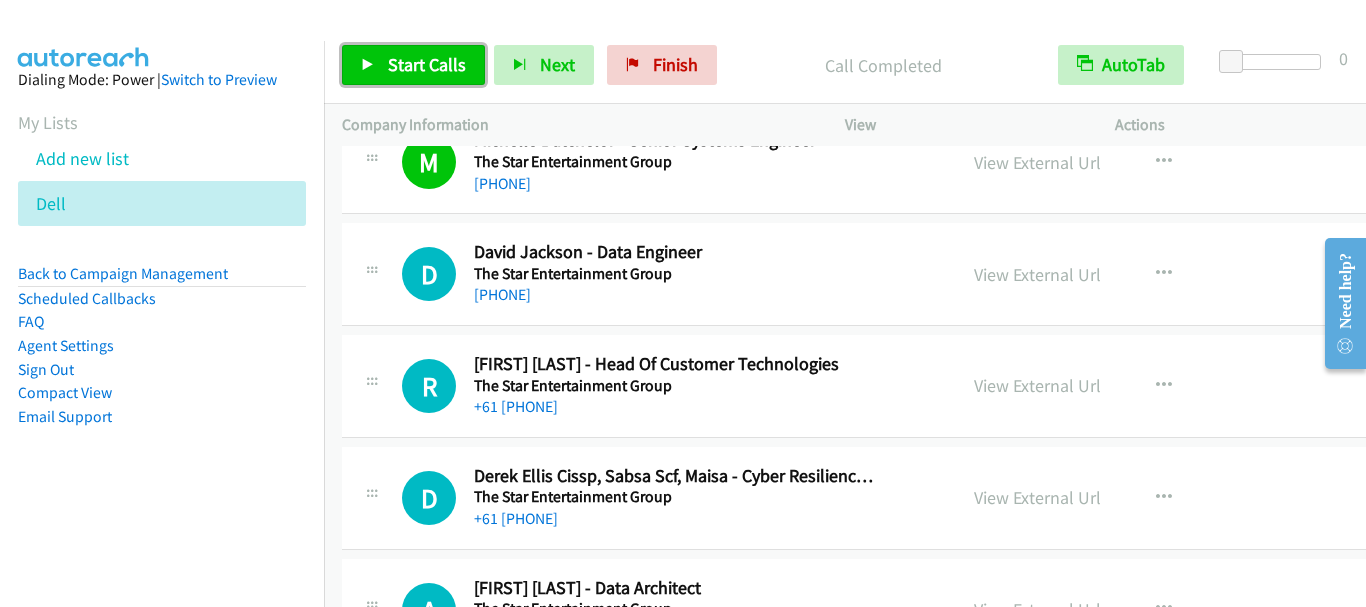 click on "Start Calls" at bounding box center (427, 64) 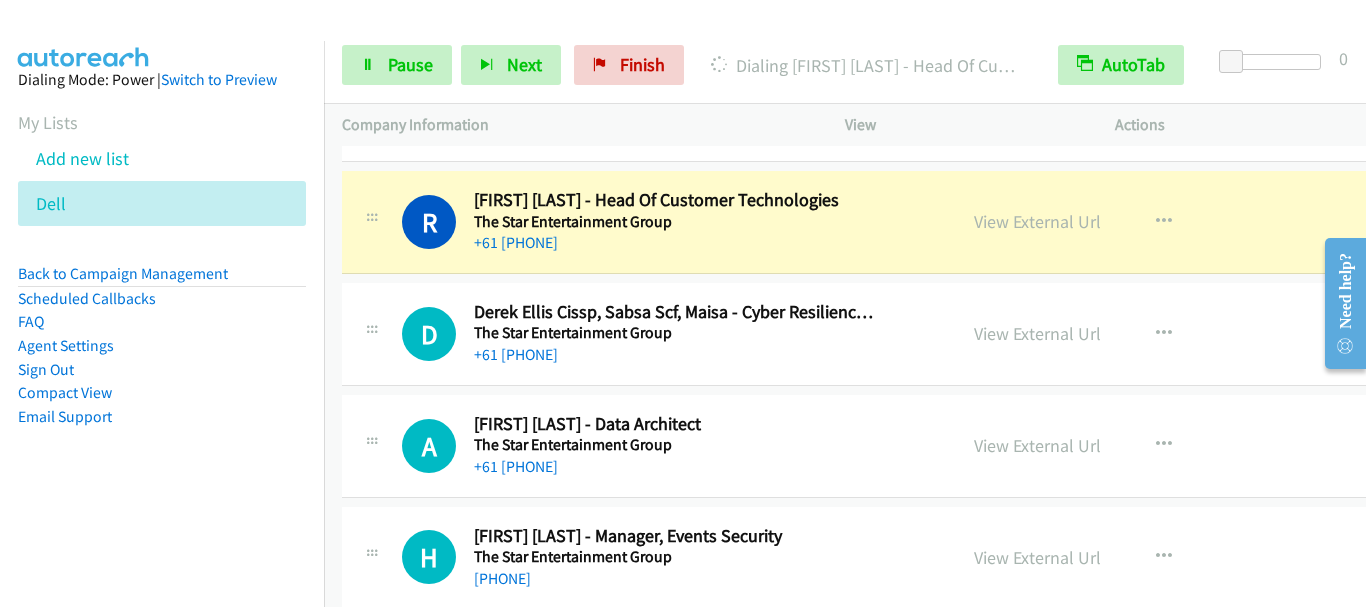 scroll, scrollTop: 6900, scrollLeft: 0, axis: vertical 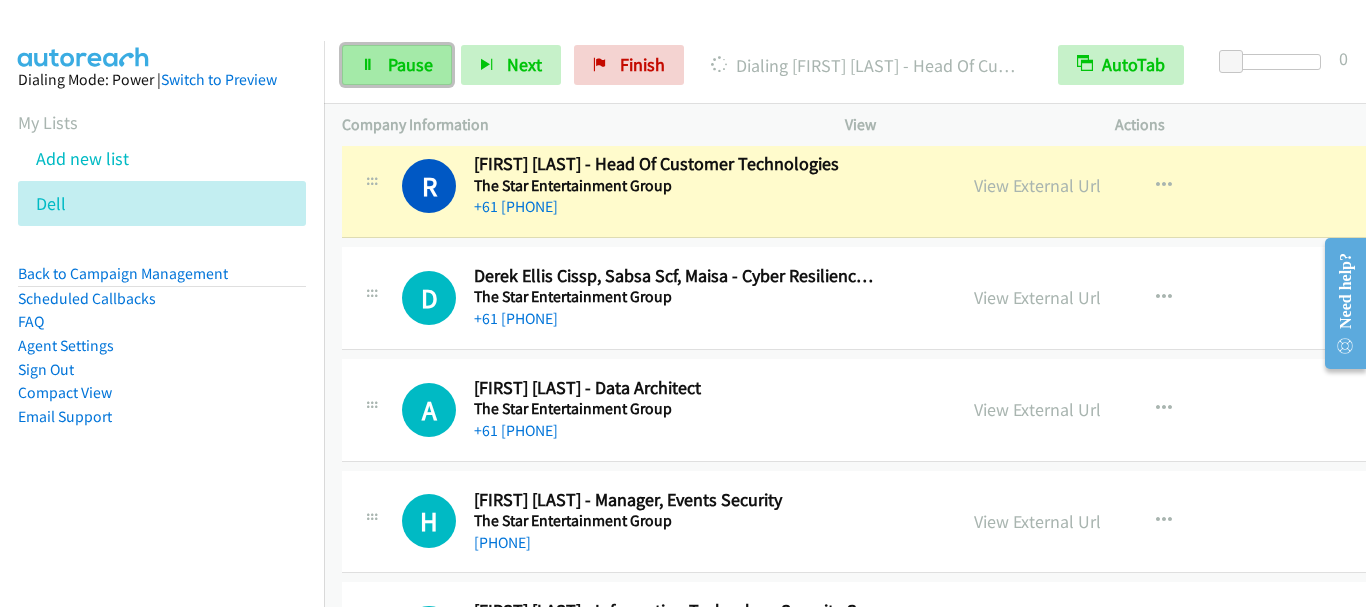 click on "Pause" at bounding box center (410, 64) 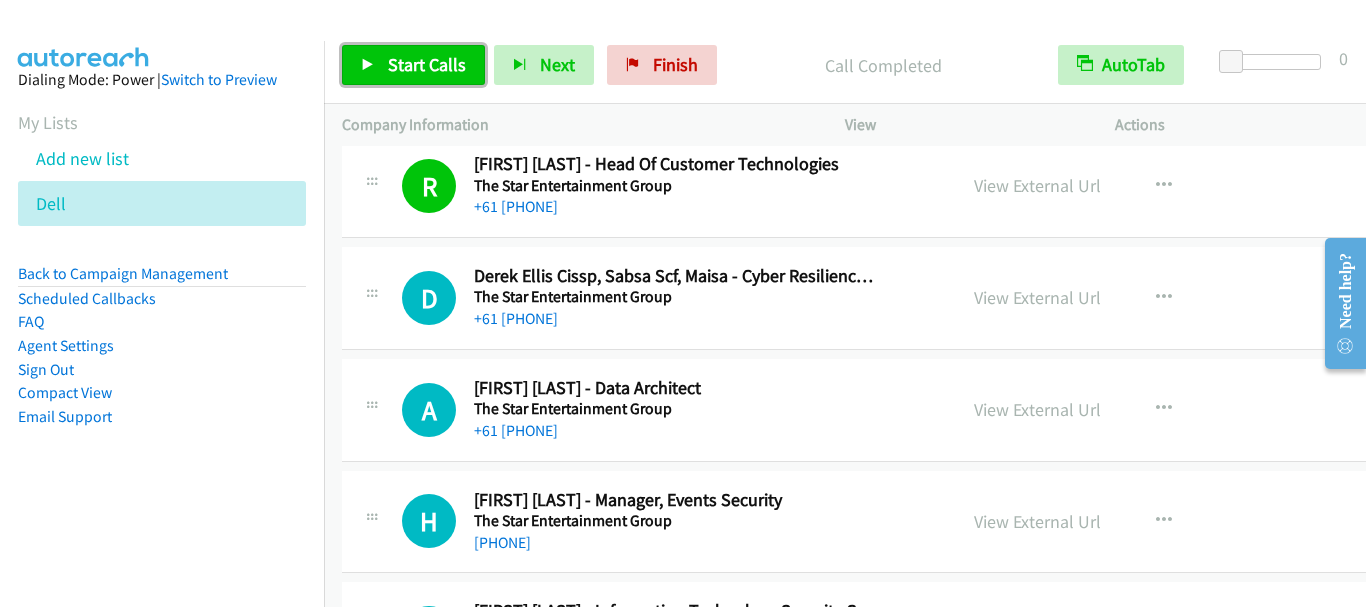click on "Start Calls" at bounding box center [427, 64] 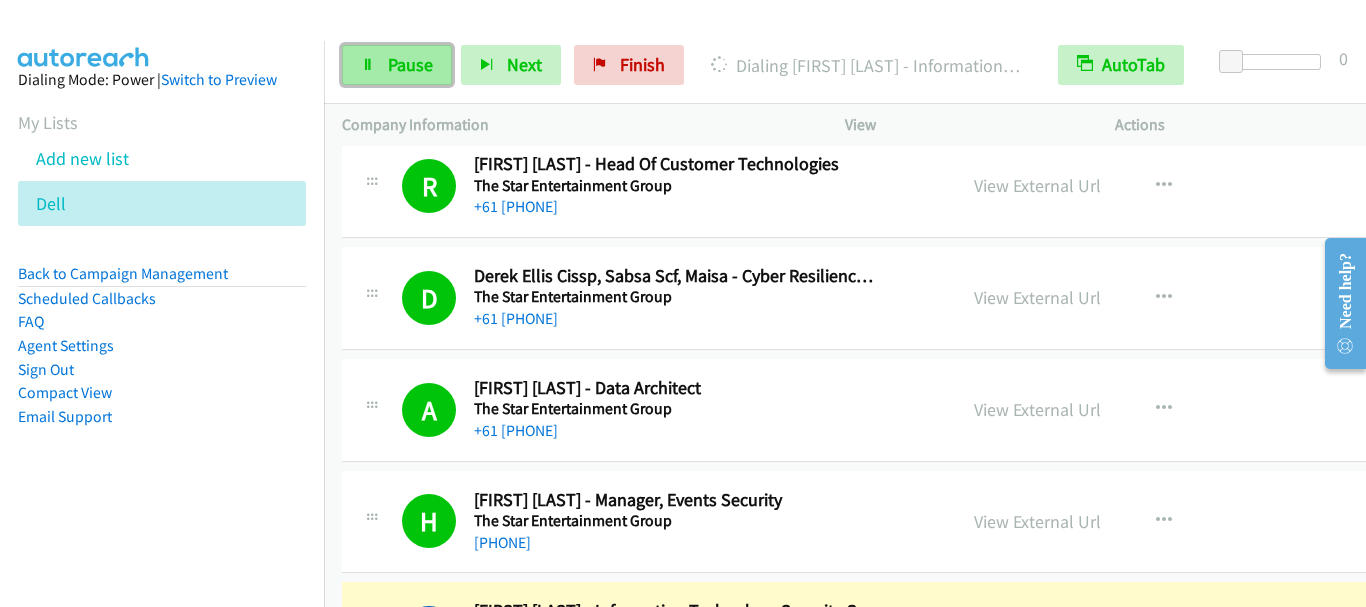 click on "Pause" at bounding box center (397, 65) 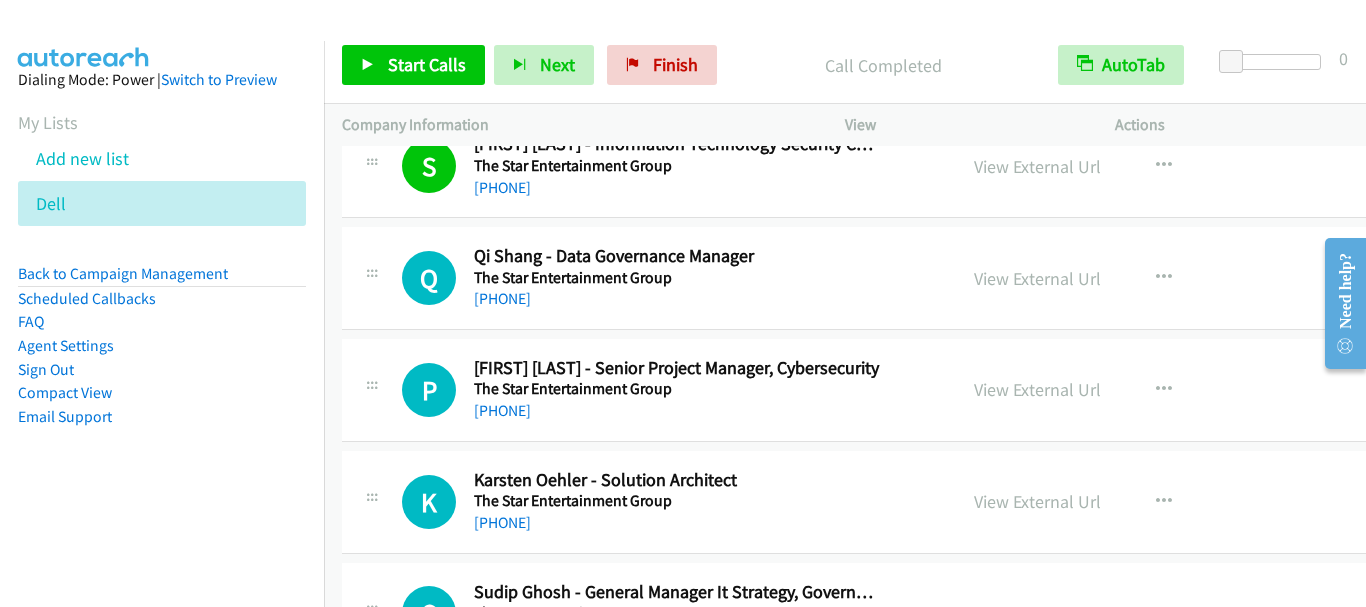 scroll, scrollTop: 7400, scrollLeft: 0, axis: vertical 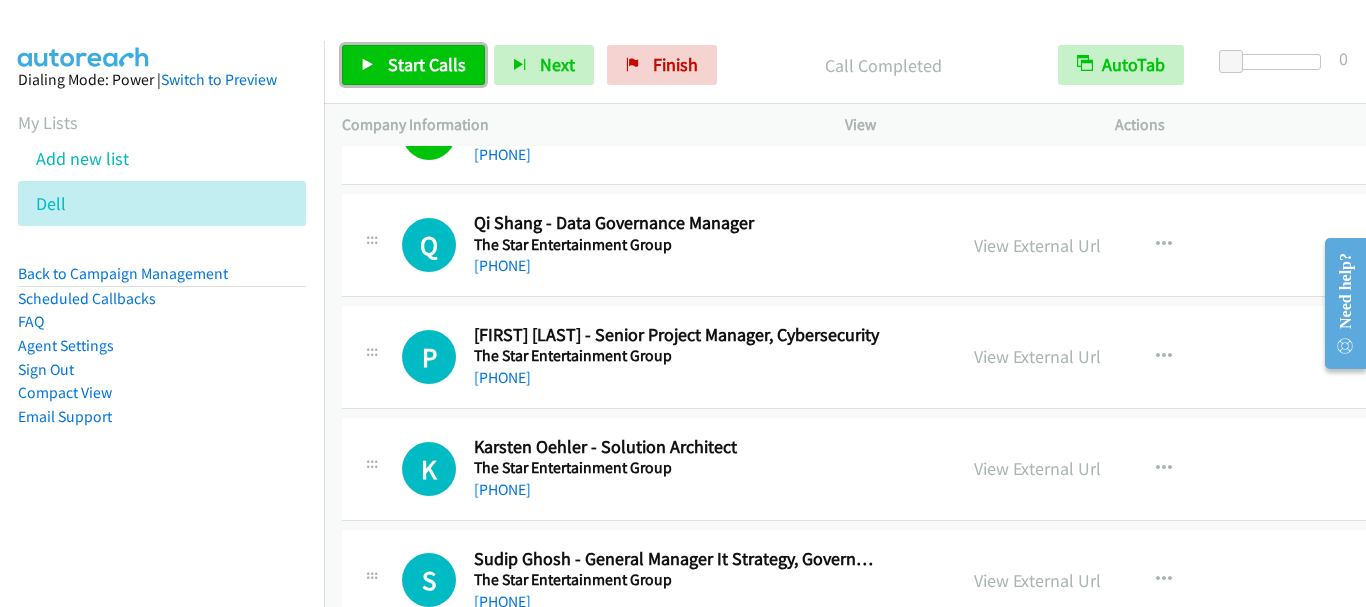 click on "Start Calls" at bounding box center [427, 64] 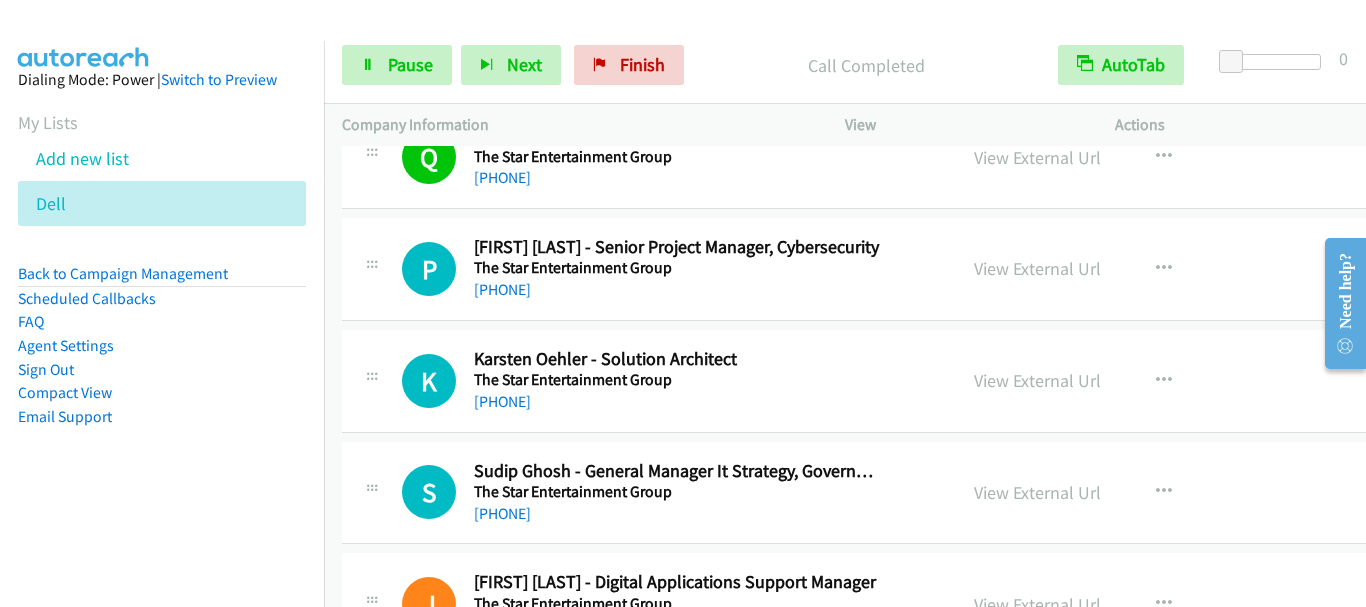 scroll, scrollTop: 7500, scrollLeft: 0, axis: vertical 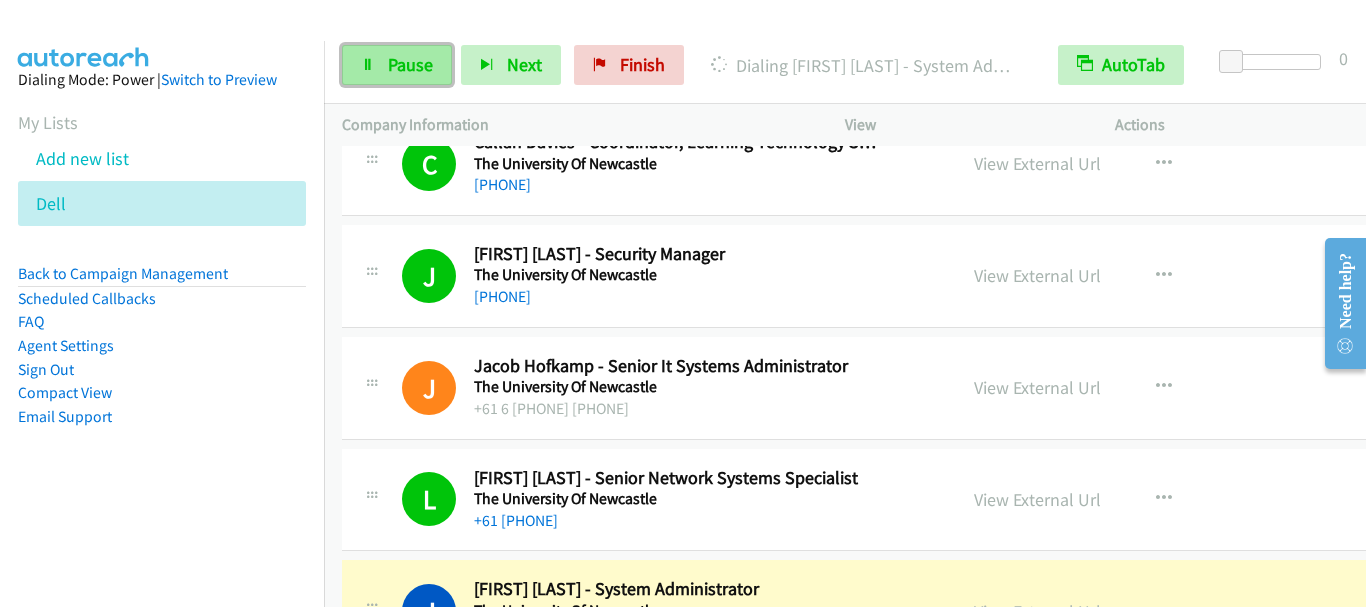 click on "Pause" at bounding box center (410, 64) 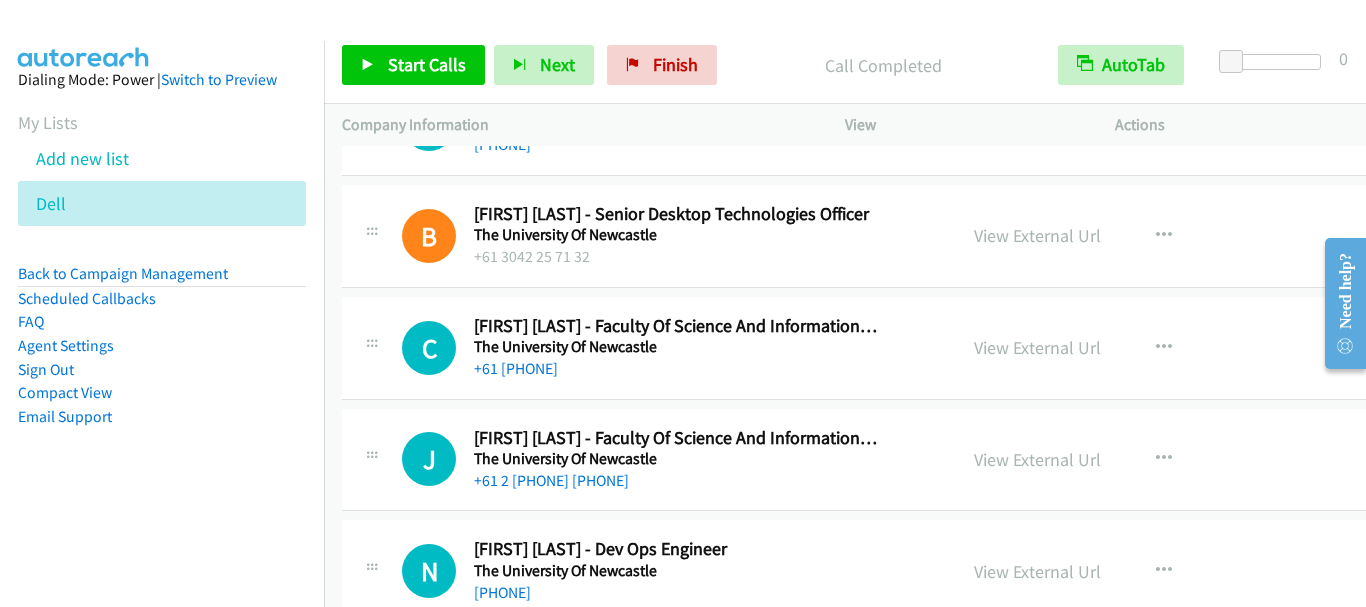 scroll, scrollTop: 11100, scrollLeft: 0, axis: vertical 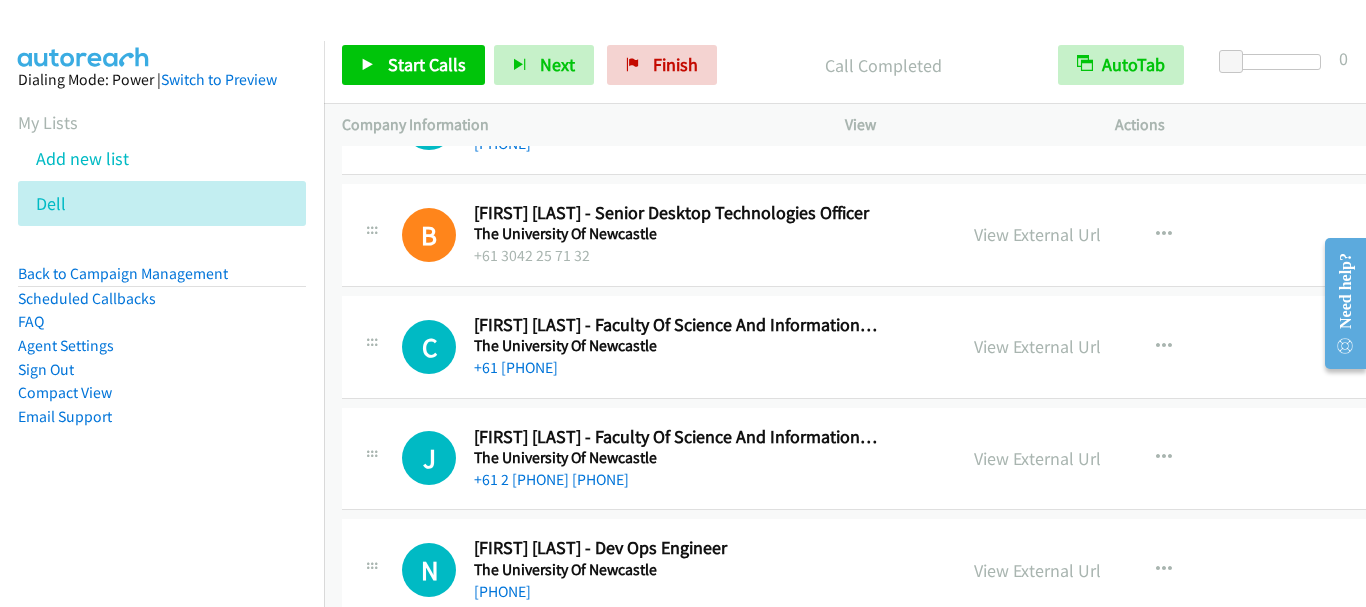 click on "Start Calls
Pause
Next
Finish
Call Completed
AutoTab
AutoTab
0" at bounding box center [845, 65] 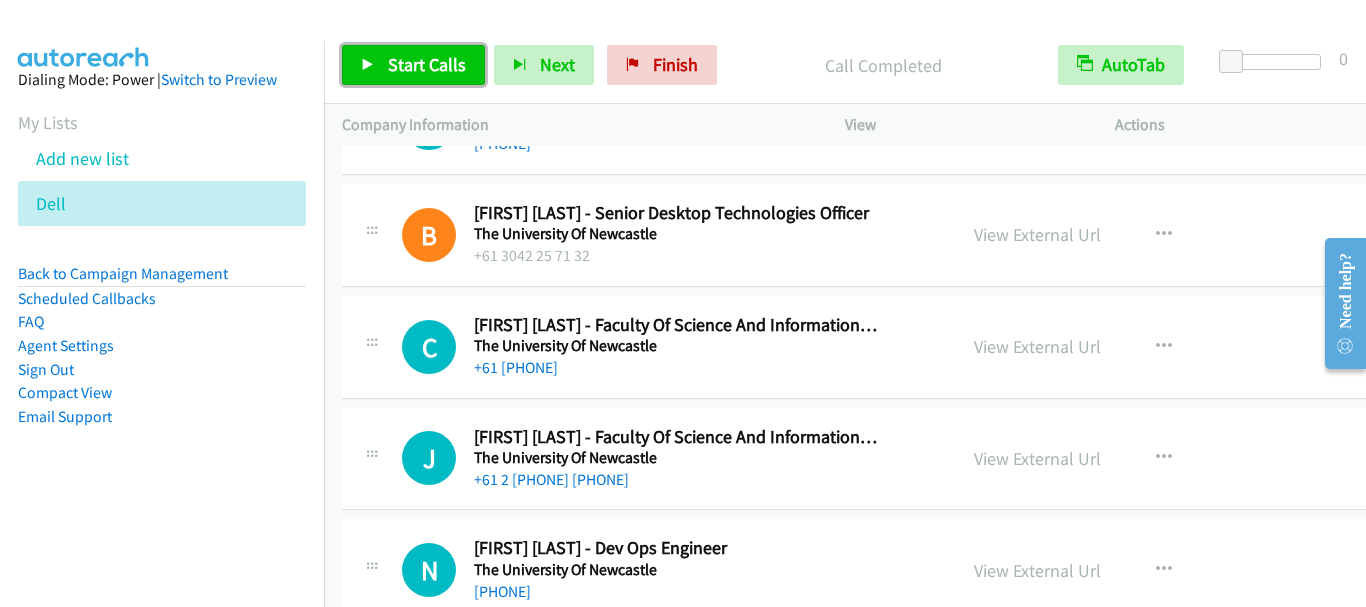 click on "Start Calls" at bounding box center [427, 64] 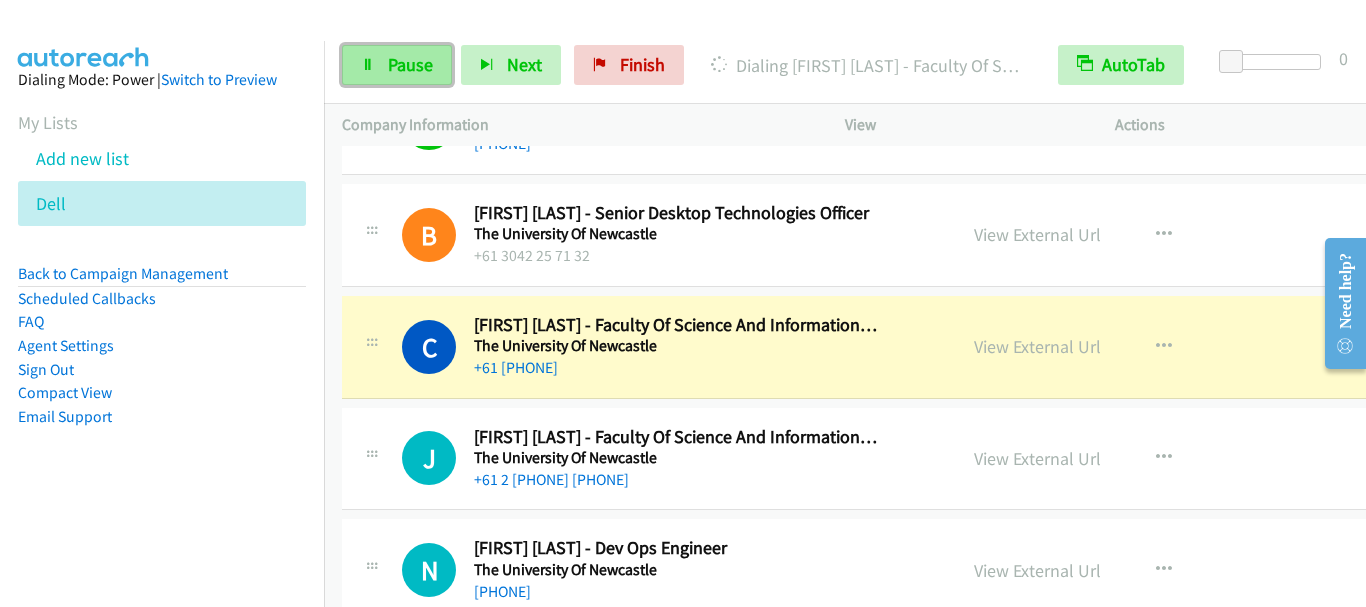 drag, startPoint x: 393, startPoint y: 68, endPoint x: 434, endPoint y: 71, distance: 41.109608 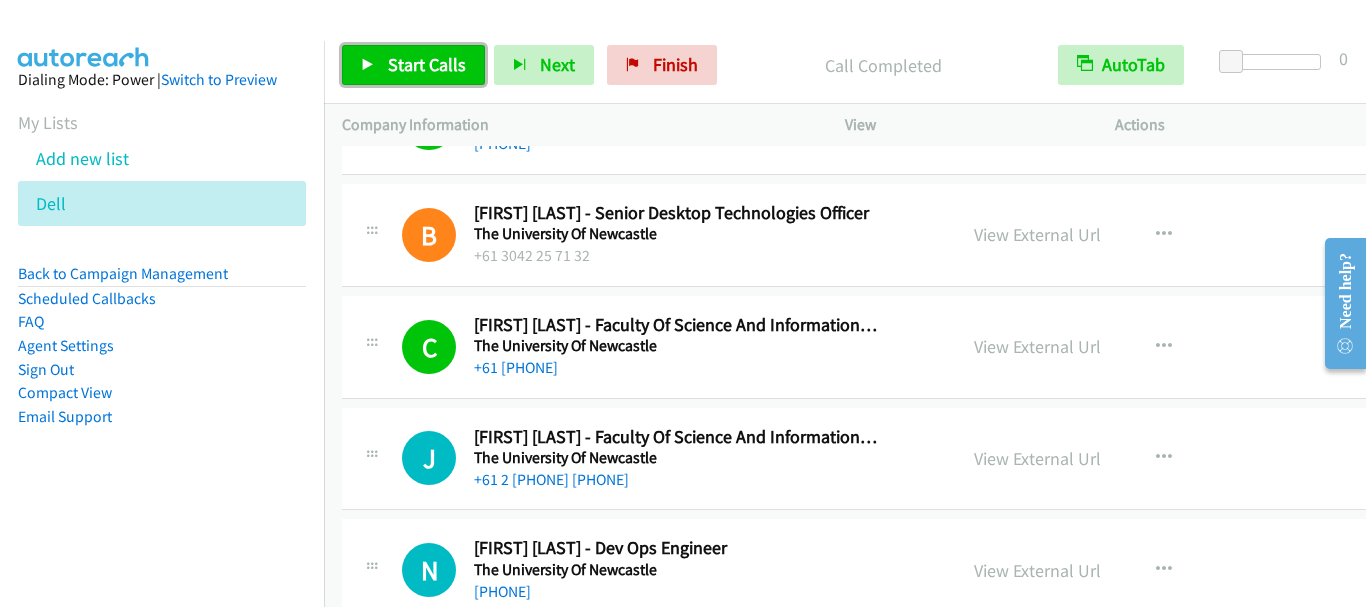 click on "Start Calls" at bounding box center (413, 65) 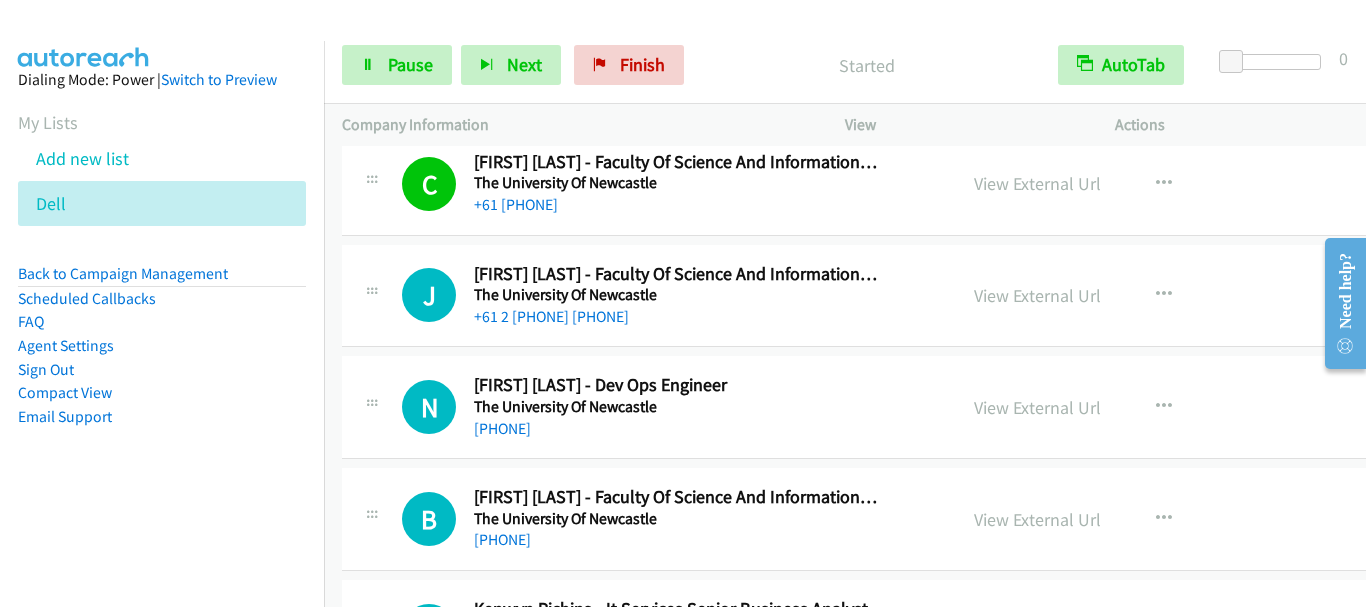scroll, scrollTop: 11300, scrollLeft: 0, axis: vertical 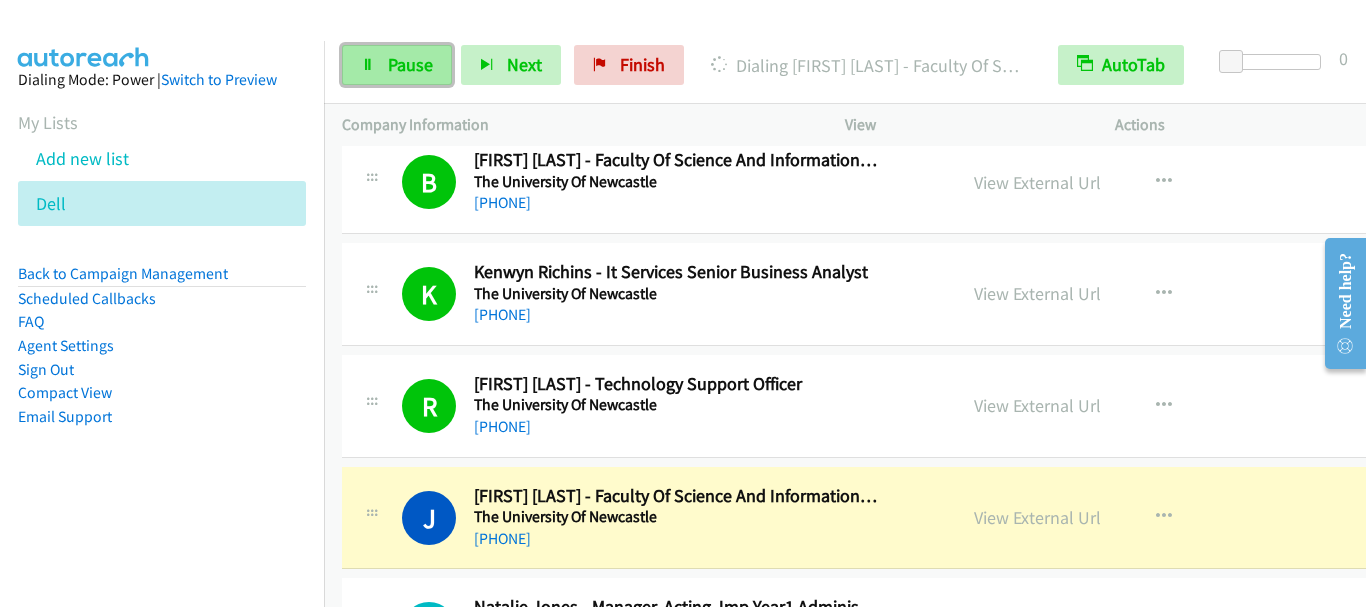 click on "Pause" at bounding box center (397, 65) 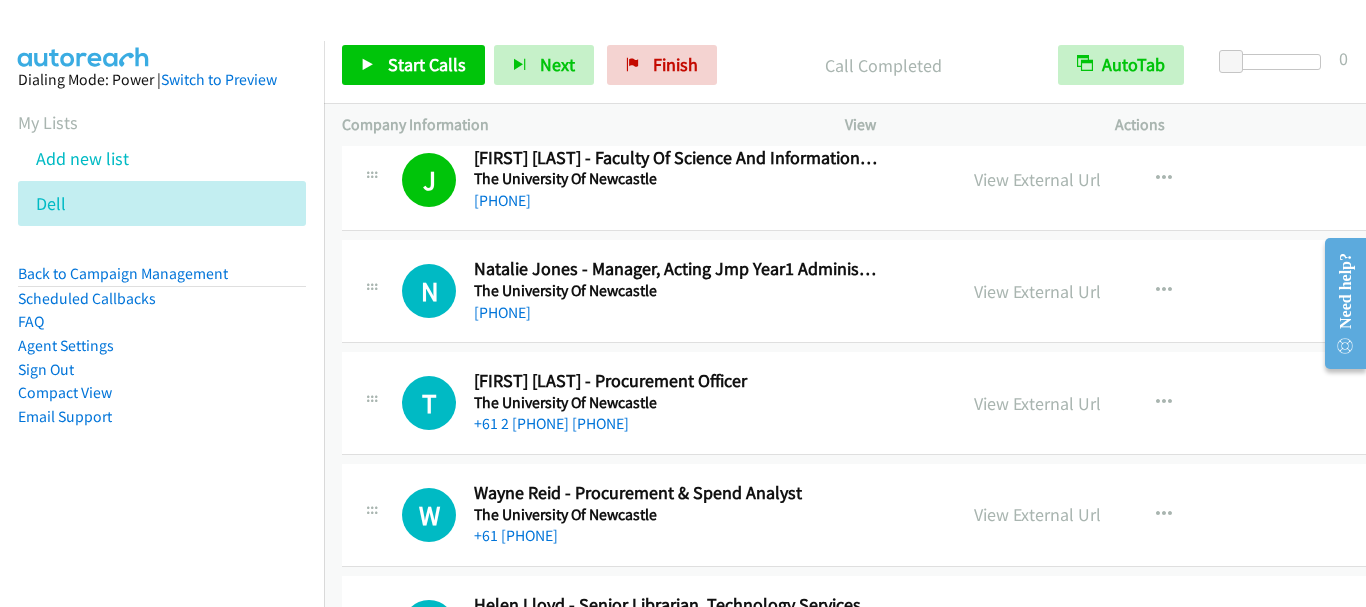 scroll, scrollTop: 12000, scrollLeft: 0, axis: vertical 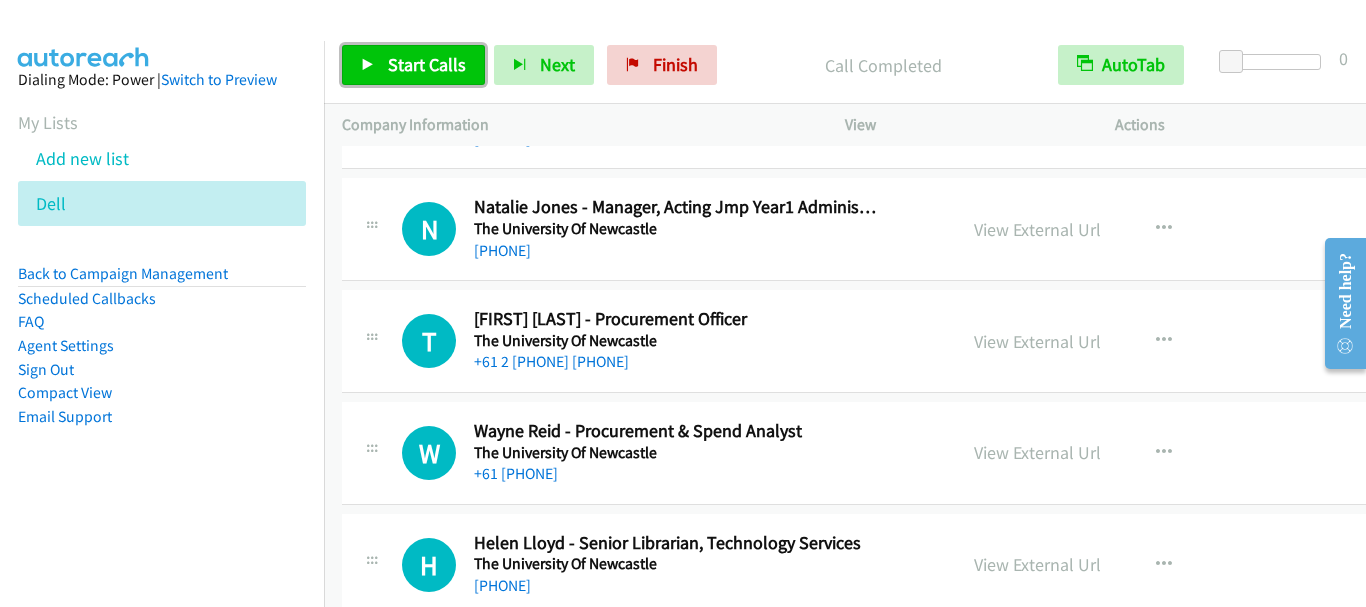 click on "Start Calls" at bounding box center [413, 65] 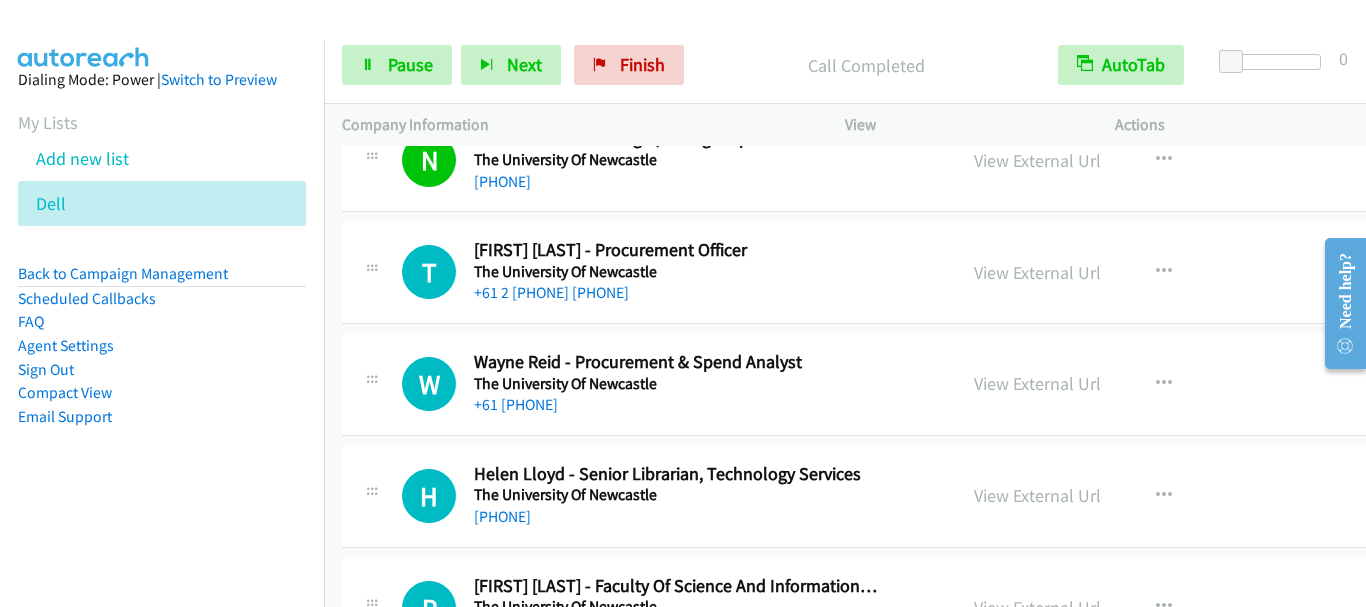 scroll, scrollTop: 12100, scrollLeft: 0, axis: vertical 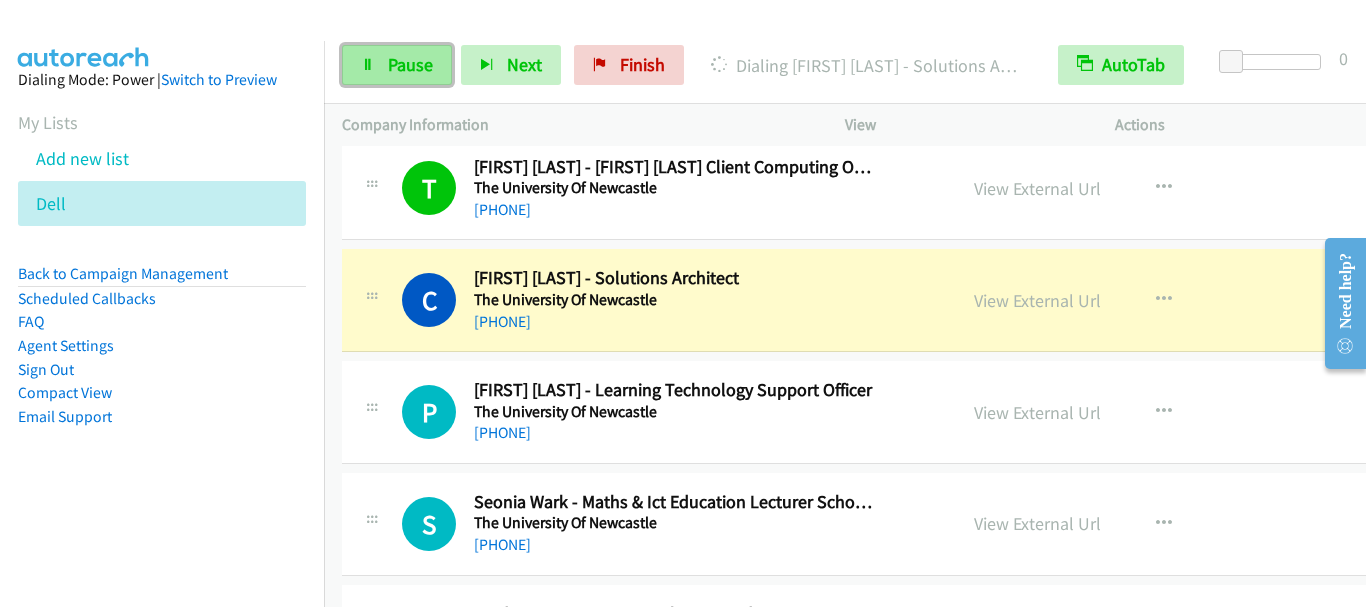 click on "Pause" at bounding box center [397, 65] 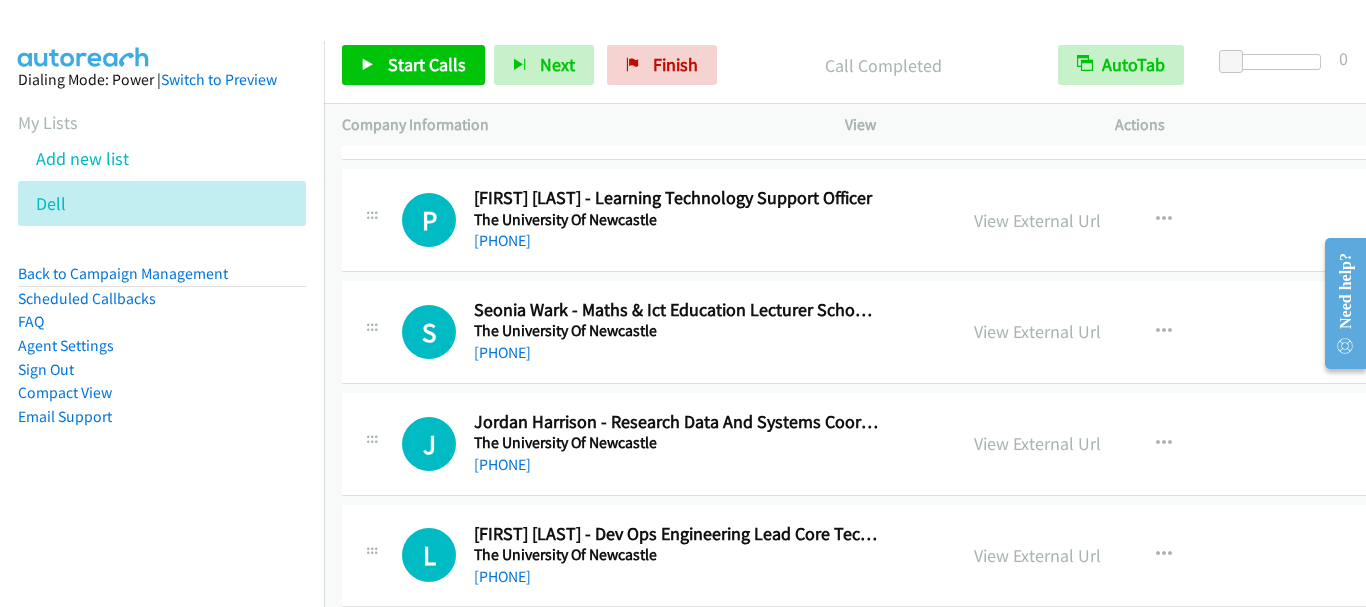 scroll, scrollTop: 12800, scrollLeft: 0, axis: vertical 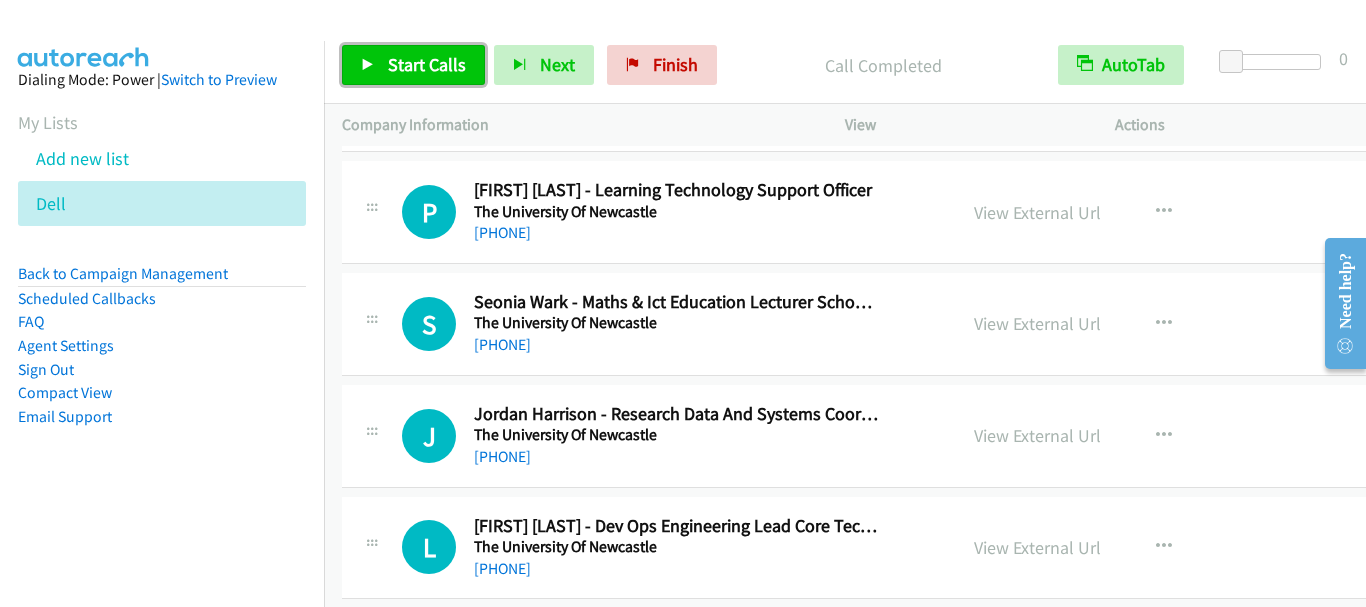 click on "Start Calls" at bounding box center [427, 64] 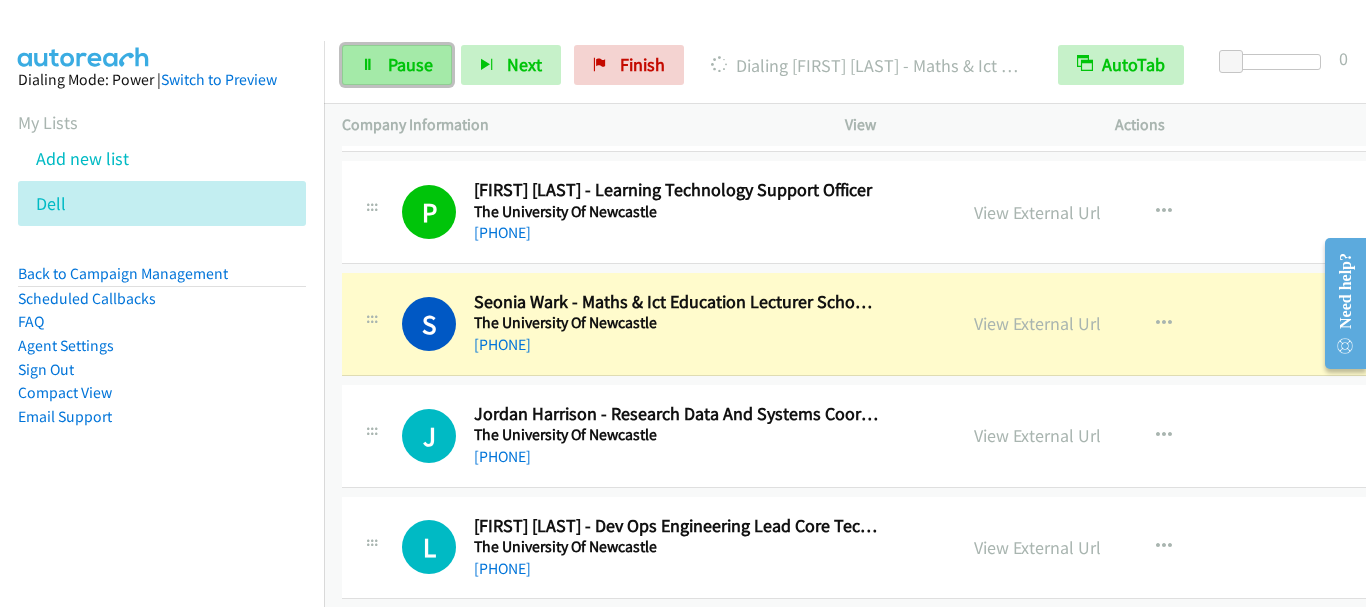 click on "Pause" at bounding box center [397, 65] 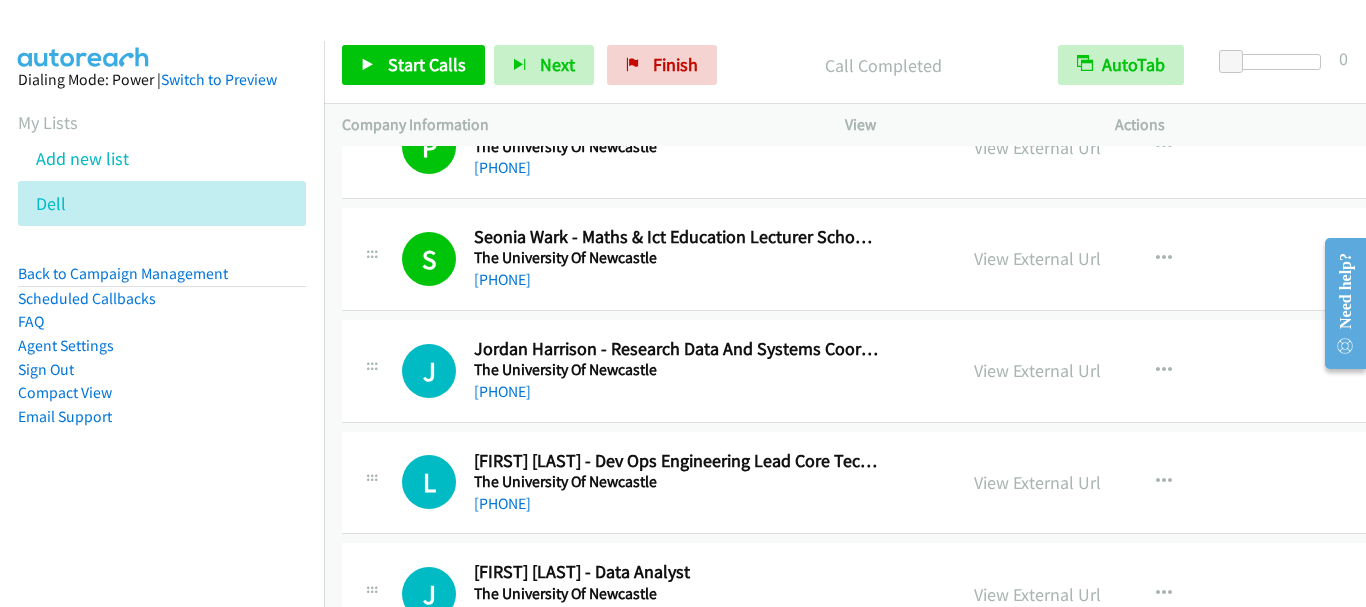 scroll, scrollTop: 12900, scrollLeft: 0, axis: vertical 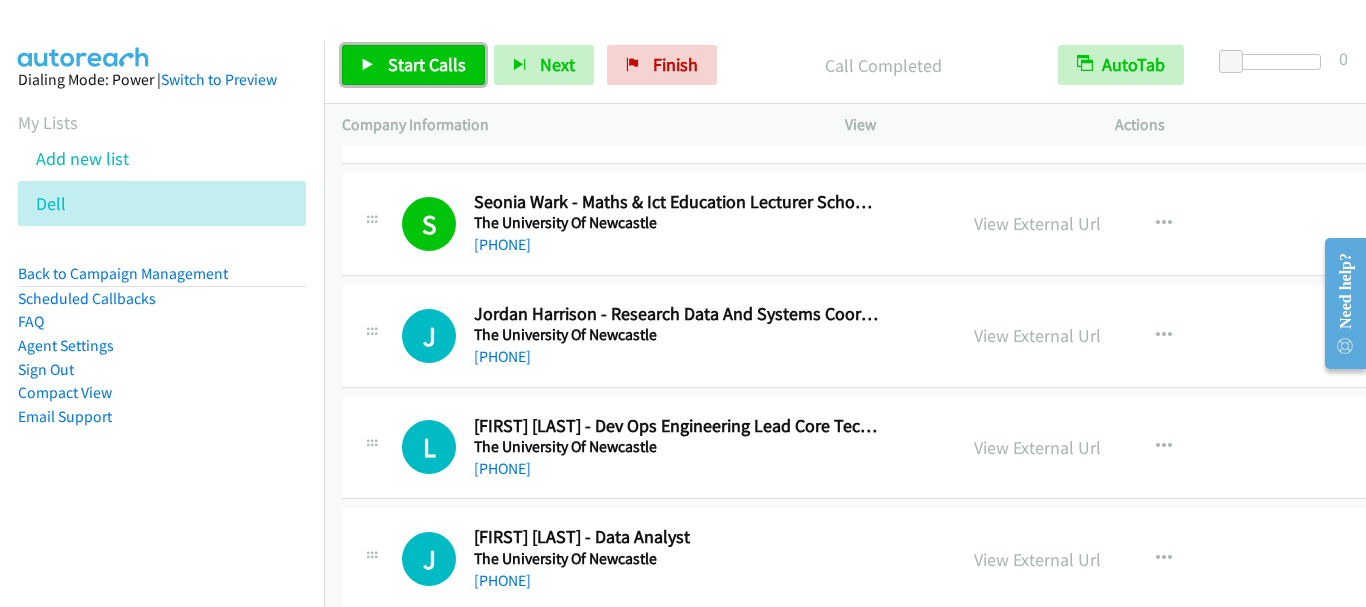 click on "Start Calls" at bounding box center [413, 65] 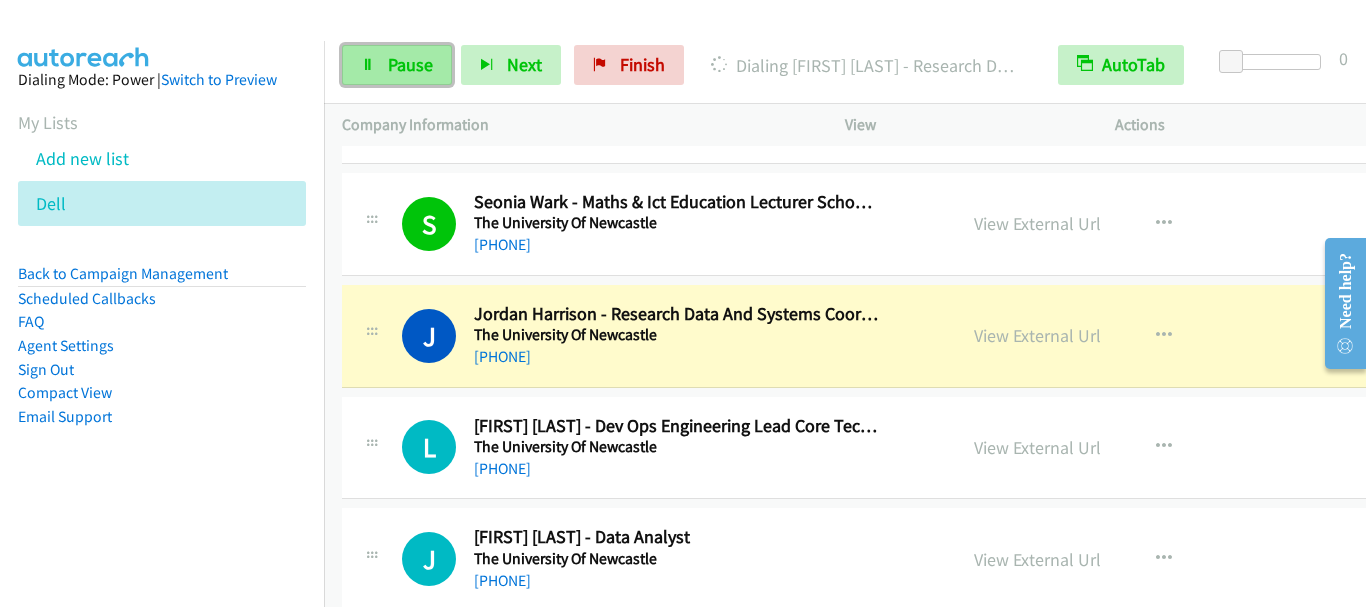 click on "Pause" at bounding box center (410, 64) 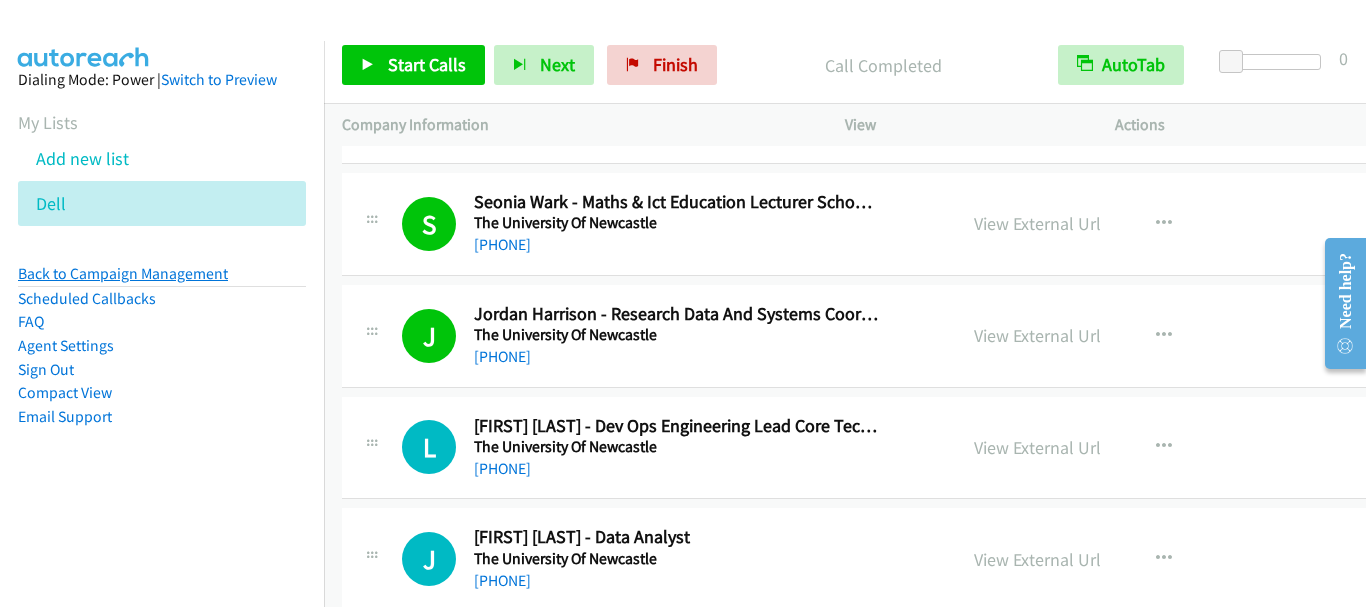 click on "Back to Campaign Management" at bounding box center [123, 273] 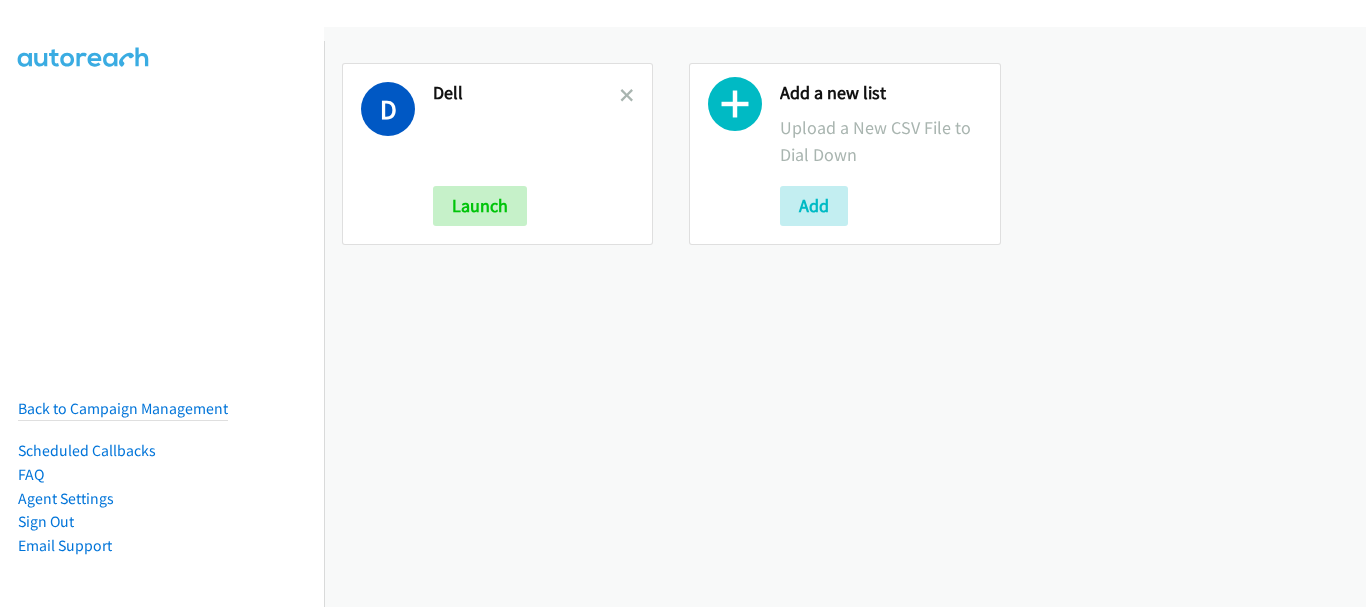 scroll, scrollTop: 0, scrollLeft: 0, axis: both 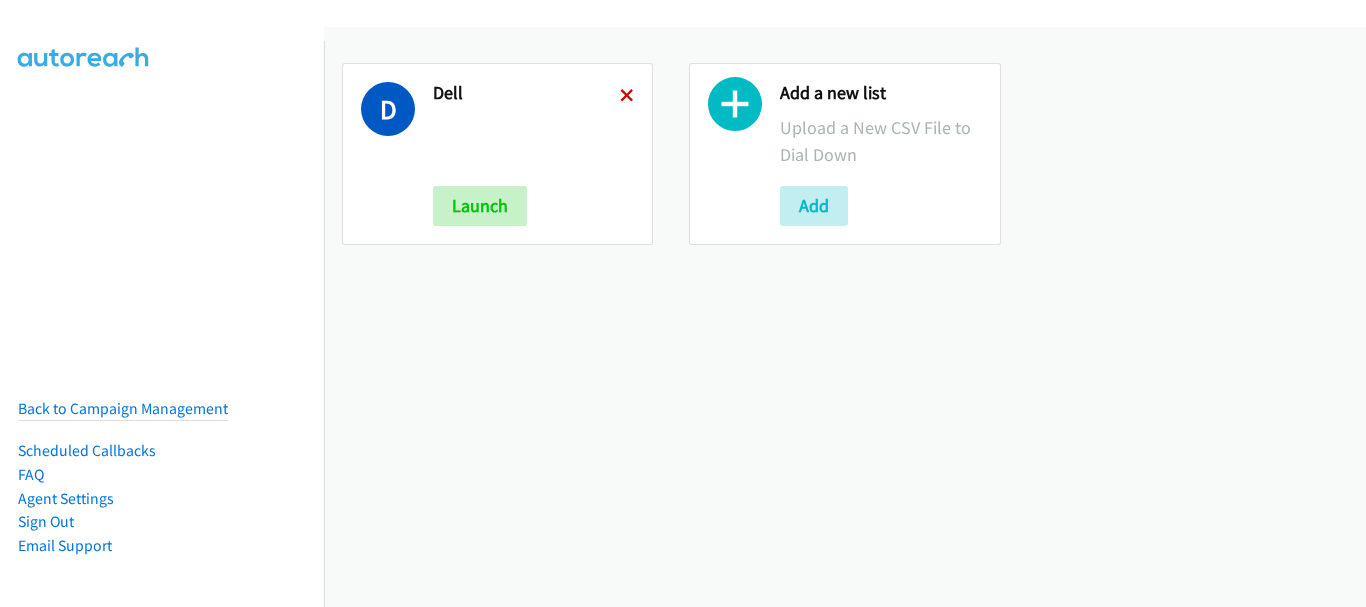 click at bounding box center [627, 97] 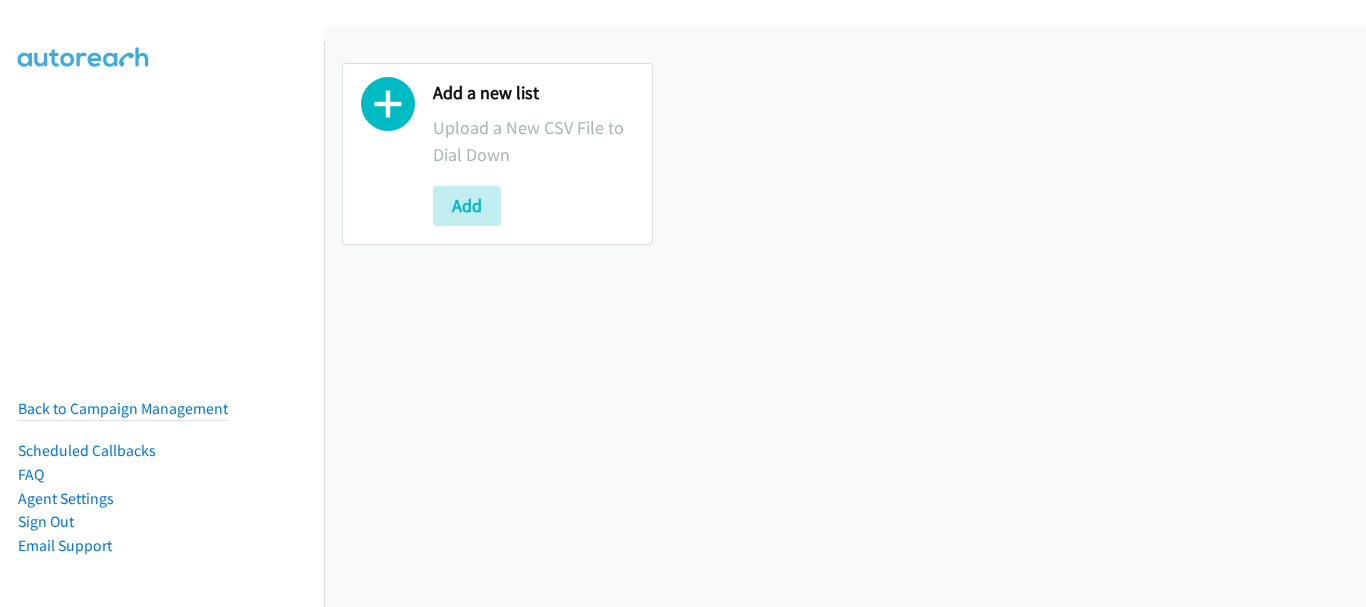 scroll, scrollTop: 0, scrollLeft: 0, axis: both 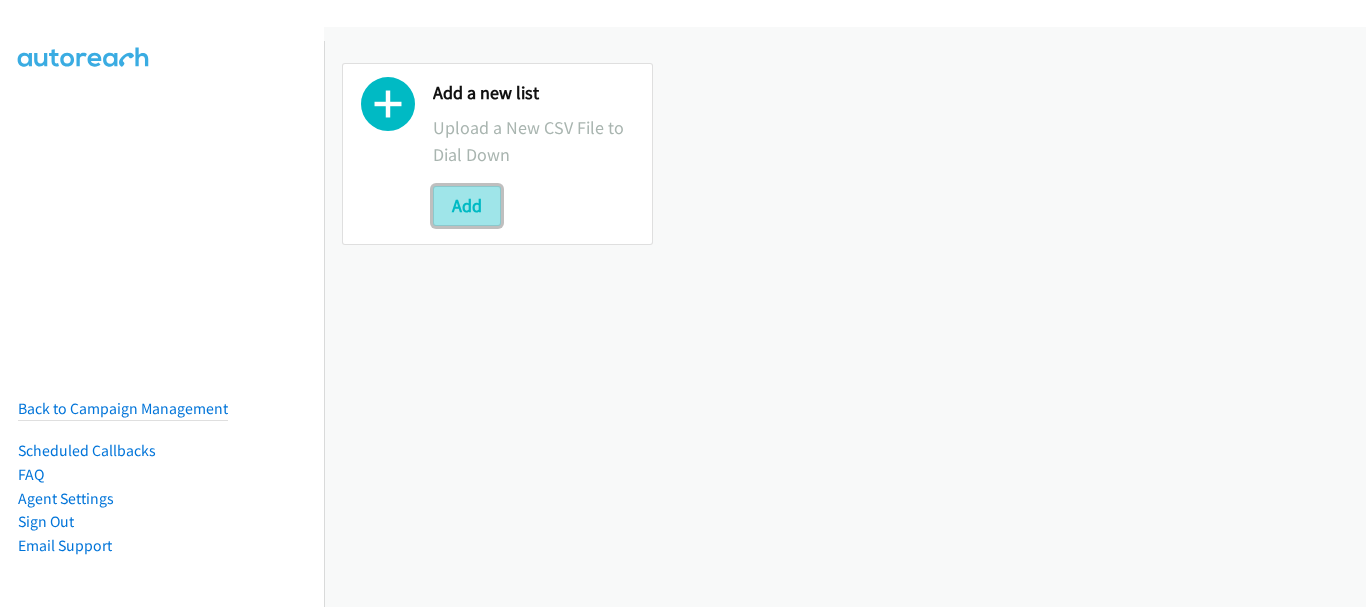 click on "Add" at bounding box center [467, 206] 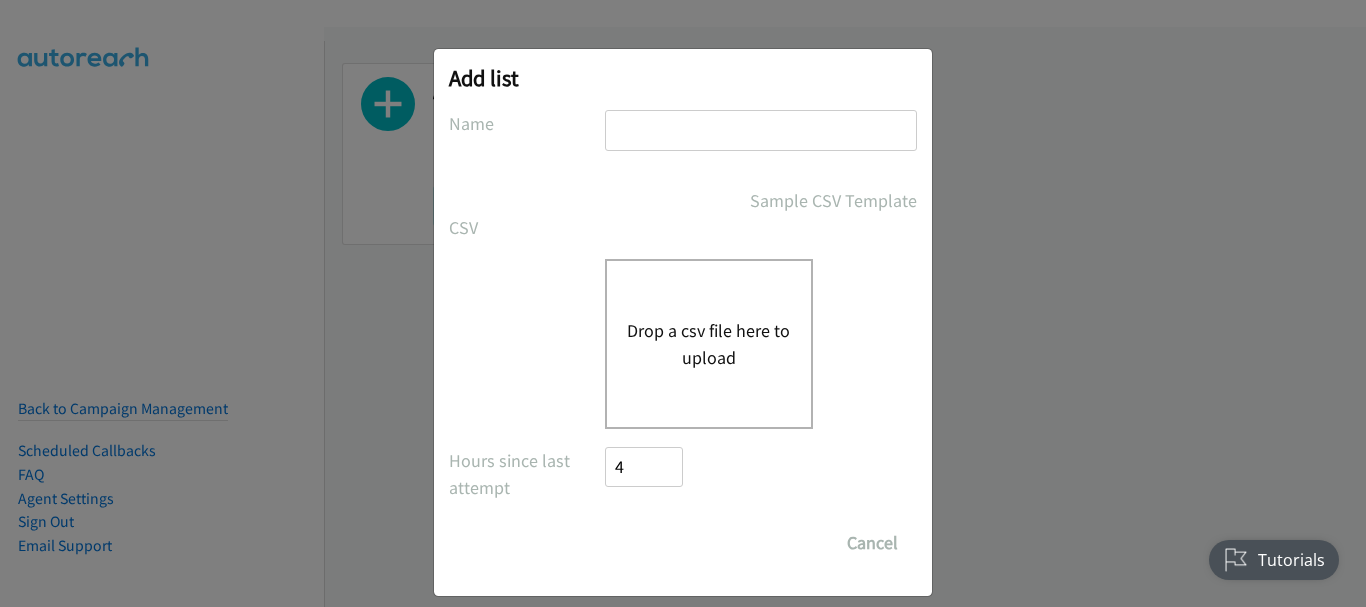 scroll, scrollTop: 0, scrollLeft: 0, axis: both 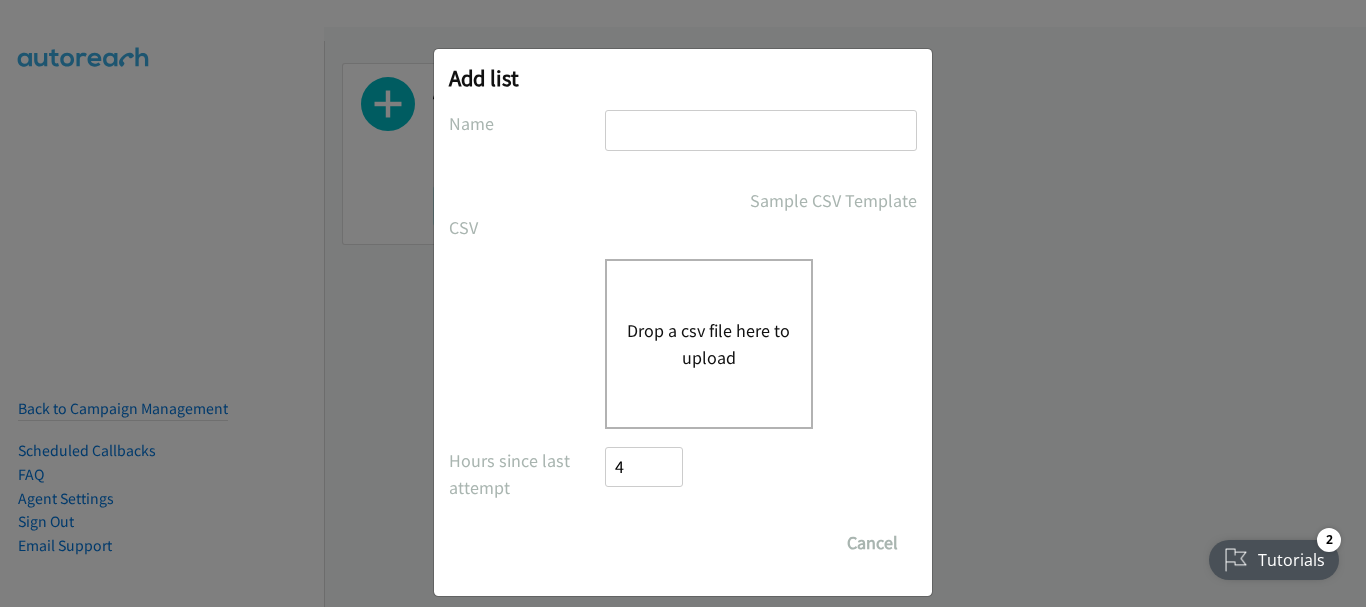 click at bounding box center [761, 130] 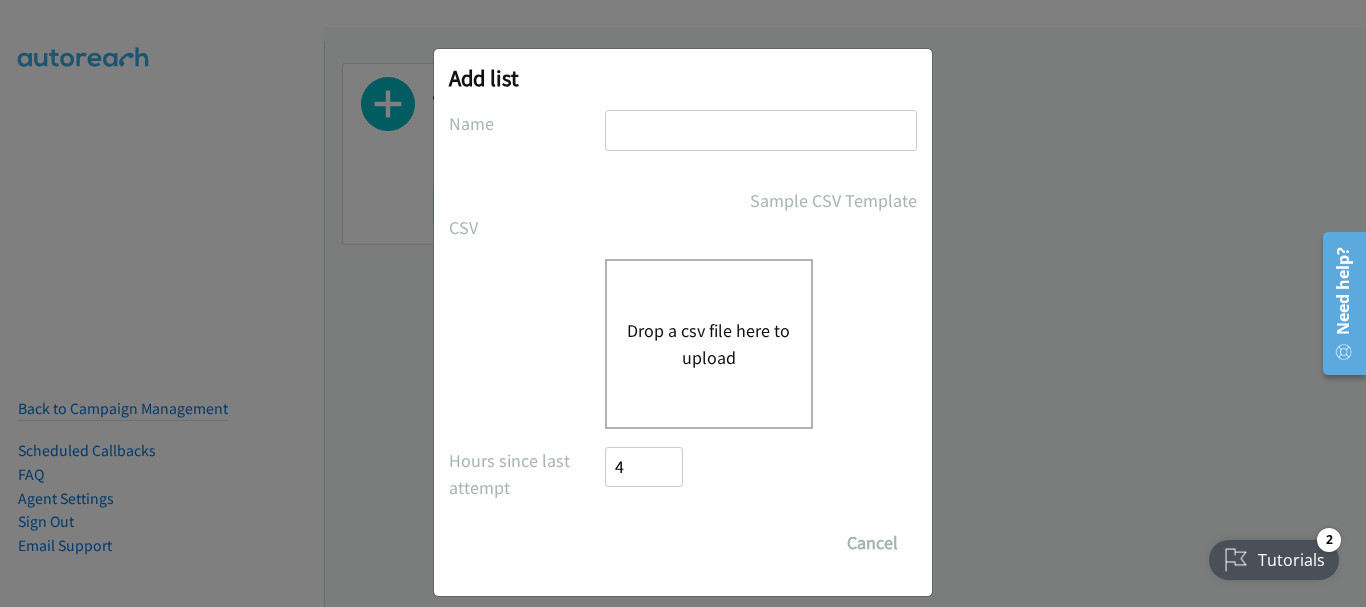 type on "Dell" 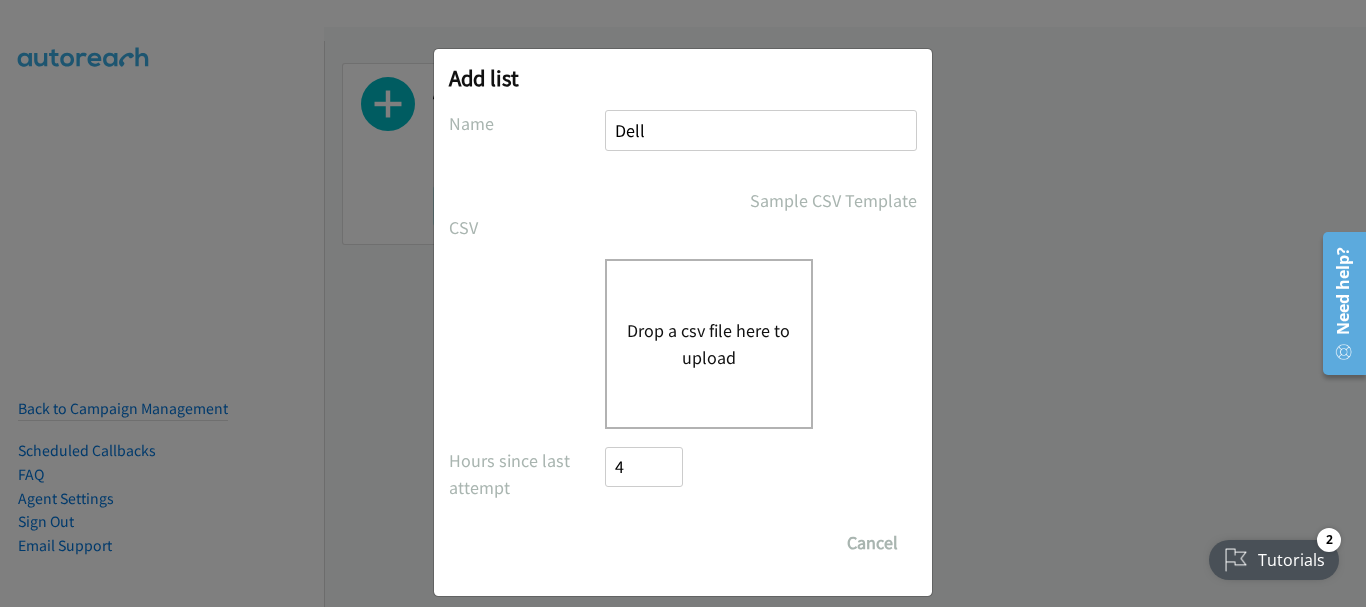 click on "Drop a csv file here to upload" at bounding box center (709, 344) 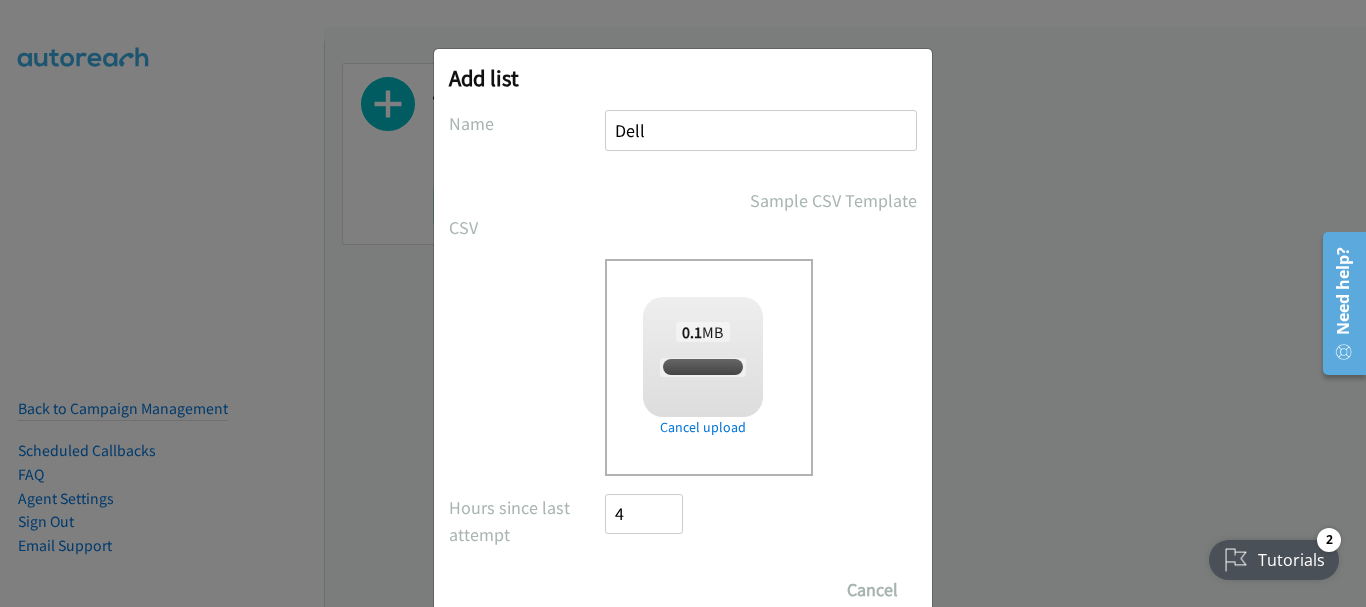 checkbox on "true" 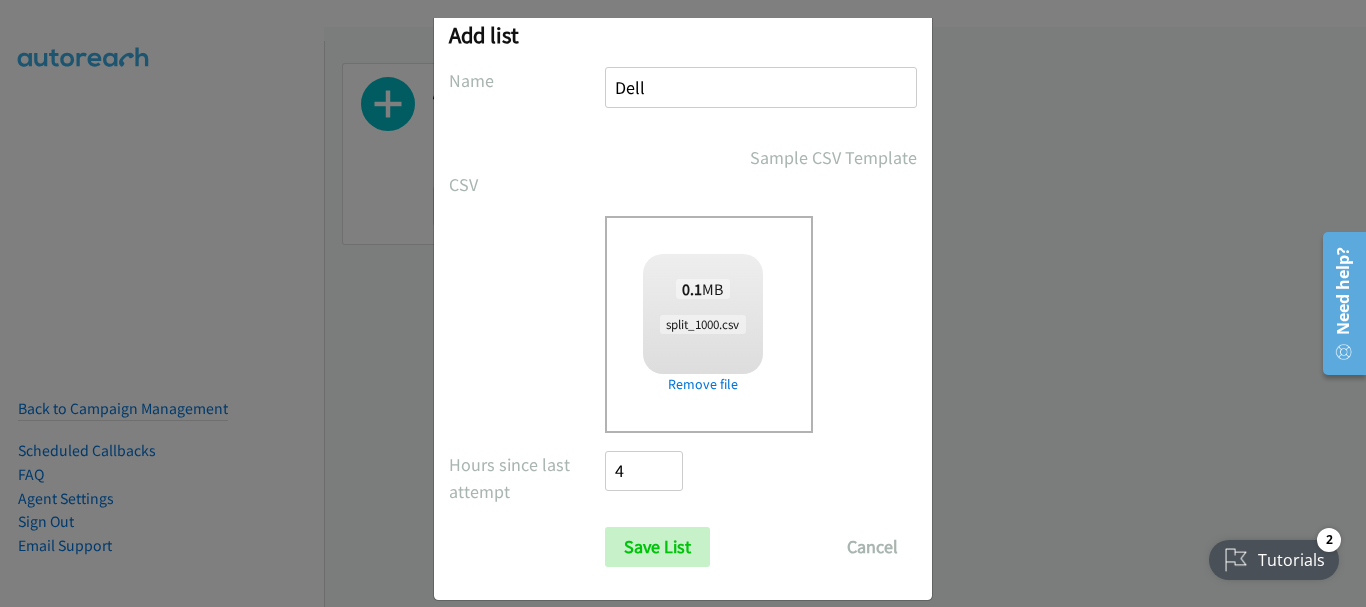 scroll, scrollTop: 67, scrollLeft: 0, axis: vertical 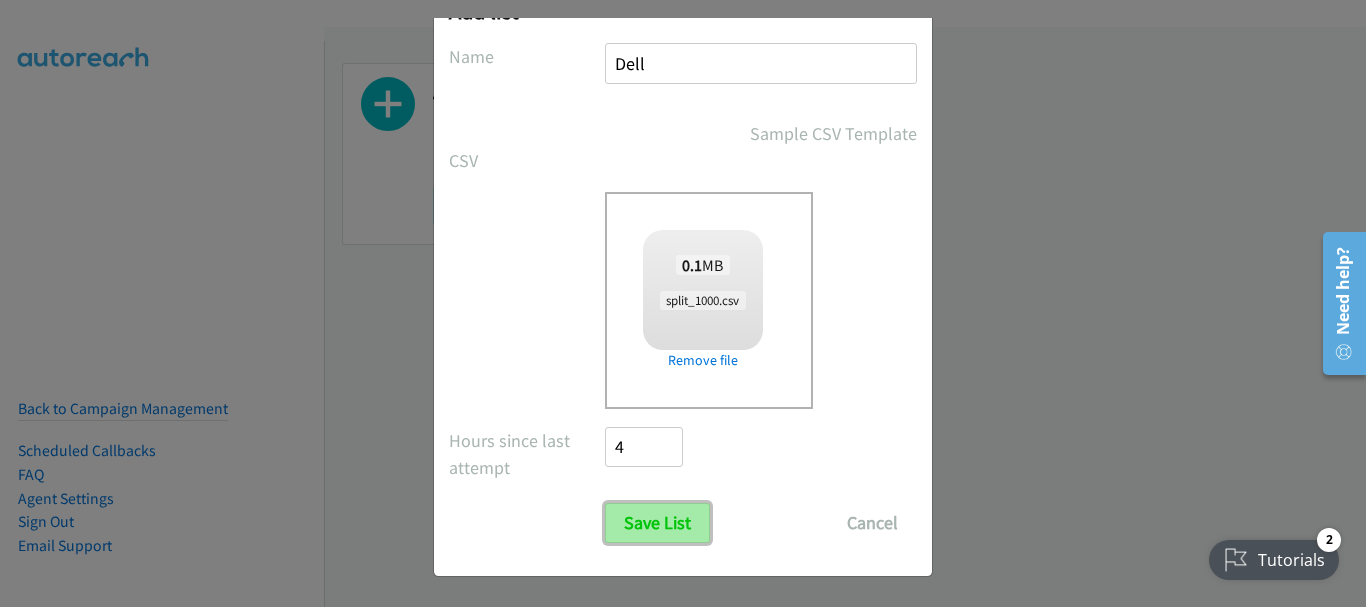 click on "Save List" at bounding box center [657, 523] 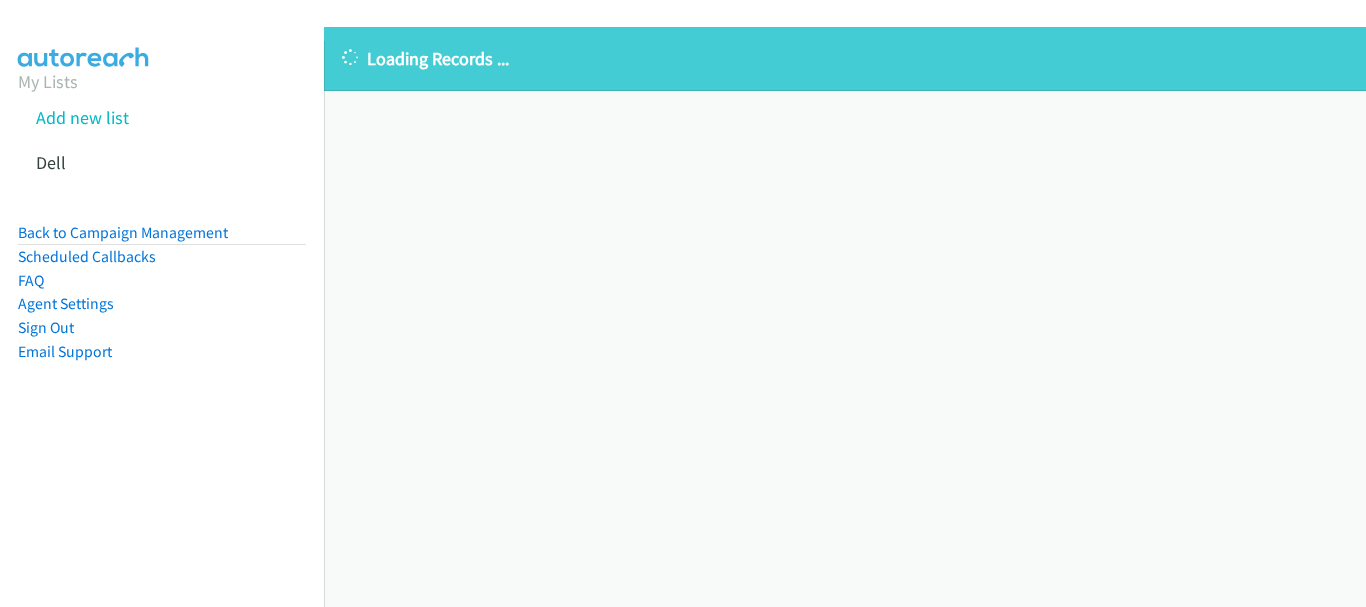 scroll, scrollTop: 0, scrollLeft: 0, axis: both 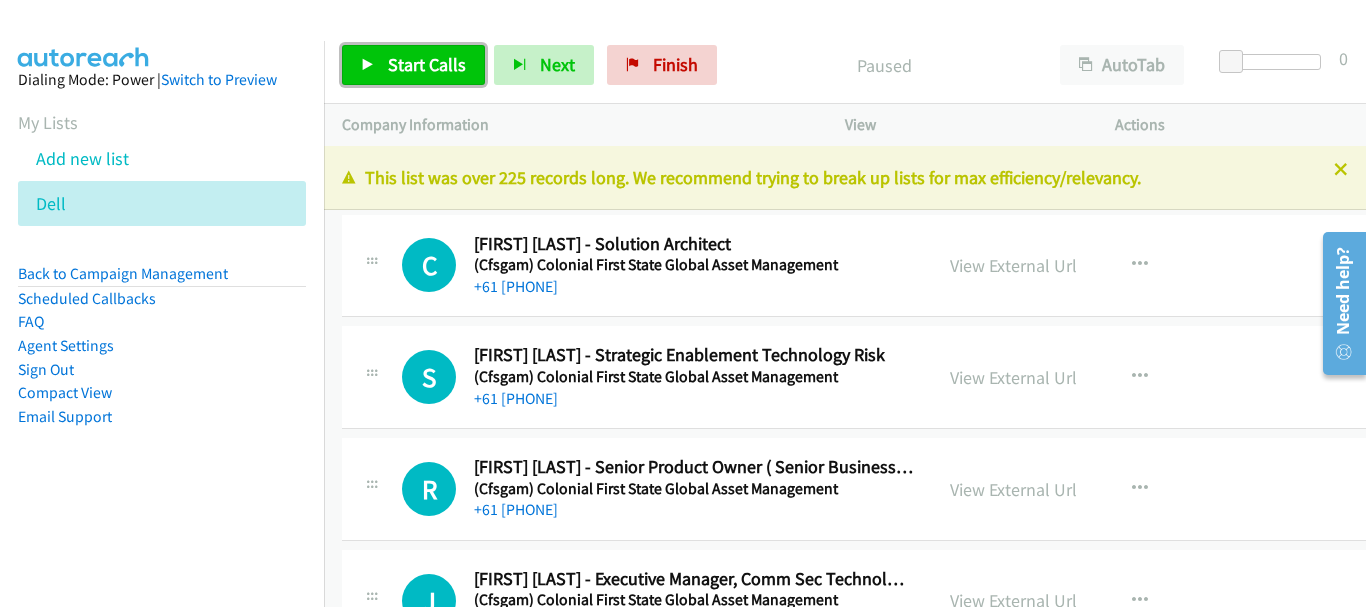 click on "Start Calls" at bounding box center (427, 64) 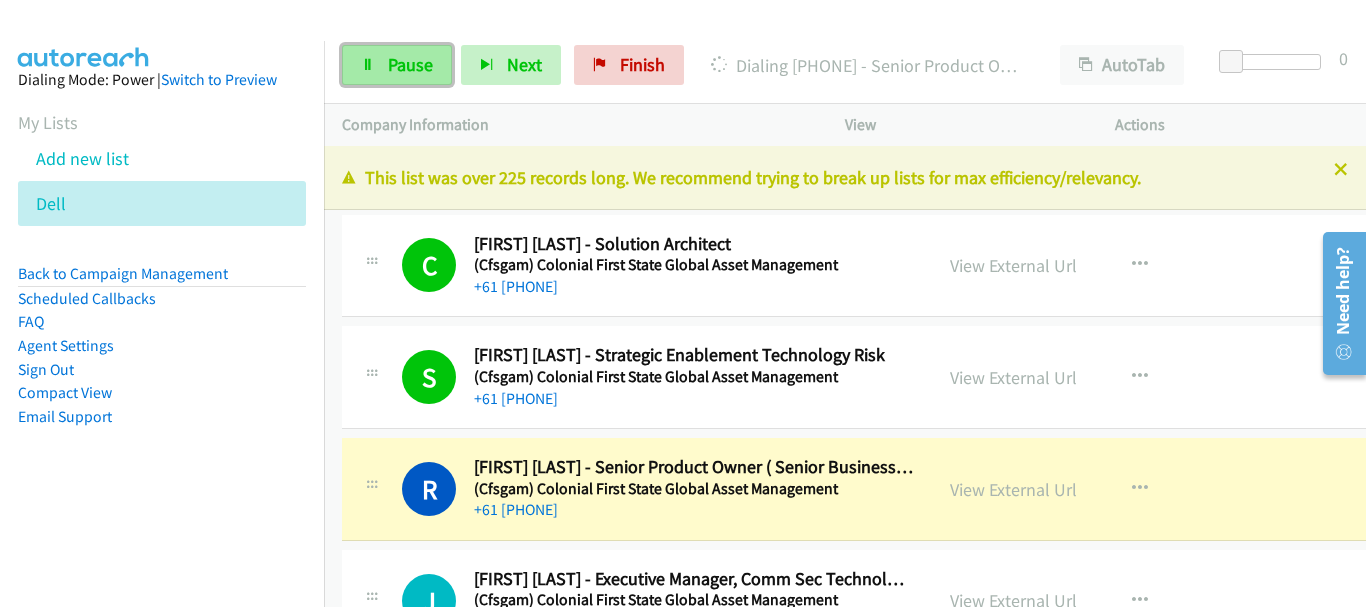 click on "Pause" at bounding box center [410, 64] 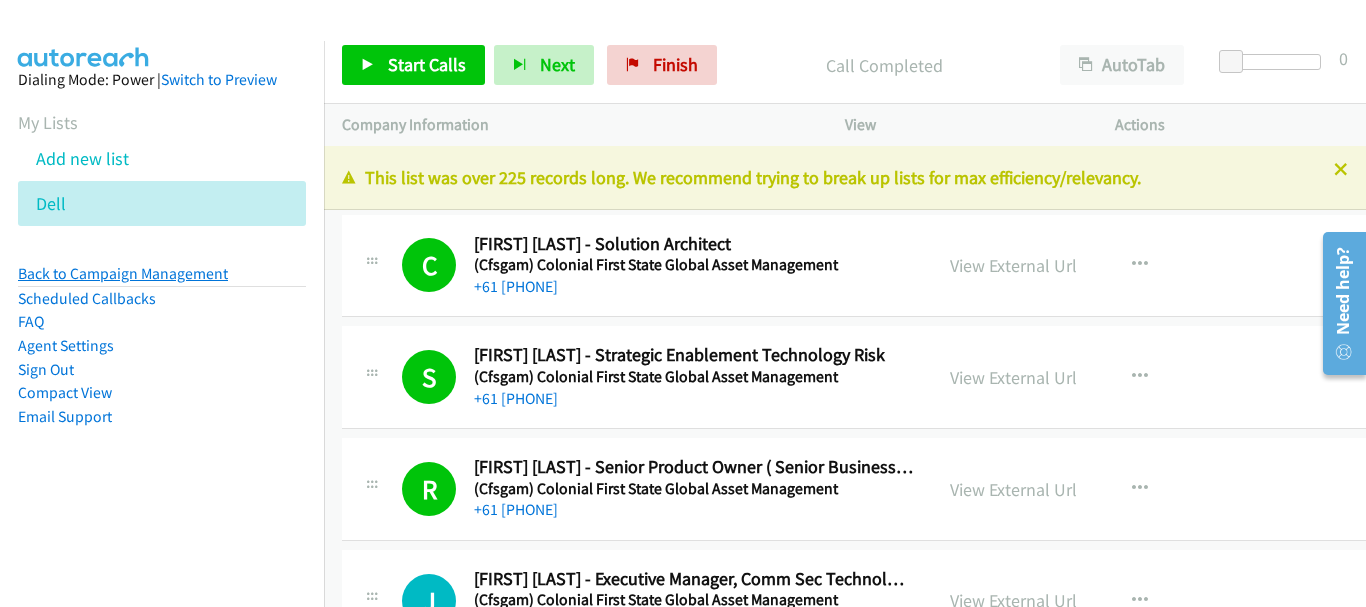 click on "Back to Campaign Management" at bounding box center [123, 273] 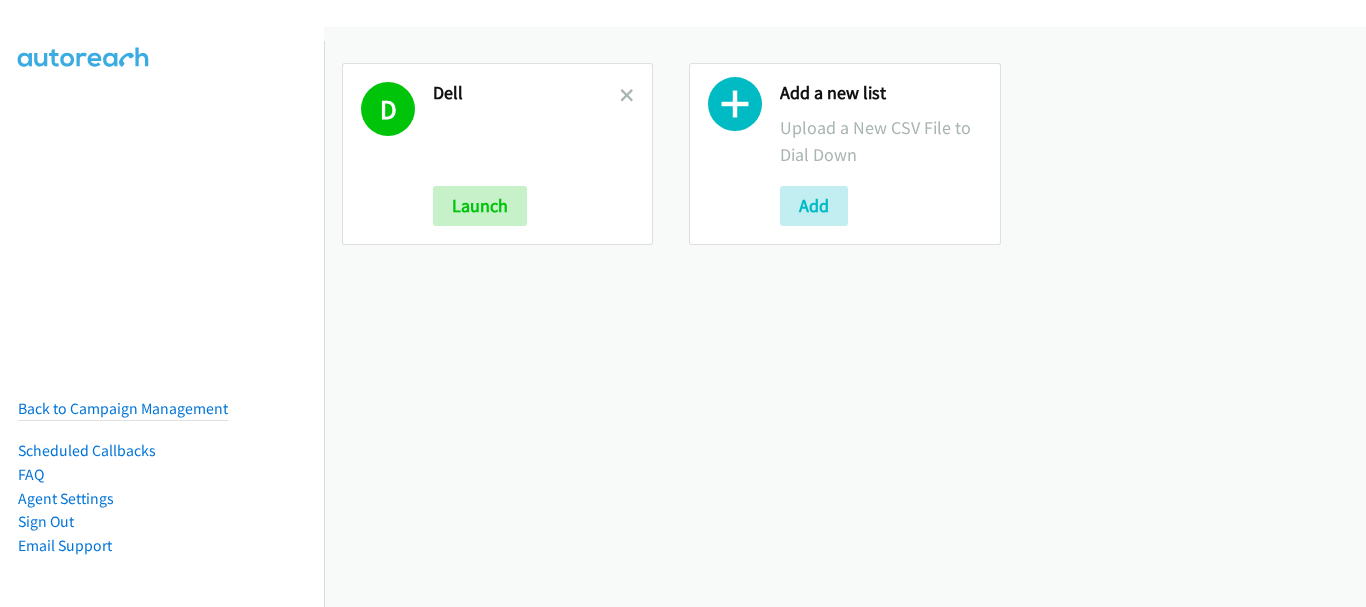 scroll, scrollTop: 0, scrollLeft: 0, axis: both 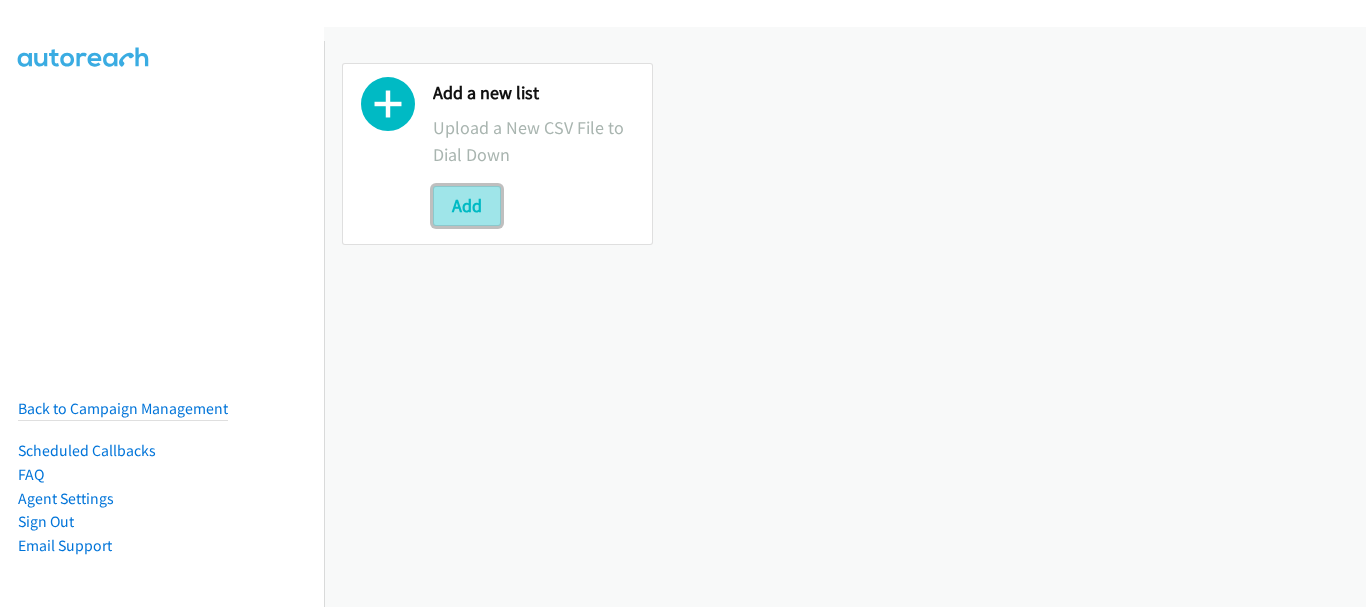 click on "Add" at bounding box center [467, 206] 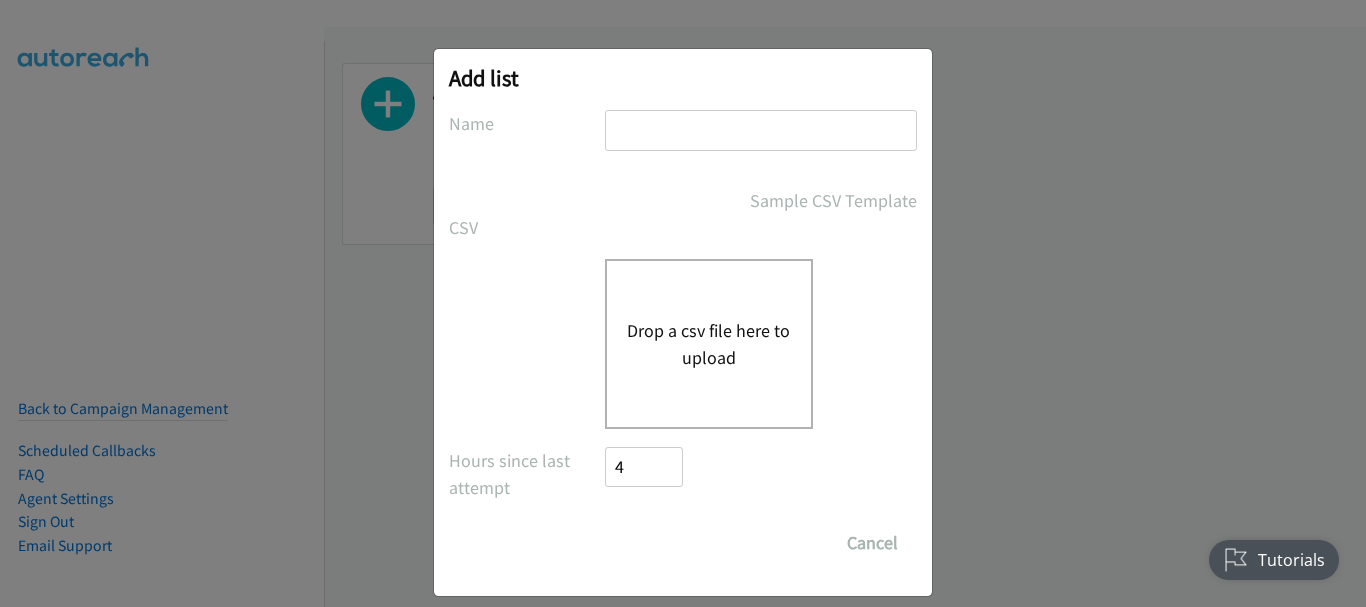scroll, scrollTop: 0, scrollLeft: 0, axis: both 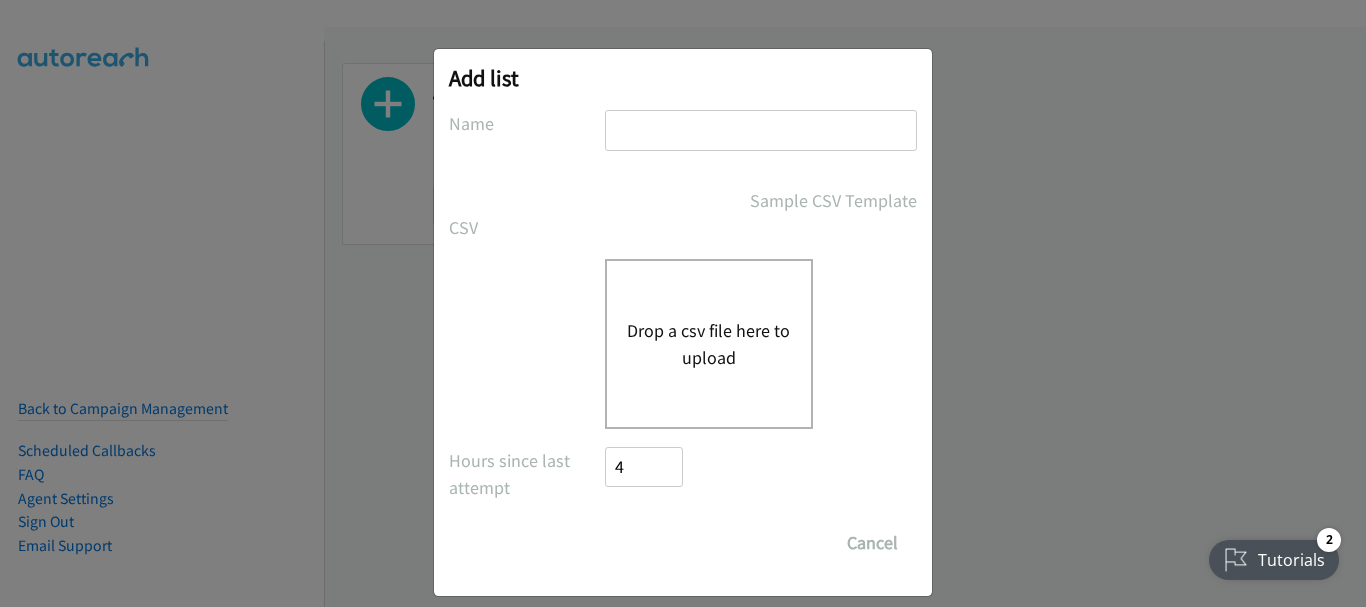 drag, startPoint x: 666, startPoint y: 135, endPoint x: 672, endPoint y: 157, distance: 22.803509 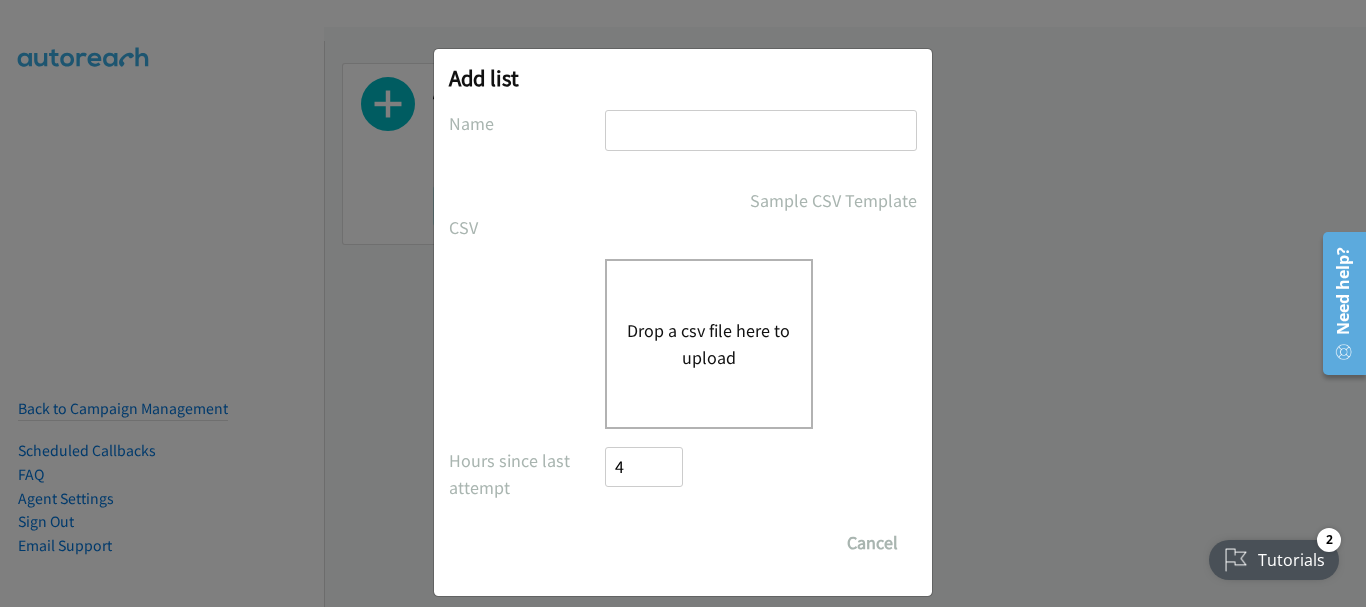 type on "Dell" 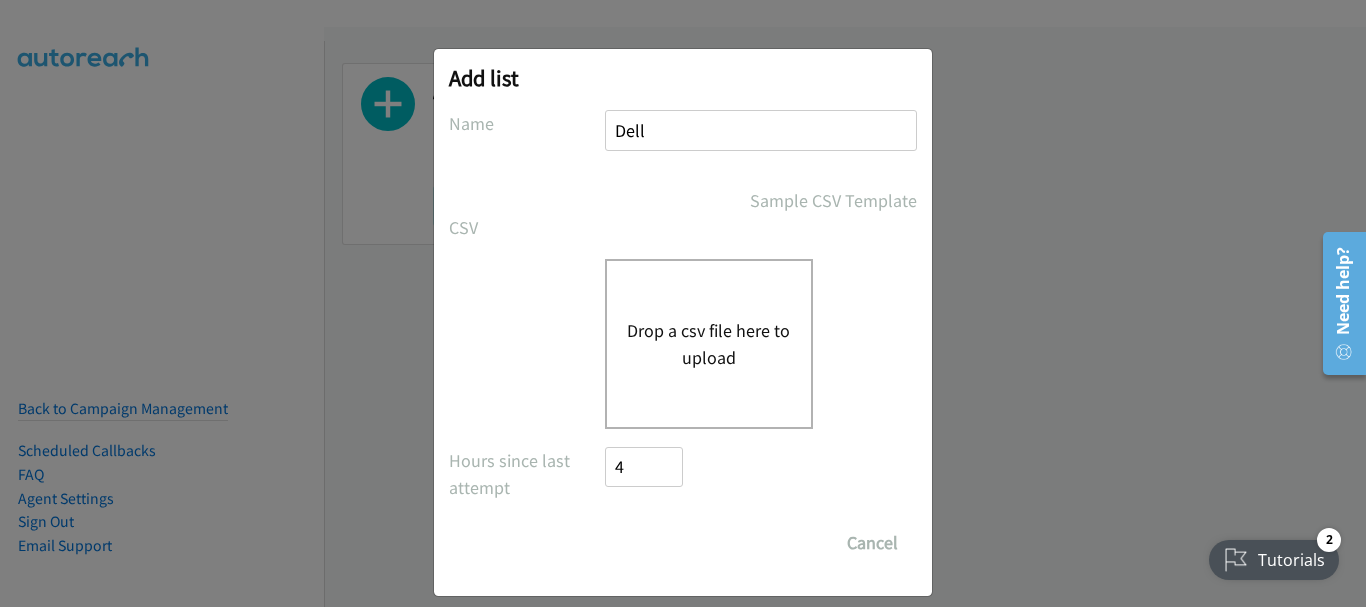 click on "Drop a csv file here to upload" at bounding box center [709, 344] 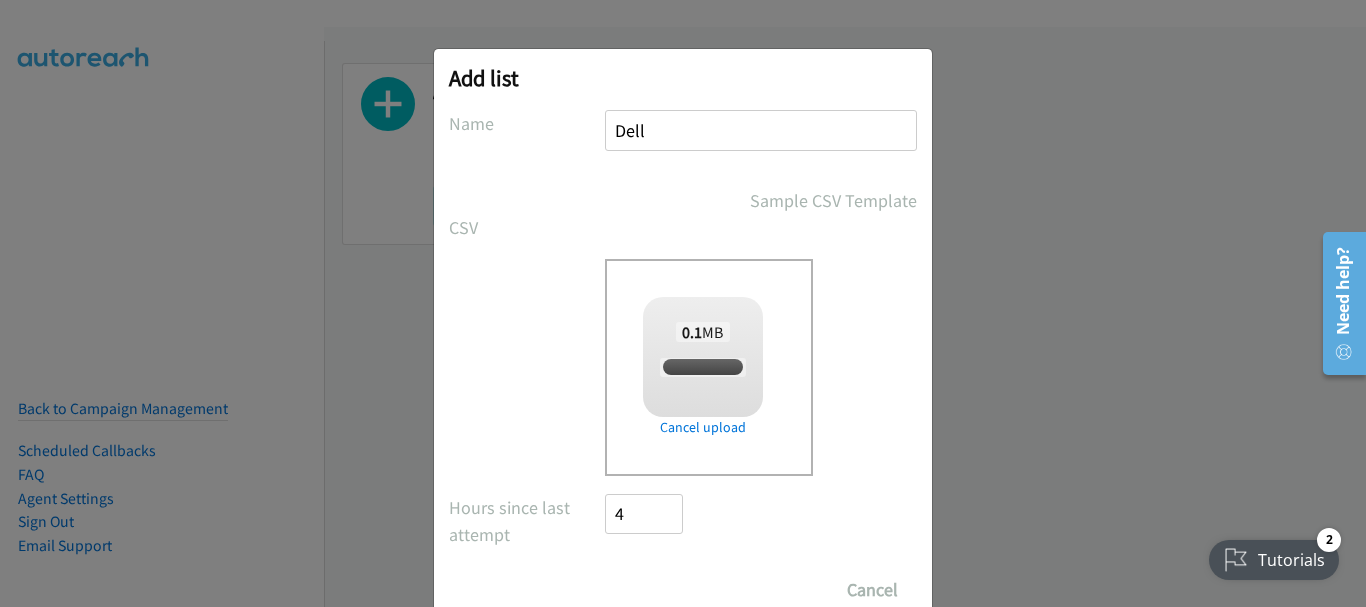 checkbox on "true" 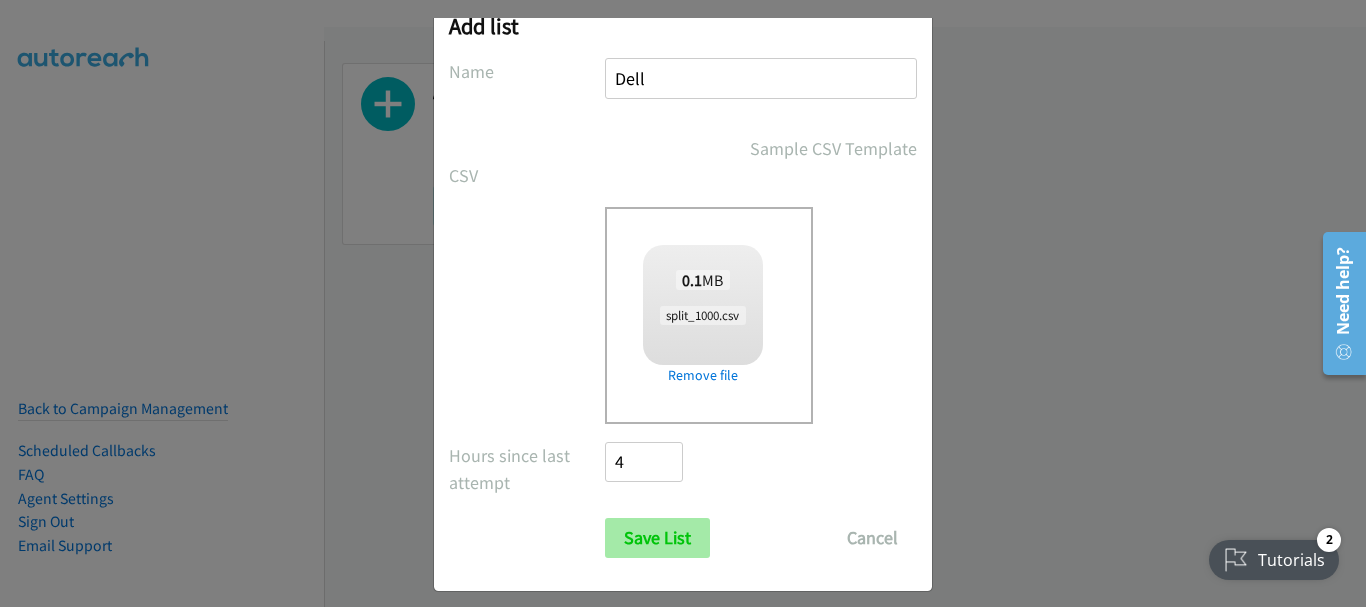 scroll, scrollTop: 67, scrollLeft: 0, axis: vertical 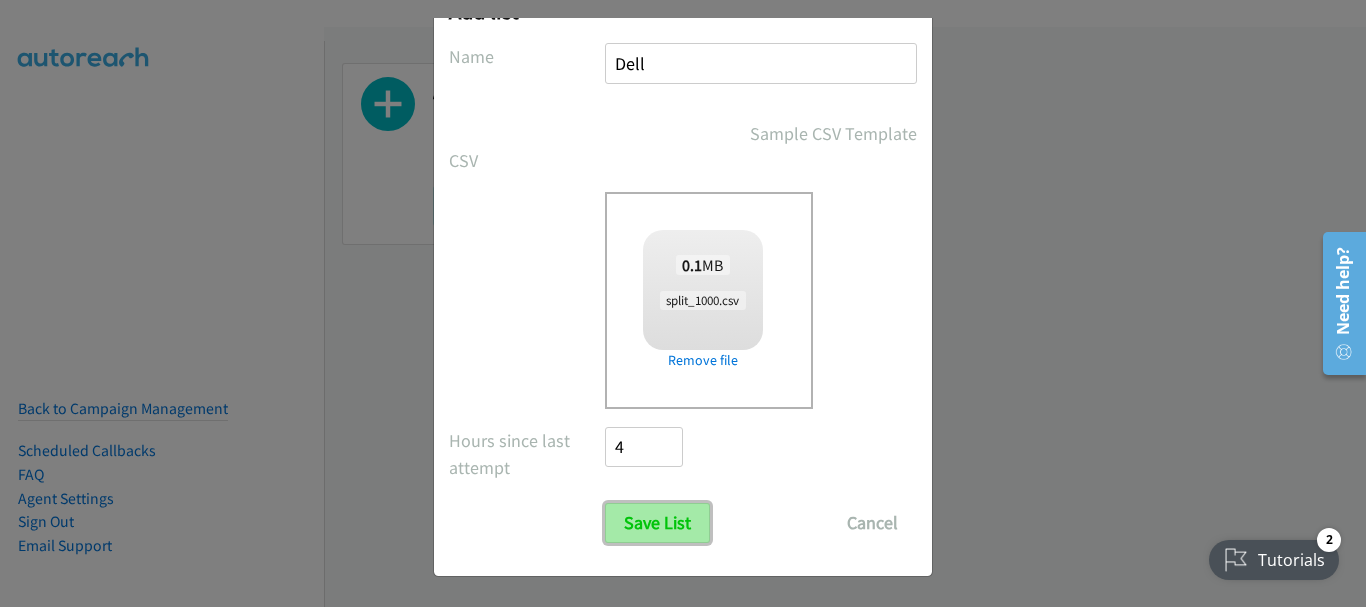 click on "Save List" at bounding box center [657, 523] 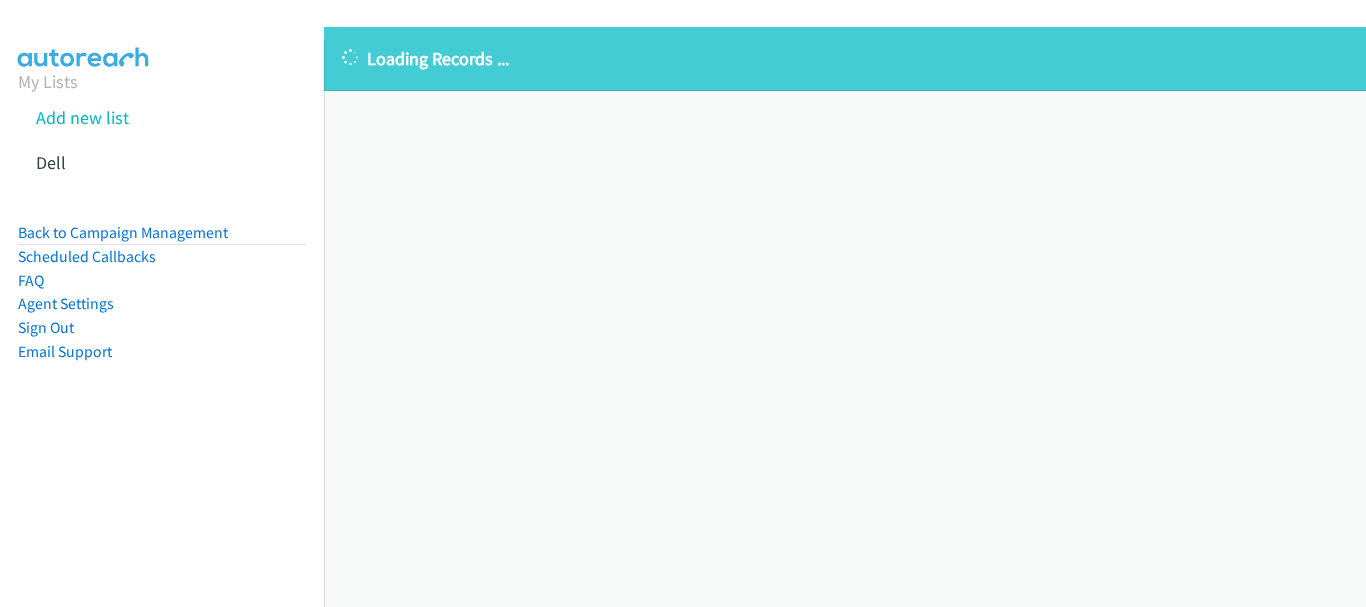 scroll, scrollTop: 0, scrollLeft: 0, axis: both 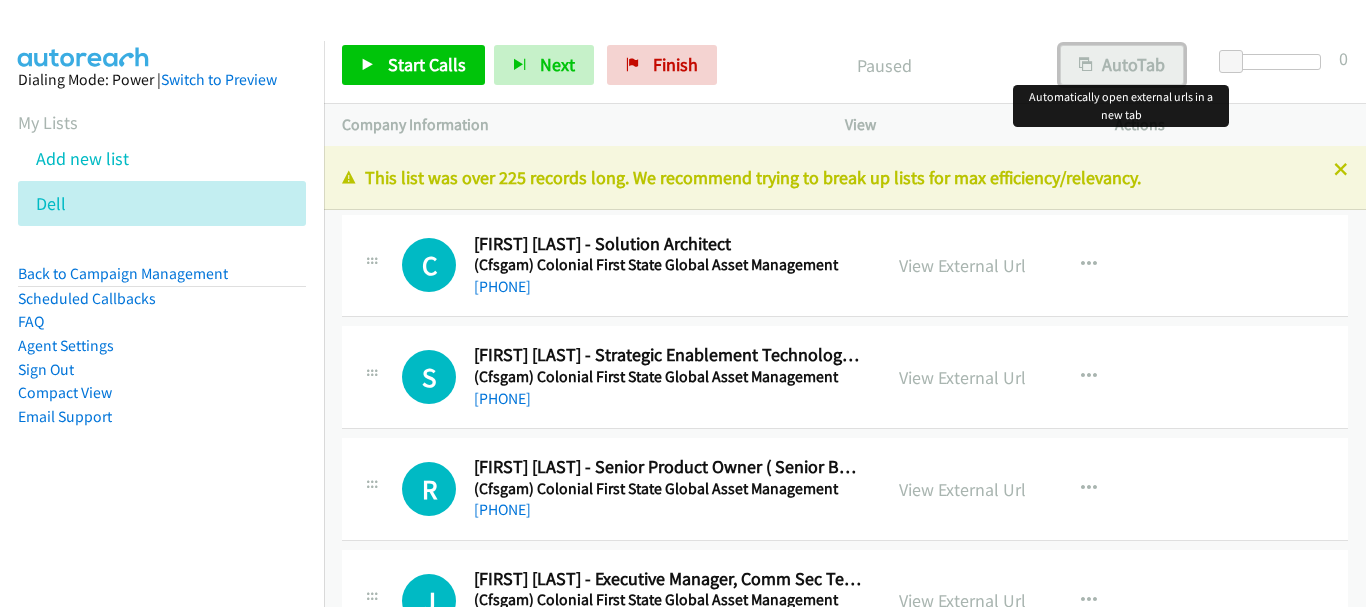 click on "AutoTab" at bounding box center [1122, 65] 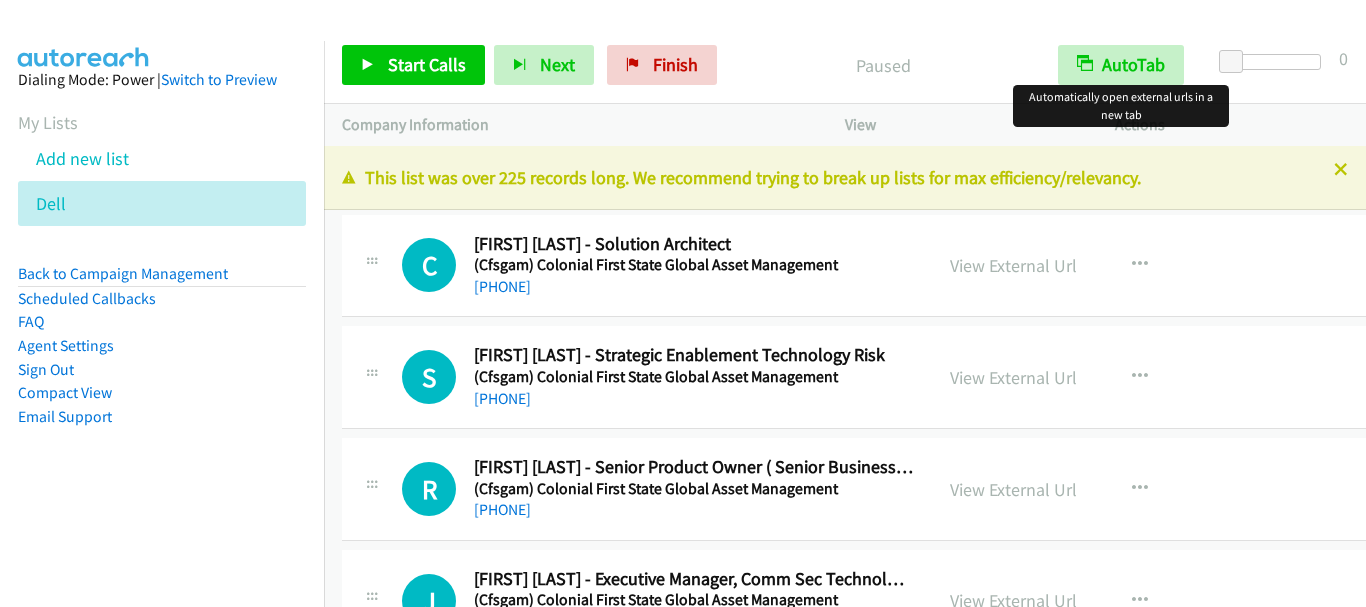 scroll, scrollTop: 200, scrollLeft: 0, axis: vertical 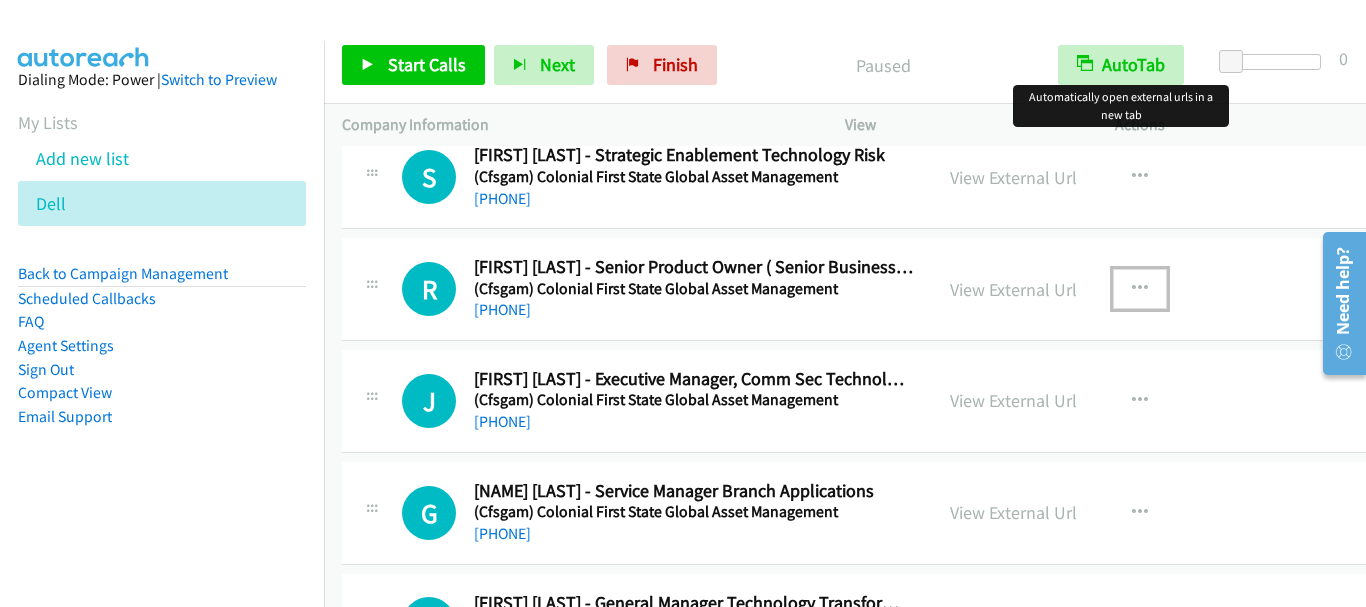 click at bounding box center (1140, 289) 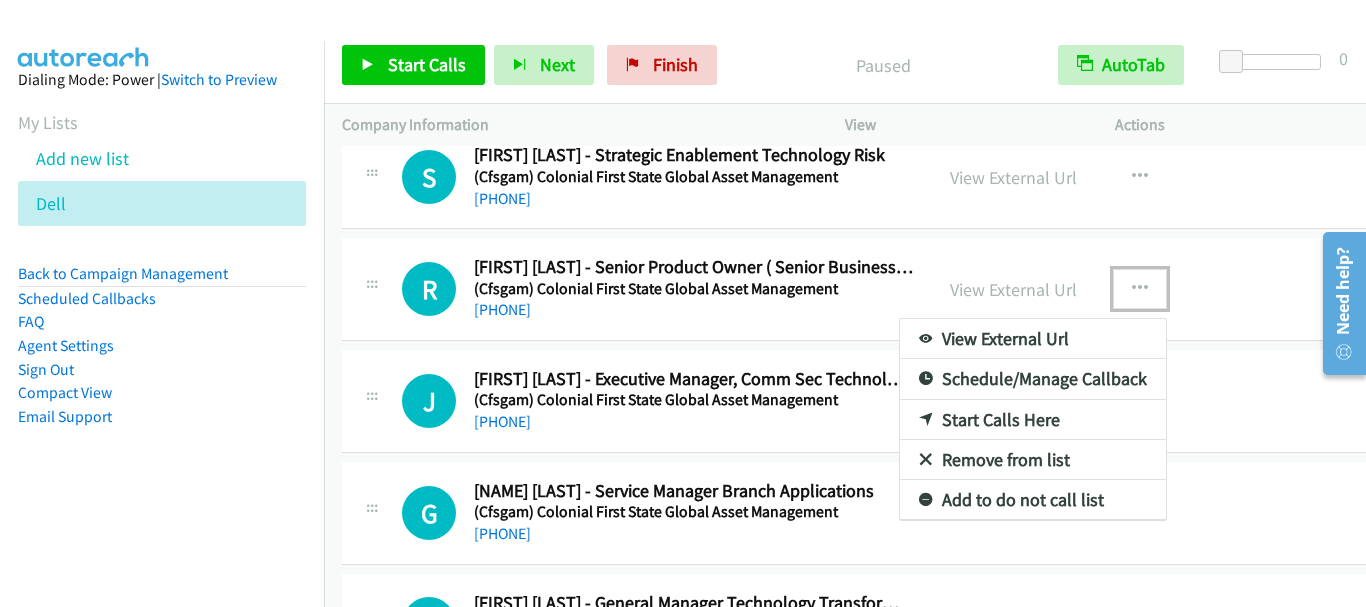 click on "Start Calls Here" at bounding box center [1033, 420] 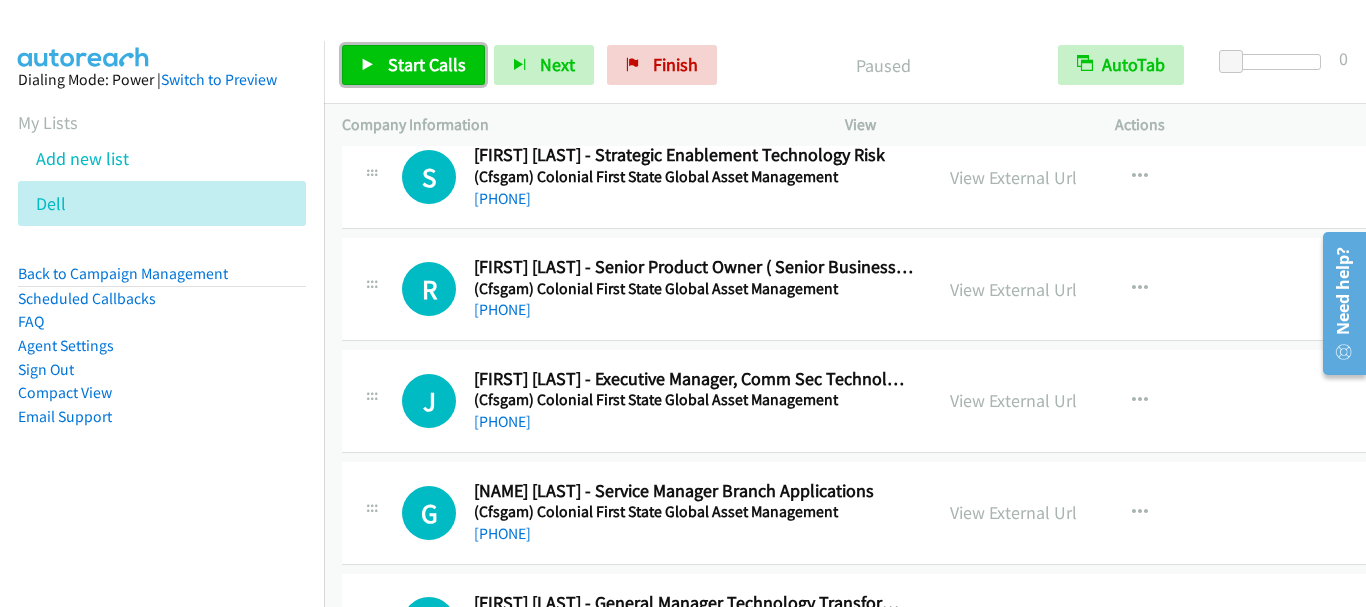 click on "Start Calls" at bounding box center [427, 64] 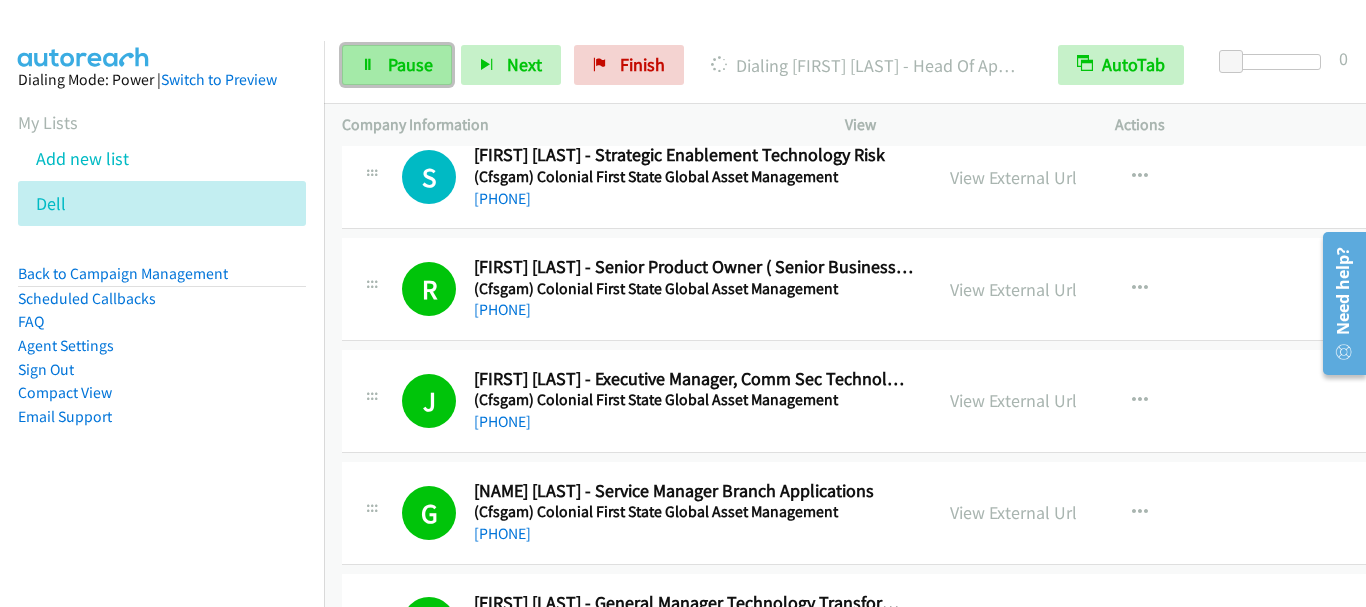 drag, startPoint x: 406, startPoint y: 64, endPoint x: 420, endPoint y: 47, distance: 22.022715 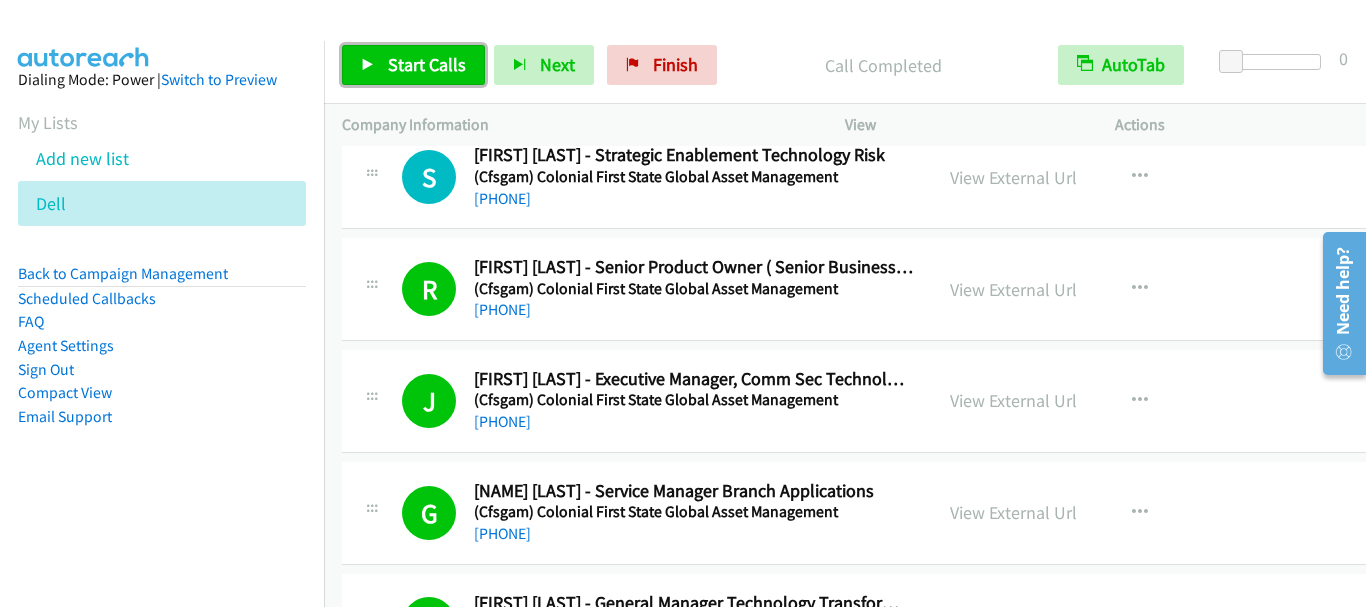 click on "Start Calls" at bounding box center [427, 64] 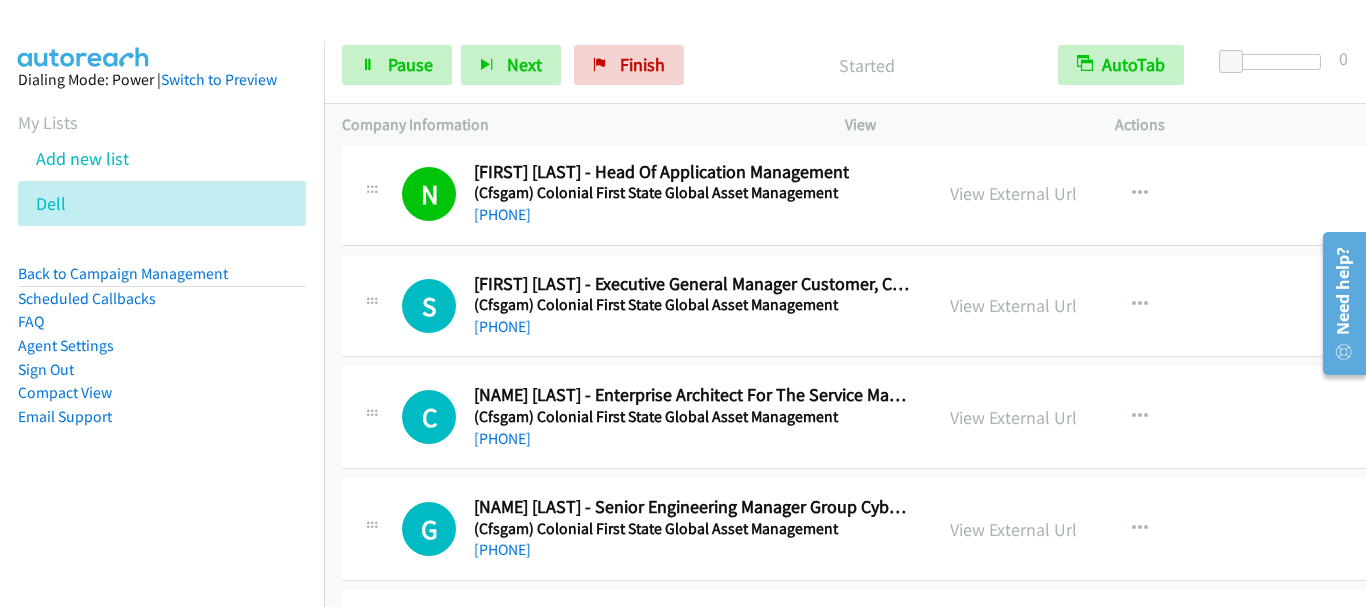 scroll, scrollTop: 1200, scrollLeft: 0, axis: vertical 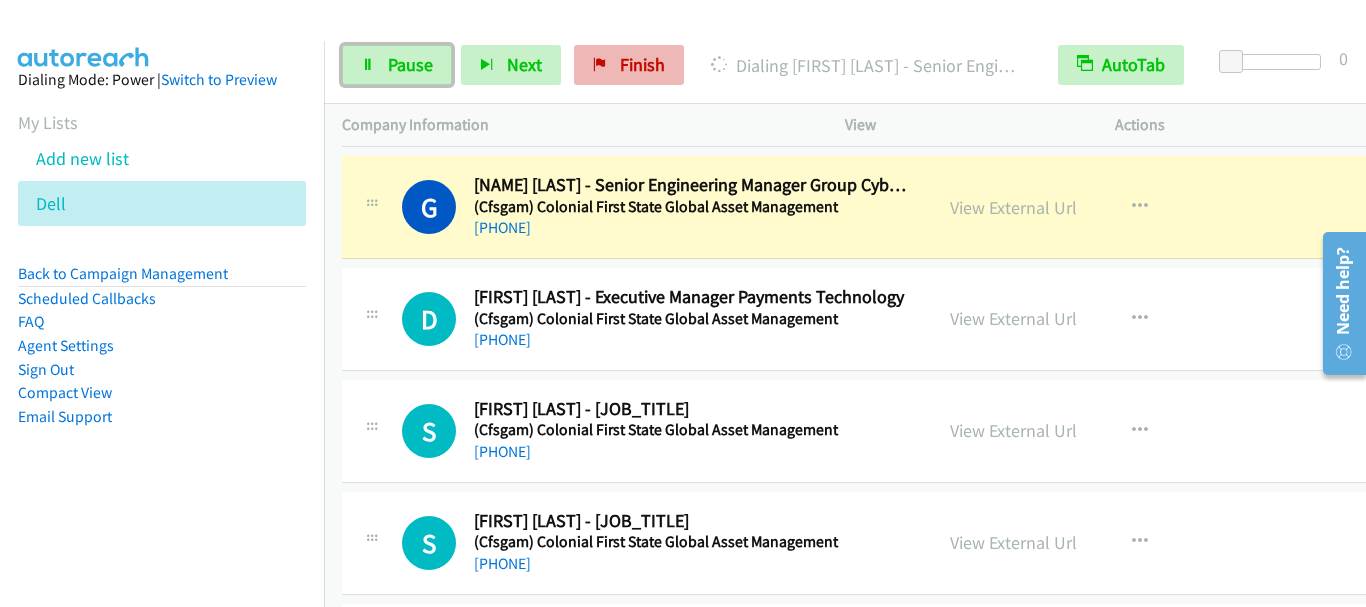 drag, startPoint x: 402, startPoint y: 68, endPoint x: 635, endPoint y: 67, distance: 233.00215 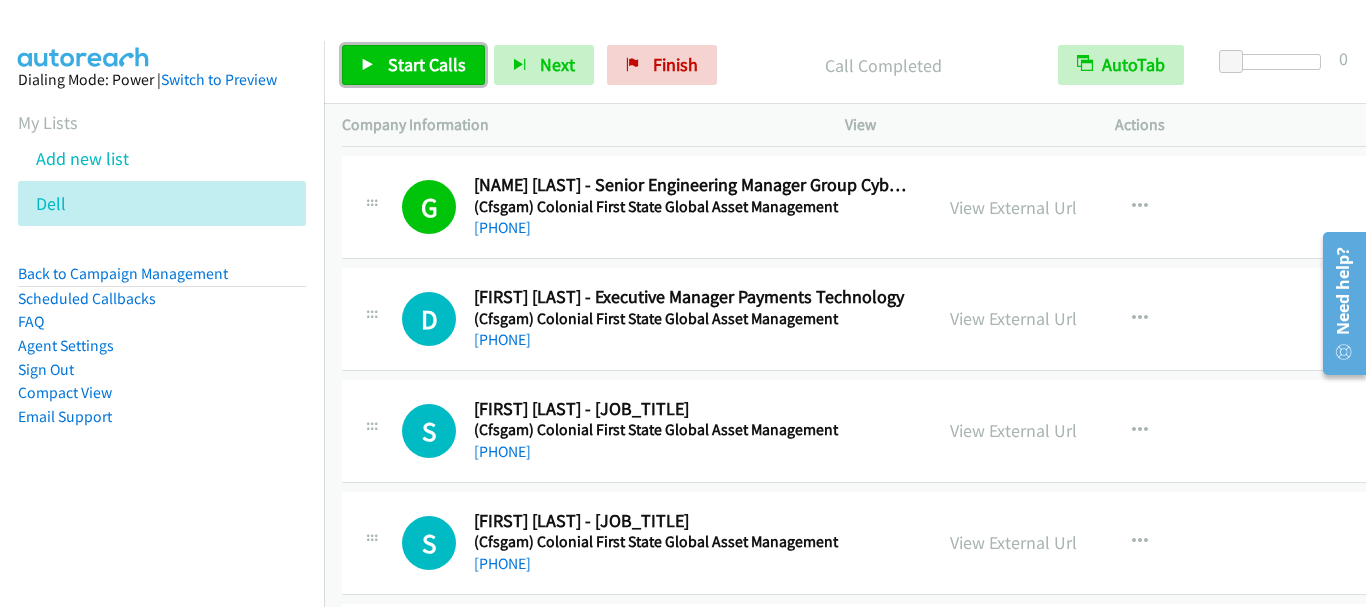 click on "Start Calls" at bounding box center (413, 65) 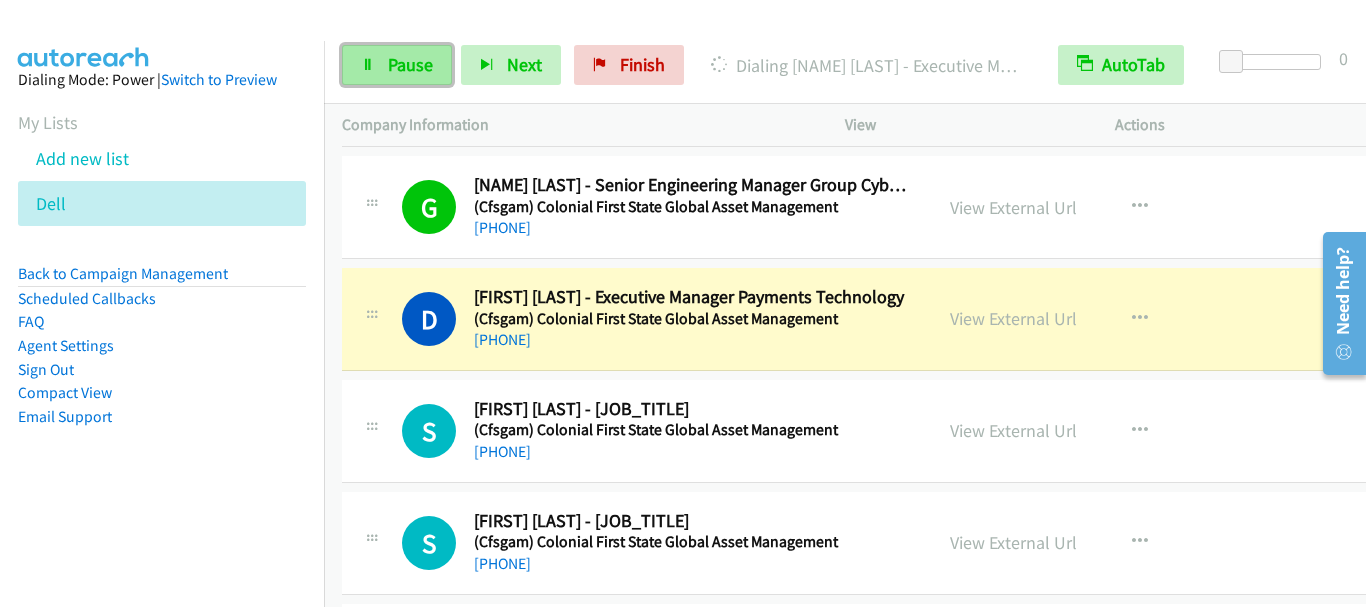 click on "Pause" at bounding box center [410, 64] 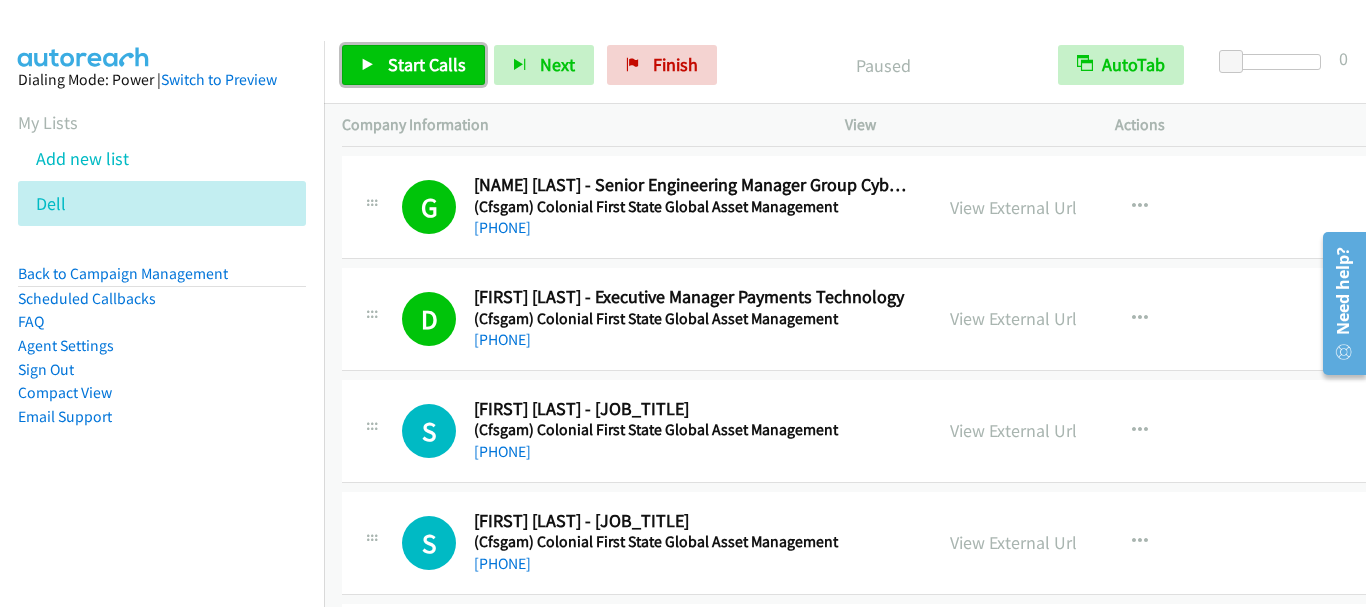 click on "Start Calls" at bounding box center [427, 64] 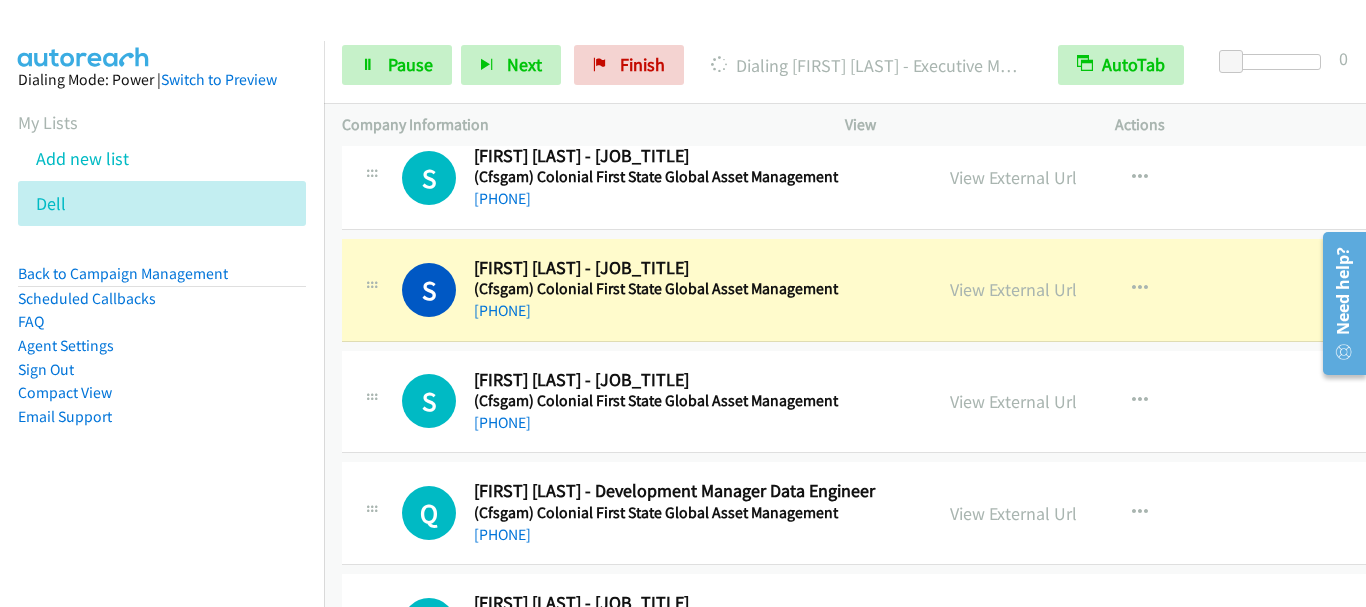 scroll, scrollTop: 1700, scrollLeft: 0, axis: vertical 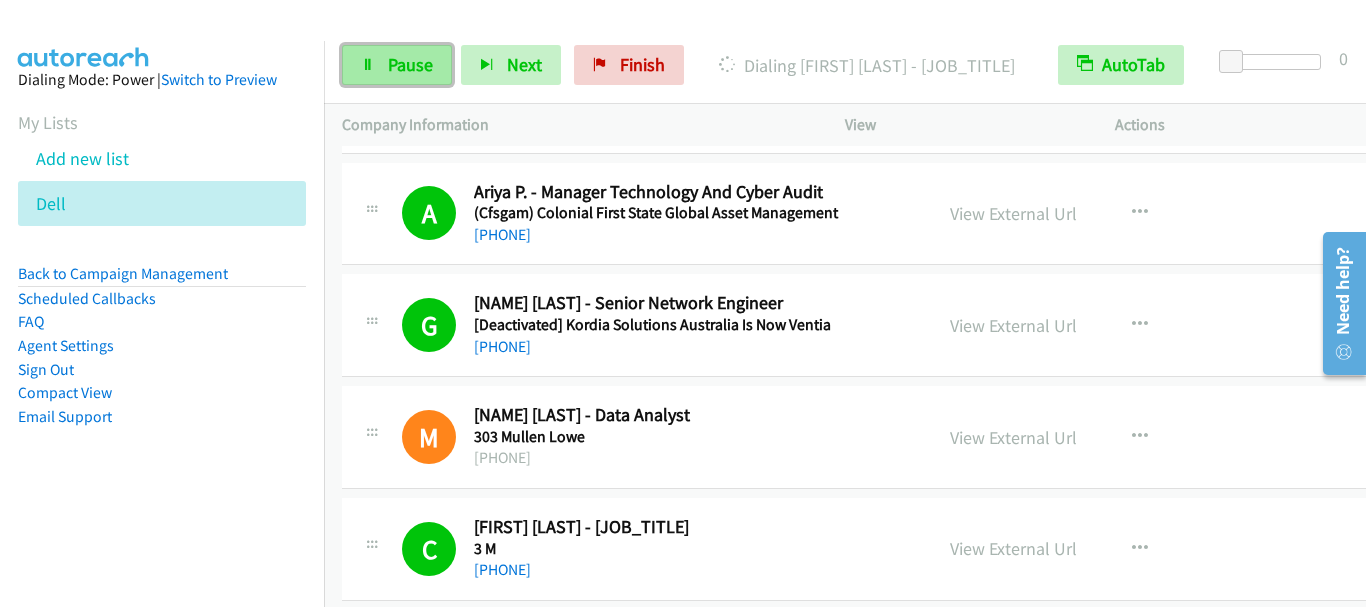 click on "Pause" at bounding box center [410, 64] 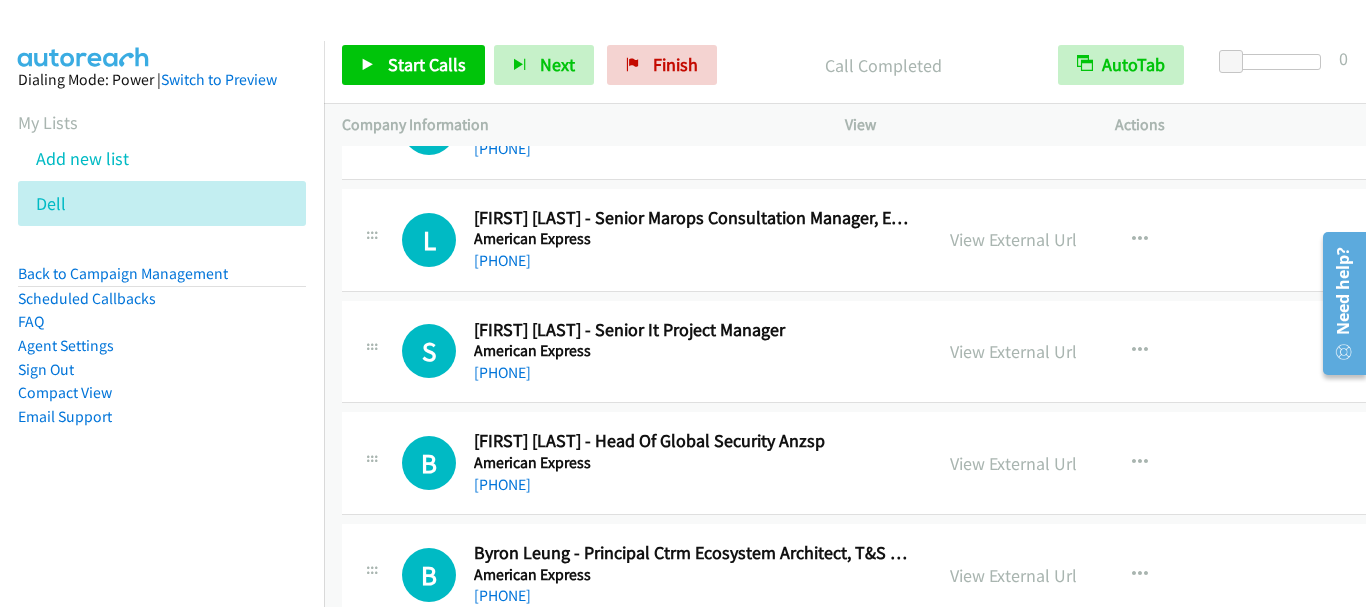 scroll, scrollTop: 10000, scrollLeft: 0, axis: vertical 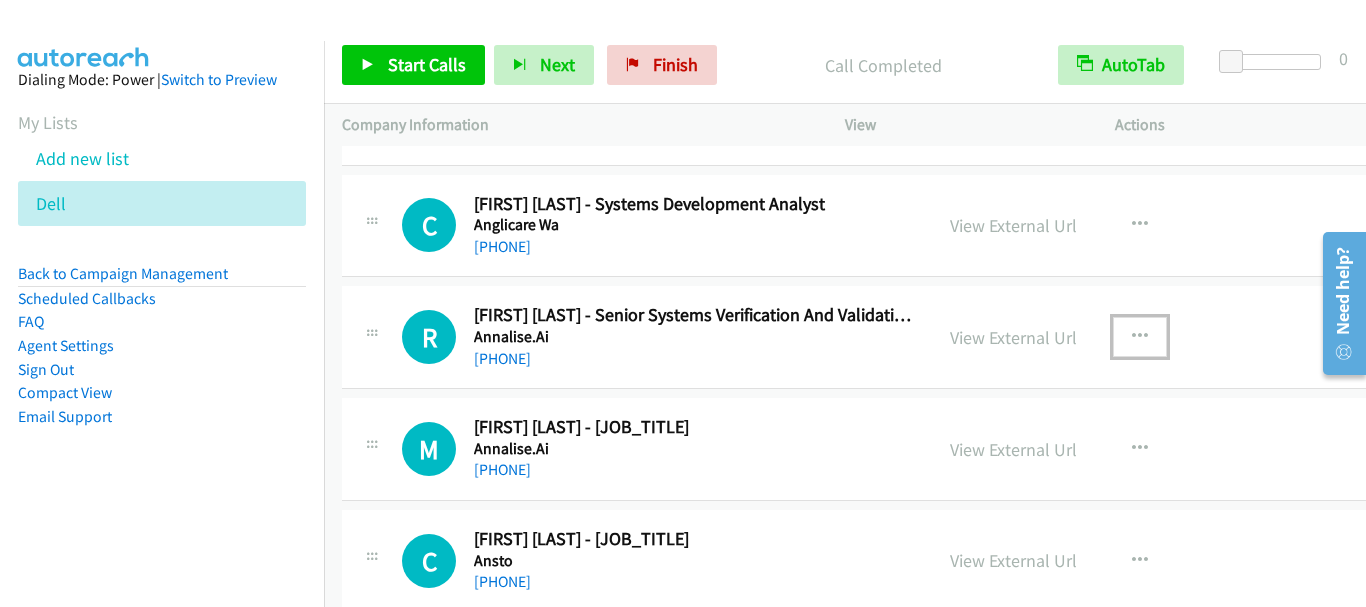 click at bounding box center (1140, 337) 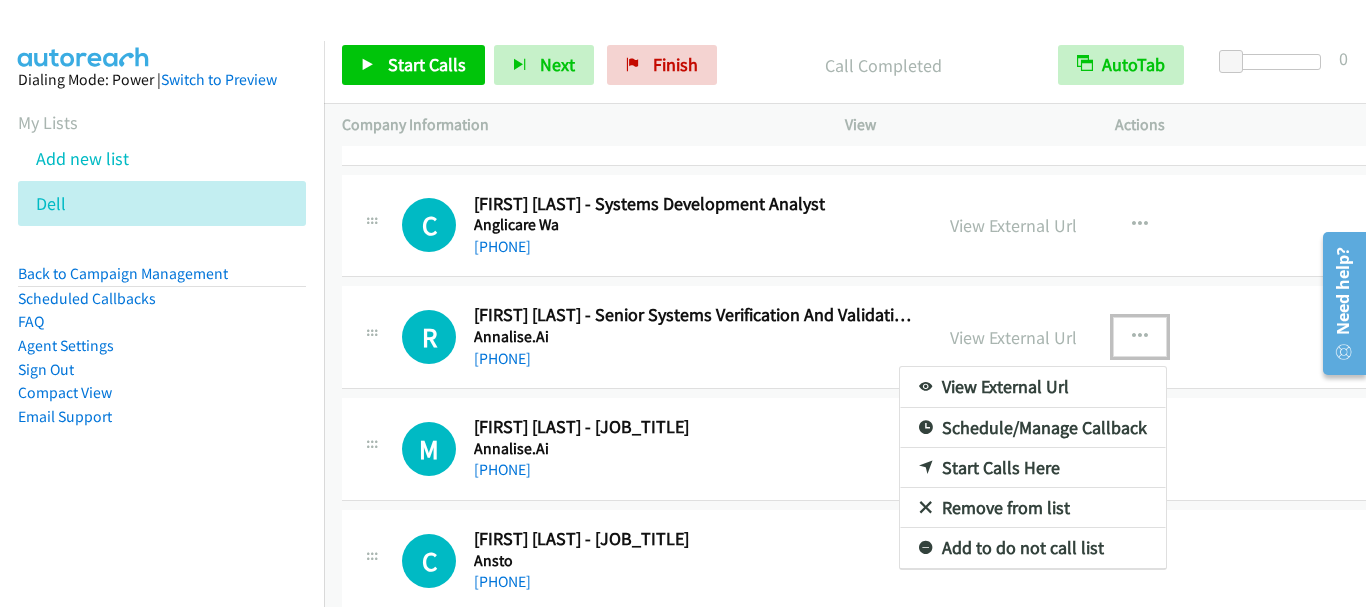 click on "Start Calls Here" at bounding box center (1033, 468) 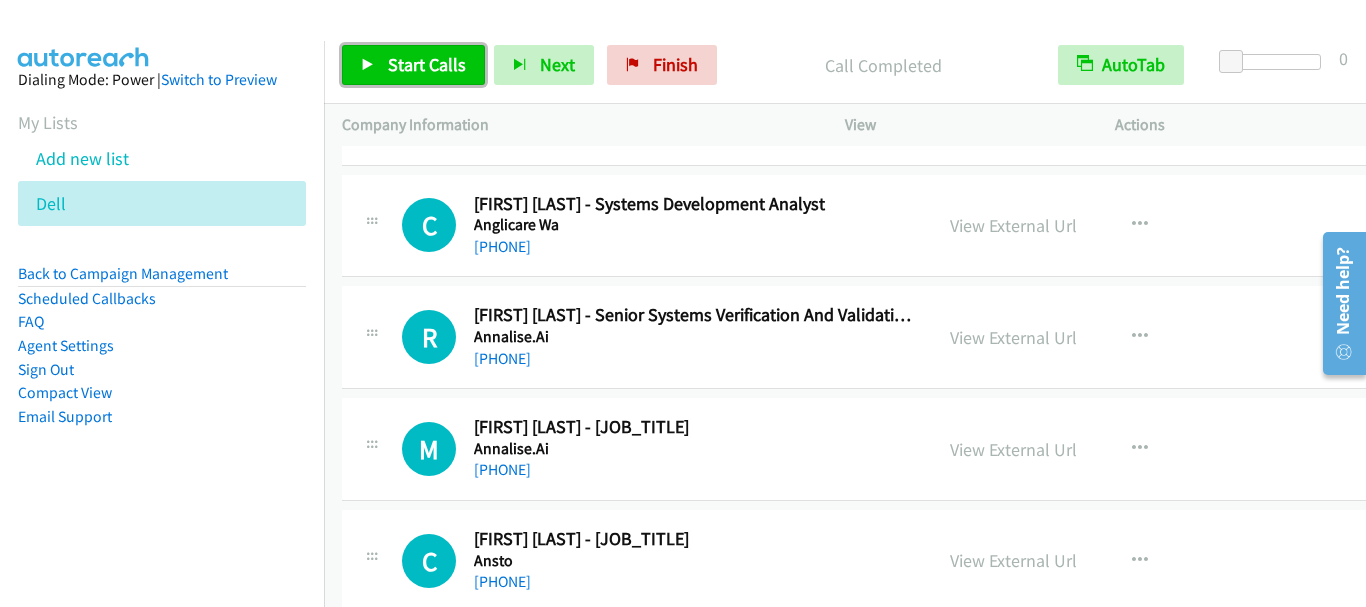 click on "Start Calls" at bounding box center [427, 64] 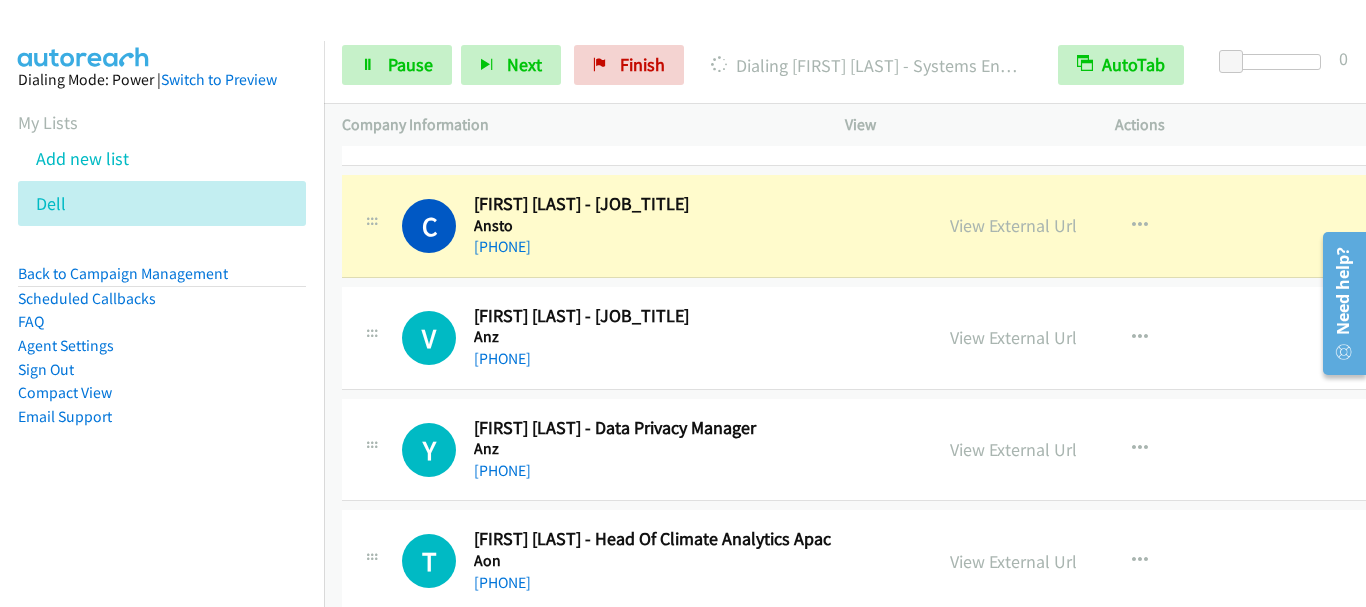 scroll, scrollTop: 22367, scrollLeft: 0, axis: vertical 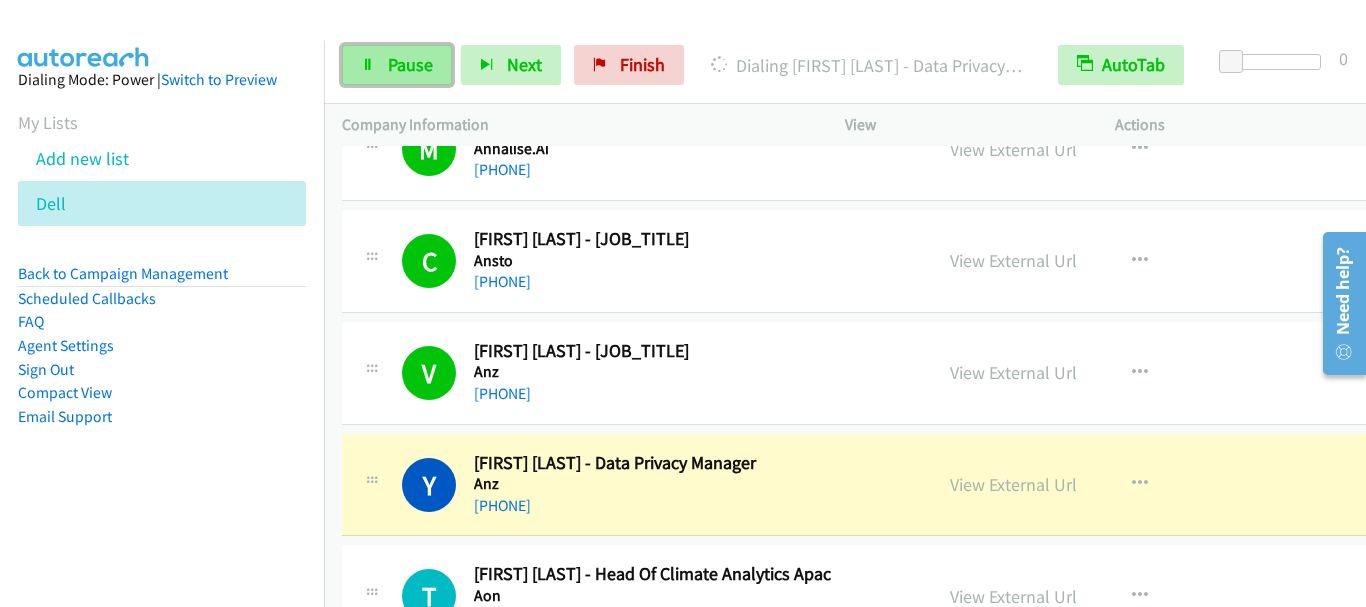 click on "Pause" at bounding box center (410, 64) 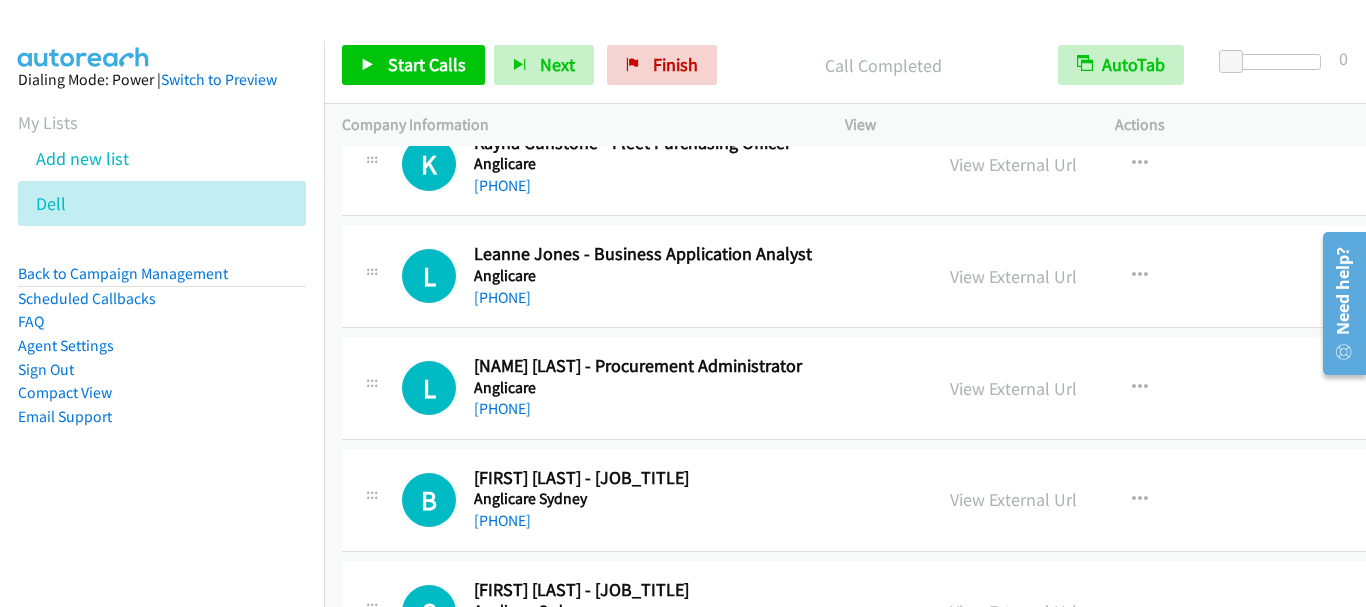scroll, scrollTop: 21567, scrollLeft: 0, axis: vertical 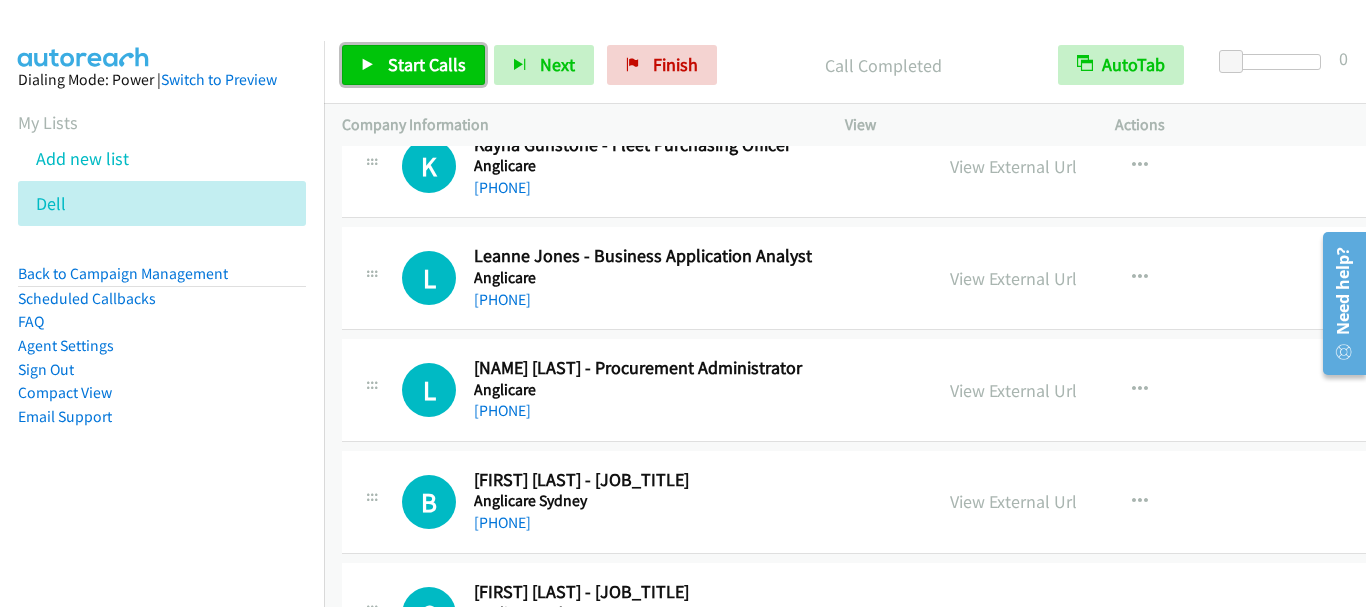 click on "Start Calls" at bounding box center (413, 65) 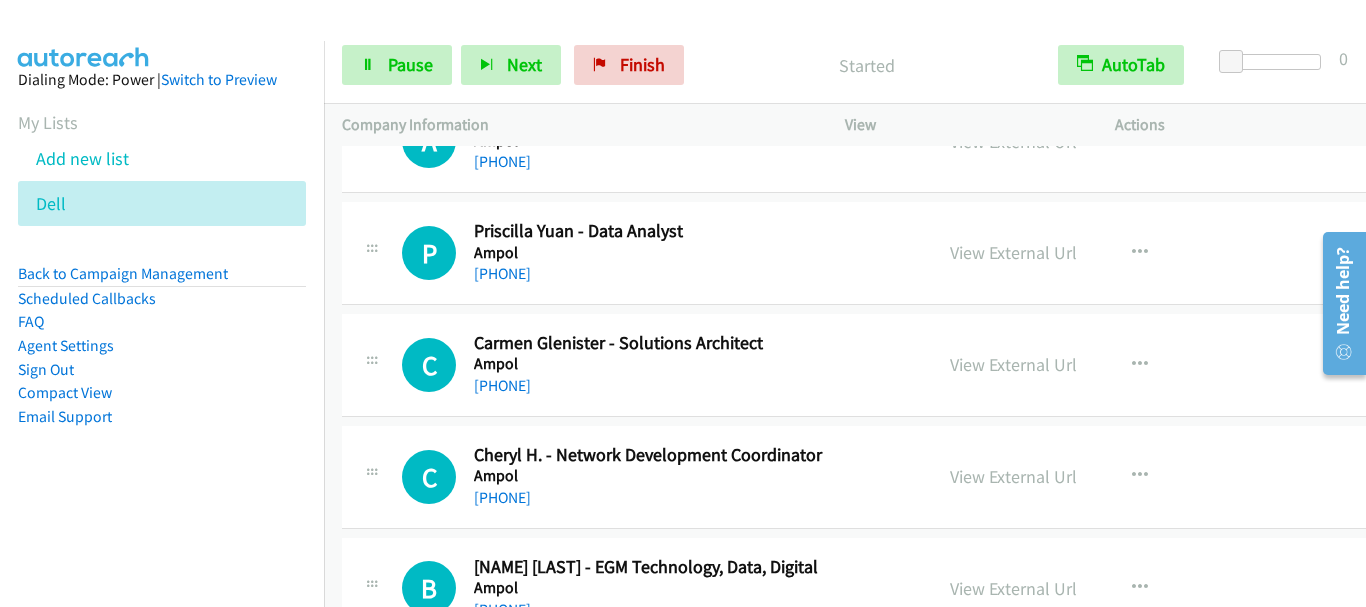 scroll, scrollTop: 19067, scrollLeft: 0, axis: vertical 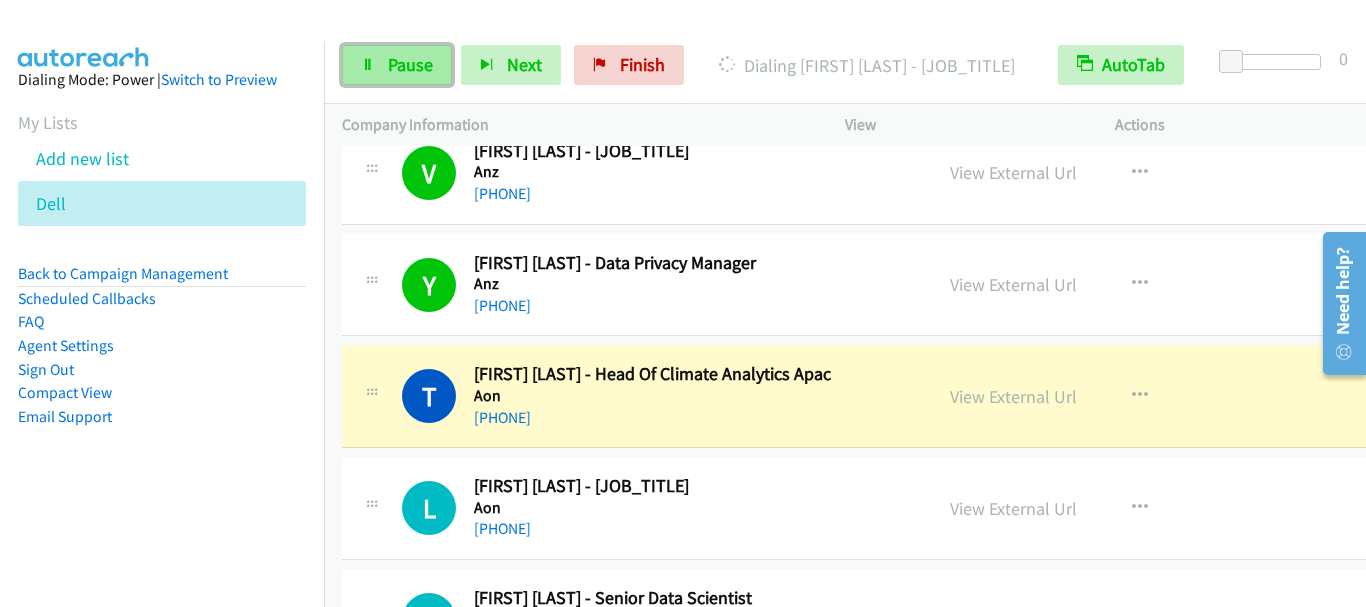 click on "Pause" at bounding box center [410, 64] 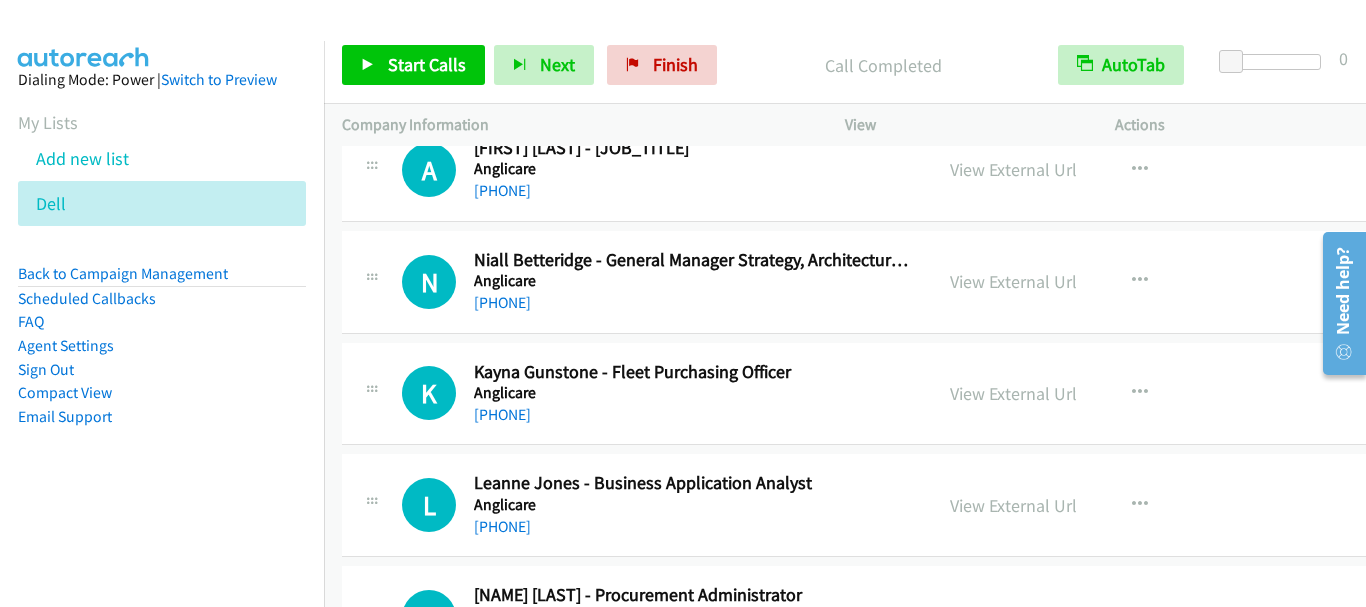 scroll, scrollTop: 21567, scrollLeft: 0, axis: vertical 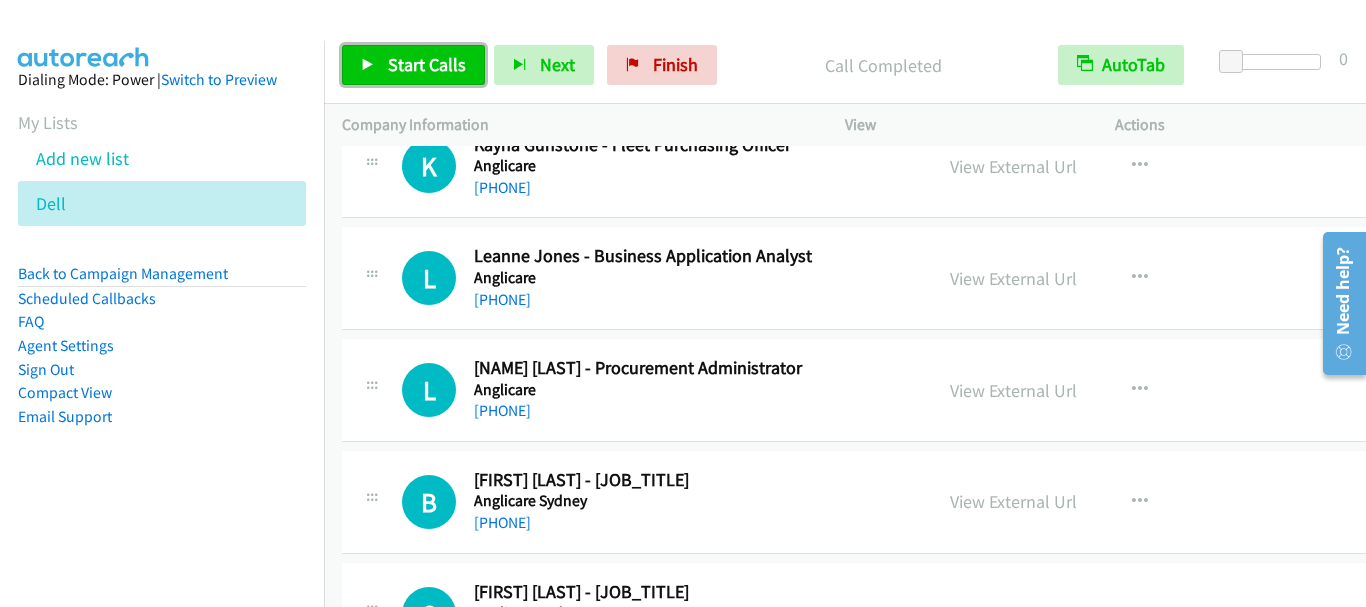 click on "Start Calls" at bounding box center (427, 64) 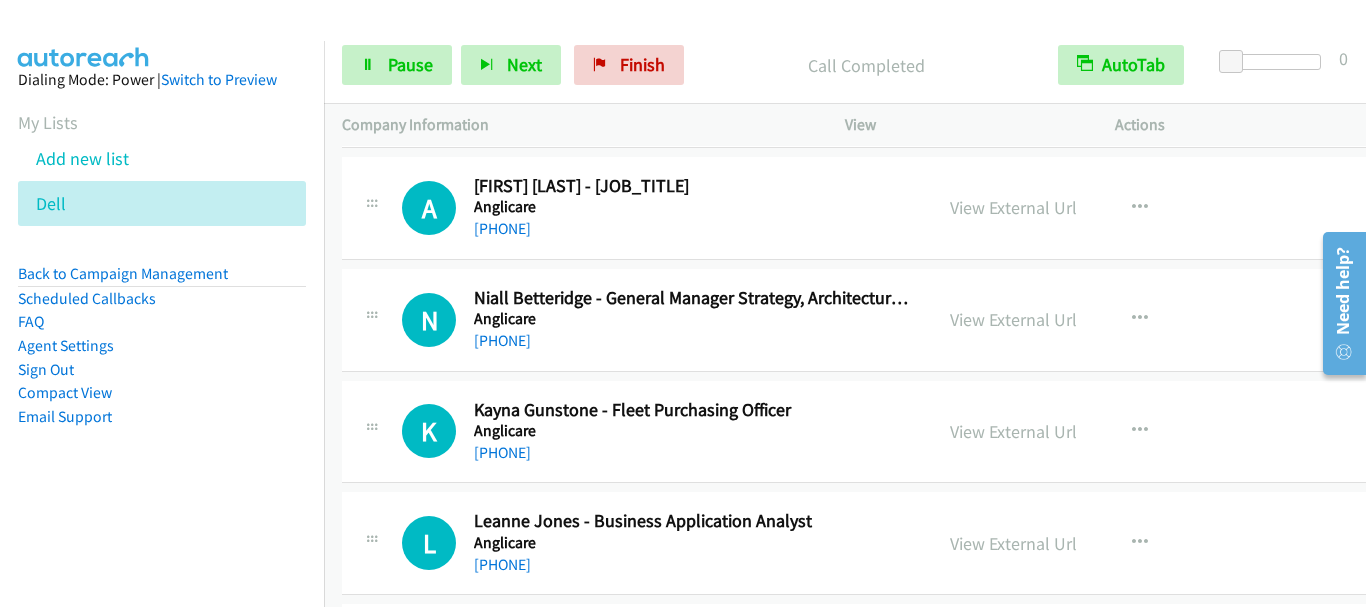 scroll, scrollTop: 21267, scrollLeft: 0, axis: vertical 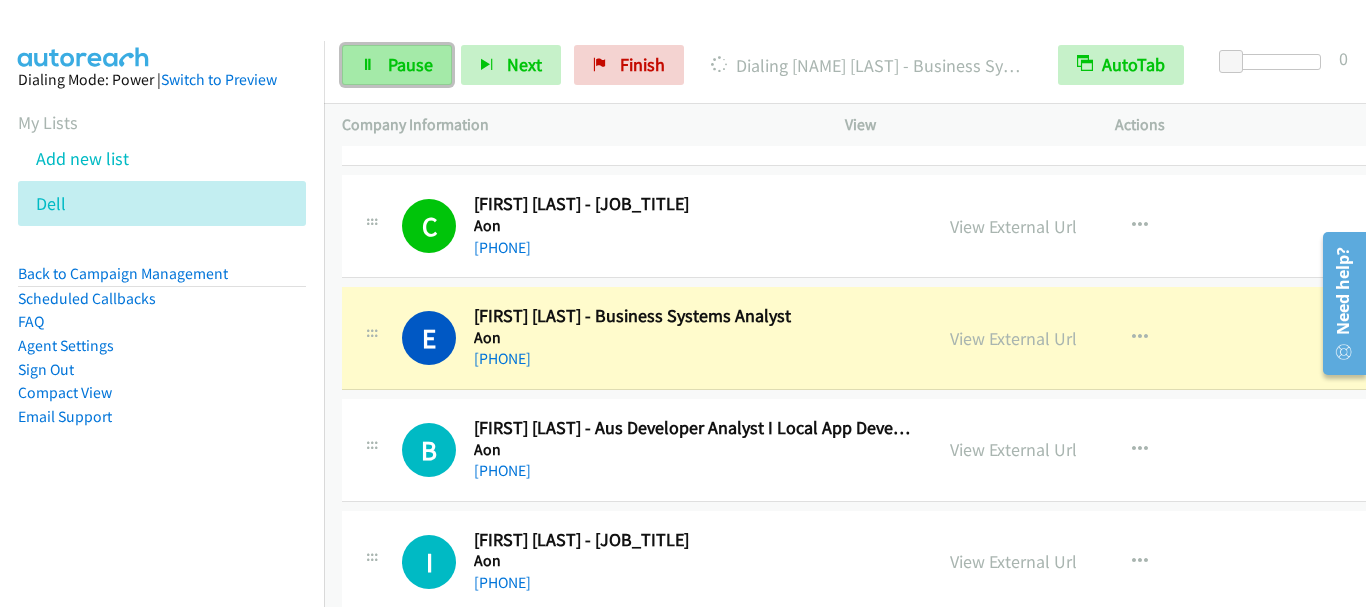 click on "Pause" at bounding box center (410, 64) 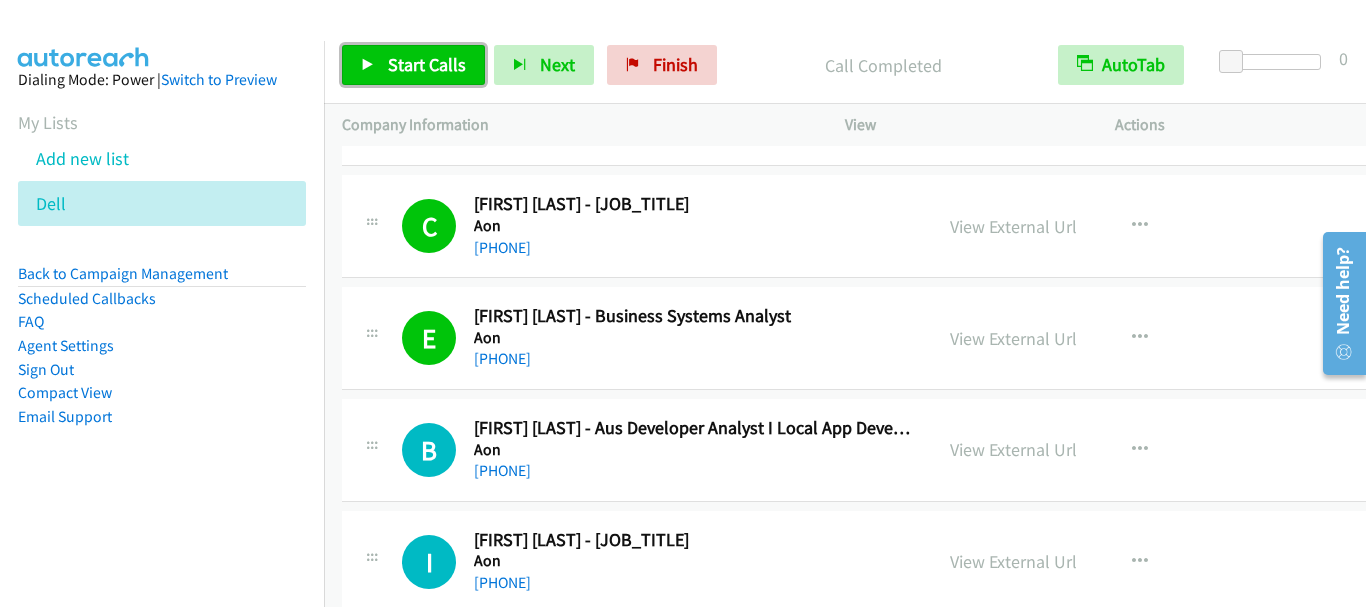 click on "Start Calls" at bounding box center [427, 64] 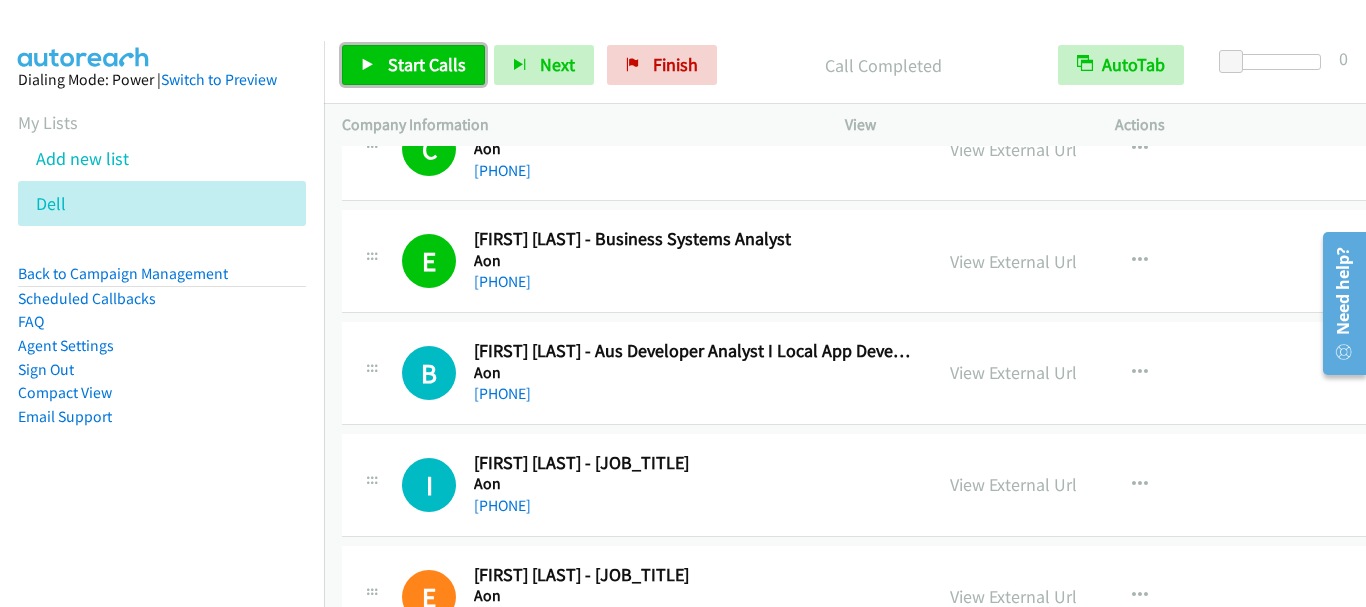 scroll, scrollTop: 24067, scrollLeft: 0, axis: vertical 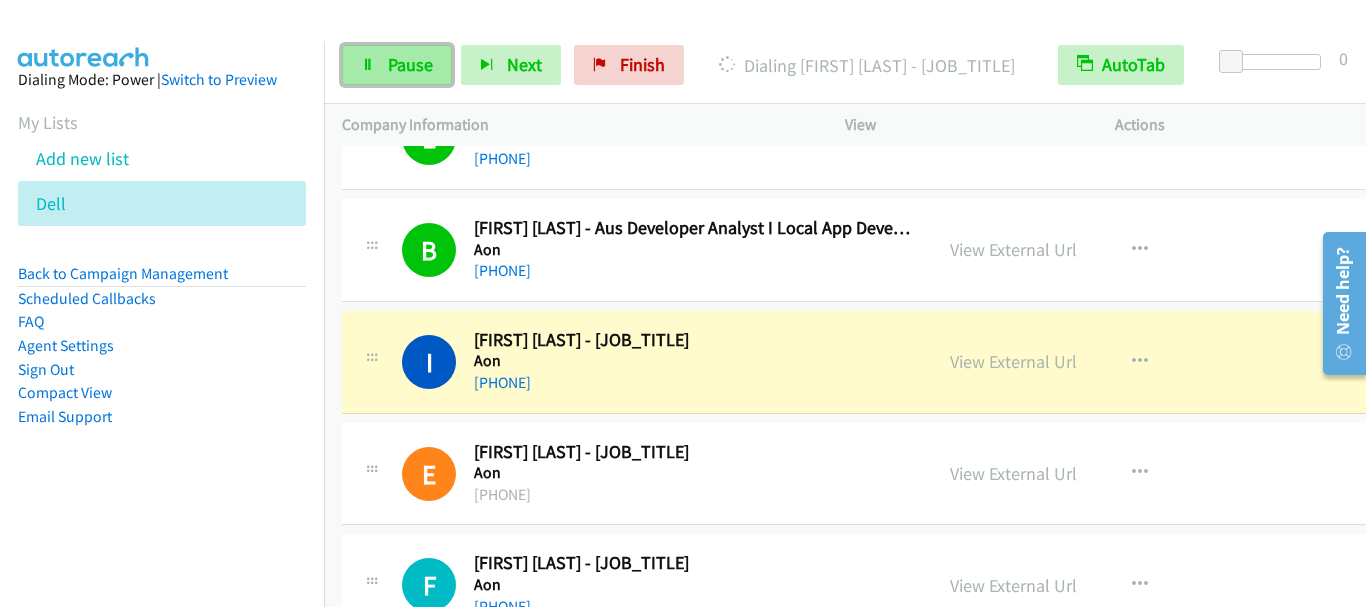 click on "Pause" at bounding box center (410, 64) 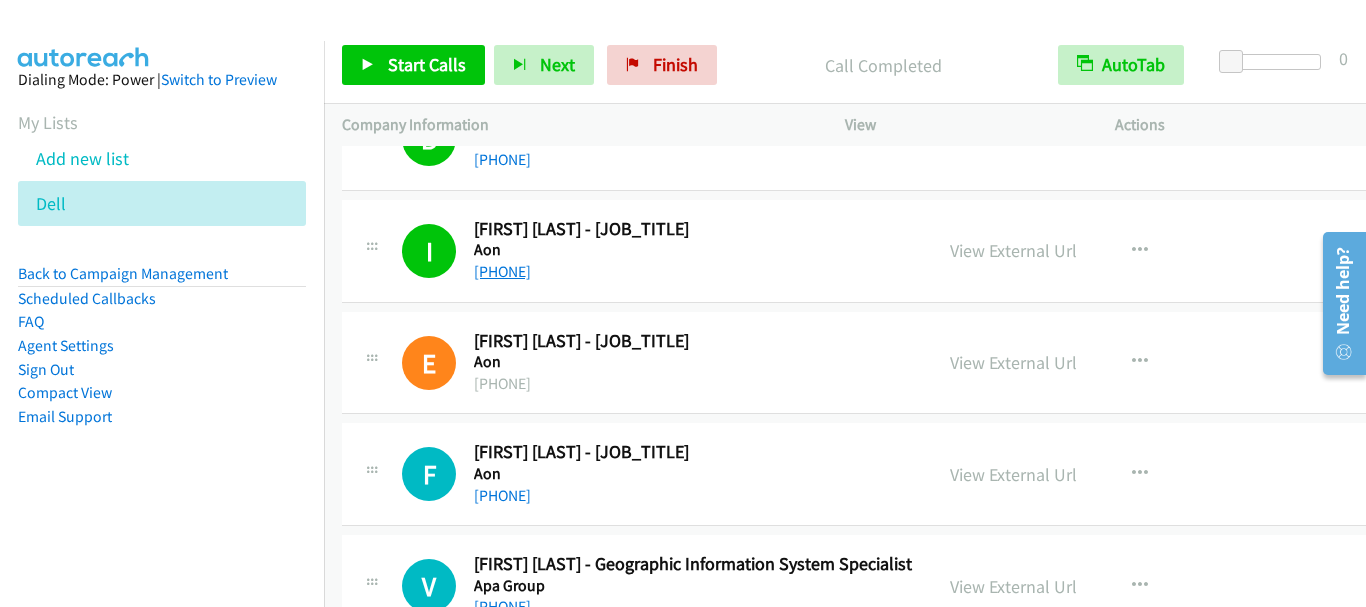 scroll, scrollTop: 24367, scrollLeft: 0, axis: vertical 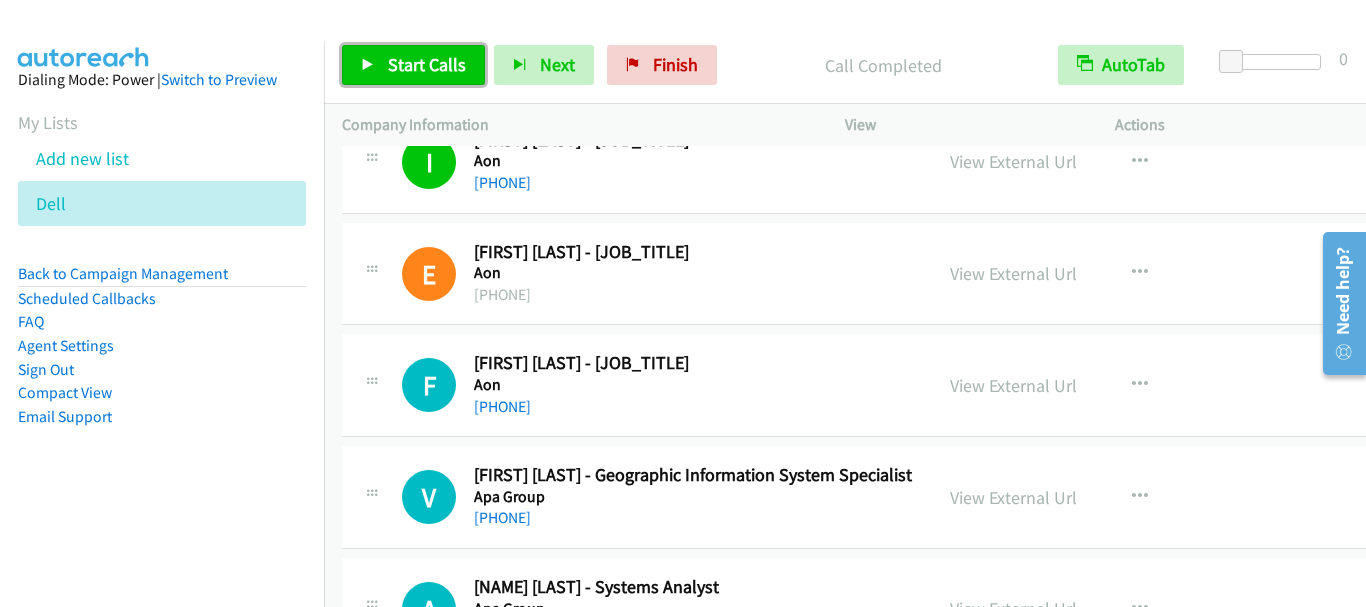click on "Start Calls" at bounding box center [427, 64] 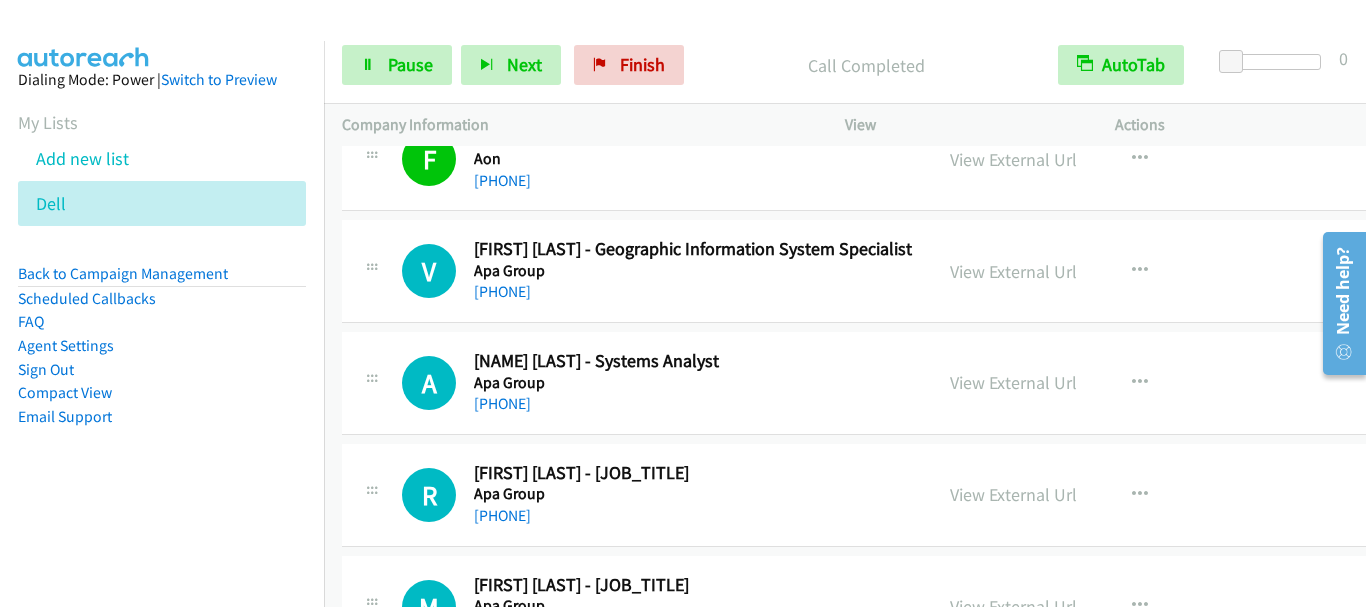 scroll, scrollTop: 24667, scrollLeft: 0, axis: vertical 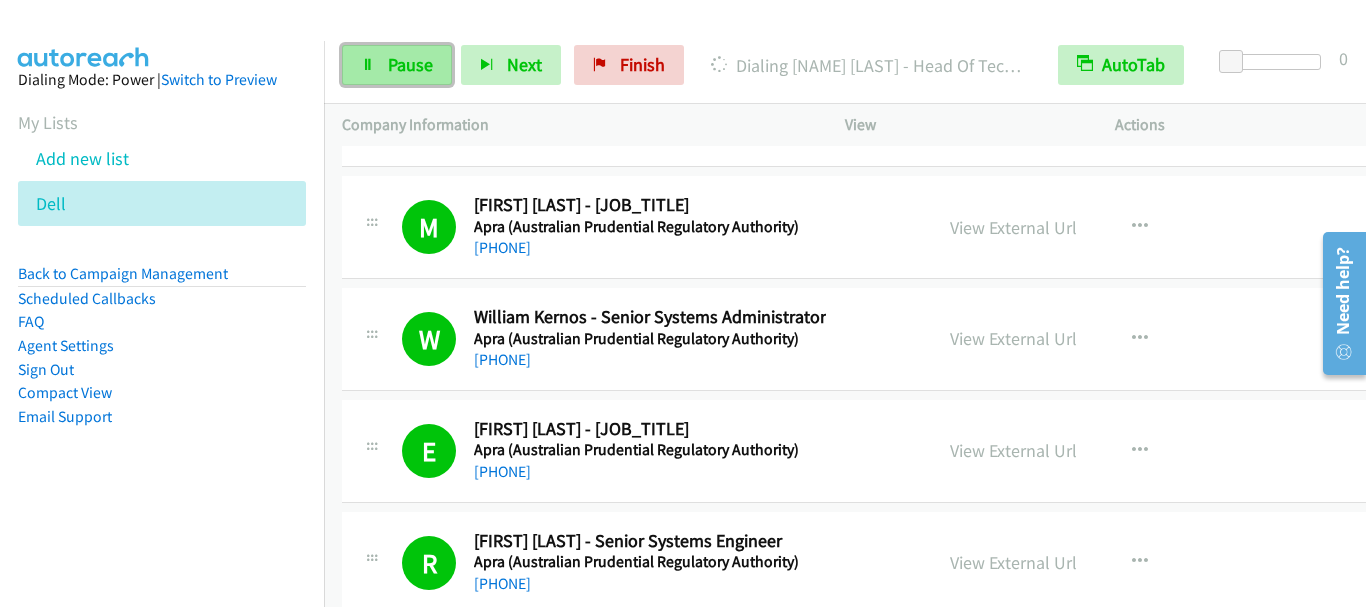 click on "Pause" at bounding box center [410, 64] 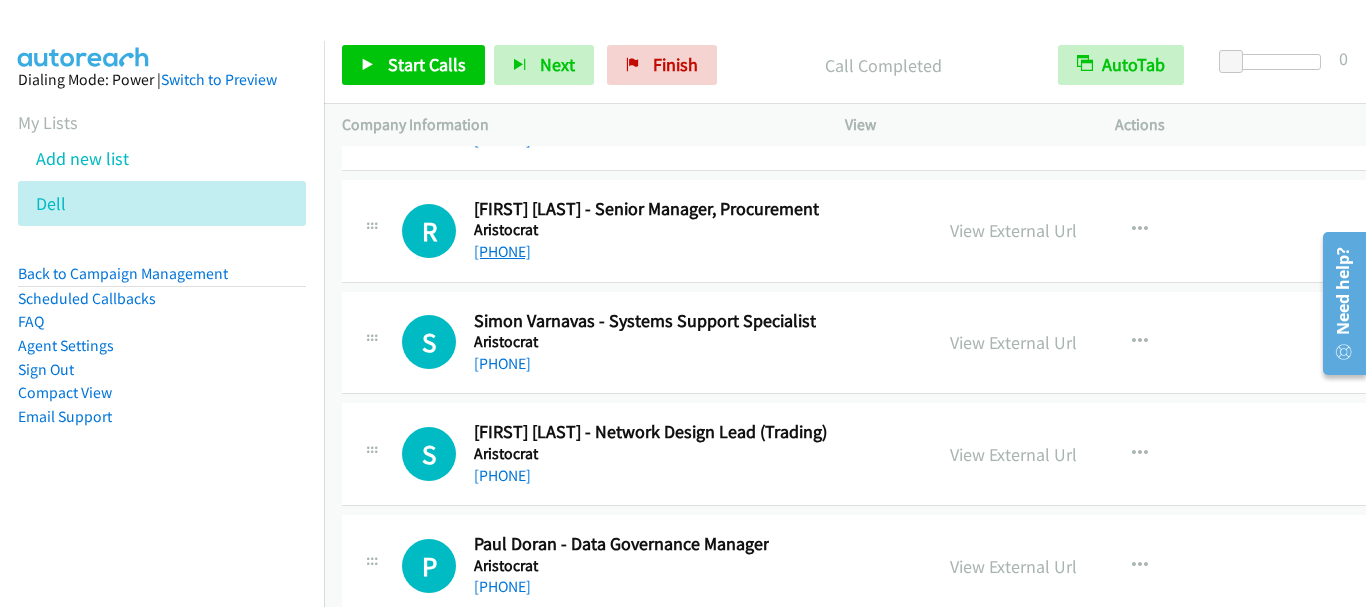 scroll, scrollTop: 26767, scrollLeft: 0, axis: vertical 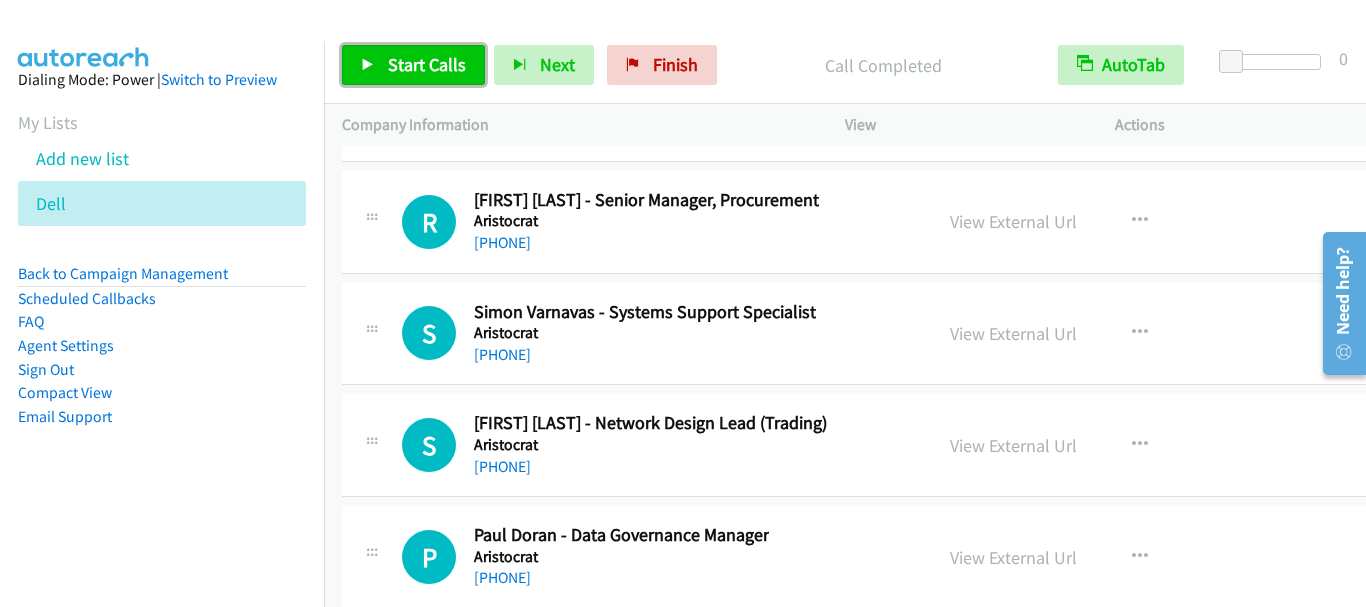 click on "Start Calls" at bounding box center [427, 64] 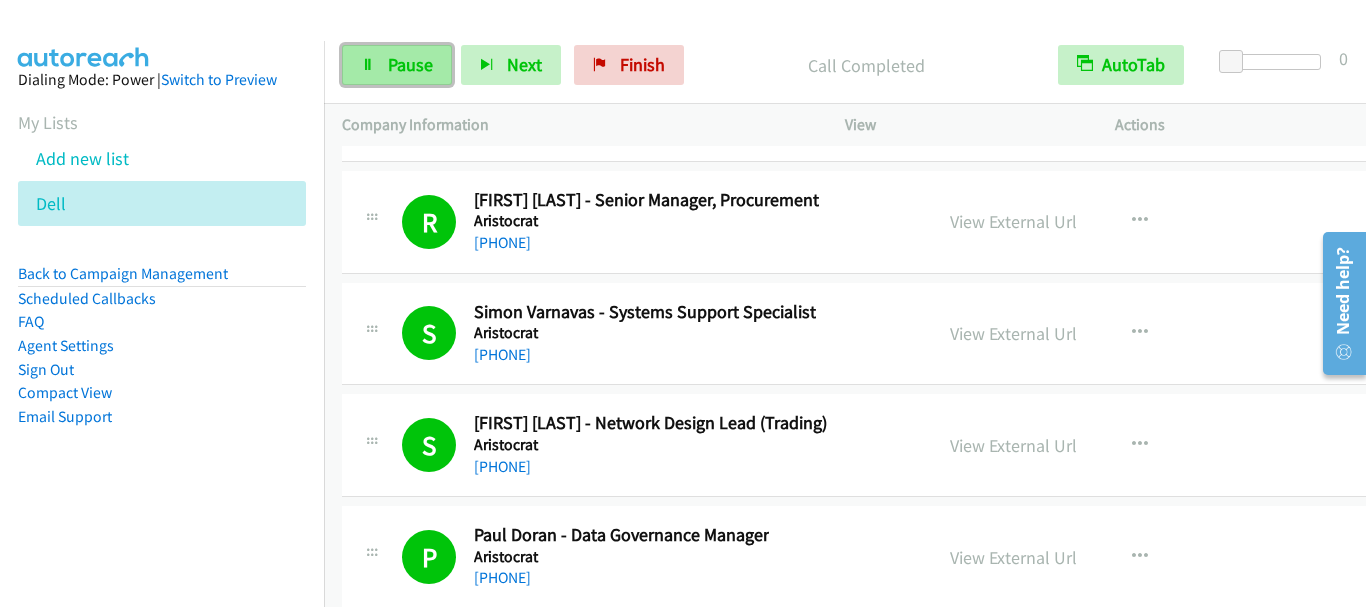 click on "Pause" at bounding box center [410, 64] 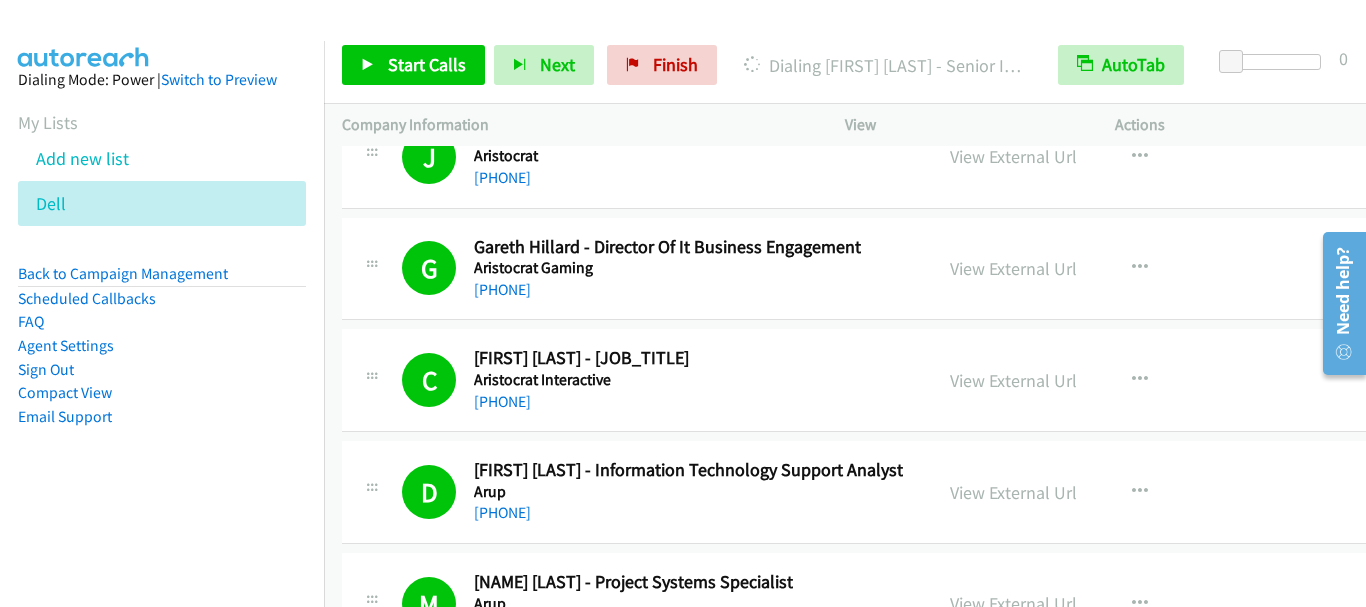 scroll, scrollTop: 27467, scrollLeft: 0, axis: vertical 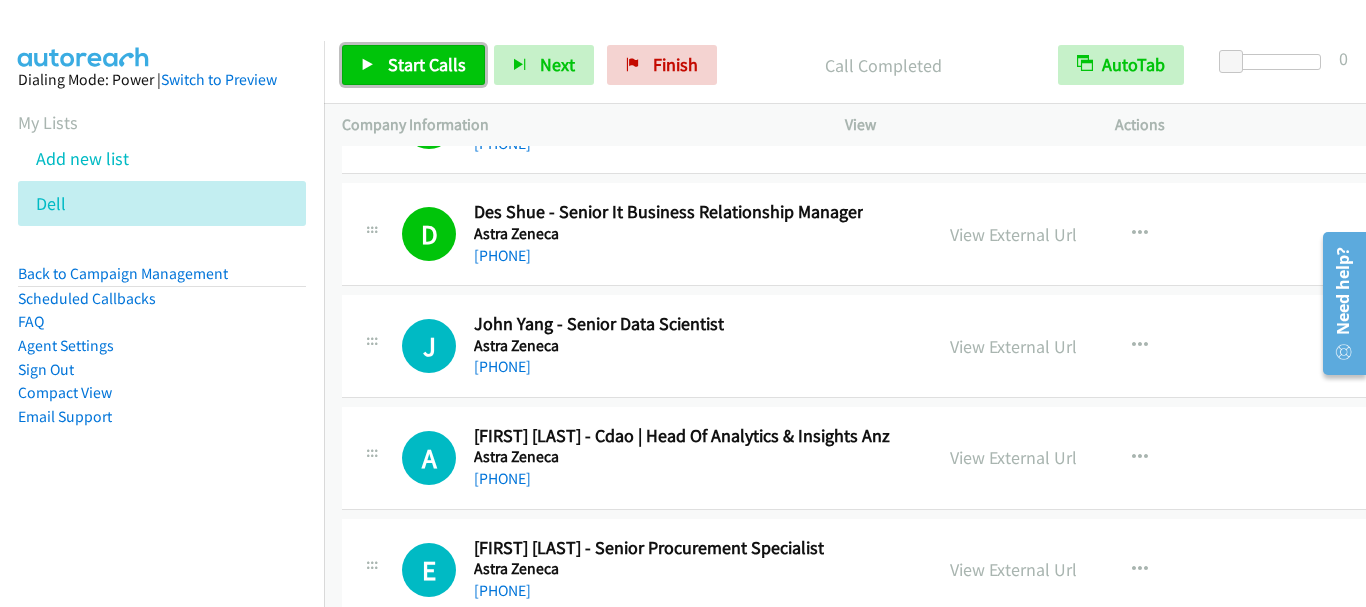 click on "Start Calls" at bounding box center (413, 65) 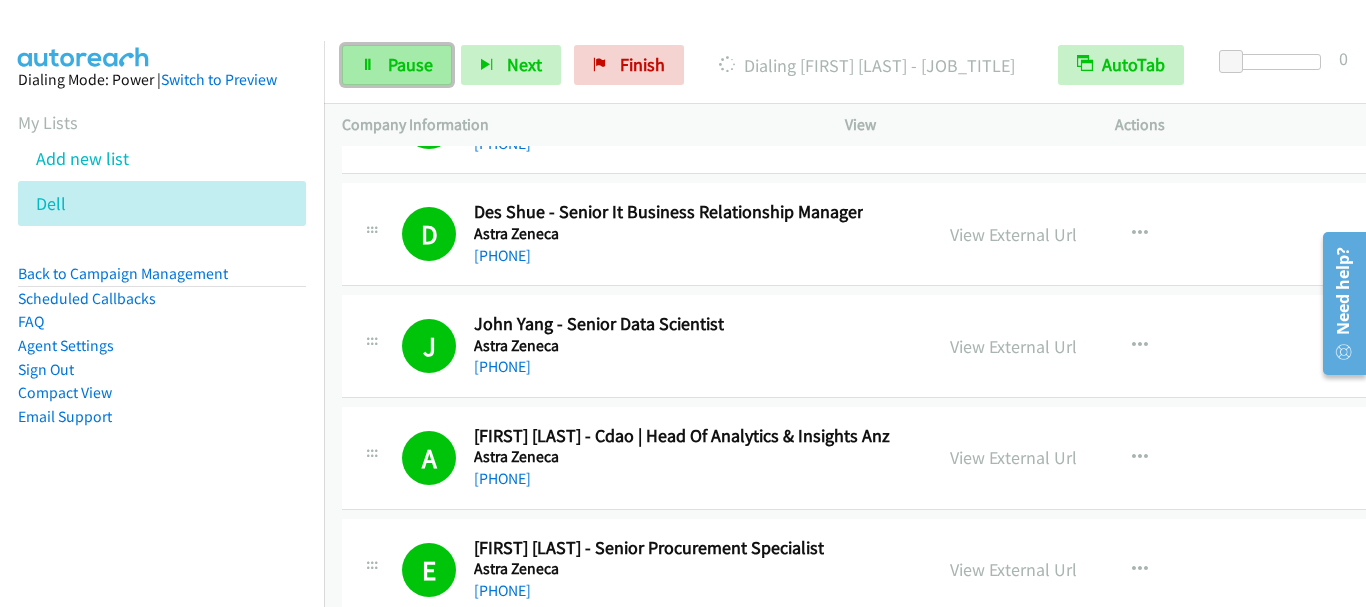 click on "Pause" at bounding box center [397, 65] 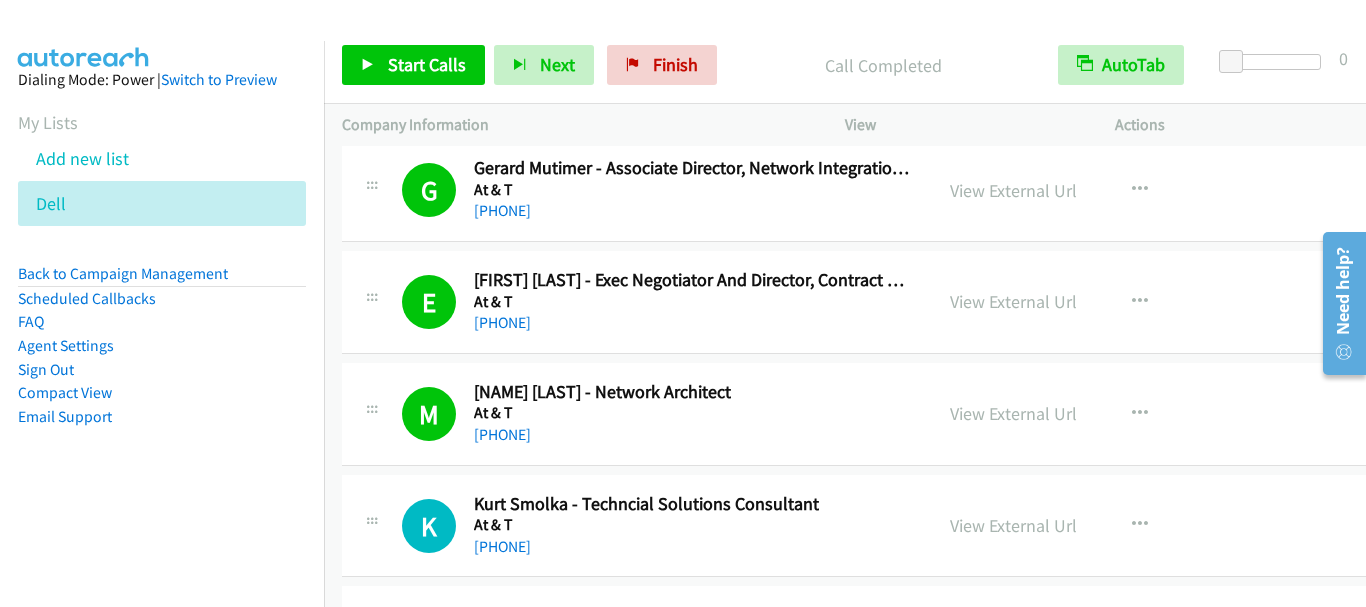 scroll, scrollTop: 29767, scrollLeft: 0, axis: vertical 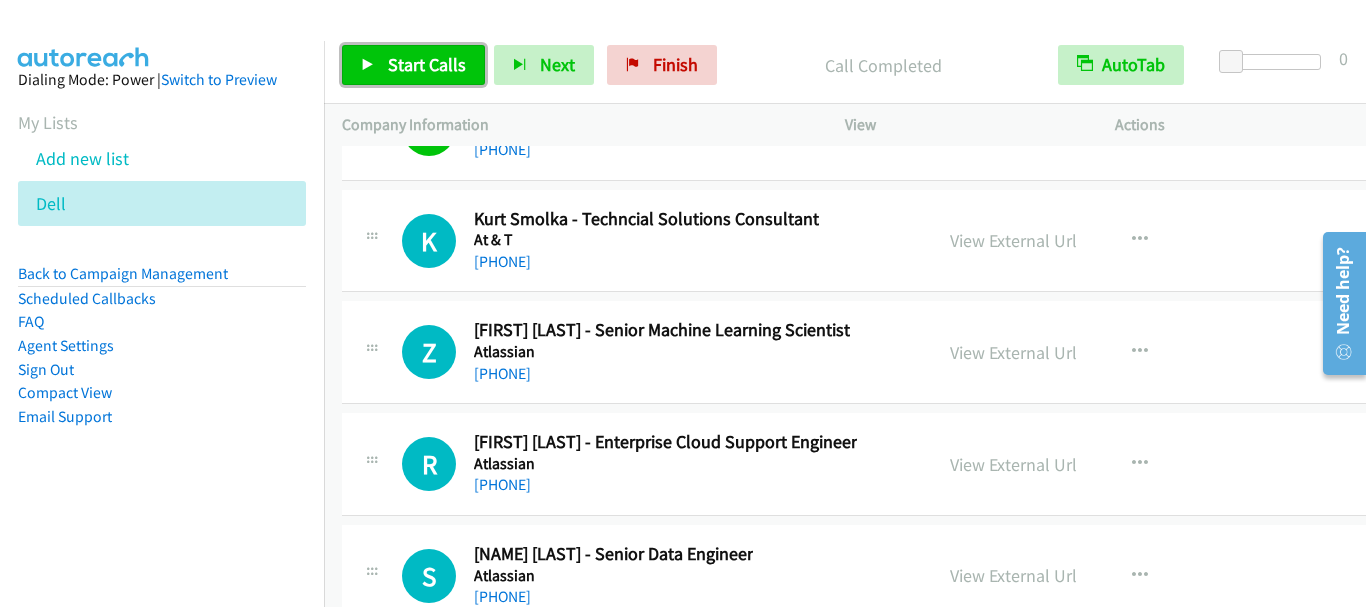 click on "Start Calls" at bounding box center (427, 64) 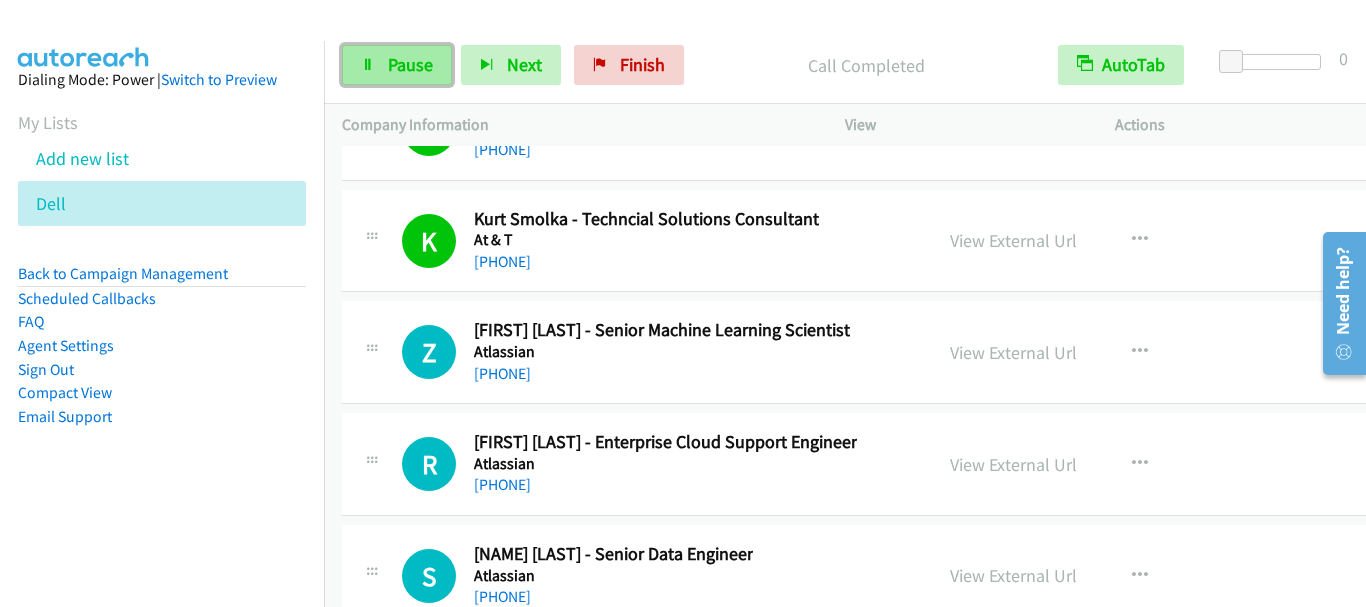 click on "Pause" at bounding box center (410, 64) 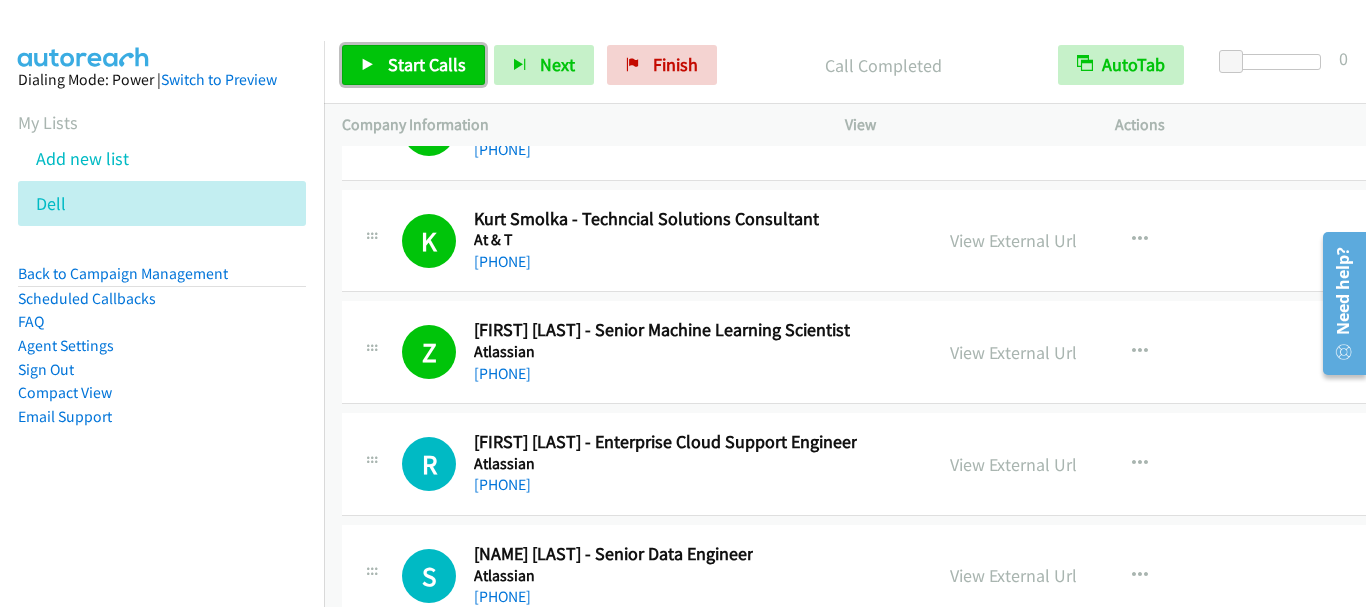 click on "Start Calls" at bounding box center (427, 64) 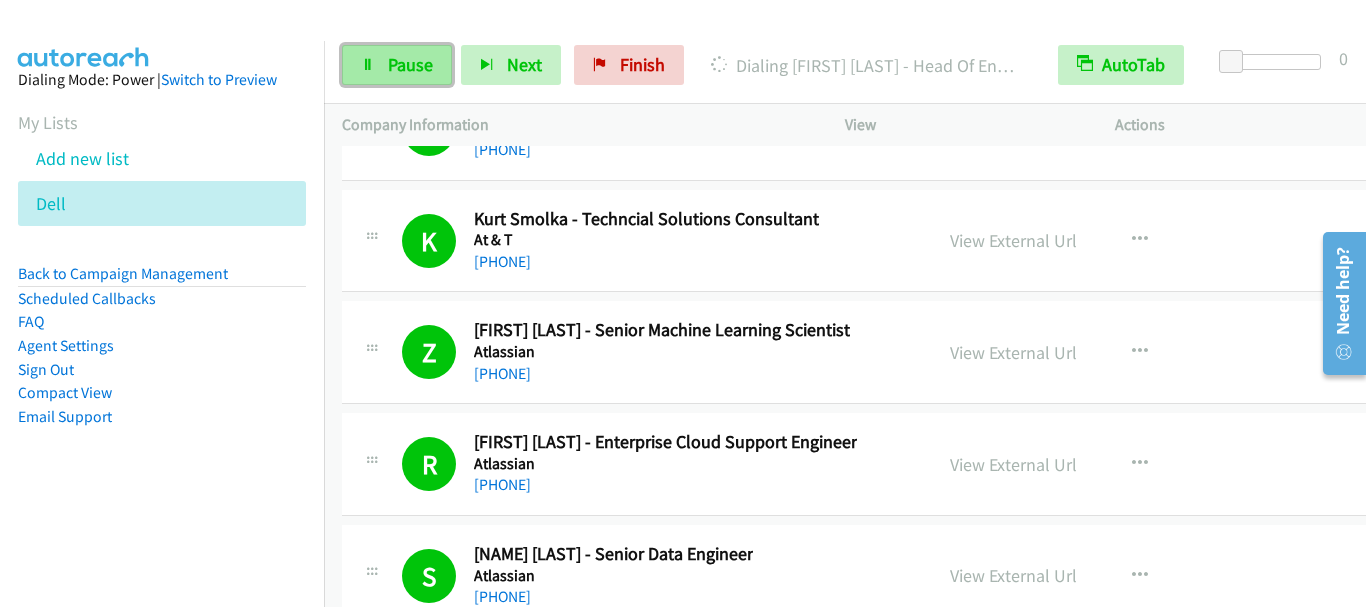 click on "Pause" at bounding box center [410, 64] 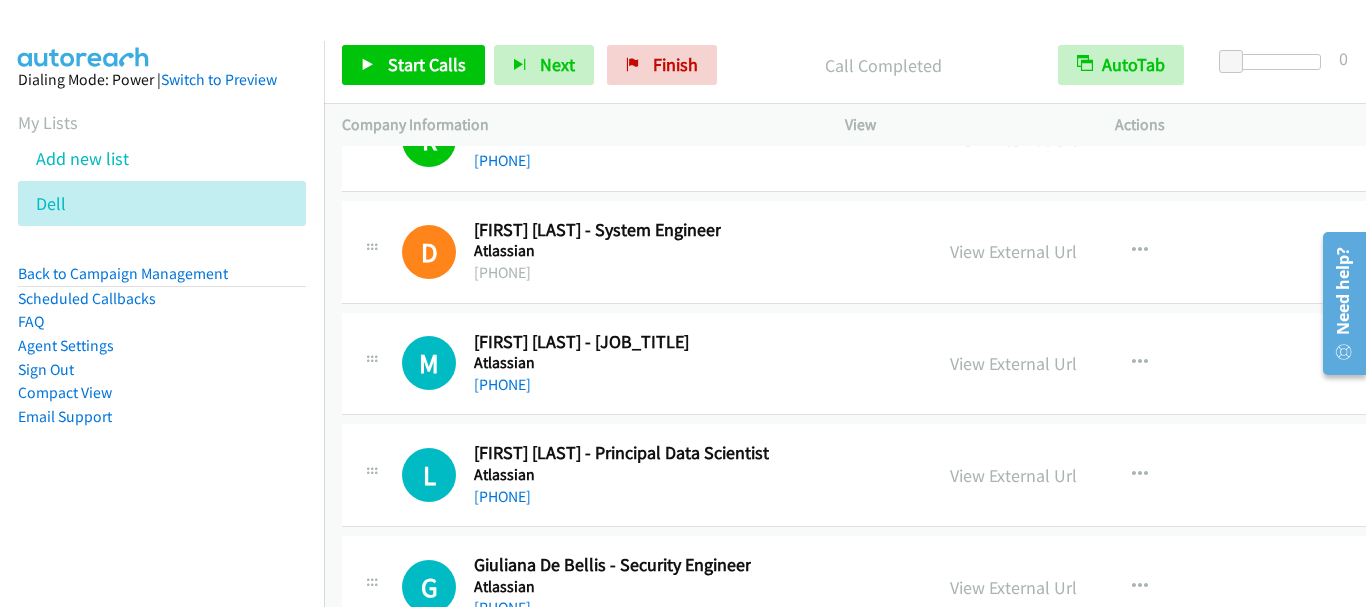scroll, scrollTop: 30367, scrollLeft: 0, axis: vertical 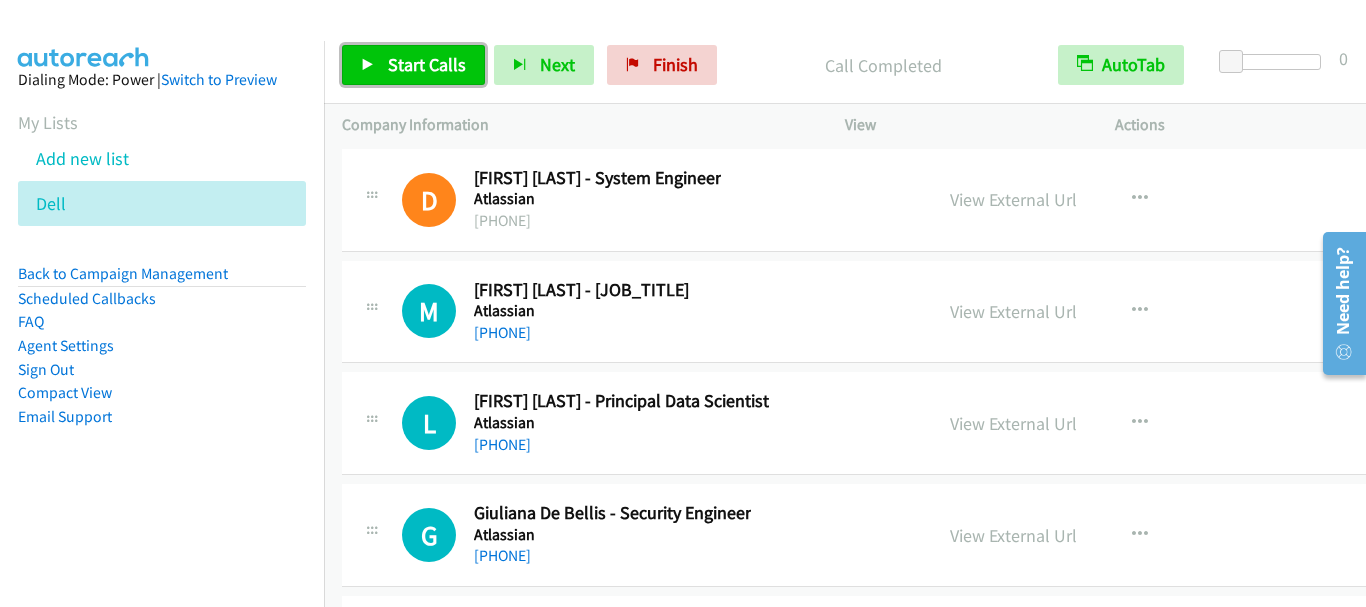 click on "Start Calls" at bounding box center [427, 64] 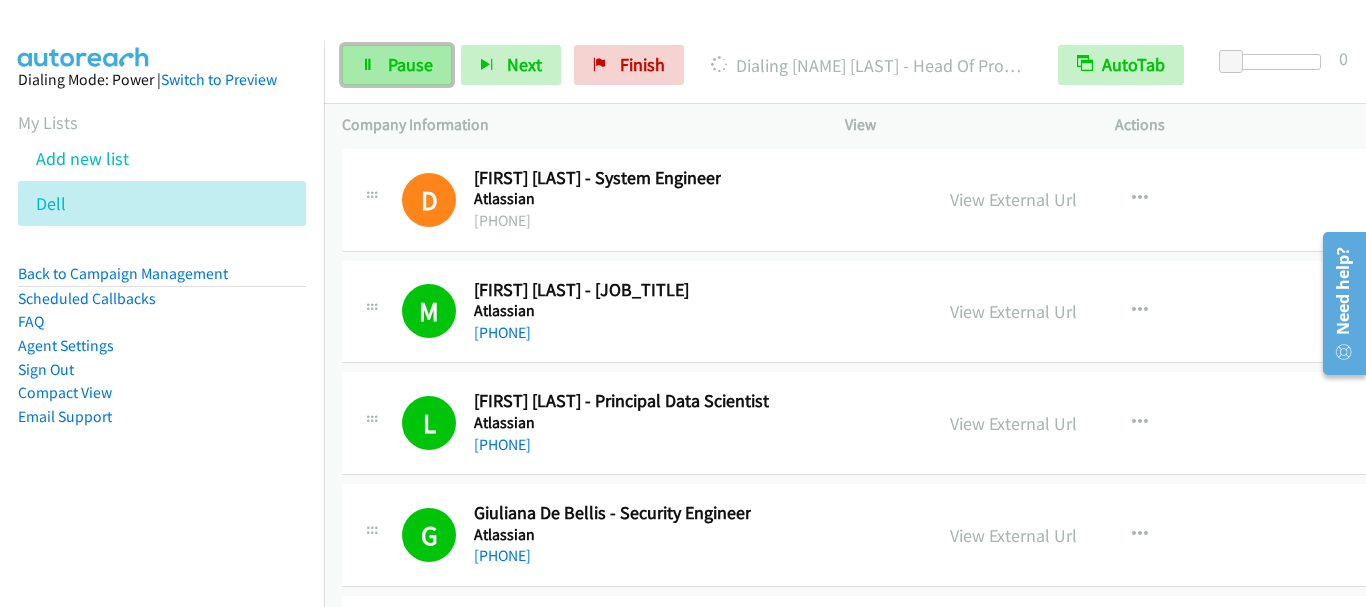 click on "Pause" at bounding box center (410, 64) 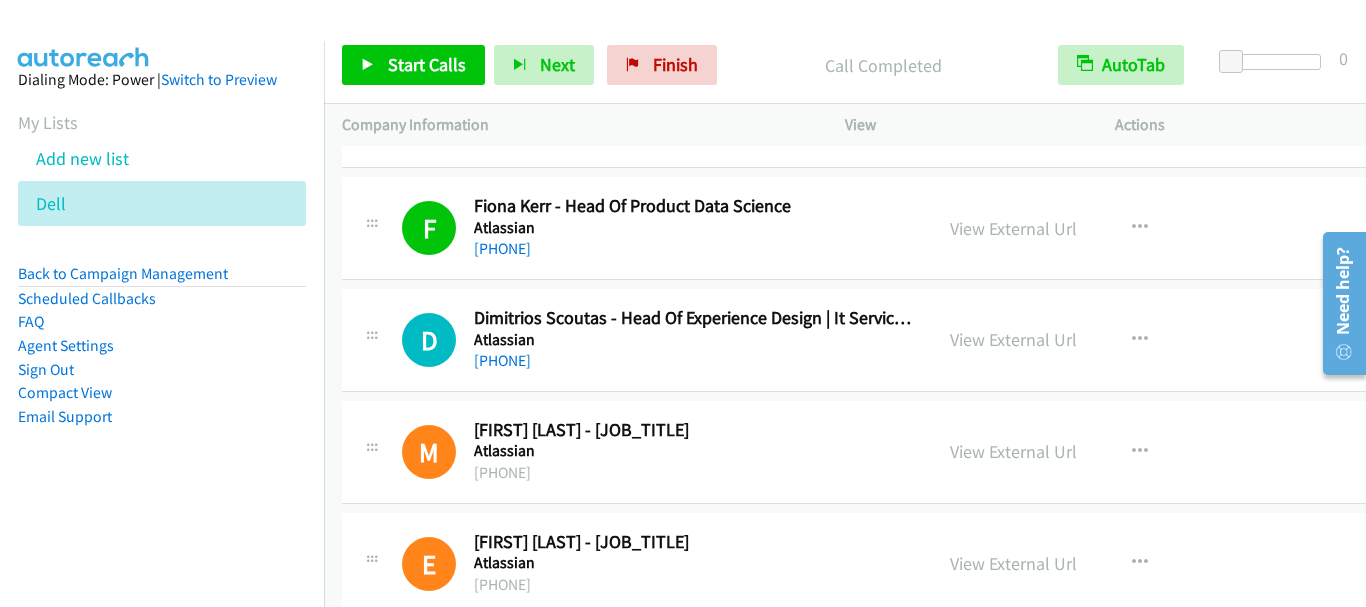 scroll, scrollTop: 31267, scrollLeft: 0, axis: vertical 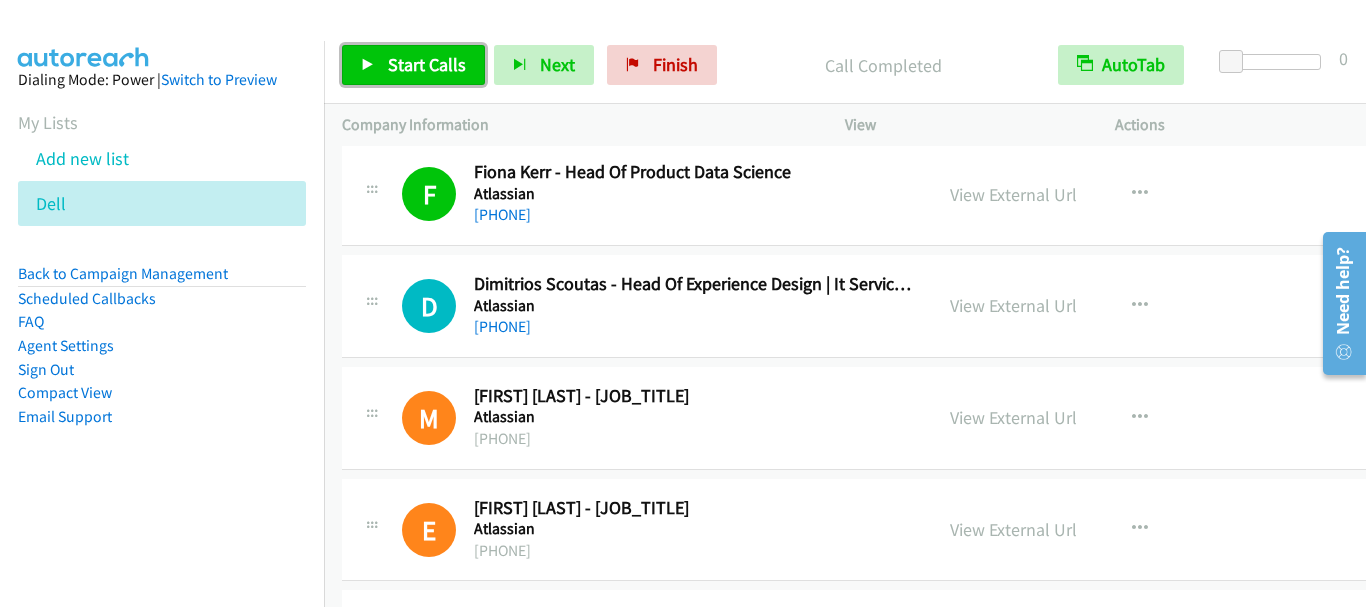 drag, startPoint x: 418, startPoint y: 54, endPoint x: 651, endPoint y: 240, distance: 298.13586 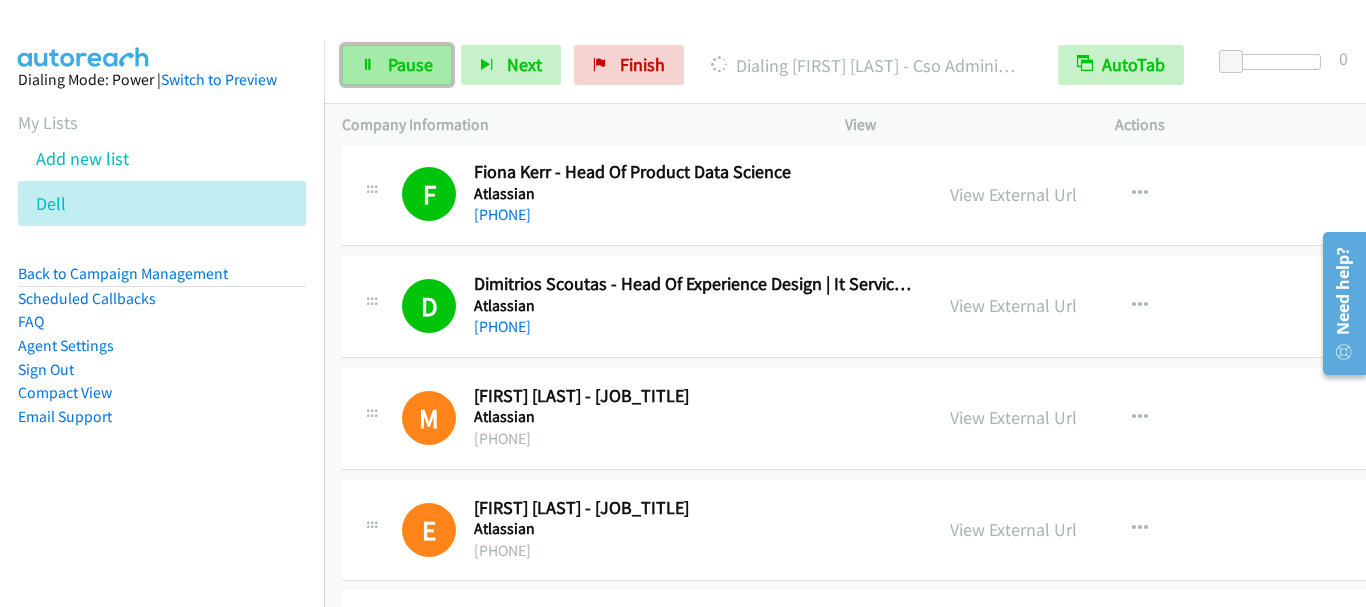 click on "Pause" at bounding box center (410, 64) 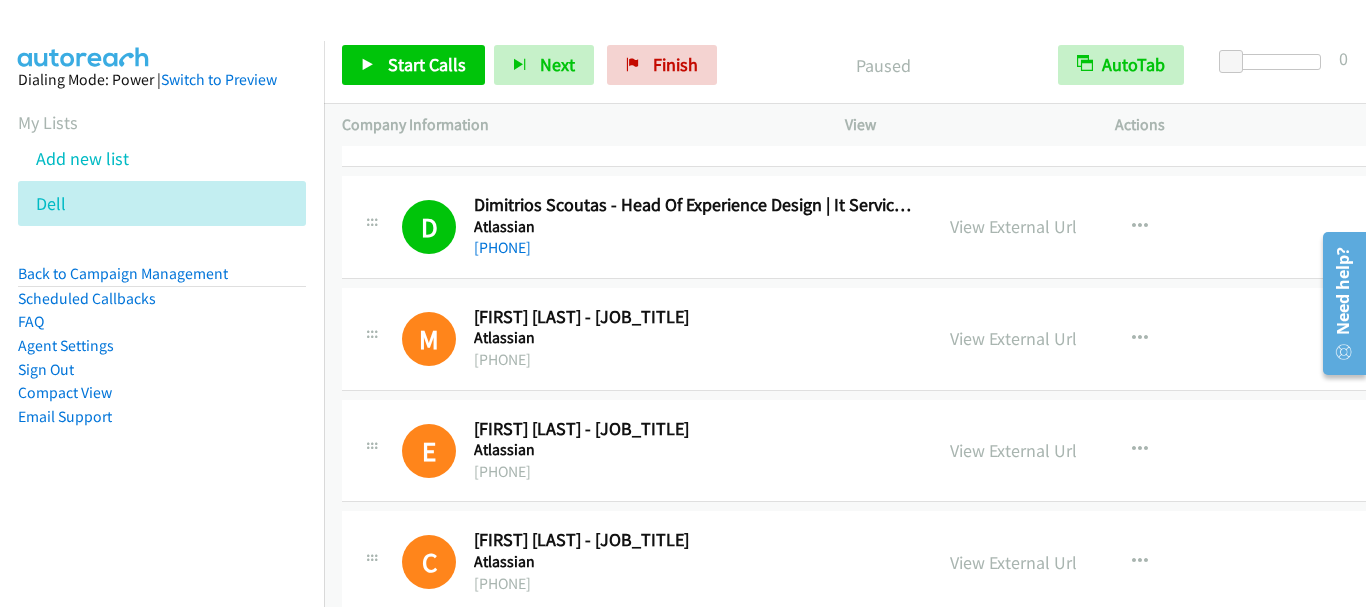 scroll, scrollTop: 31367, scrollLeft: 0, axis: vertical 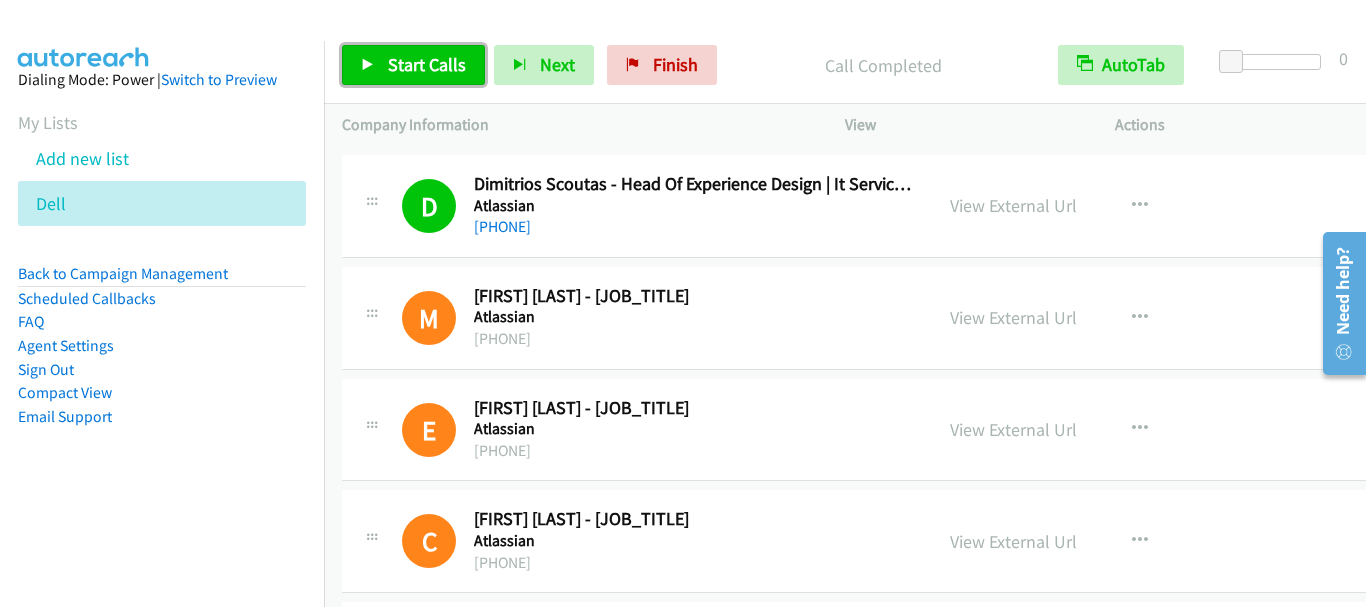 click on "Start Calls" at bounding box center (427, 64) 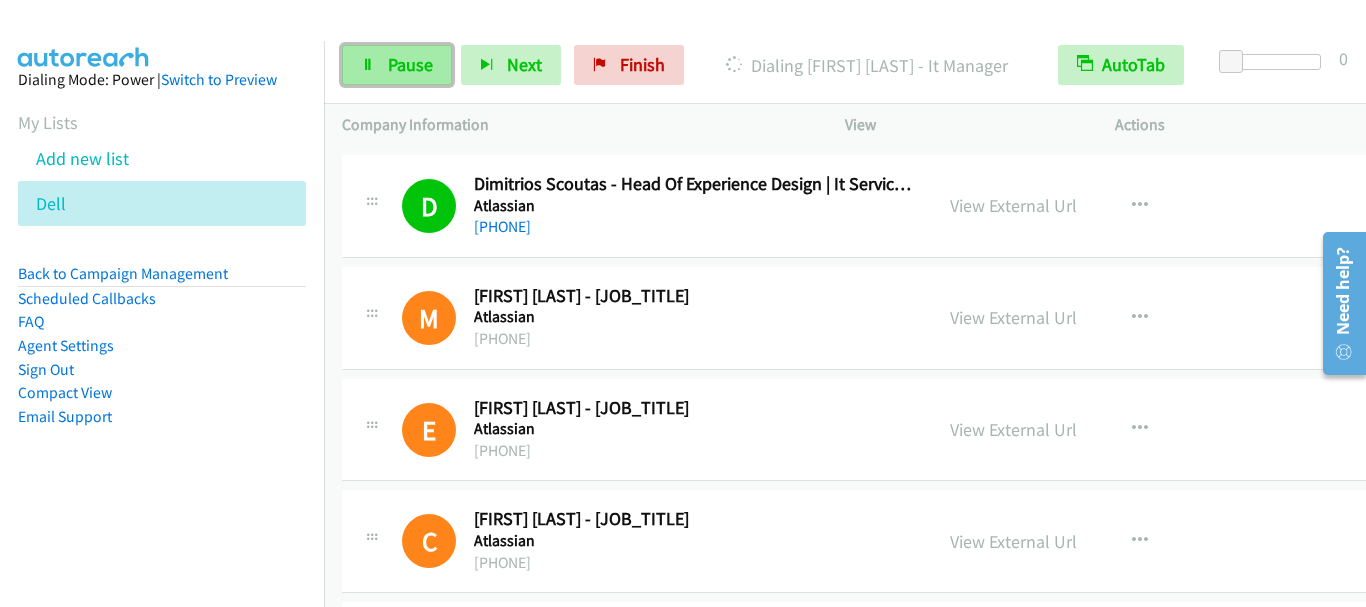 click on "Pause" at bounding box center (410, 64) 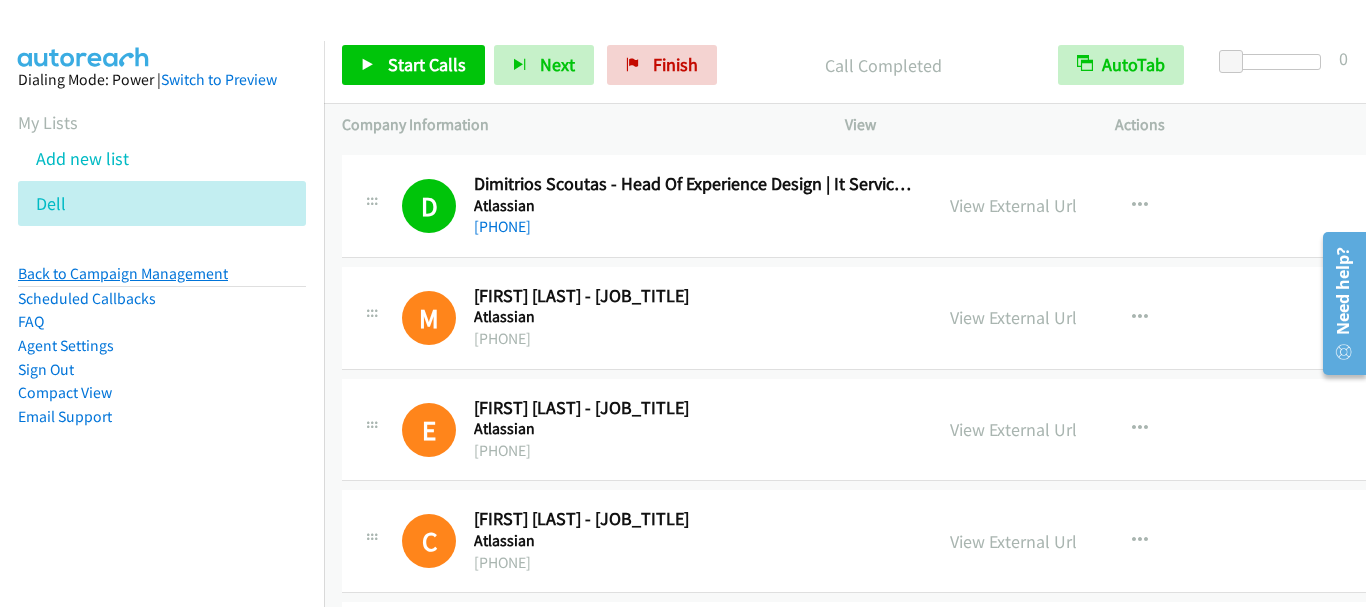 click on "Back to Campaign Management" at bounding box center (123, 273) 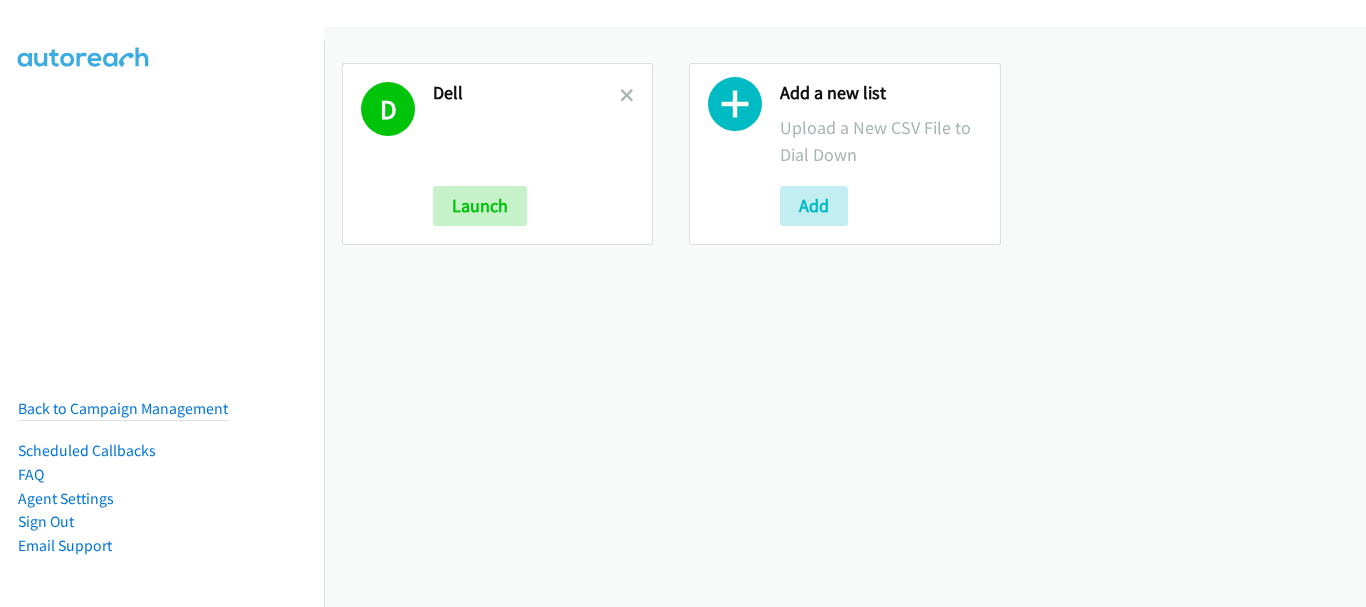 scroll, scrollTop: 0, scrollLeft: 0, axis: both 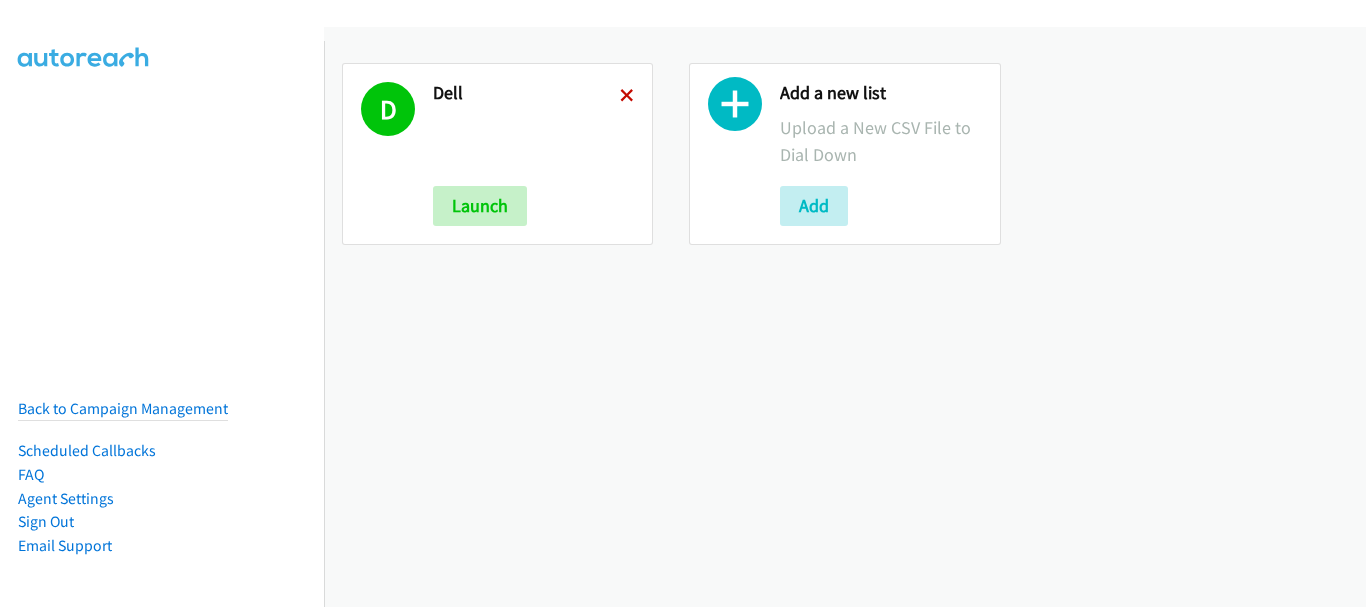 click at bounding box center [627, 97] 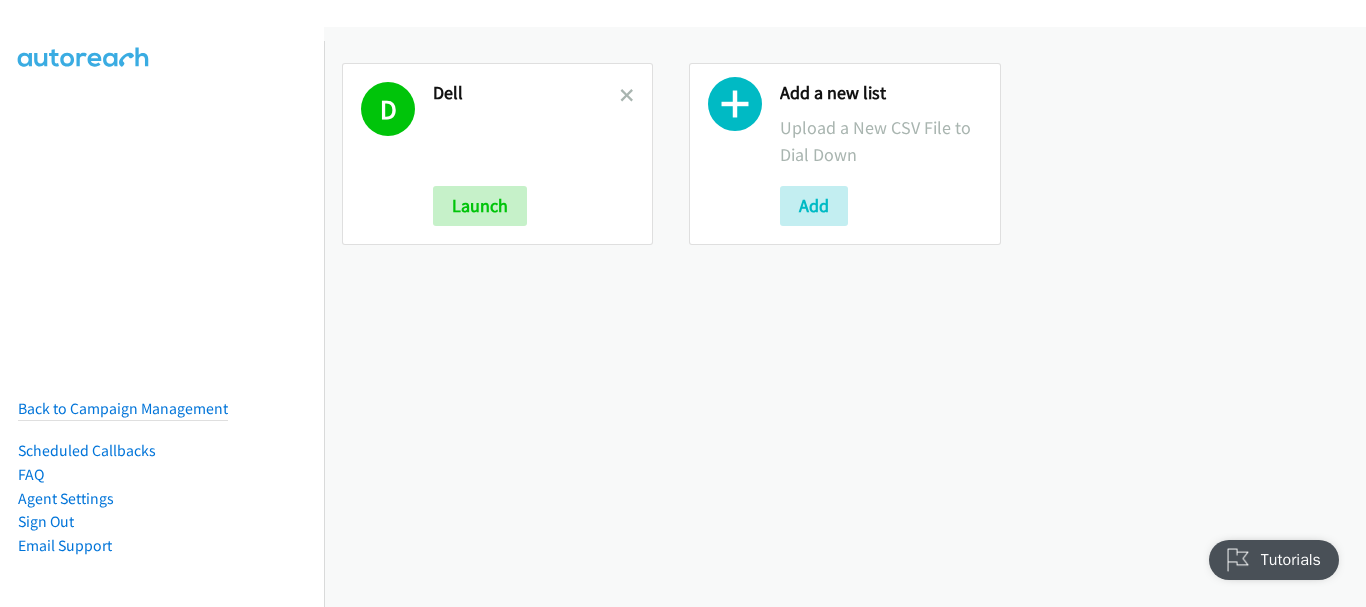 scroll, scrollTop: 0, scrollLeft: 0, axis: both 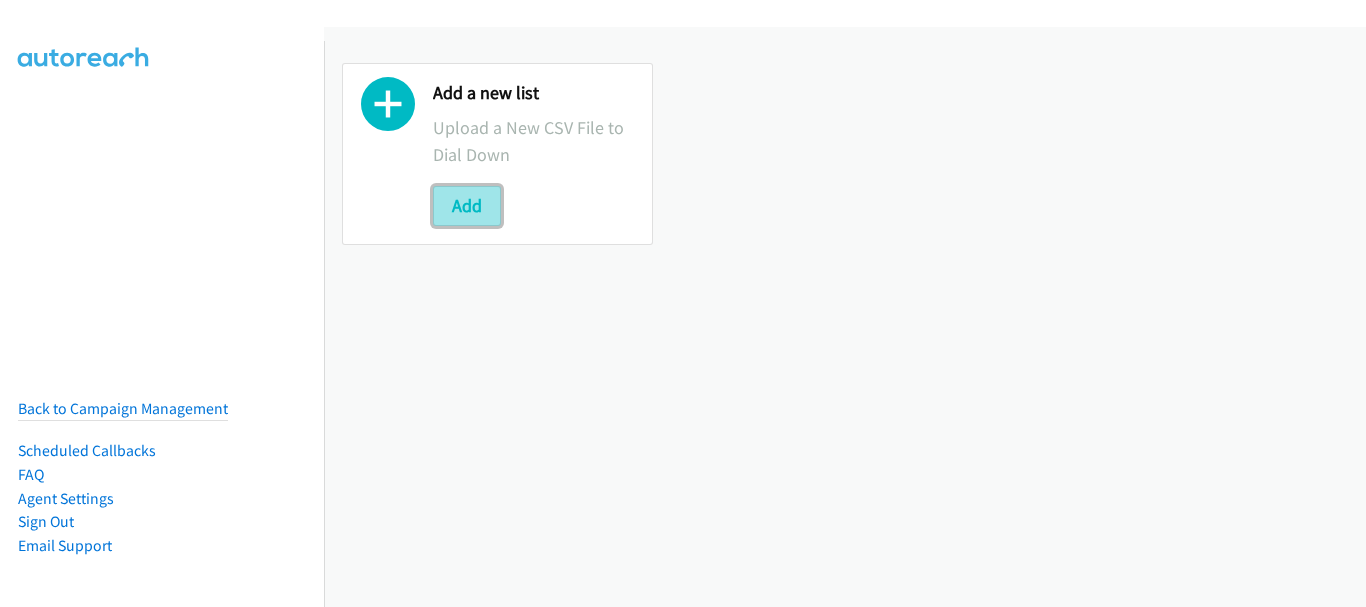 click on "Add" at bounding box center (467, 206) 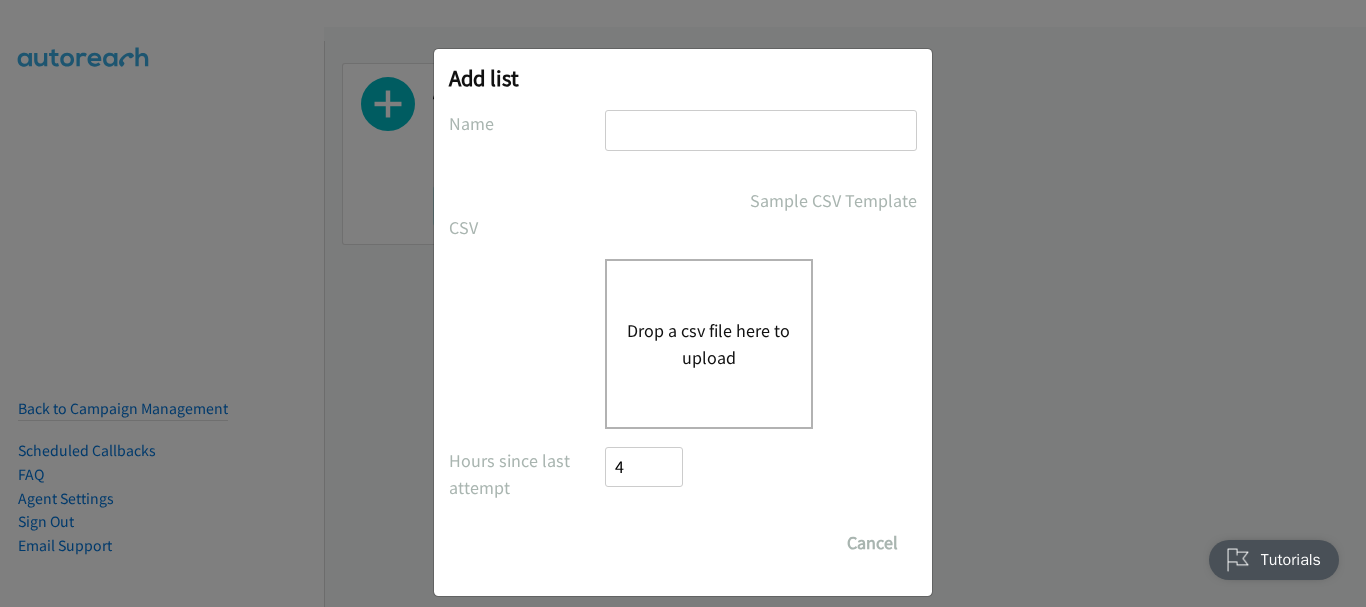 scroll, scrollTop: 0, scrollLeft: 0, axis: both 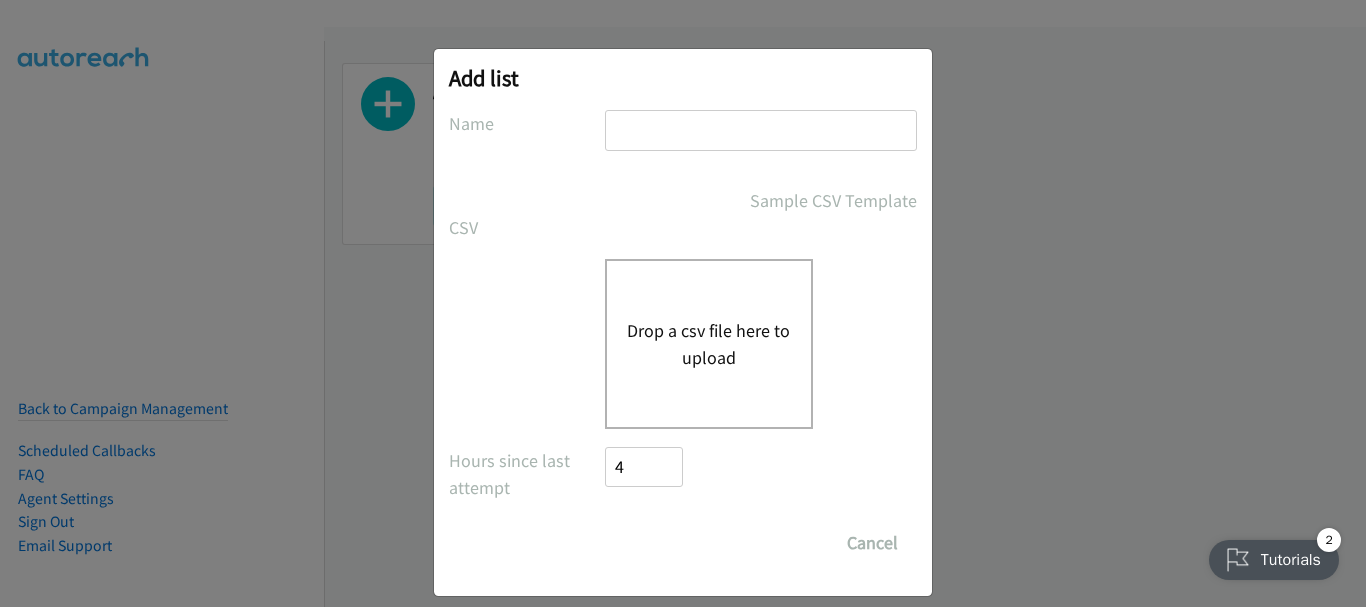 click at bounding box center [761, 130] 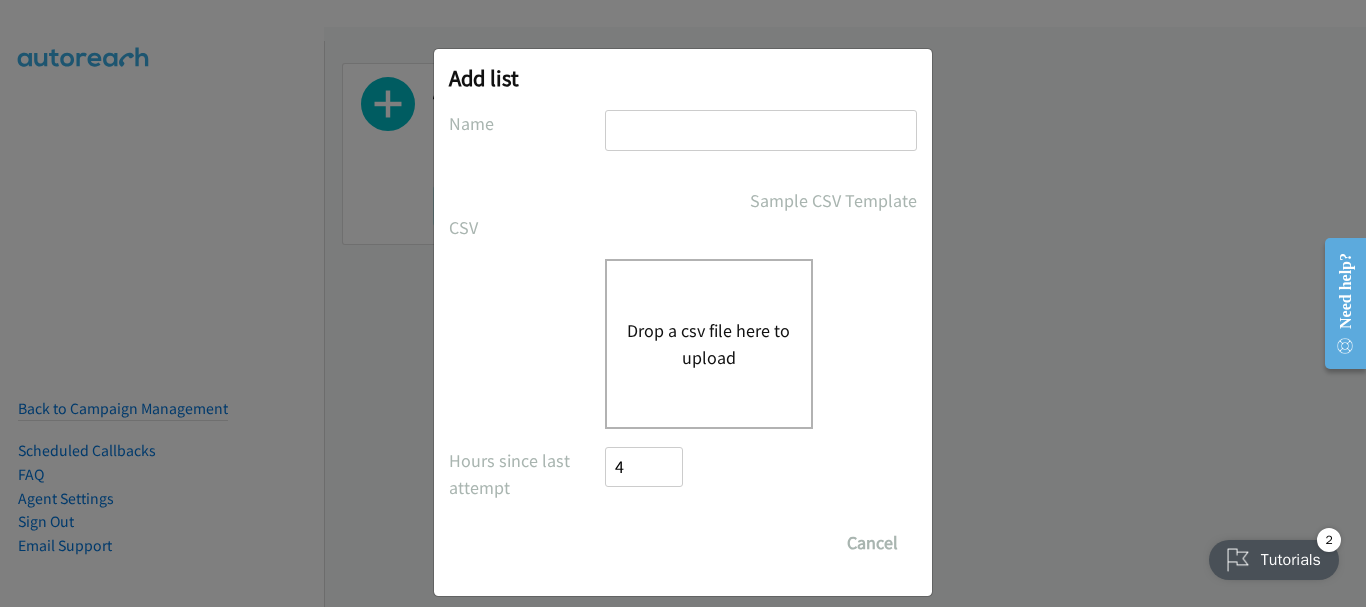 type on "Dell" 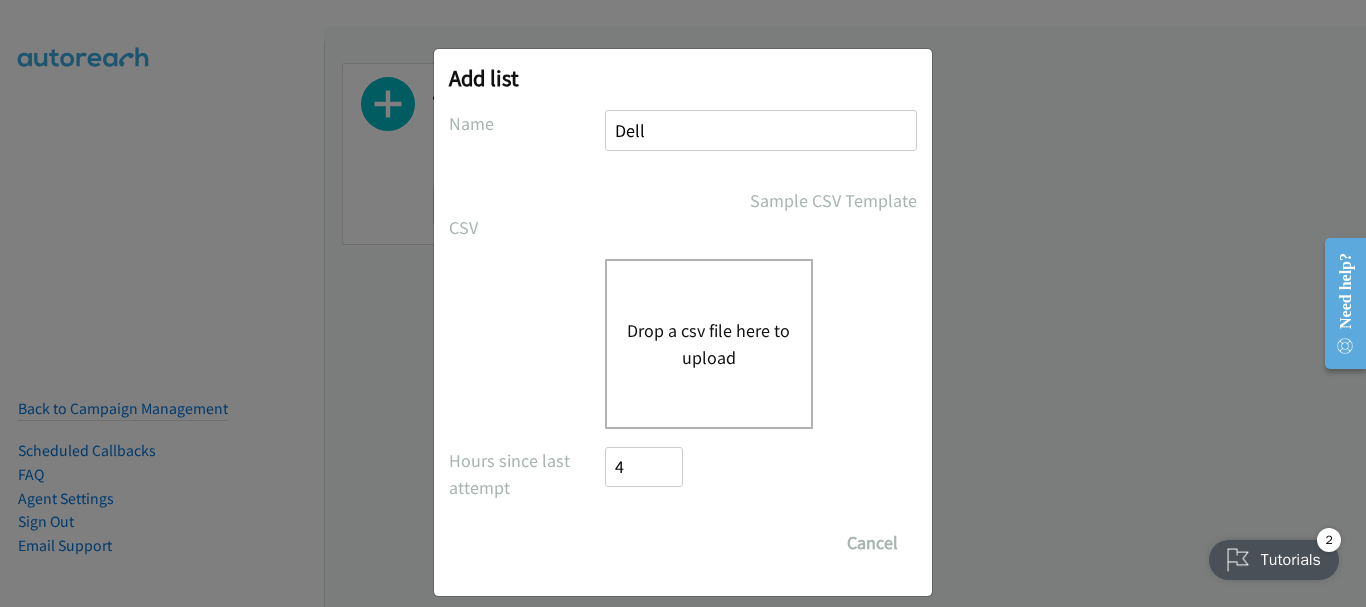 click on "Drop a csv file here to upload" at bounding box center (709, 344) 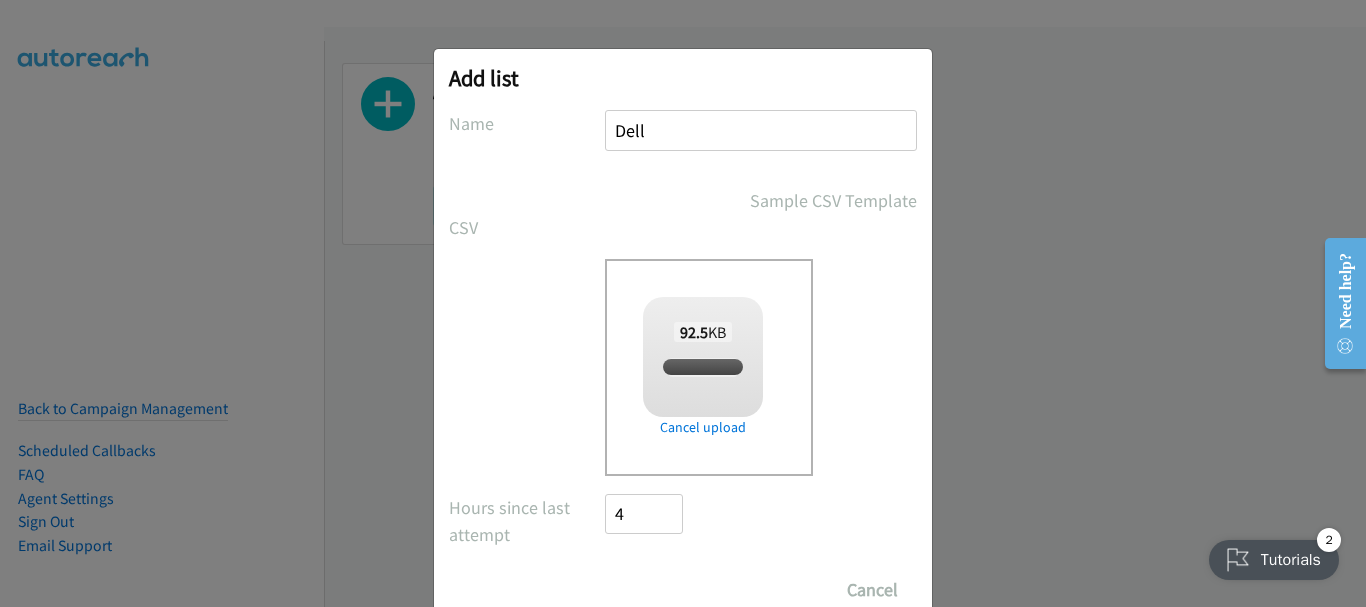 checkbox on "true" 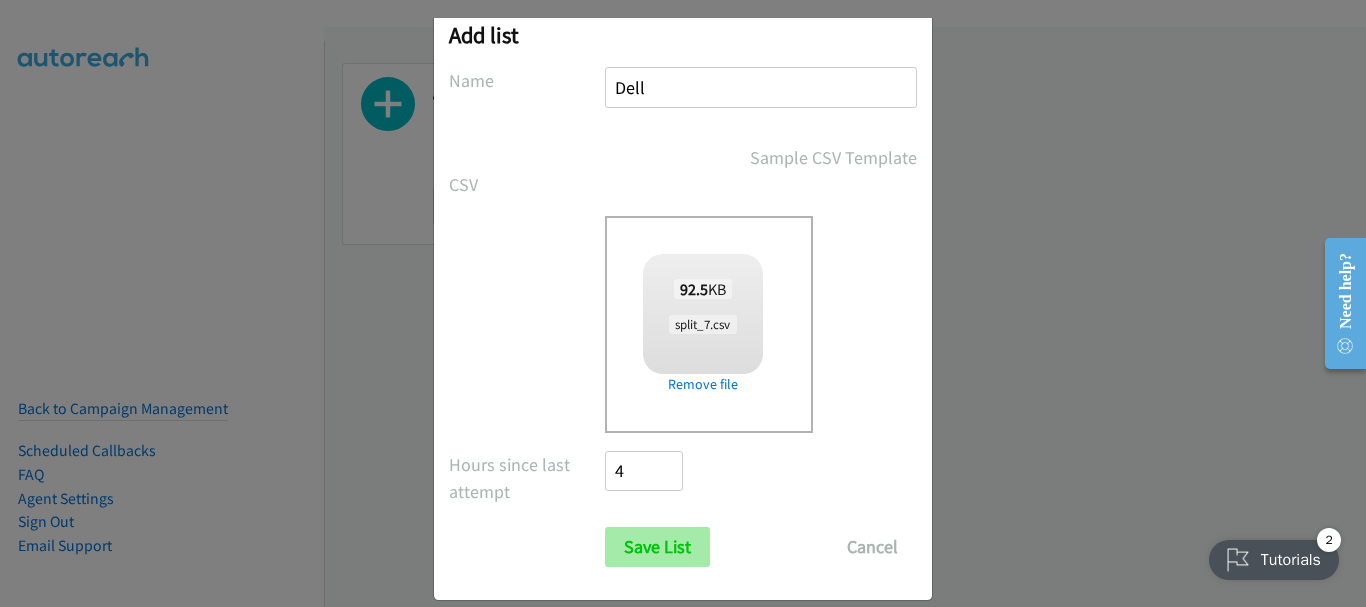 scroll, scrollTop: 67, scrollLeft: 0, axis: vertical 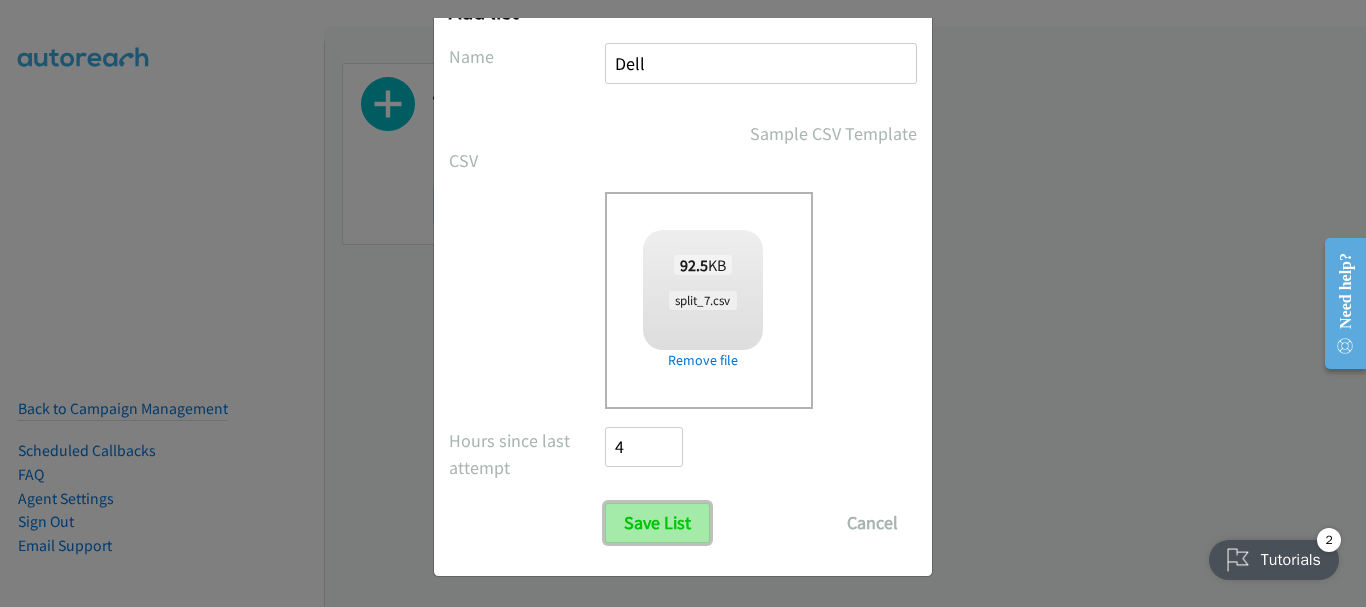 click on "Save List" at bounding box center [657, 523] 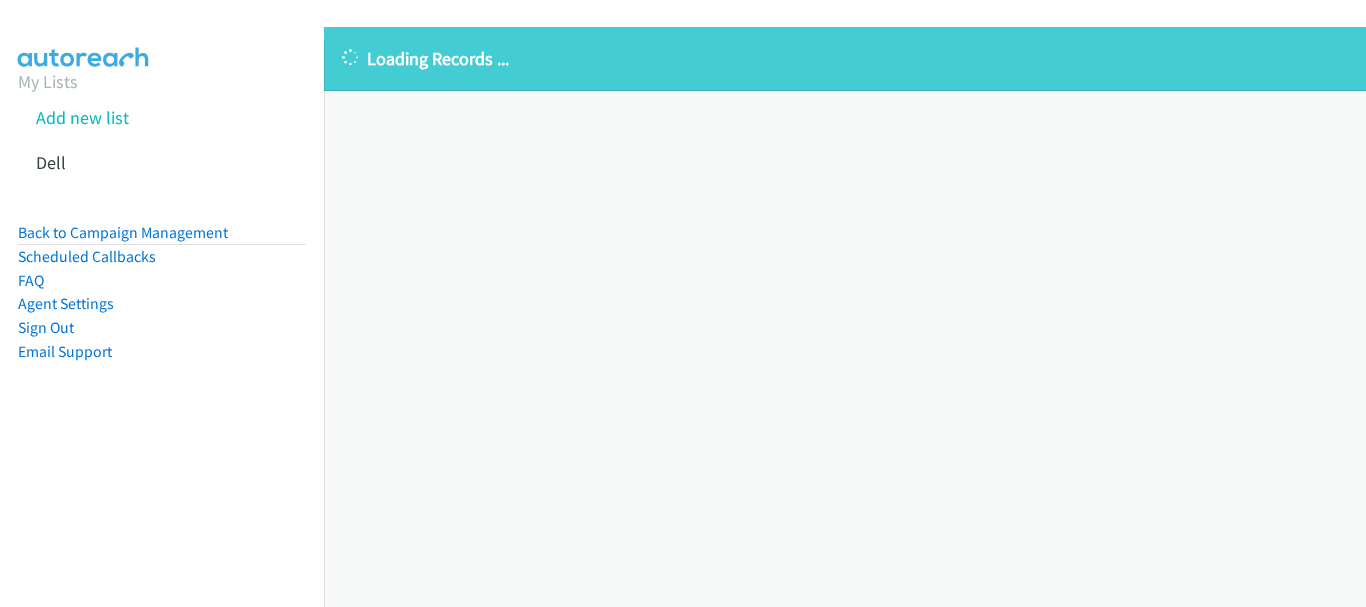 scroll, scrollTop: 0, scrollLeft: 0, axis: both 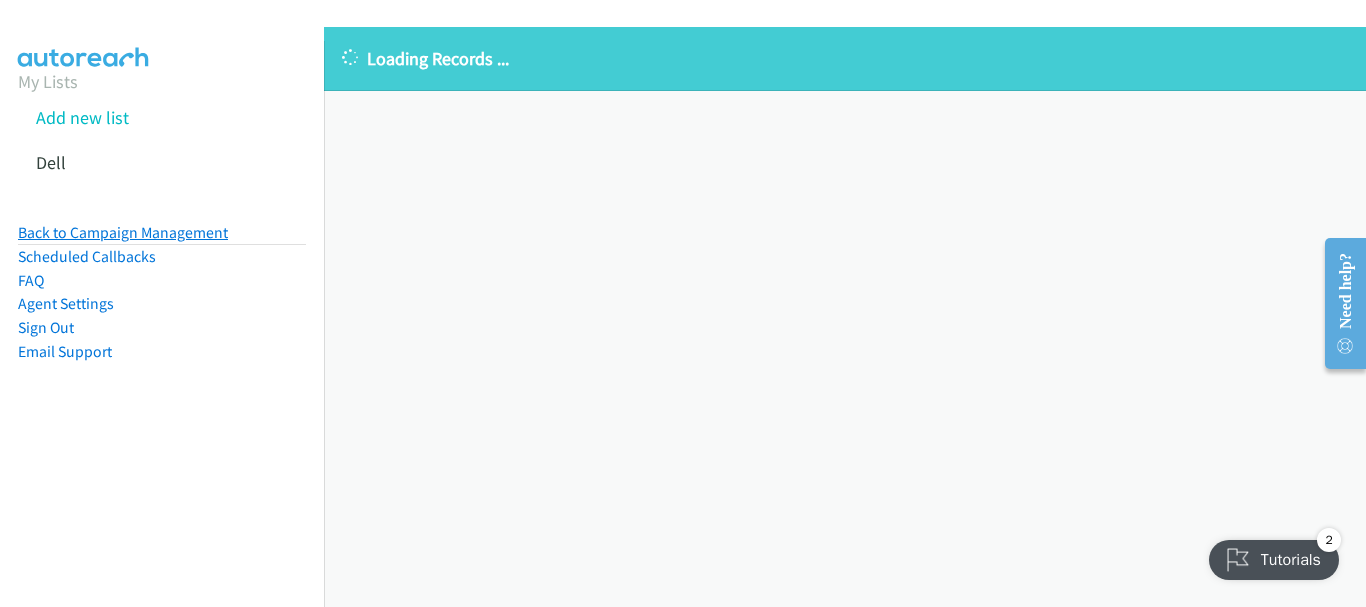 click on "Back to Campaign Management" at bounding box center (123, 232) 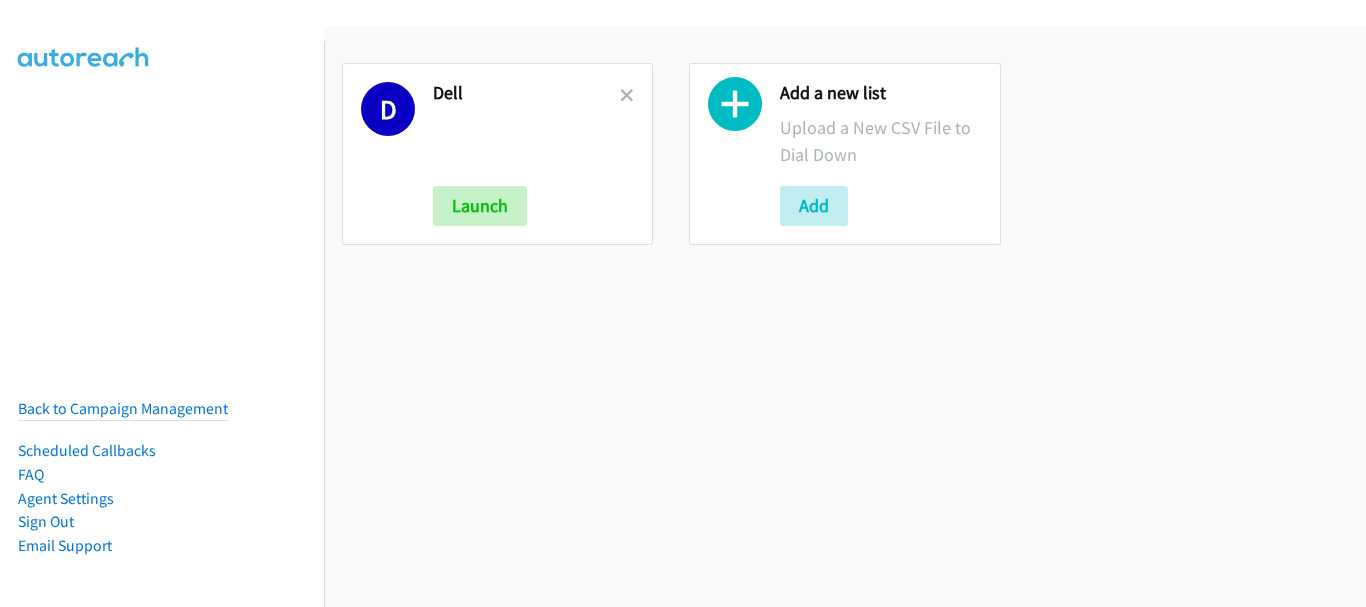 scroll, scrollTop: 0, scrollLeft: 0, axis: both 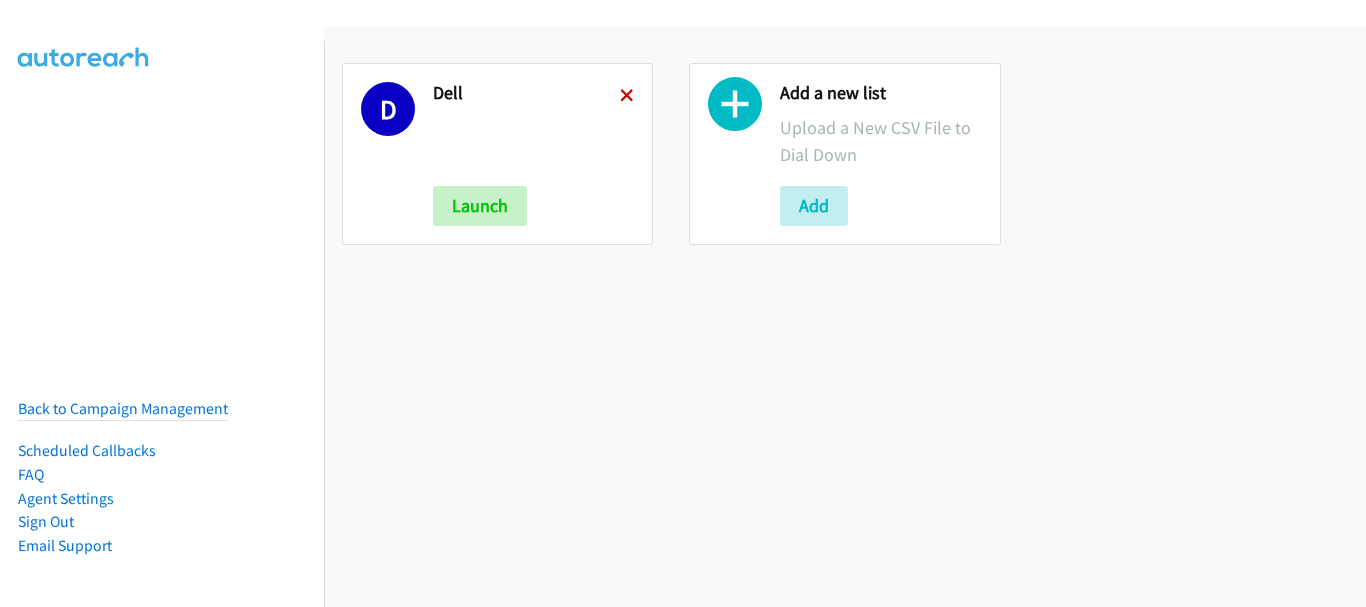 click at bounding box center (627, 97) 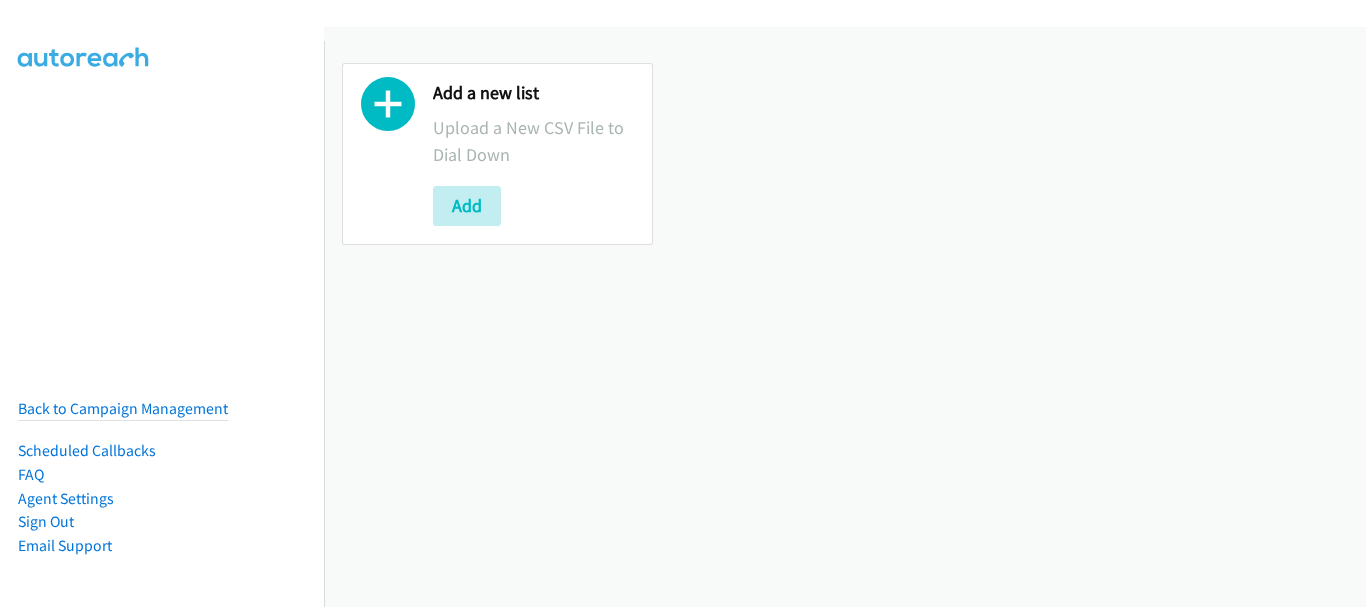 scroll, scrollTop: 0, scrollLeft: 0, axis: both 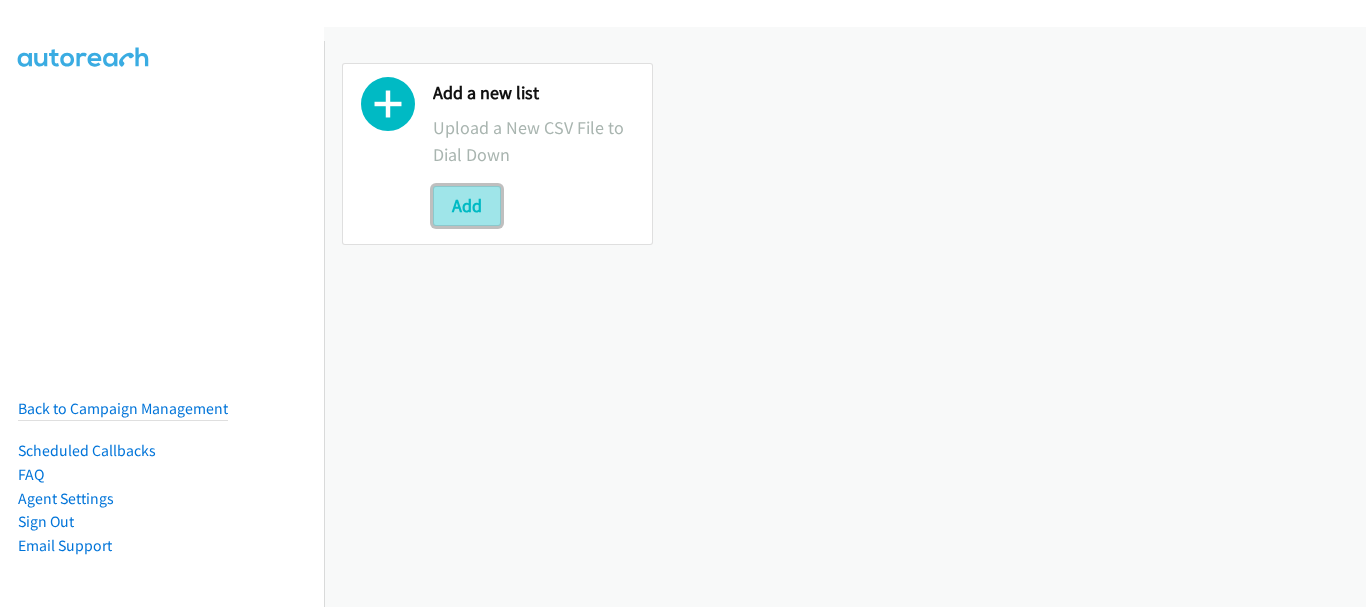 click on "Add" at bounding box center (467, 206) 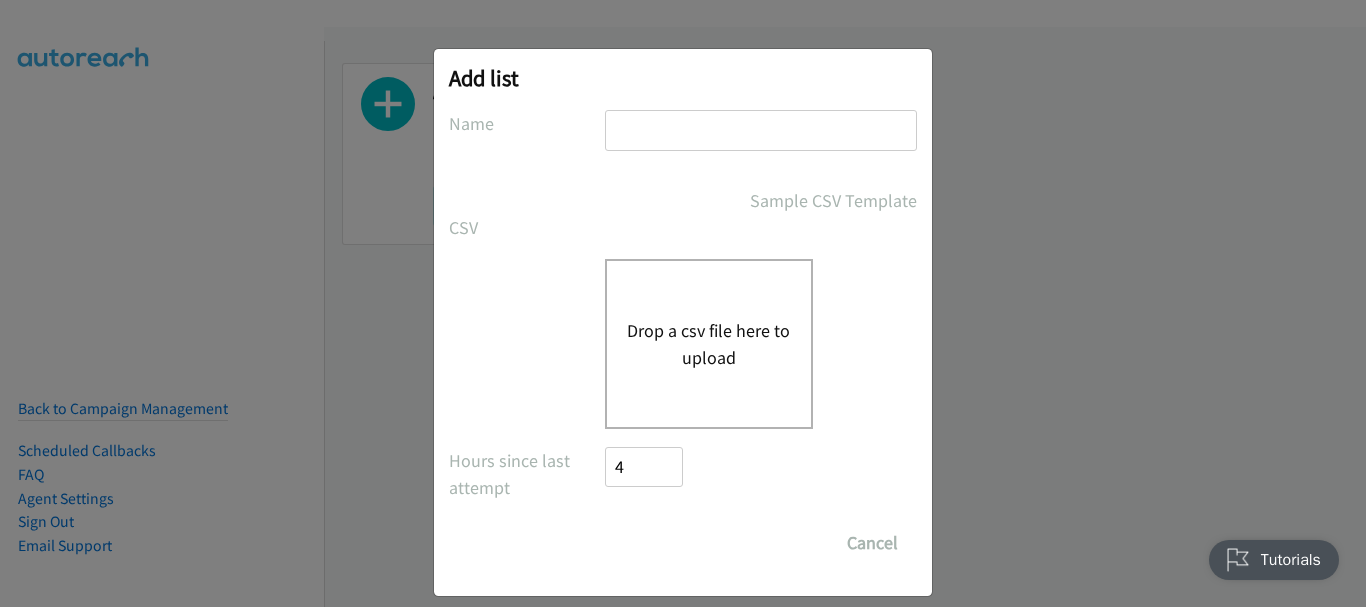 scroll, scrollTop: 0, scrollLeft: 0, axis: both 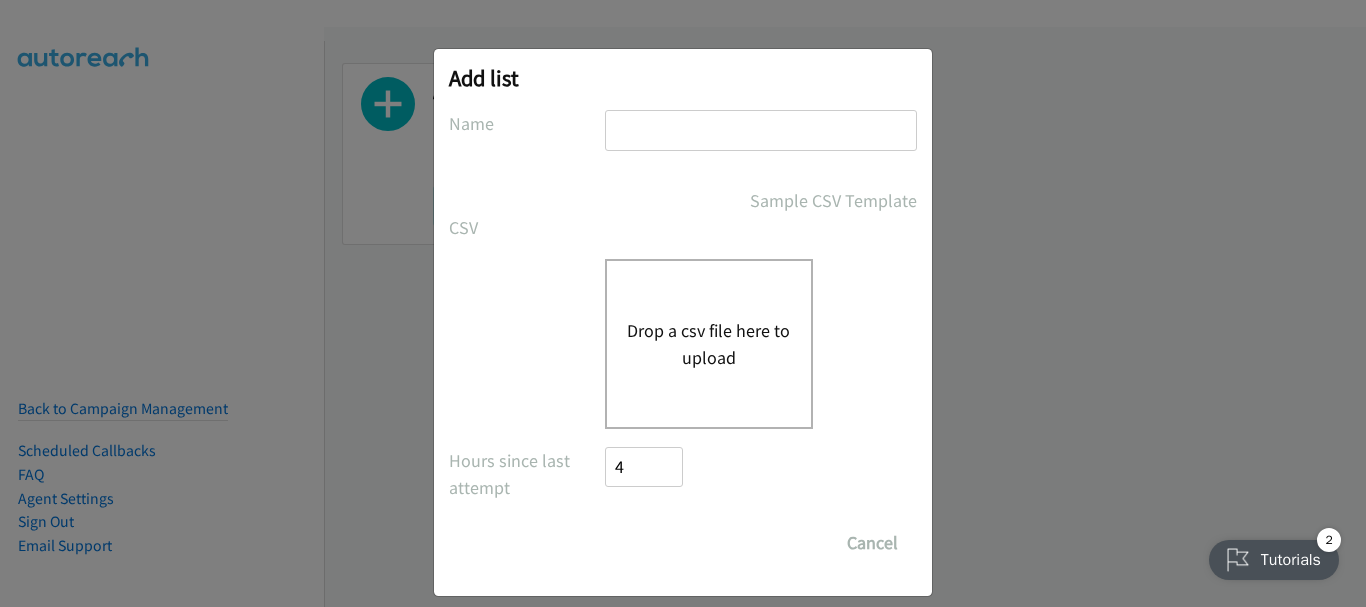 click at bounding box center (761, 130) 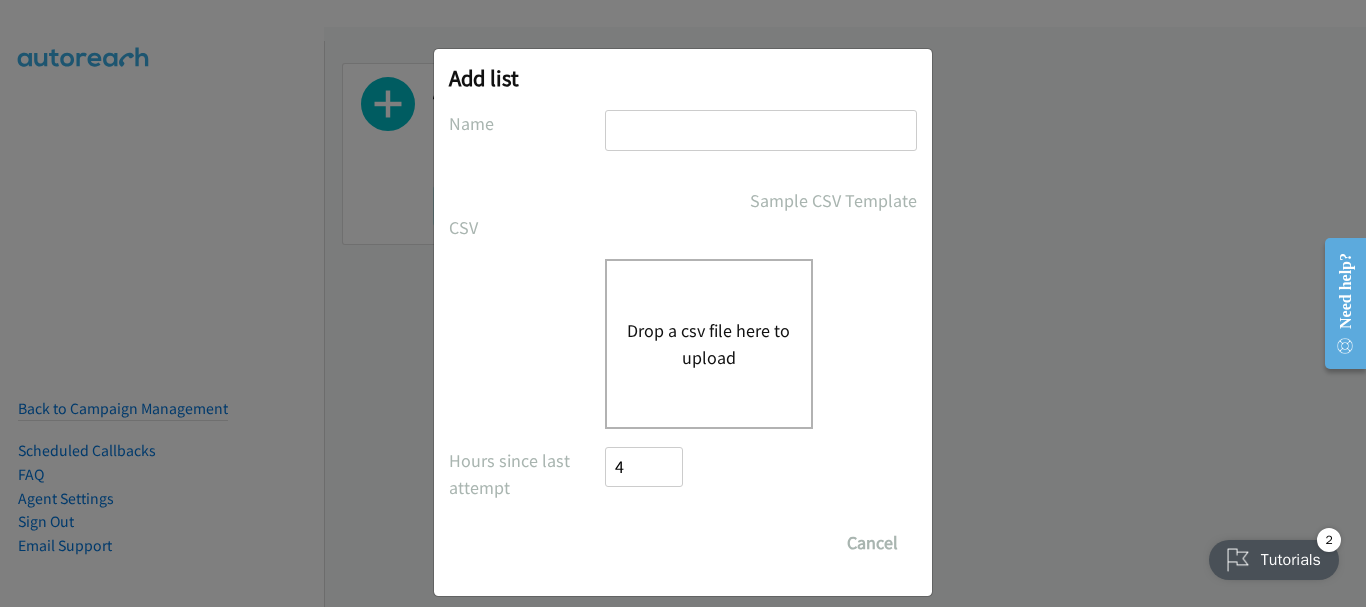 type on "Dell" 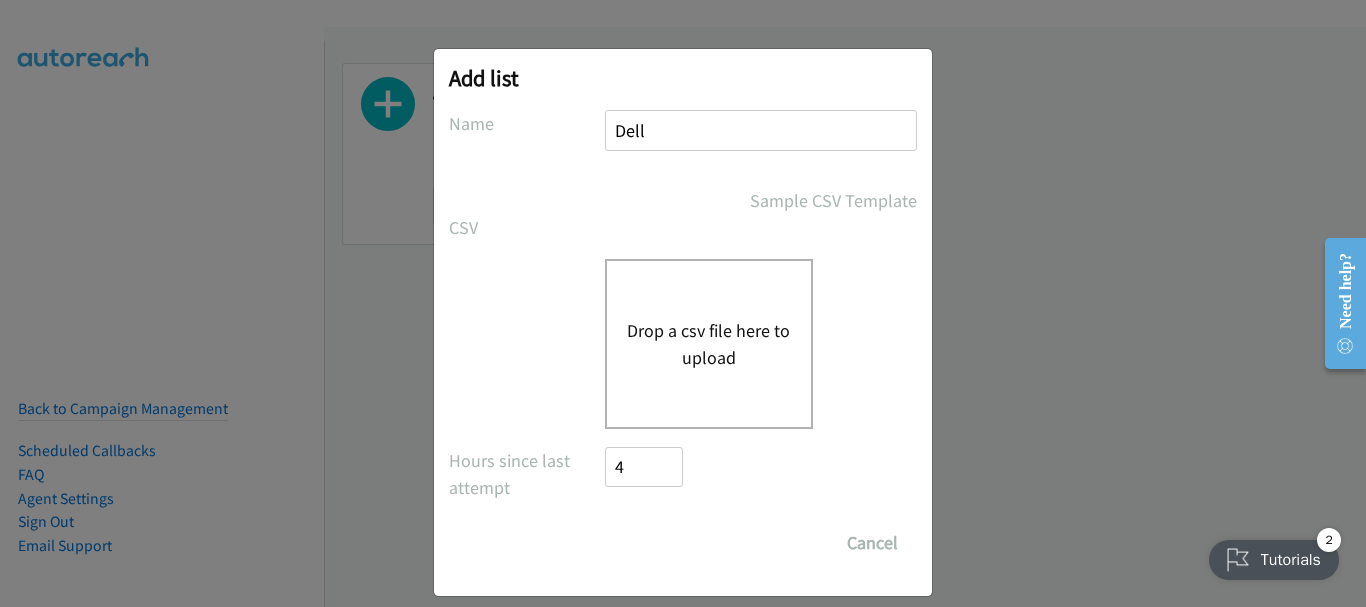 click on "Drop a csv file here to upload" at bounding box center [709, 344] 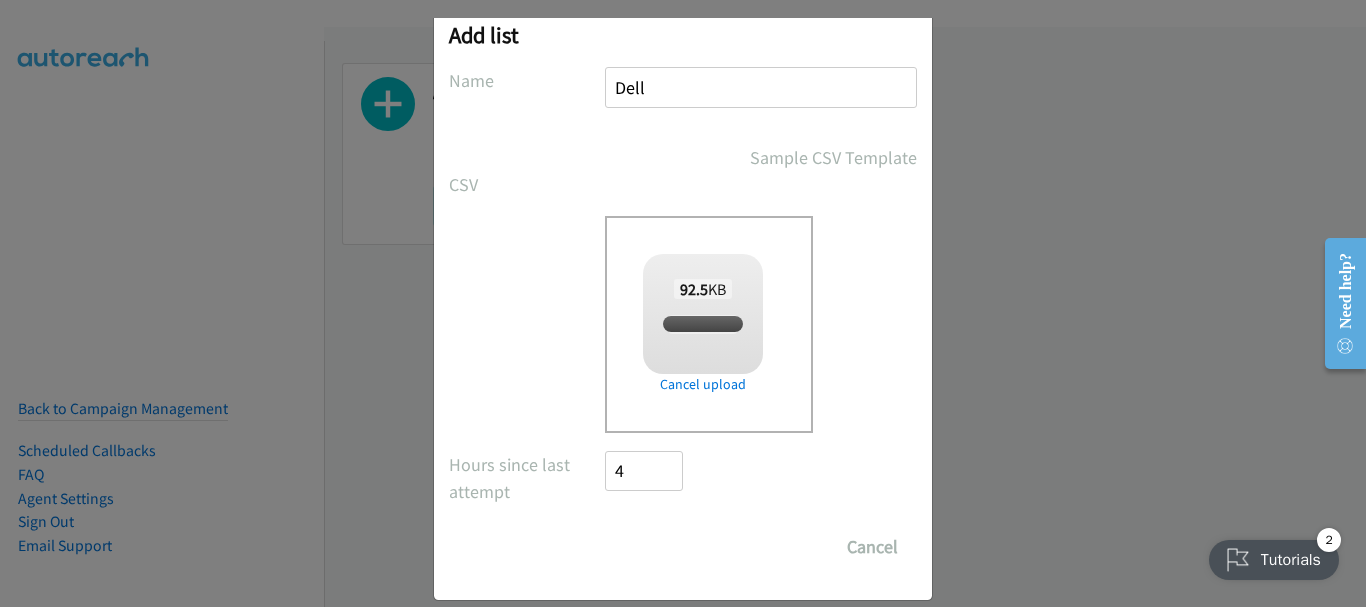 checkbox on "true" 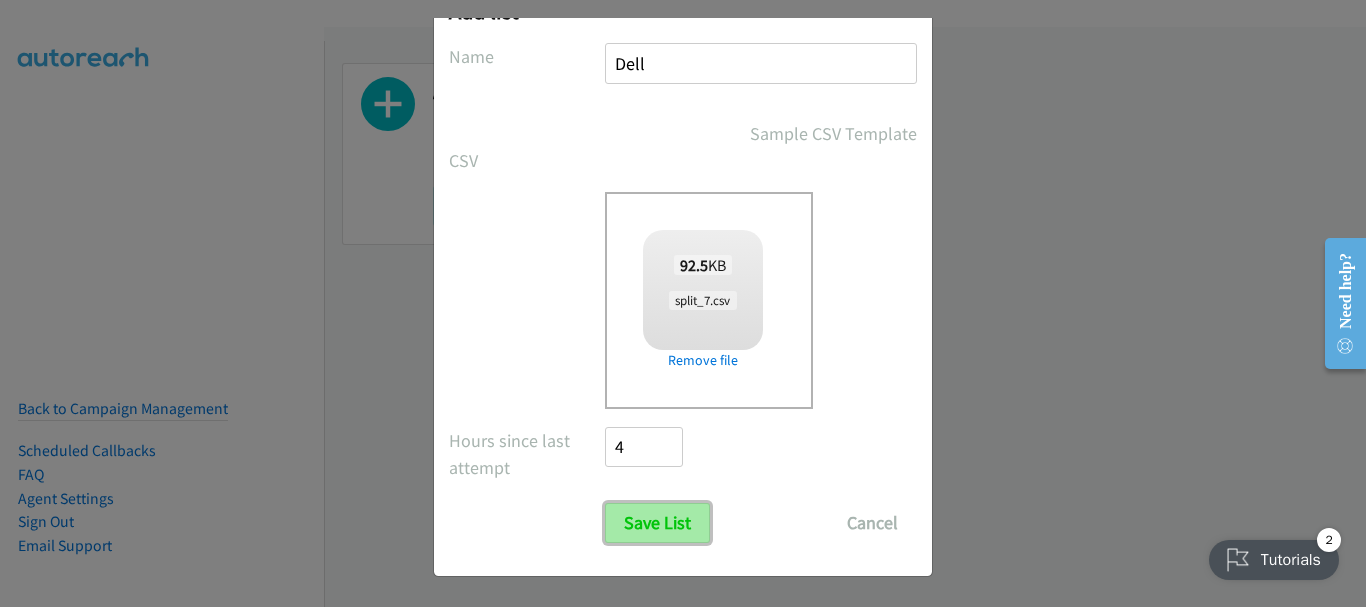 click on "Save List" at bounding box center [657, 523] 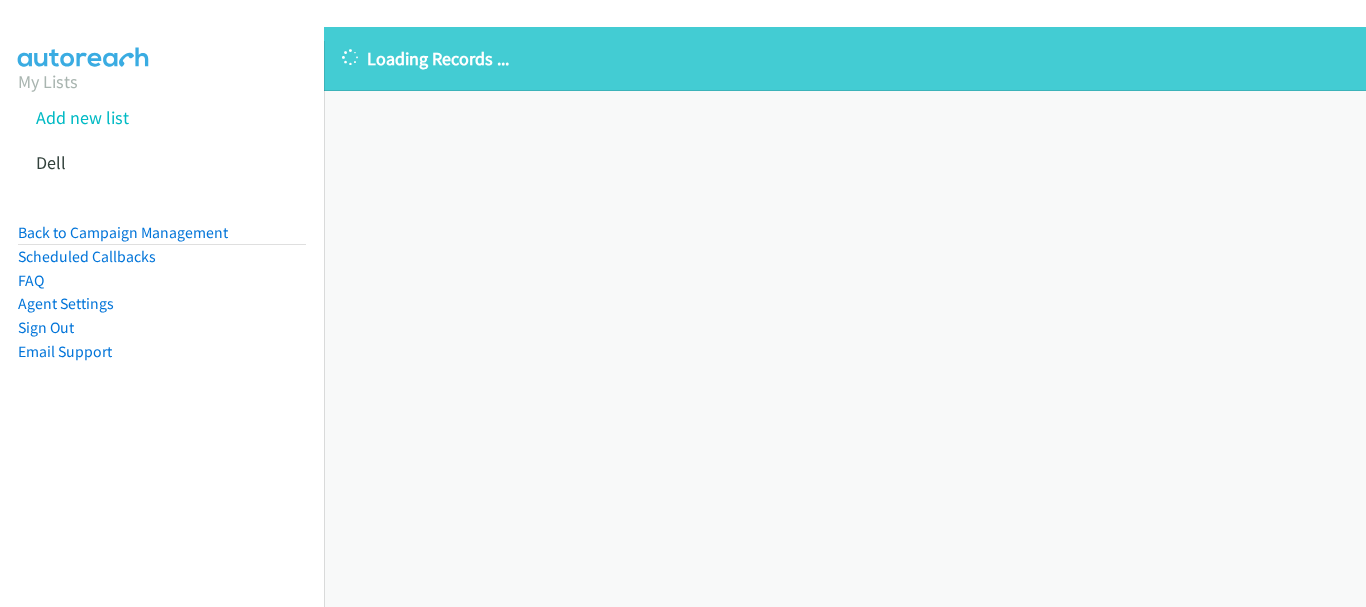 scroll, scrollTop: 0, scrollLeft: 0, axis: both 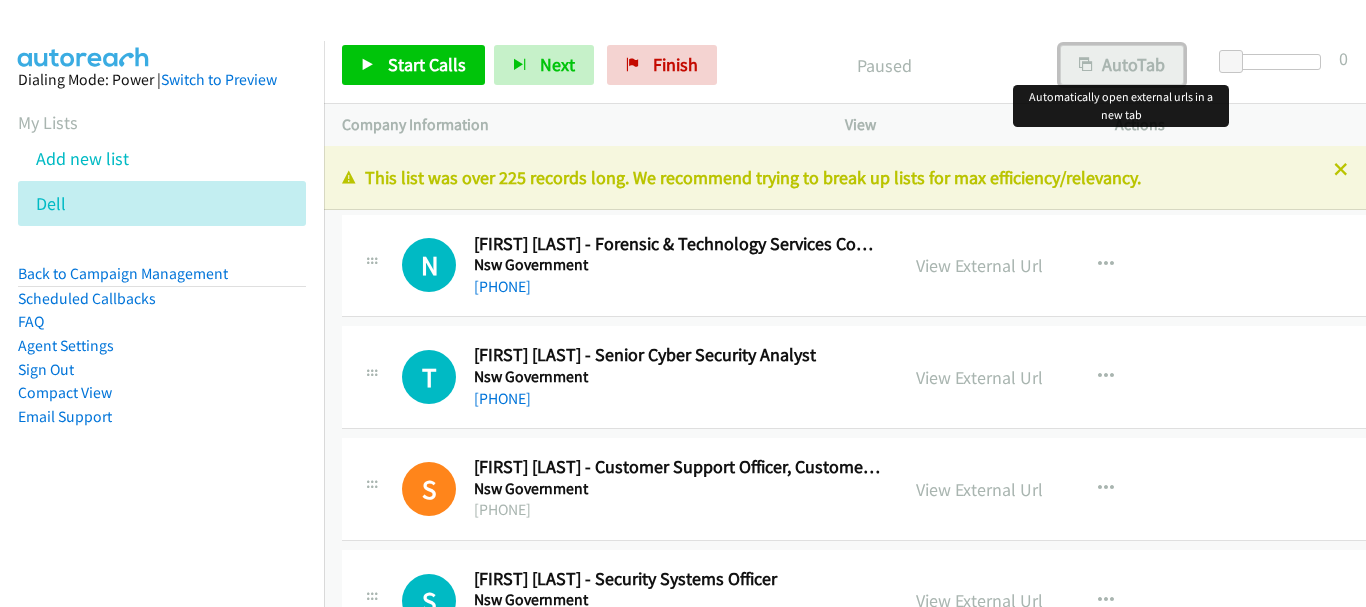 click at bounding box center [1086, 66] 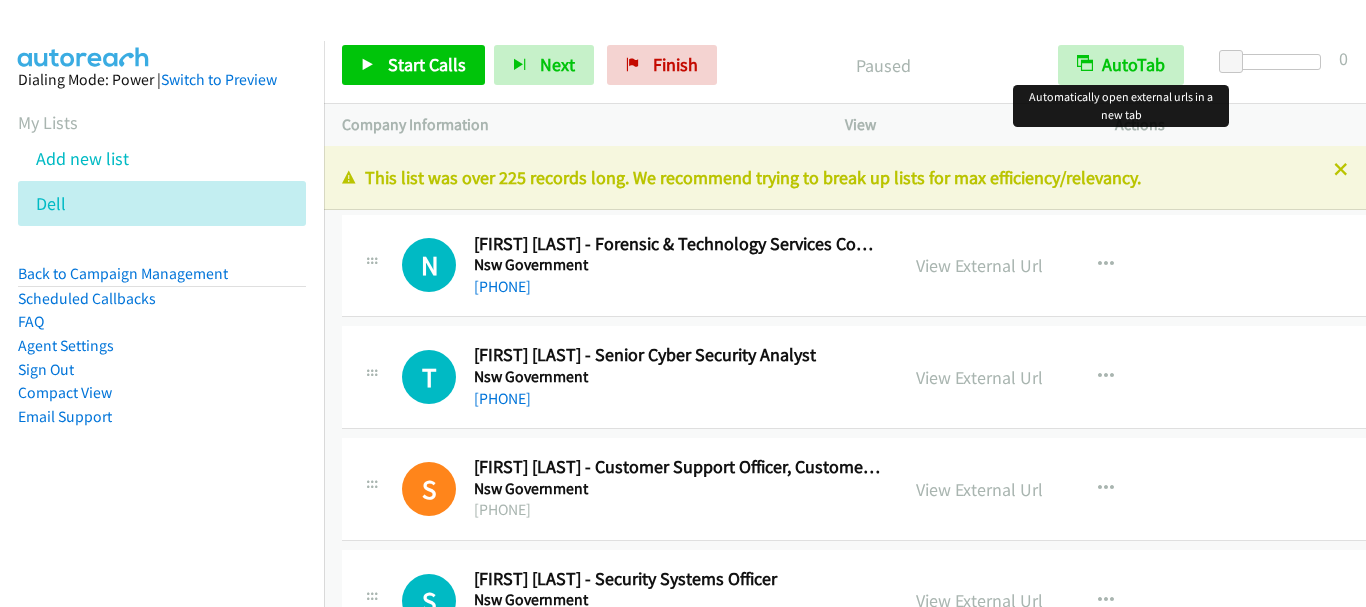 scroll, scrollTop: 0, scrollLeft: 0, axis: both 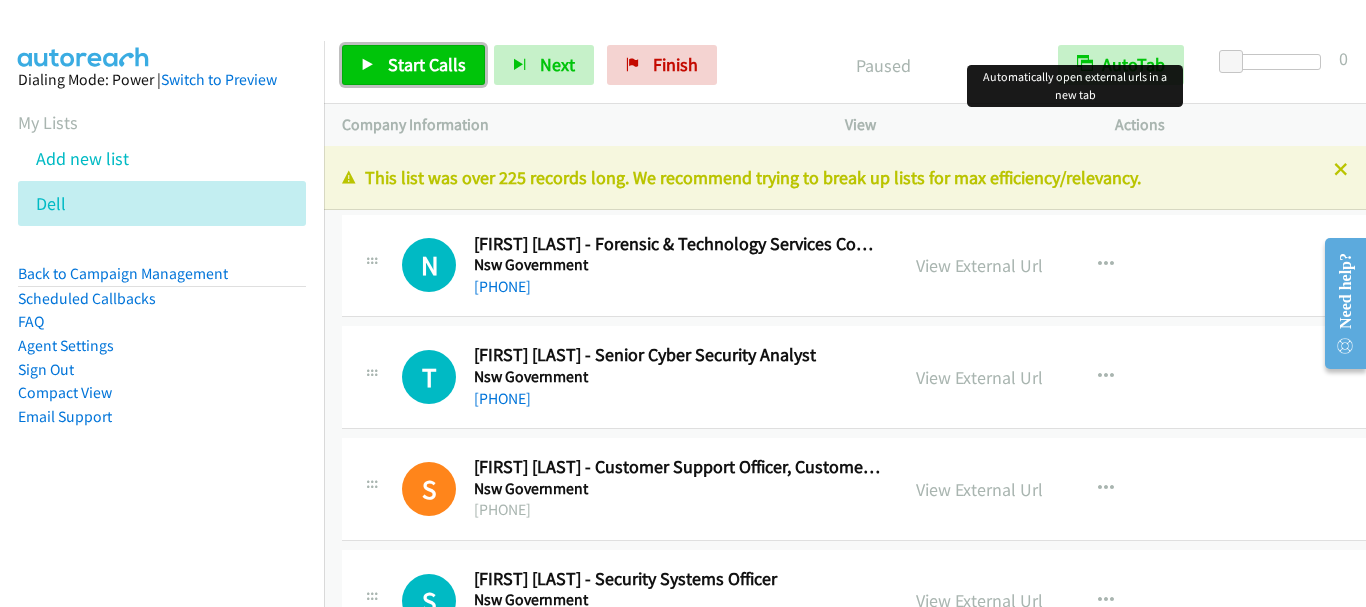 click on "Start Calls" at bounding box center (413, 65) 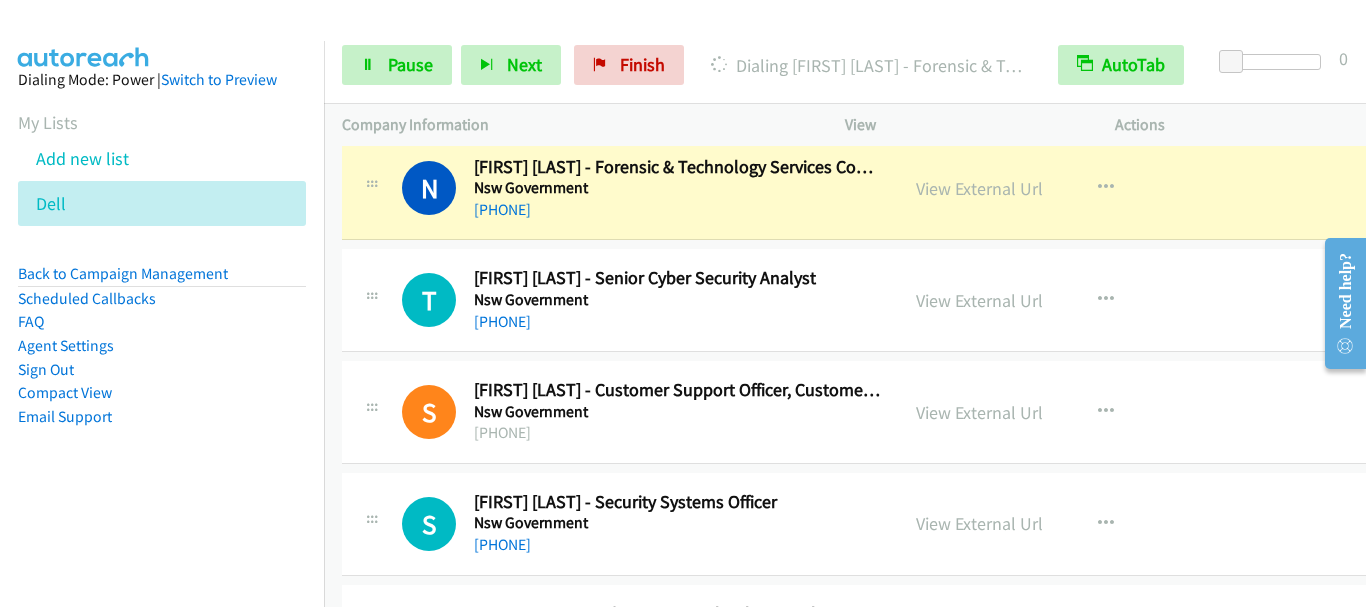 scroll, scrollTop: 100, scrollLeft: 0, axis: vertical 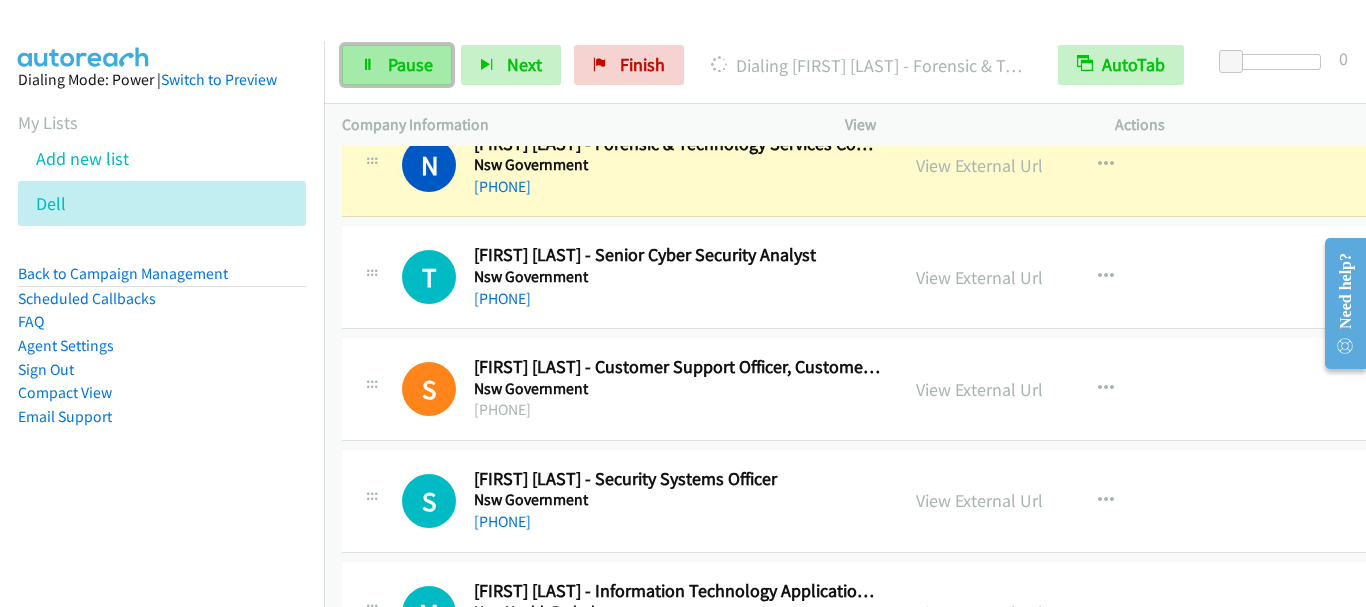 click on "Pause" at bounding box center [397, 65] 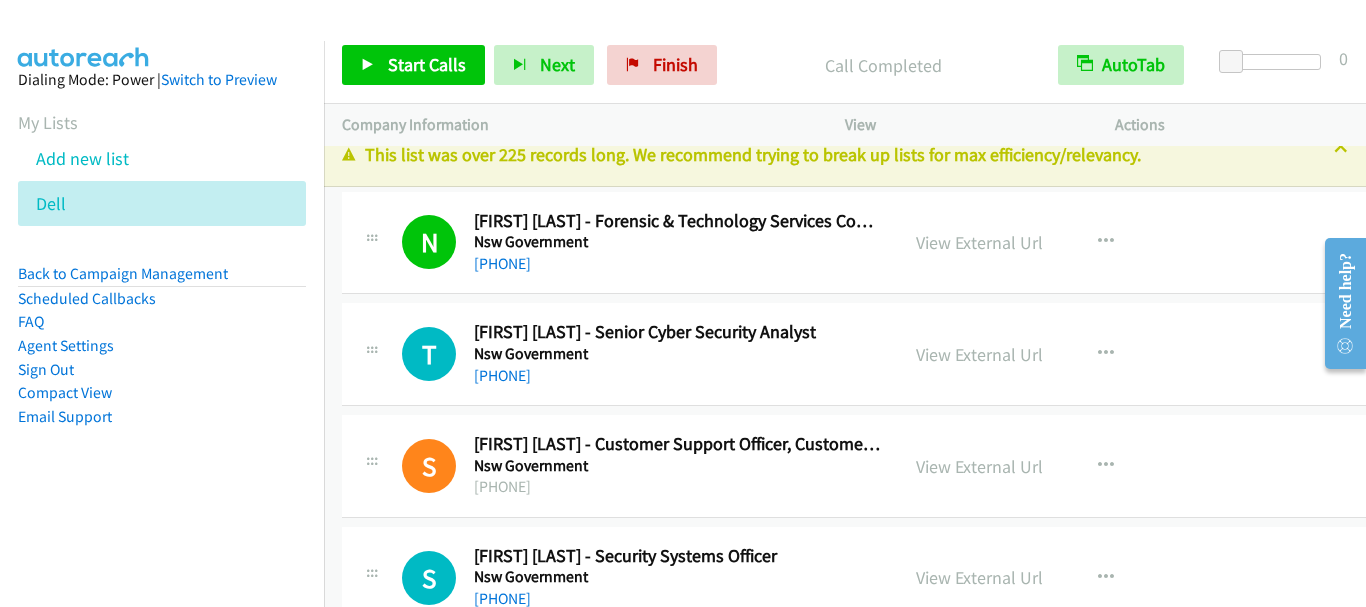 scroll, scrollTop: 0, scrollLeft: 0, axis: both 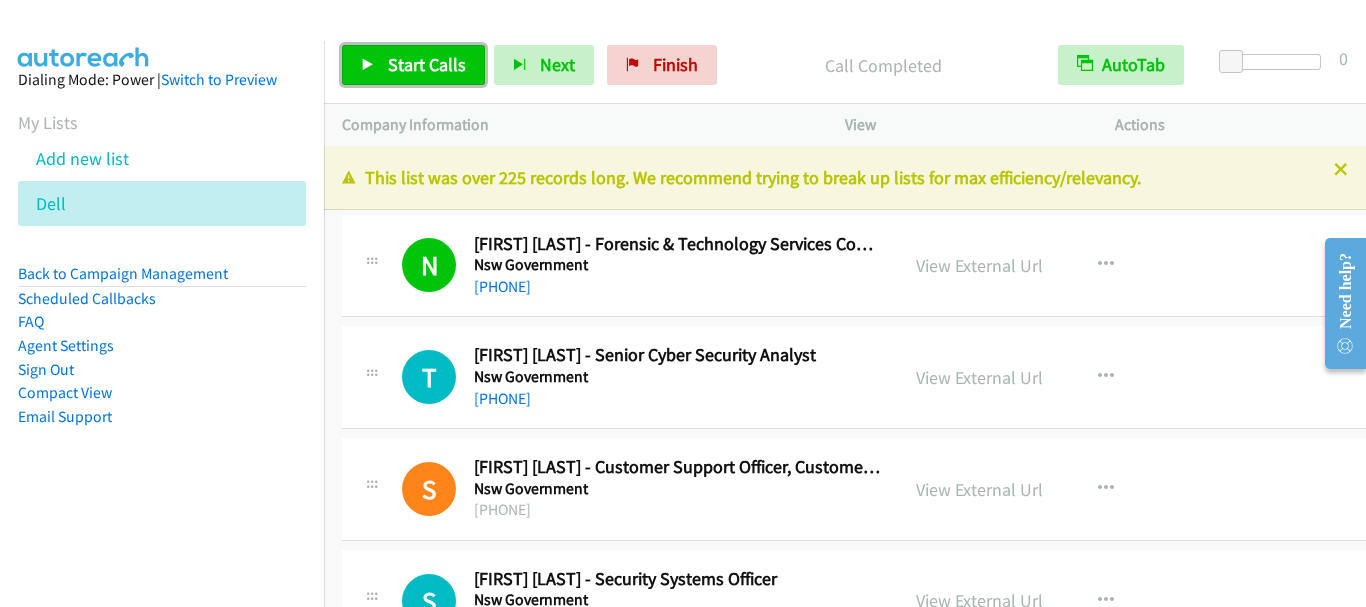 click on "Start Calls" at bounding box center (427, 64) 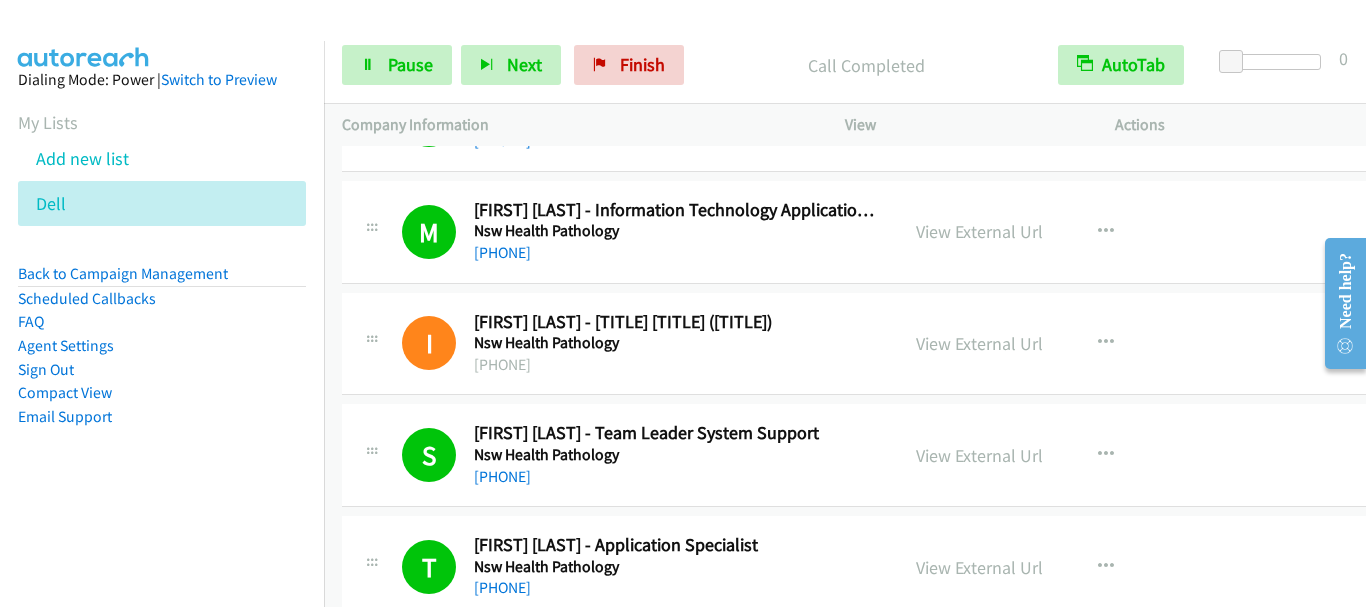 scroll, scrollTop: 500, scrollLeft: 0, axis: vertical 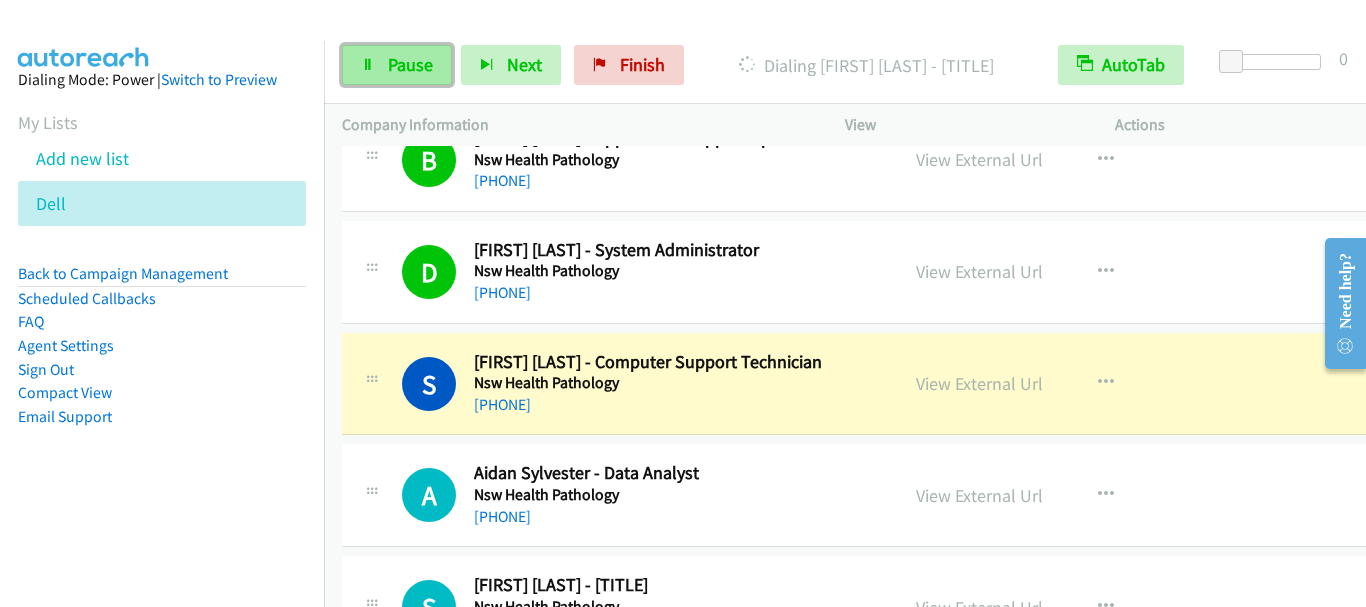 click on "Pause" at bounding box center (410, 64) 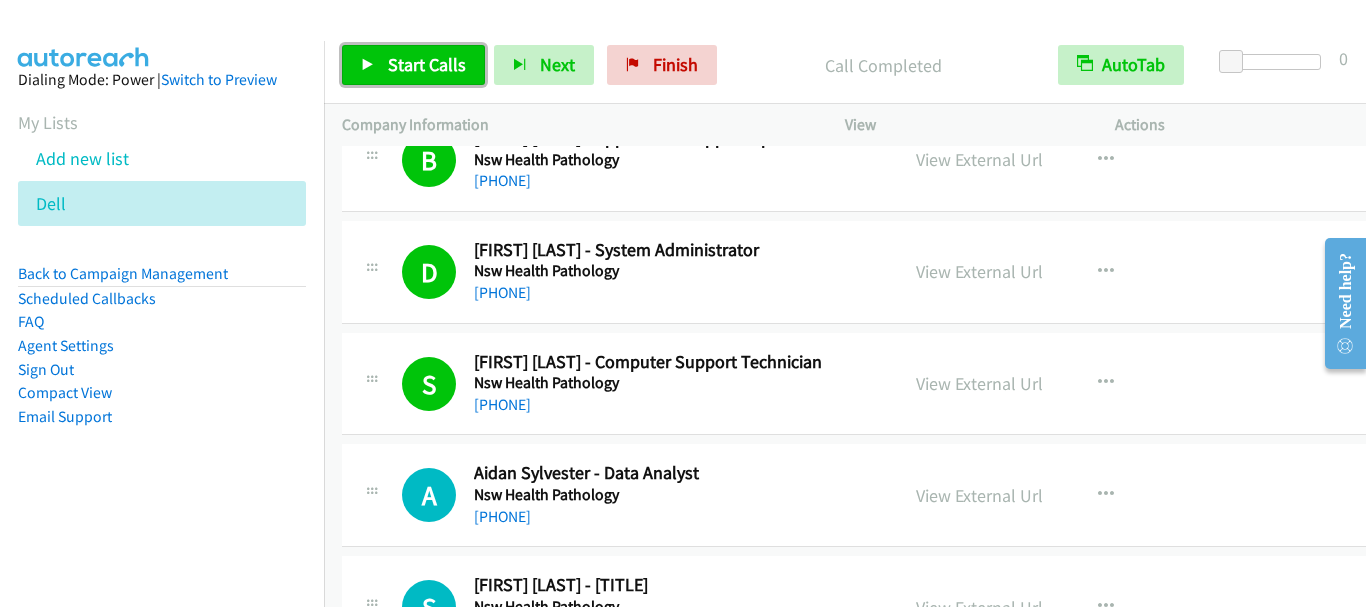click on "Start Calls" at bounding box center (427, 64) 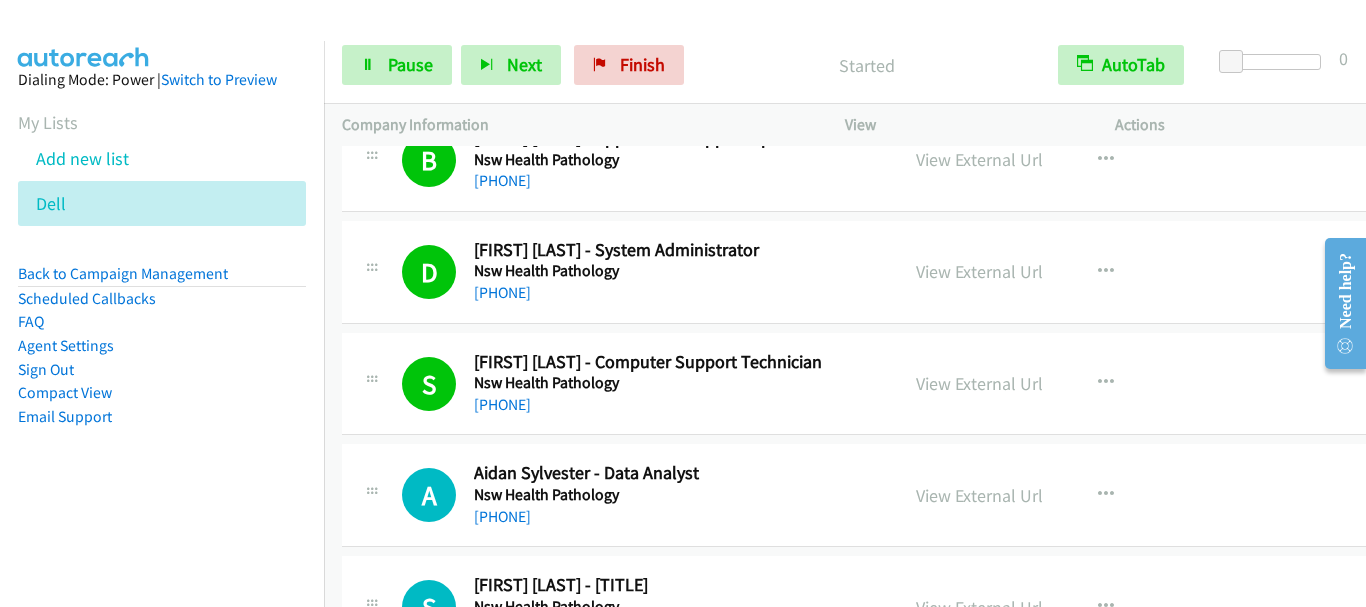 scroll, scrollTop: 1100, scrollLeft: 0, axis: vertical 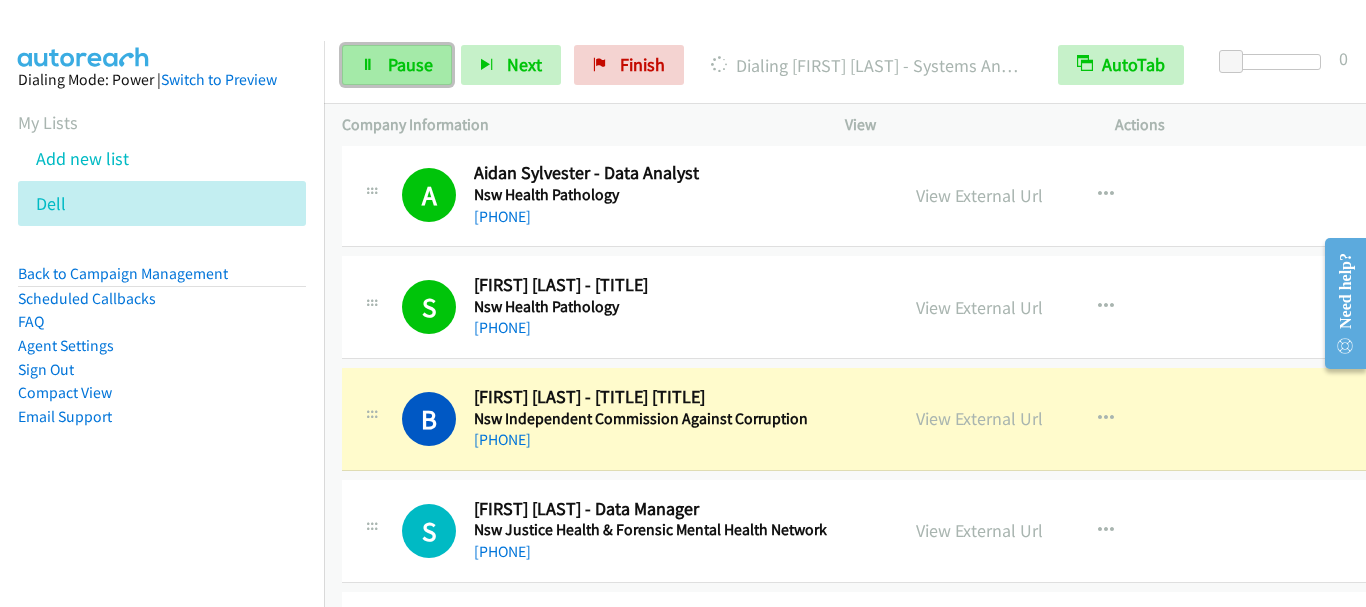 click on "Pause" at bounding box center [397, 65] 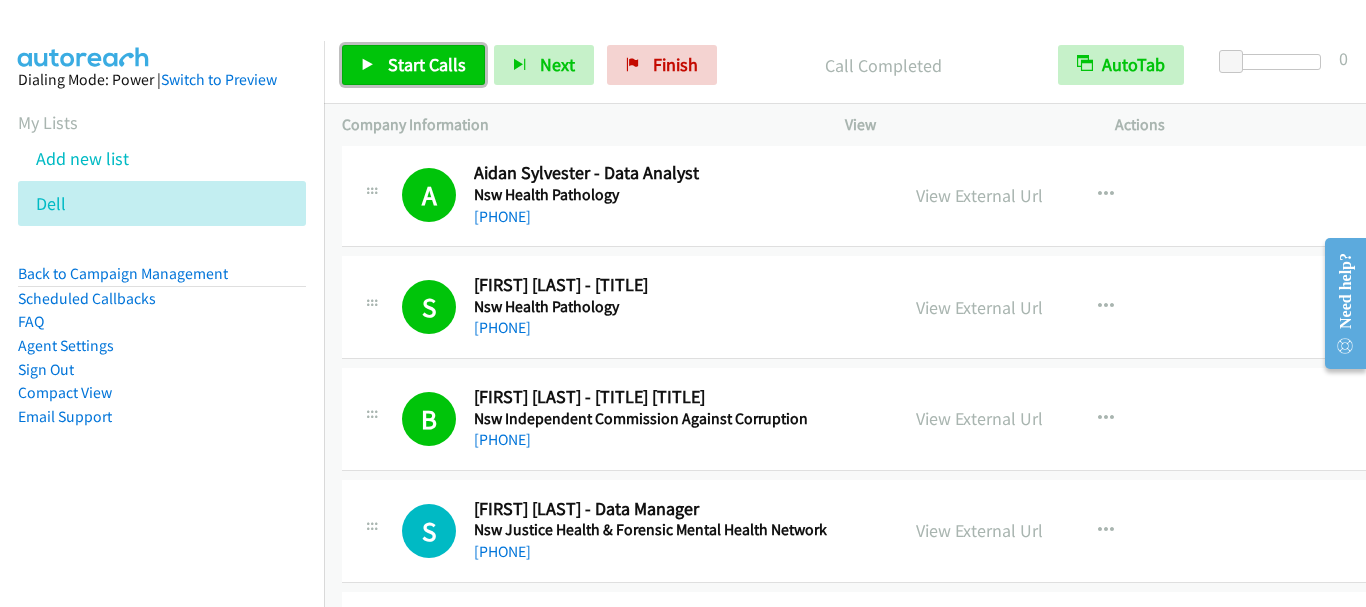 click on "Start Calls" at bounding box center (427, 64) 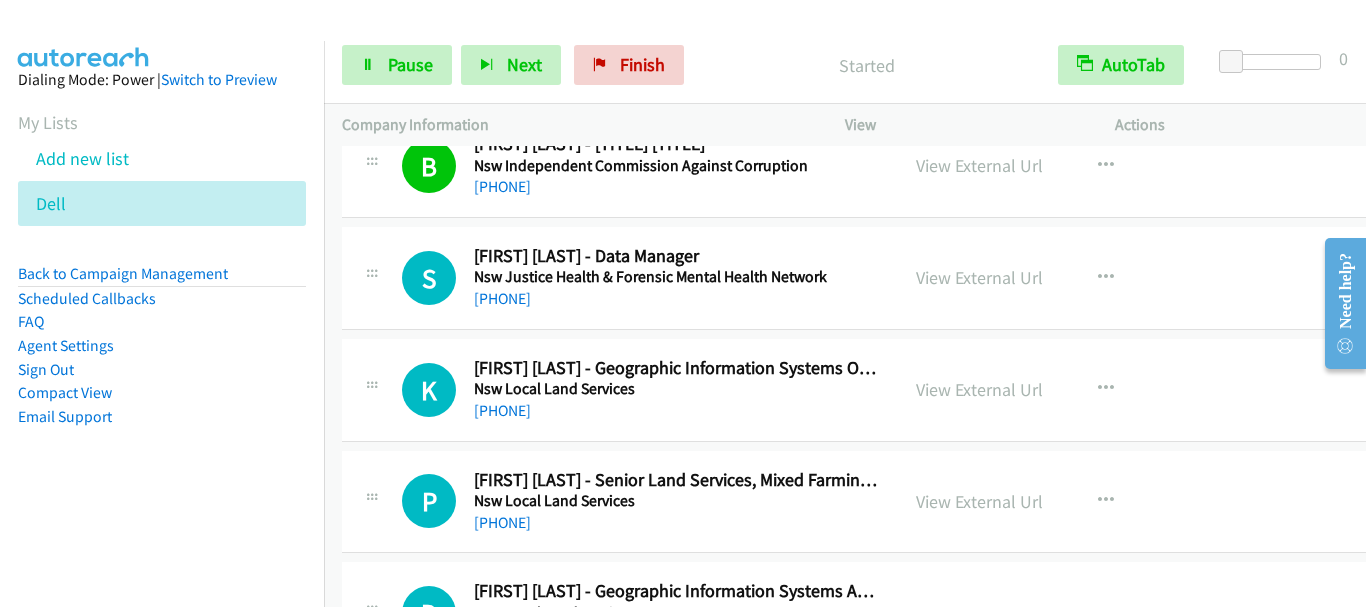 scroll, scrollTop: 1600, scrollLeft: 0, axis: vertical 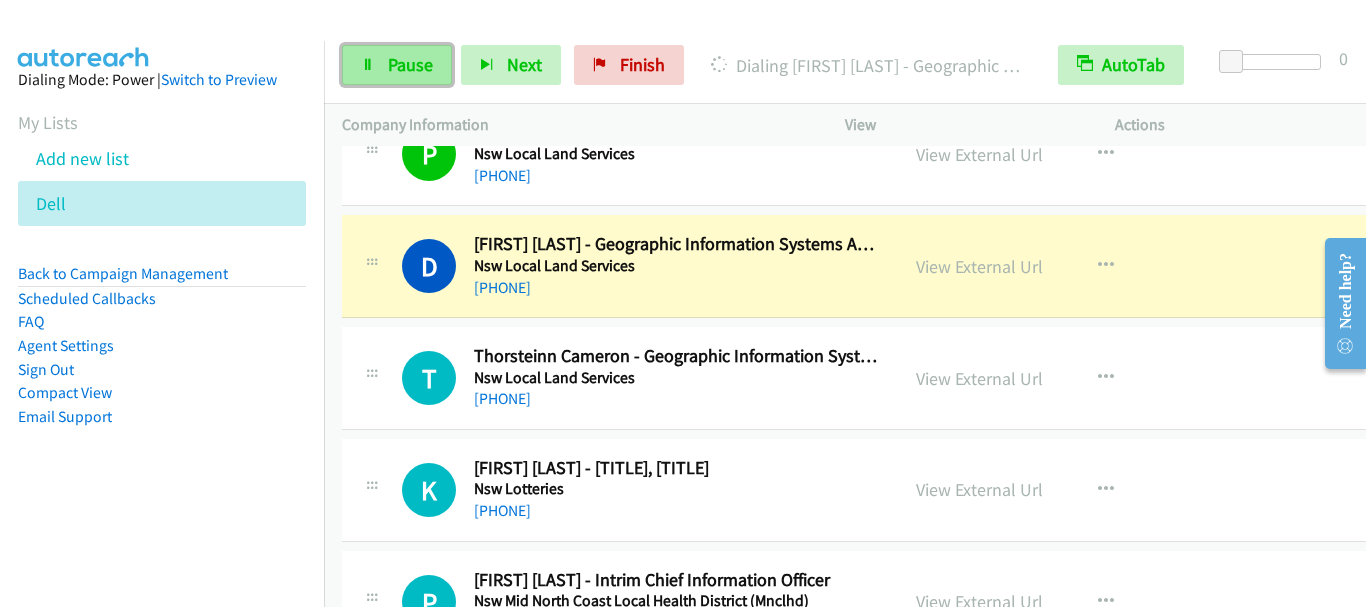 click on "Pause" at bounding box center (410, 64) 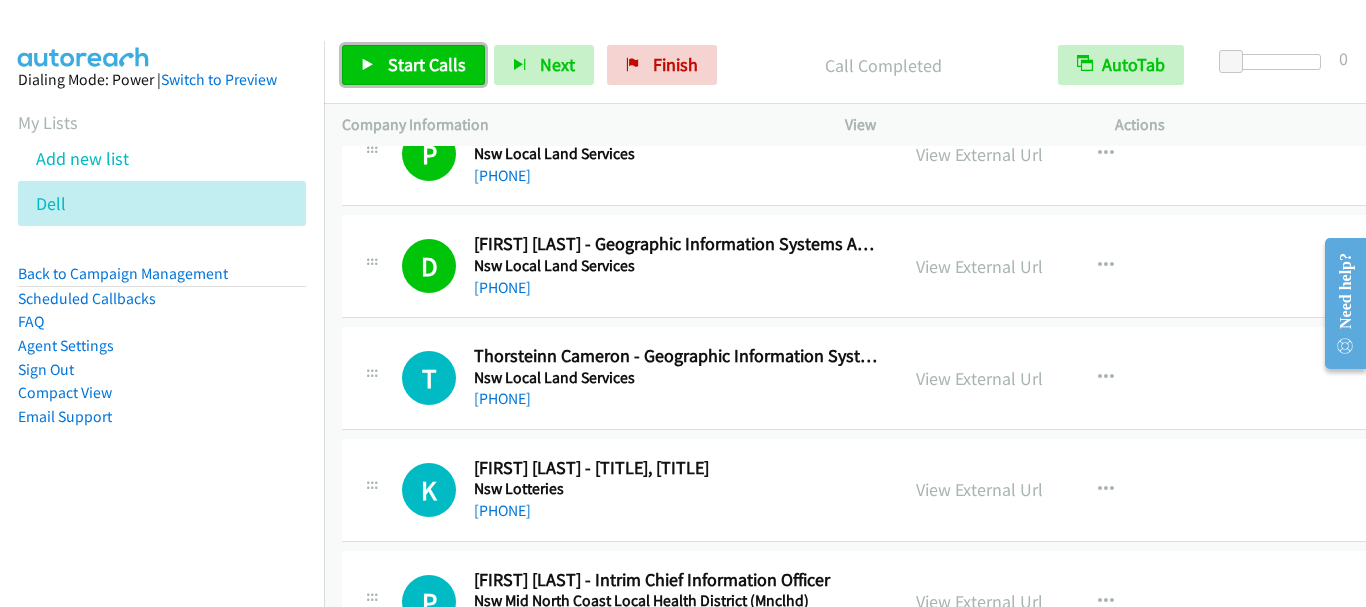 click on "Start Calls" at bounding box center (427, 64) 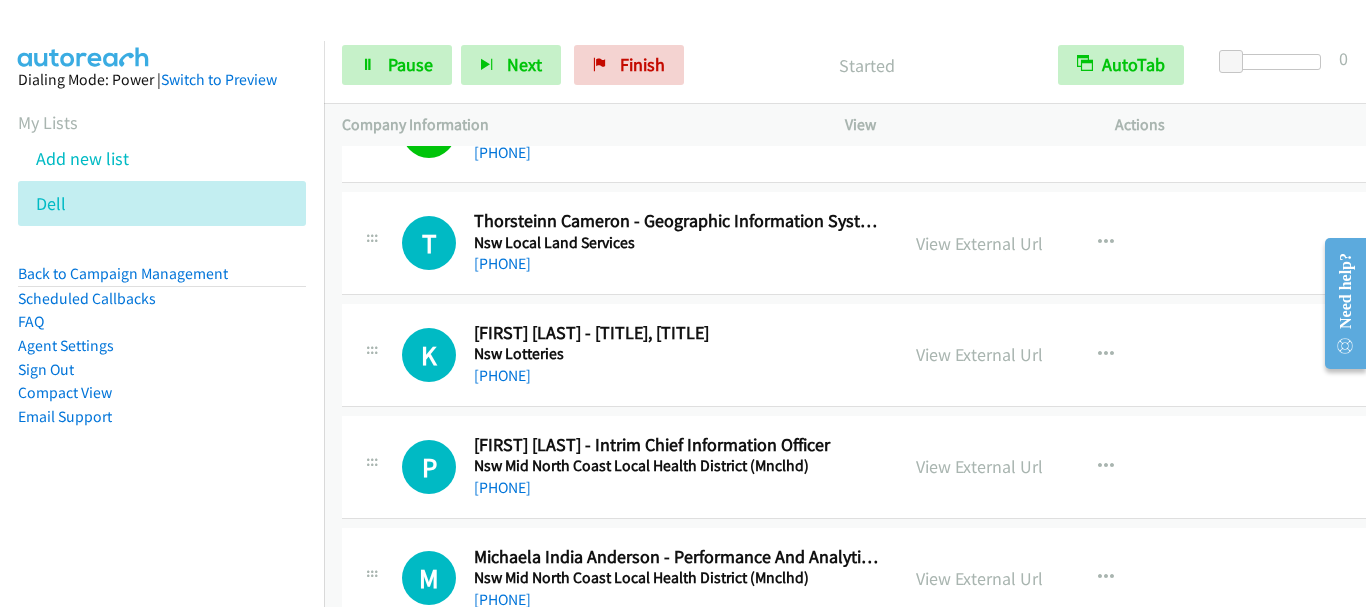 scroll, scrollTop: 2000, scrollLeft: 0, axis: vertical 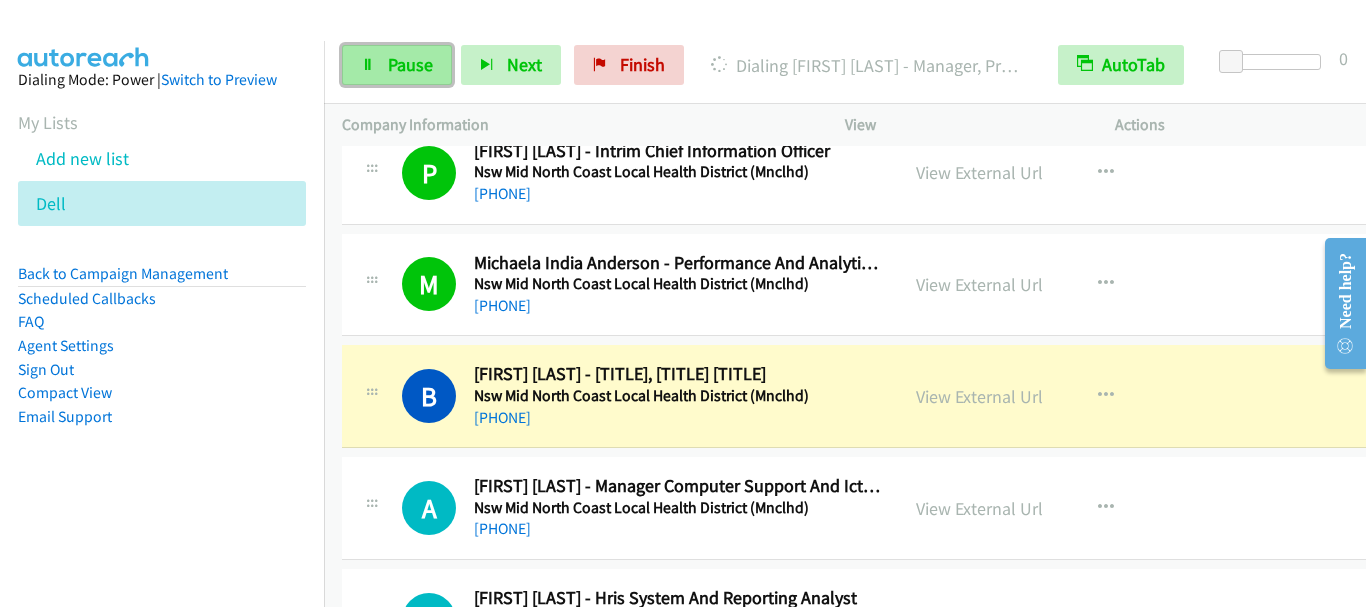 click on "Pause" at bounding box center [410, 64] 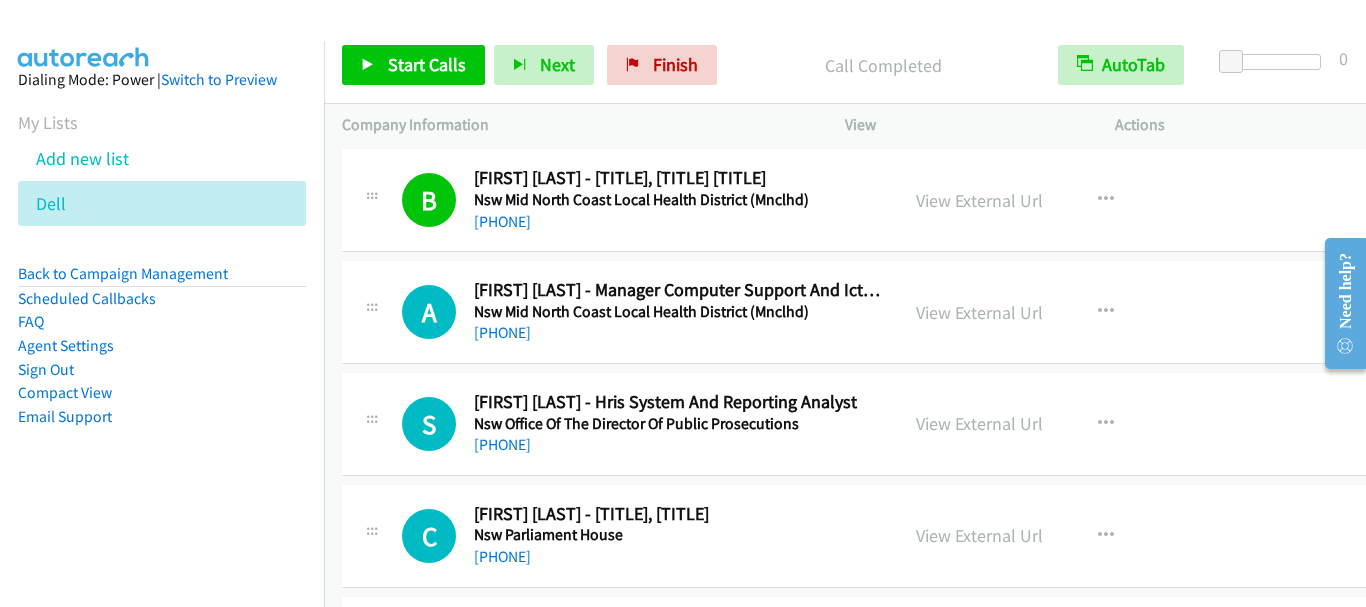 scroll, scrollTop: 2529, scrollLeft: 0, axis: vertical 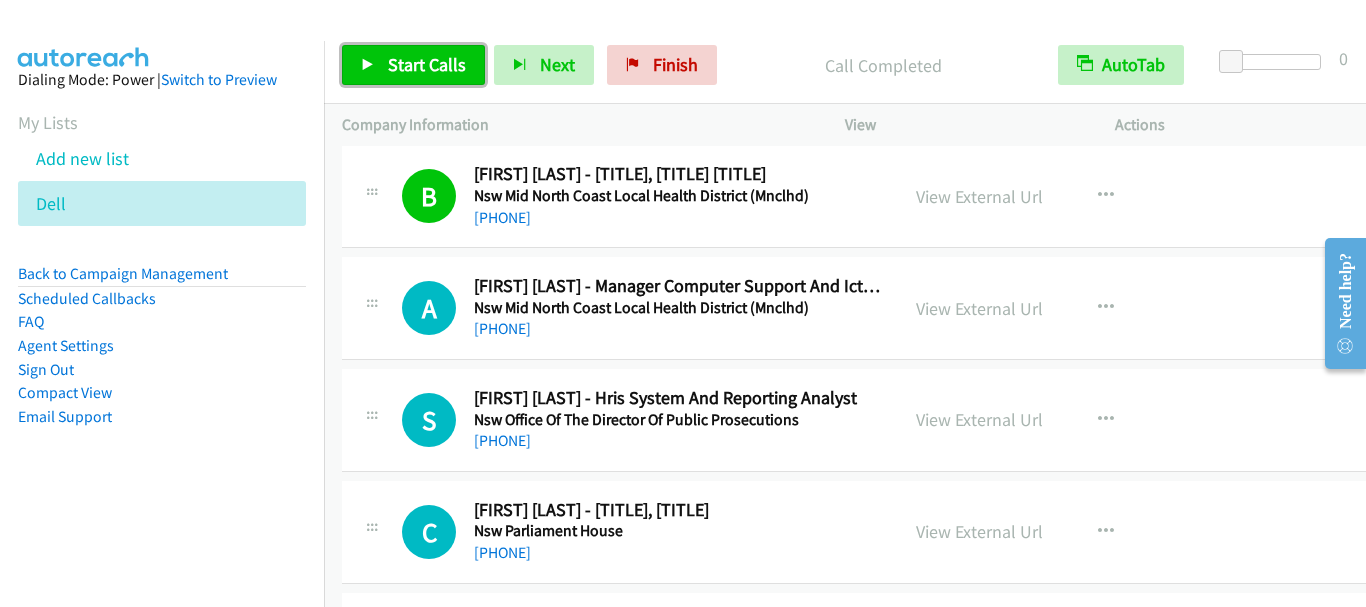 click on "Start Calls" at bounding box center (427, 64) 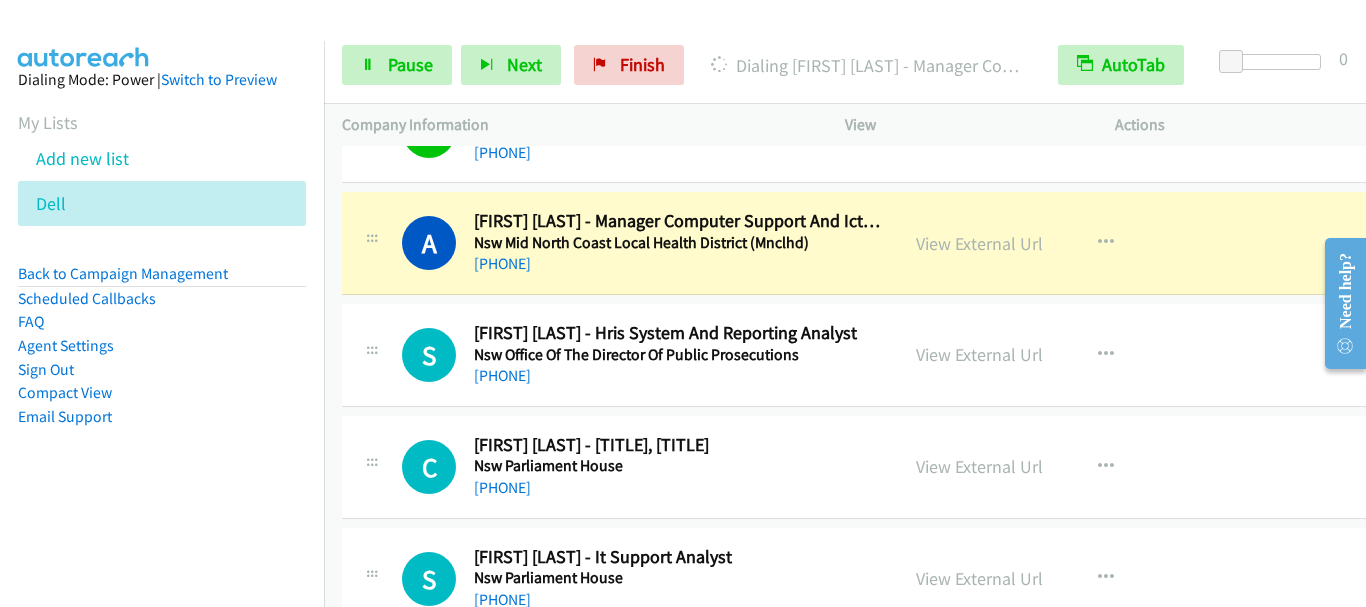 scroll, scrollTop: 2629, scrollLeft: 0, axis: vertical 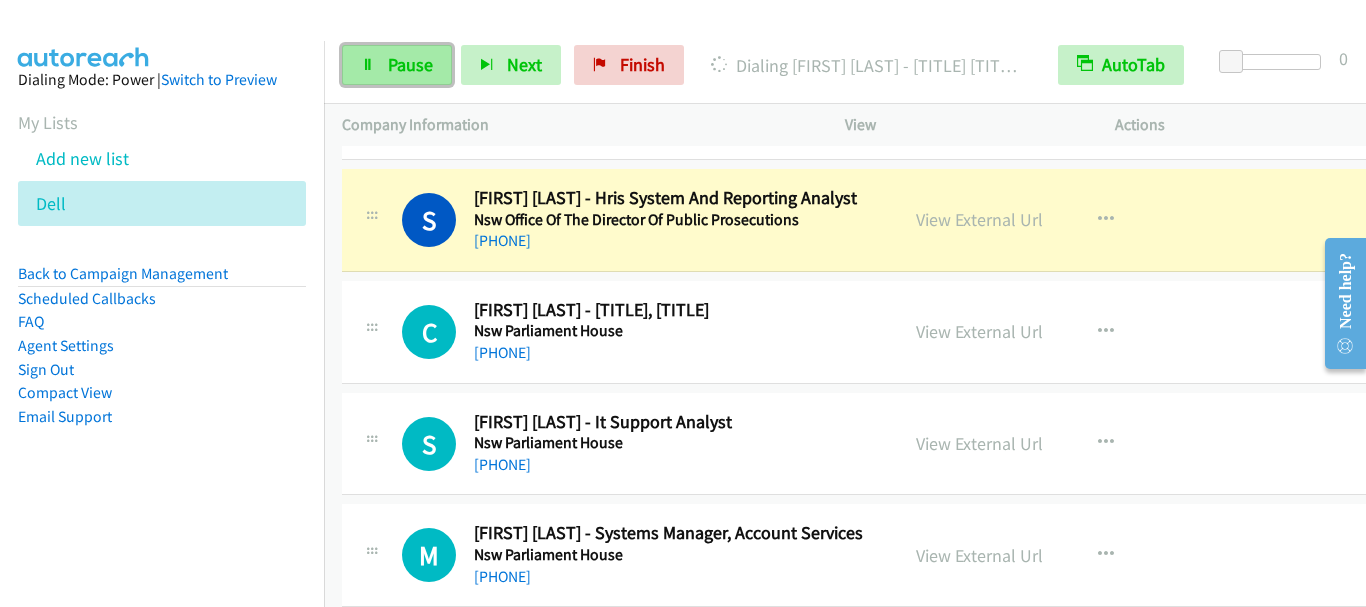 click on "Pause" at bounding box center (410, 64) 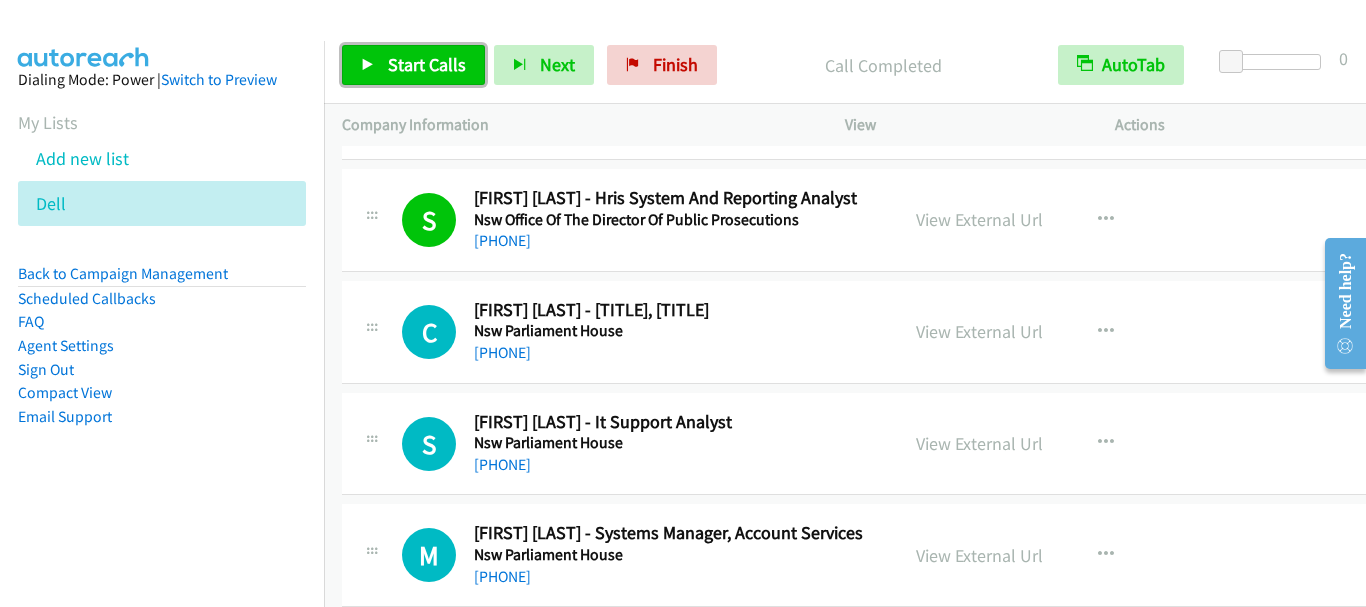 click on "Start Calls" at bounding box center [427, 64] 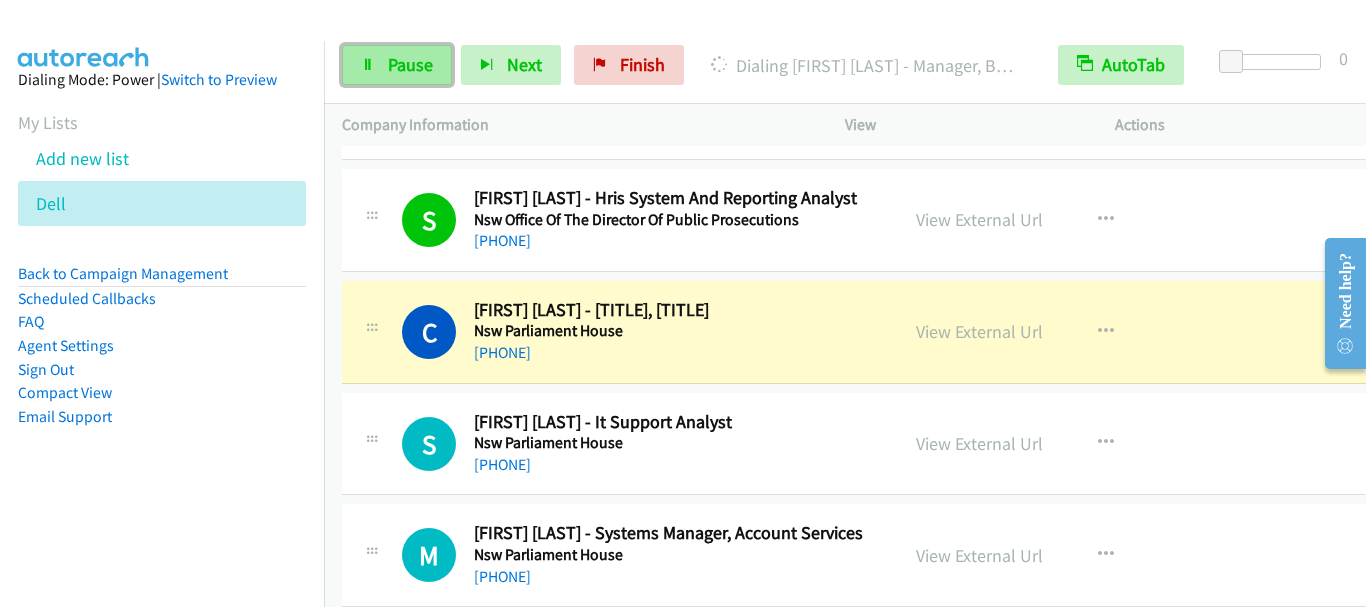 click on "Pause" at bounding box center [410, 64] 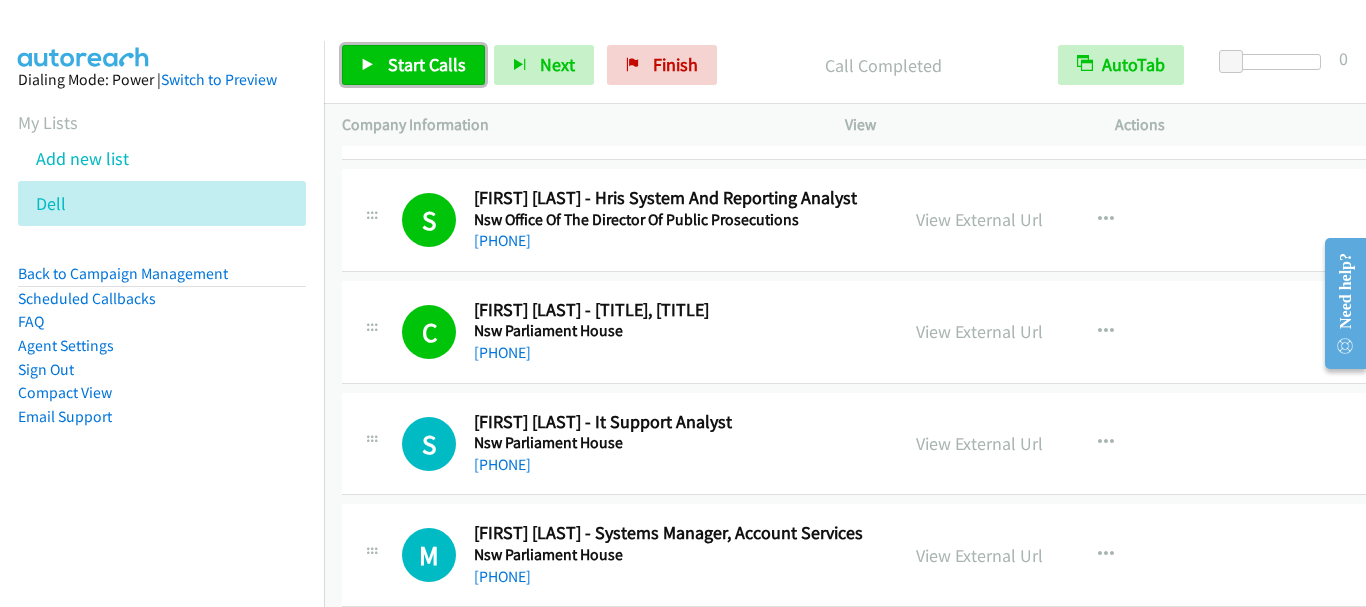 click on "Start Calls" at bounding box center (427, 64) 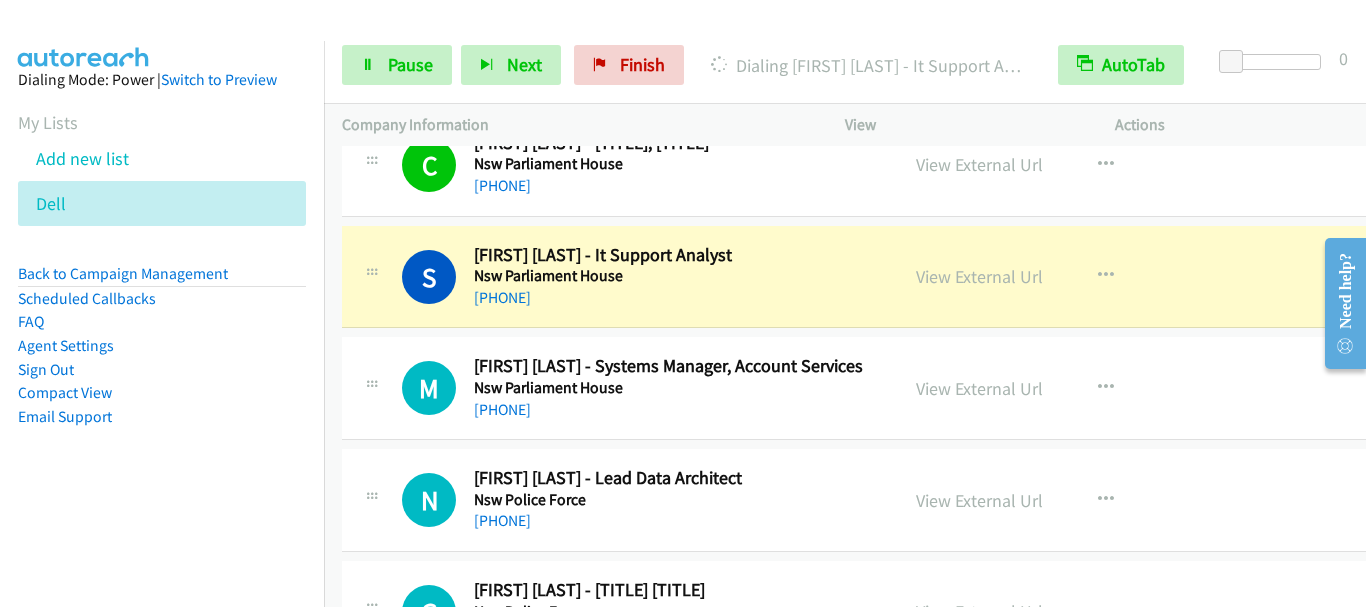 scroll, scrollTop: 2929, scrollLeft: 0, axis: vertical 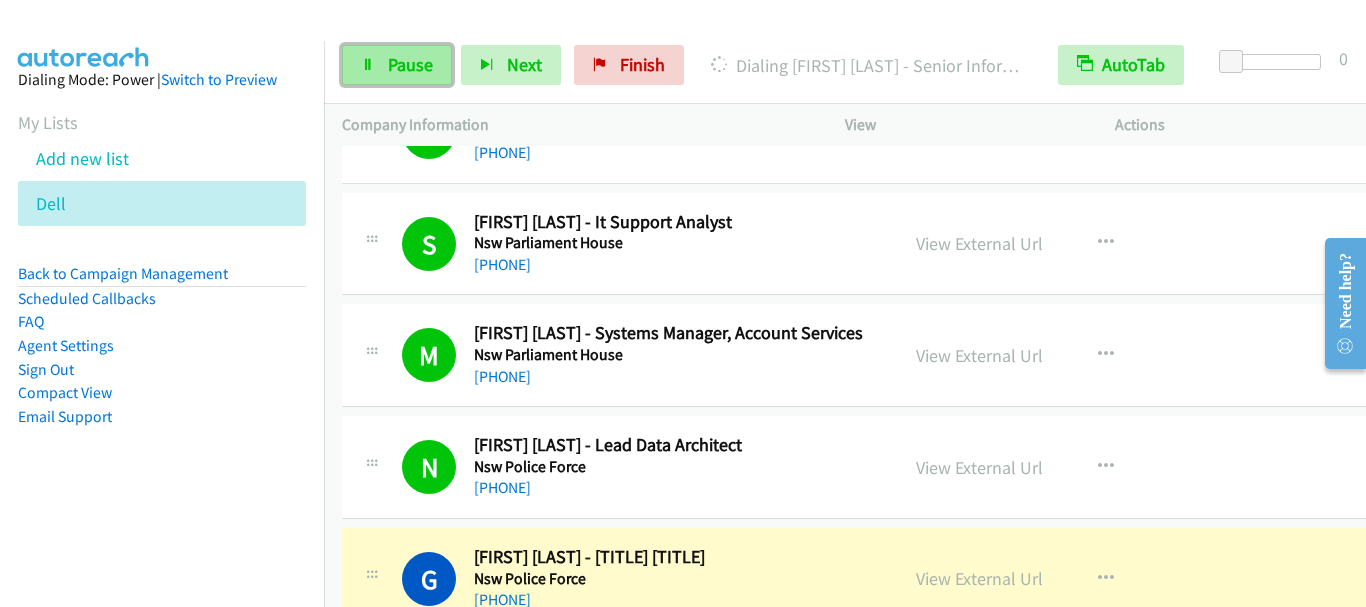 click on "Pause" at bounding box center (410, 64) 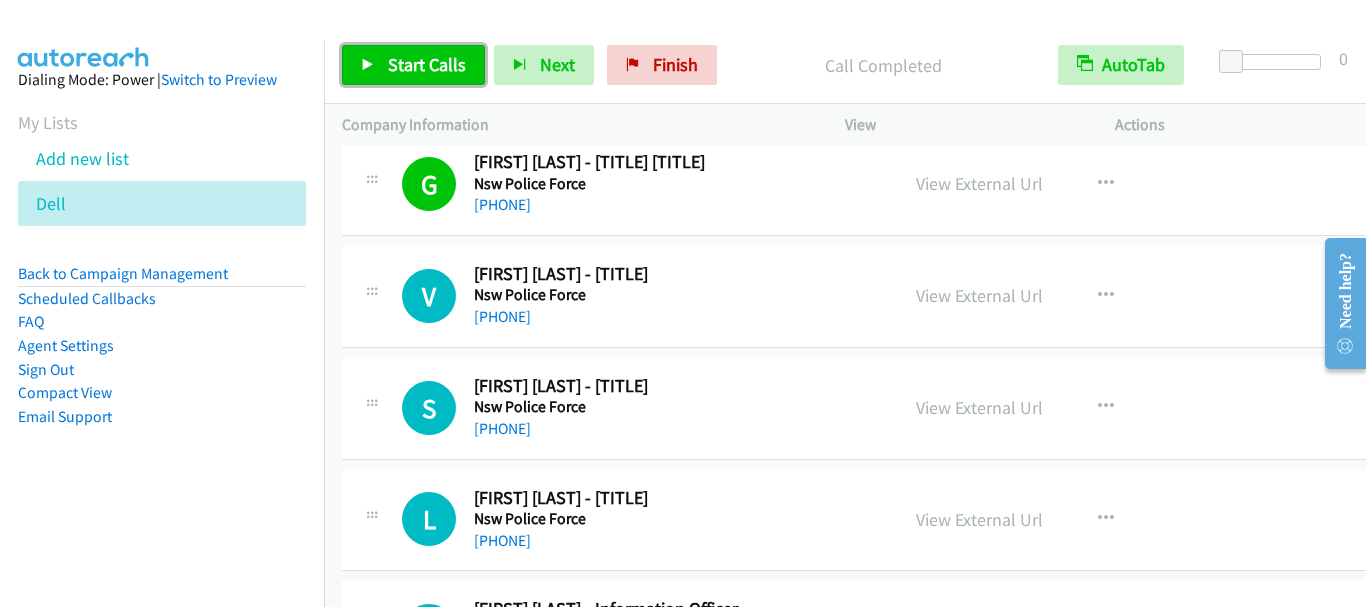 scroll, scrollTop: 3329, scrollLeft: 0, axis: vertical 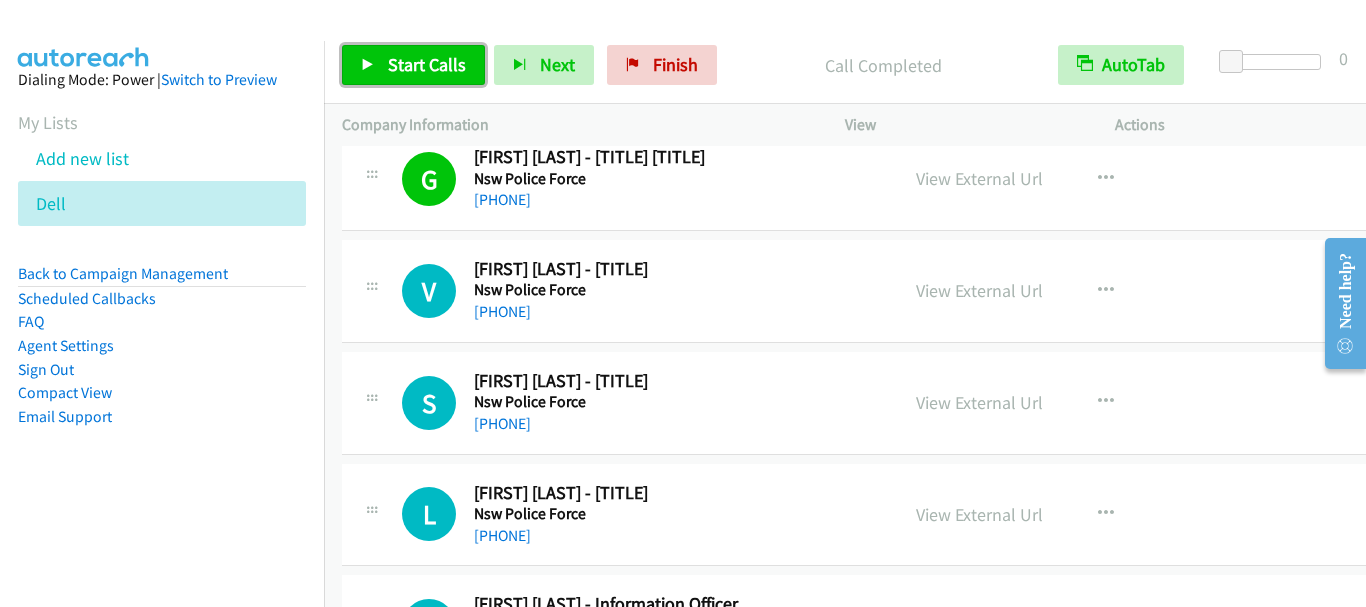 click on "Start Calls" at bounding box center [413, 65] 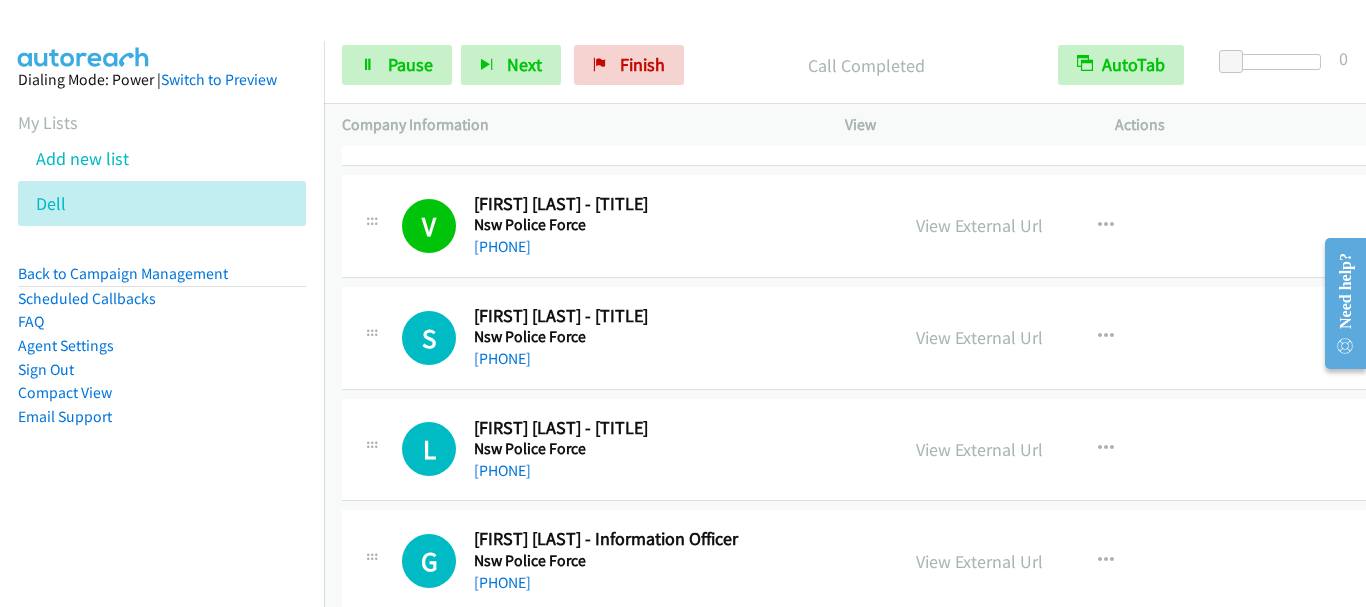 scroll, scrollTop: 3429, scrollLeft: 0, axis: vertical 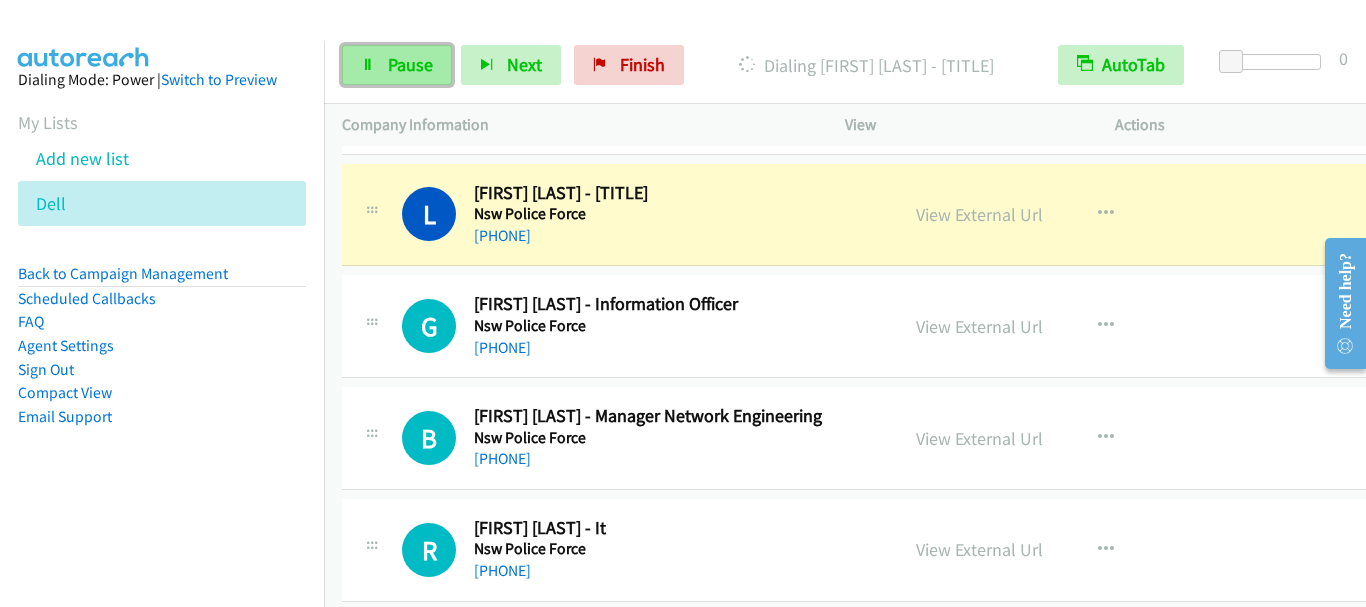 click on "Pause" at bounding box center [397, 65] 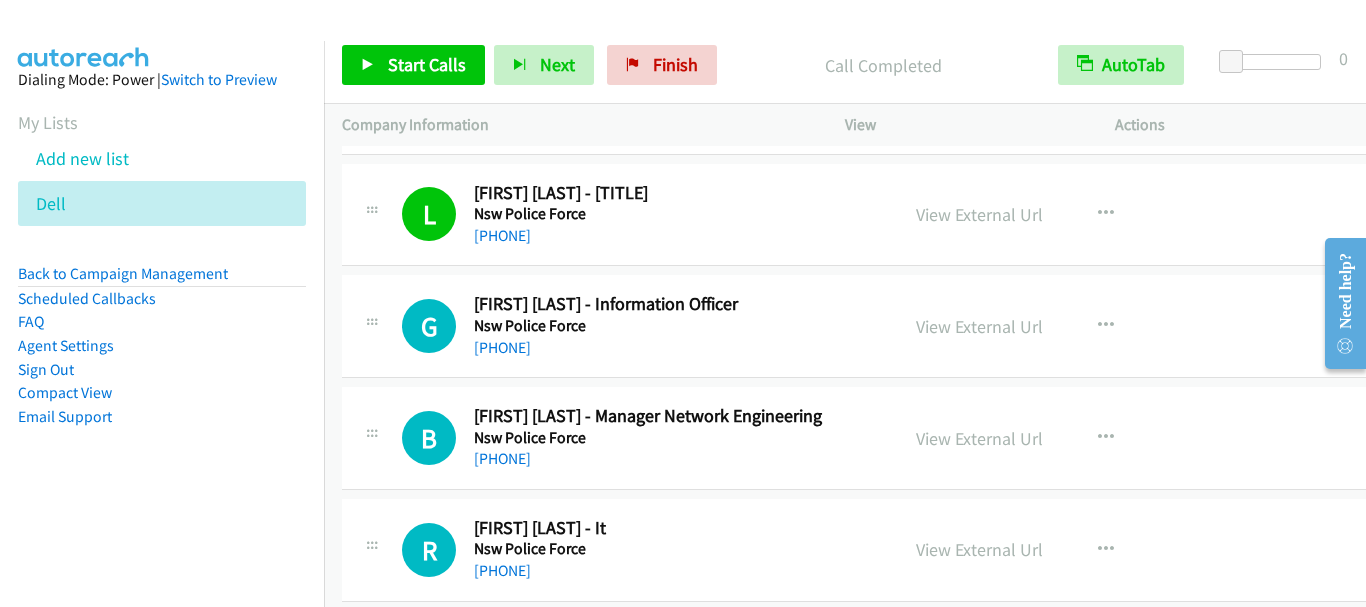 scroll, scrollTop: 3729, scrollLeft: 0, axis: vertical 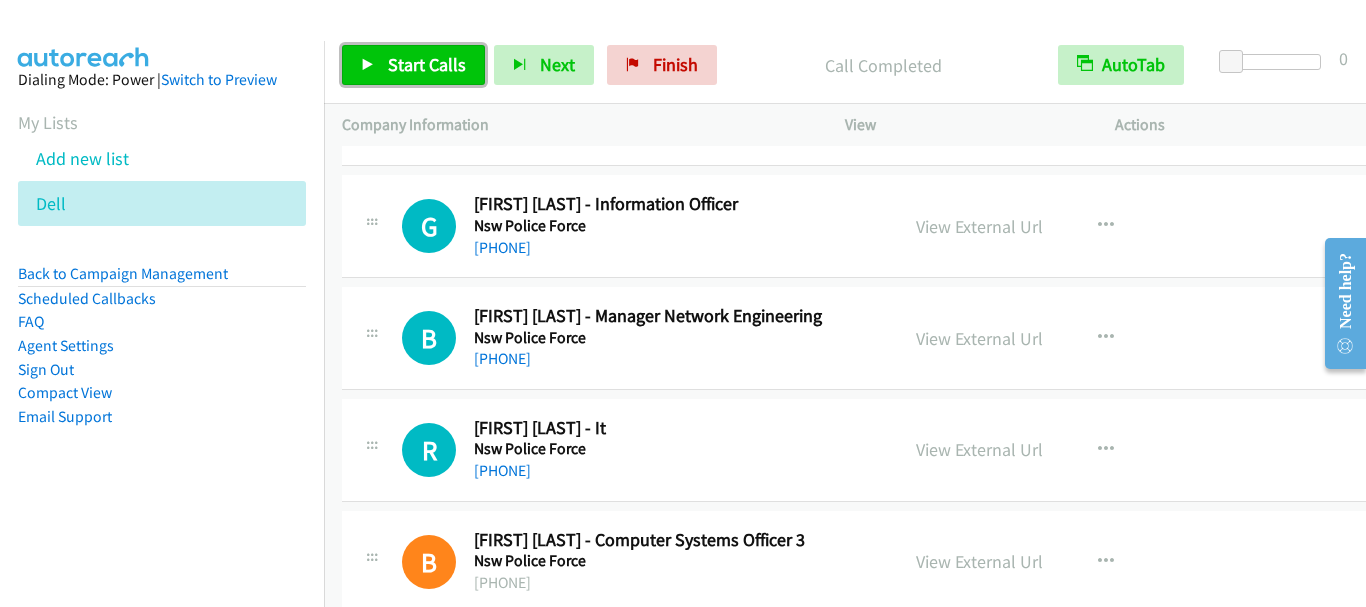 click on "Start Calls" at bounding box center (427, 64) 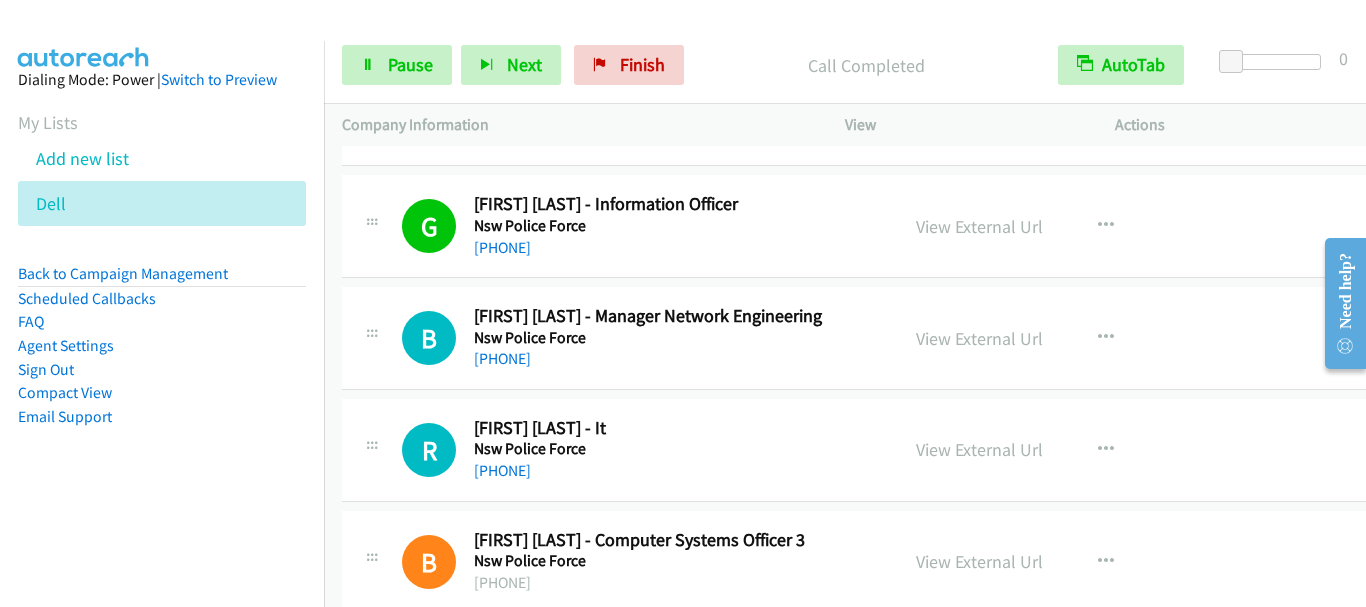 scroll, scrollTop: 3829, scrollLeft: 0, axis: vertical 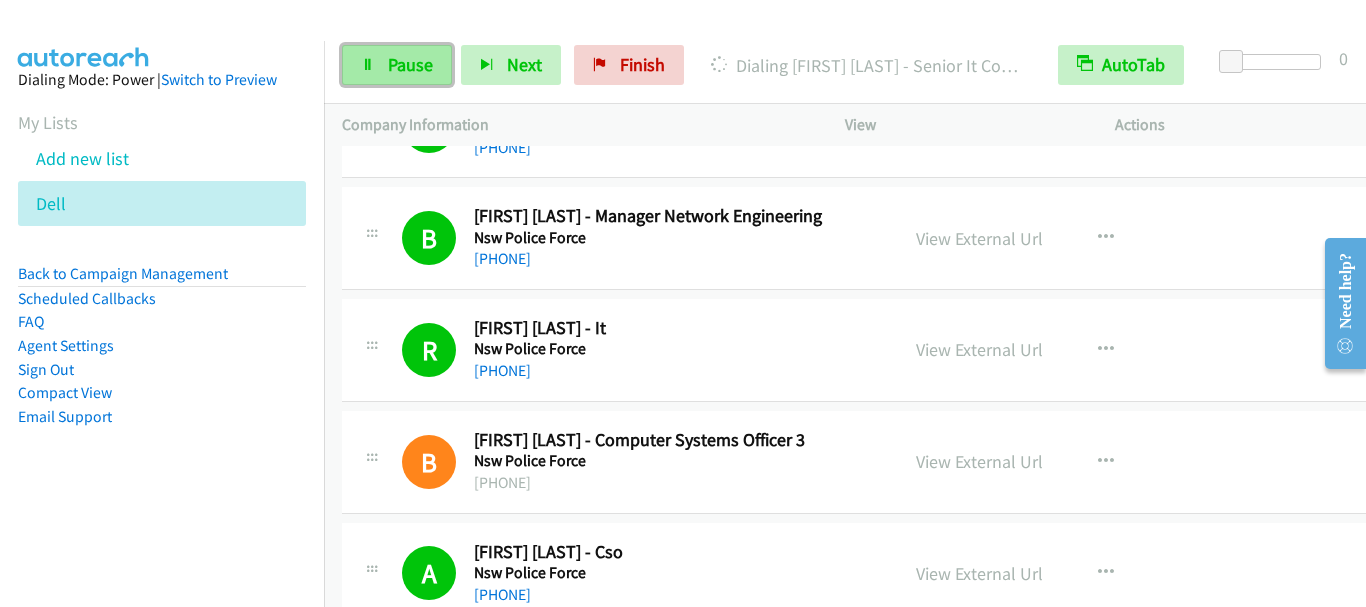 click on "Pause" at bounding box center [410, 64] 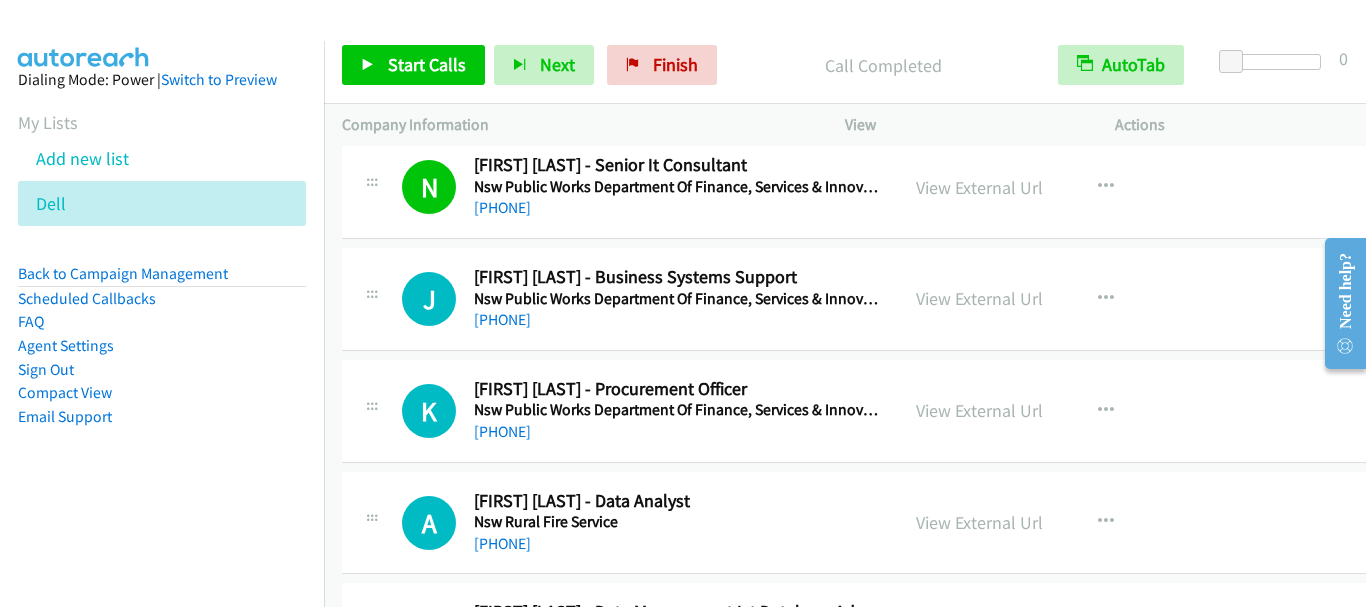 scroll, scrollTop: 4529, scrollLeft: 0, axis: vertical 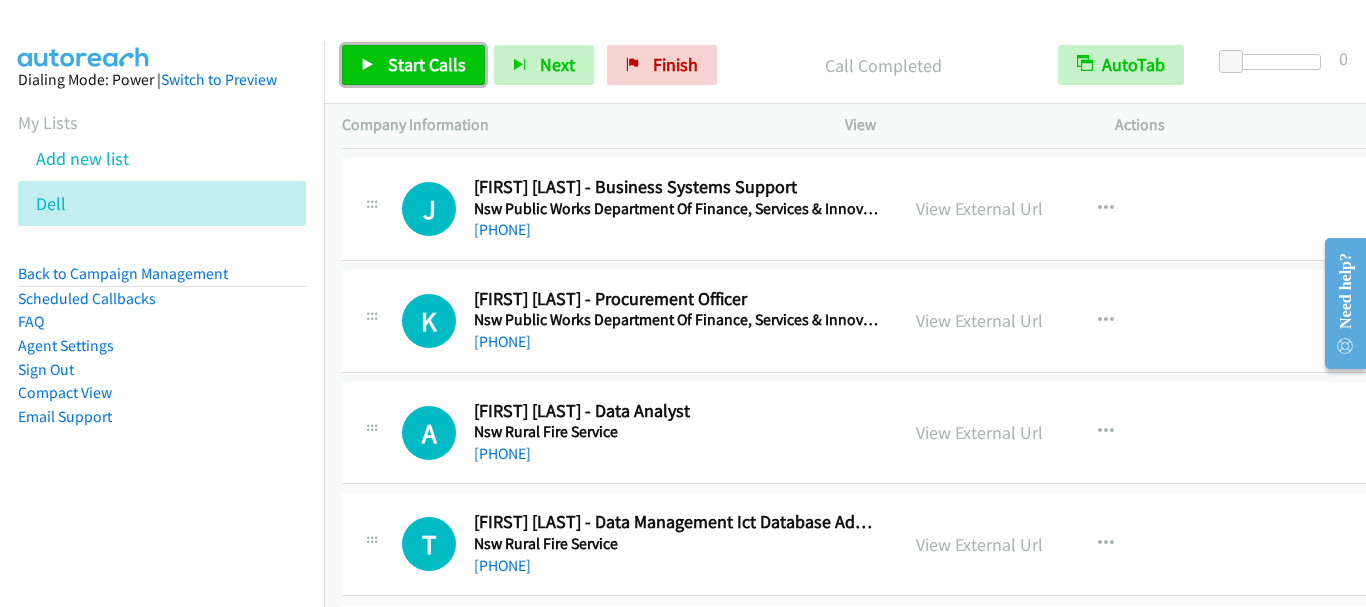 click on "Start Calls" at bounding box center (427, 64) 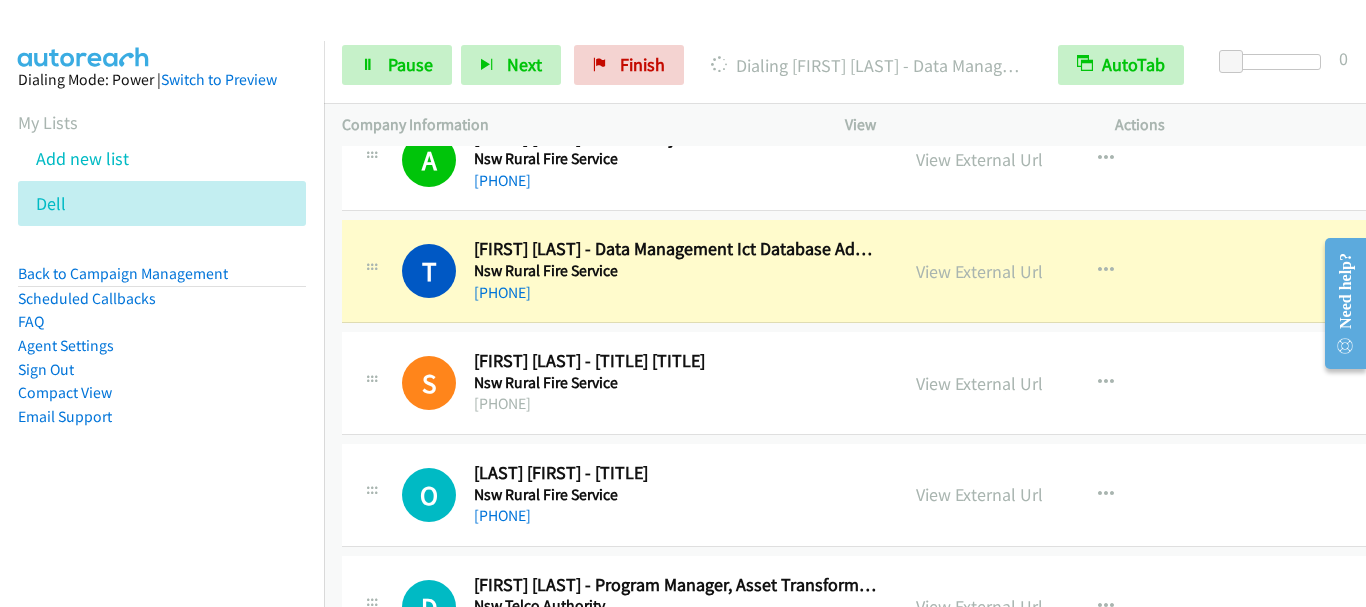scroll, scrollTop: 4829, scrollLeft: 0, axis: vertical 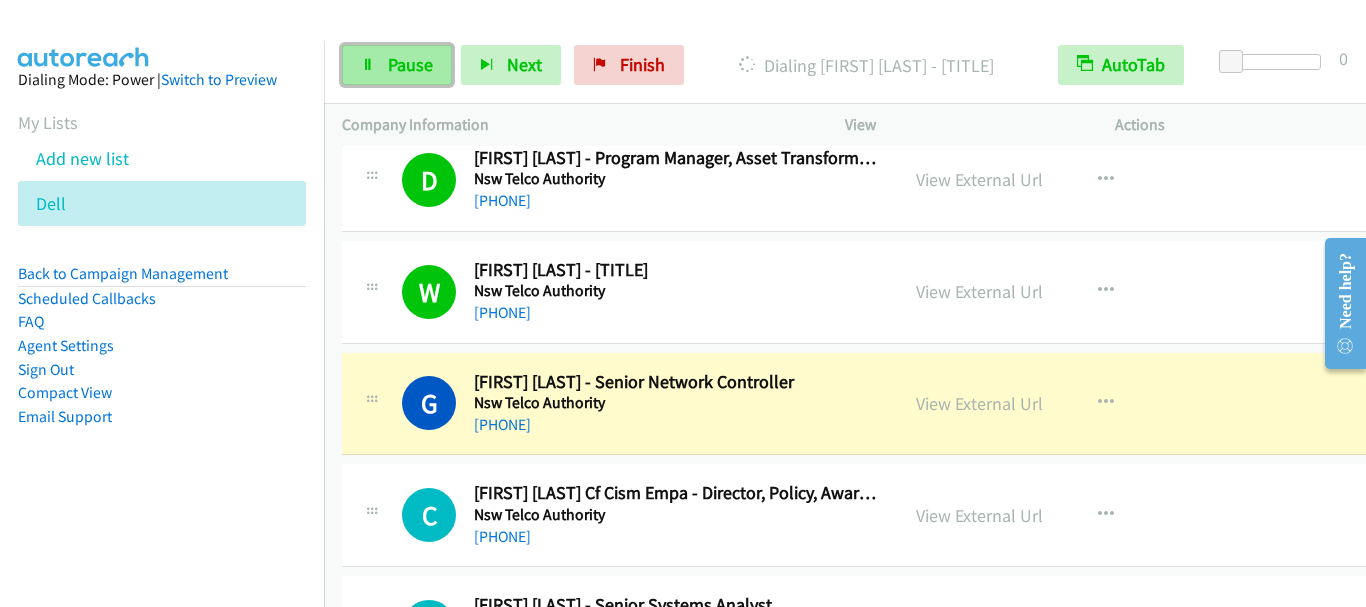 click on "Pause" at bounding box center (410, 64) 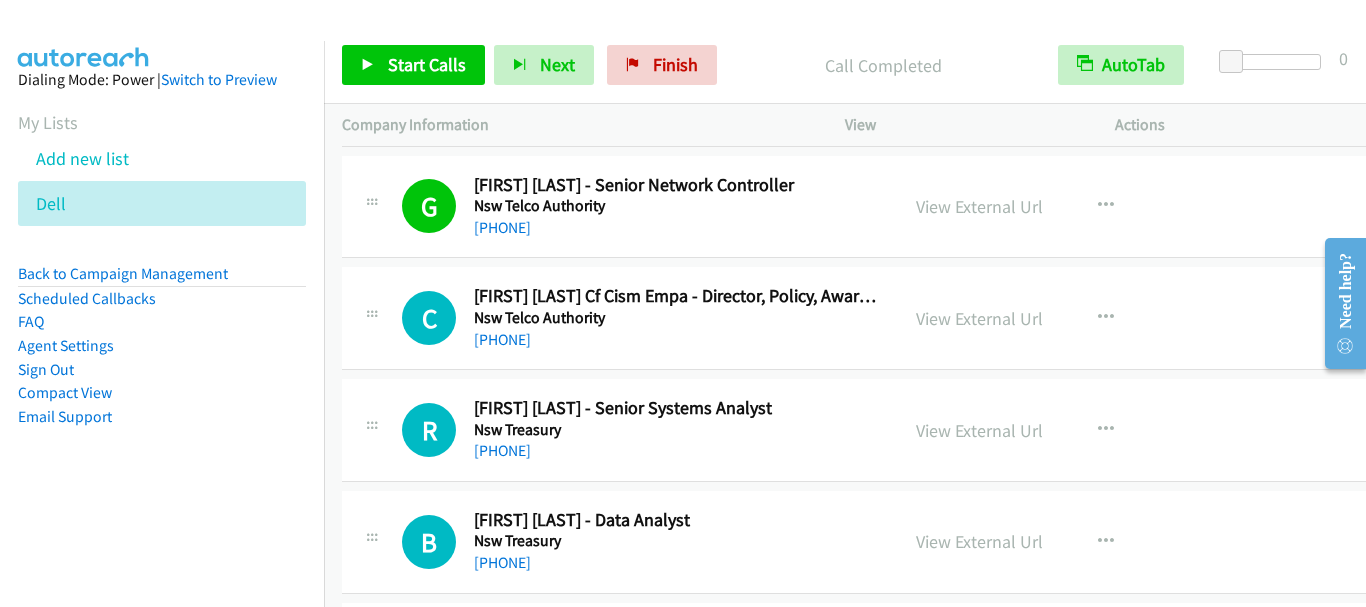 scroll, scrollTop: 5429, scrollLeft: 0, axis: vertical 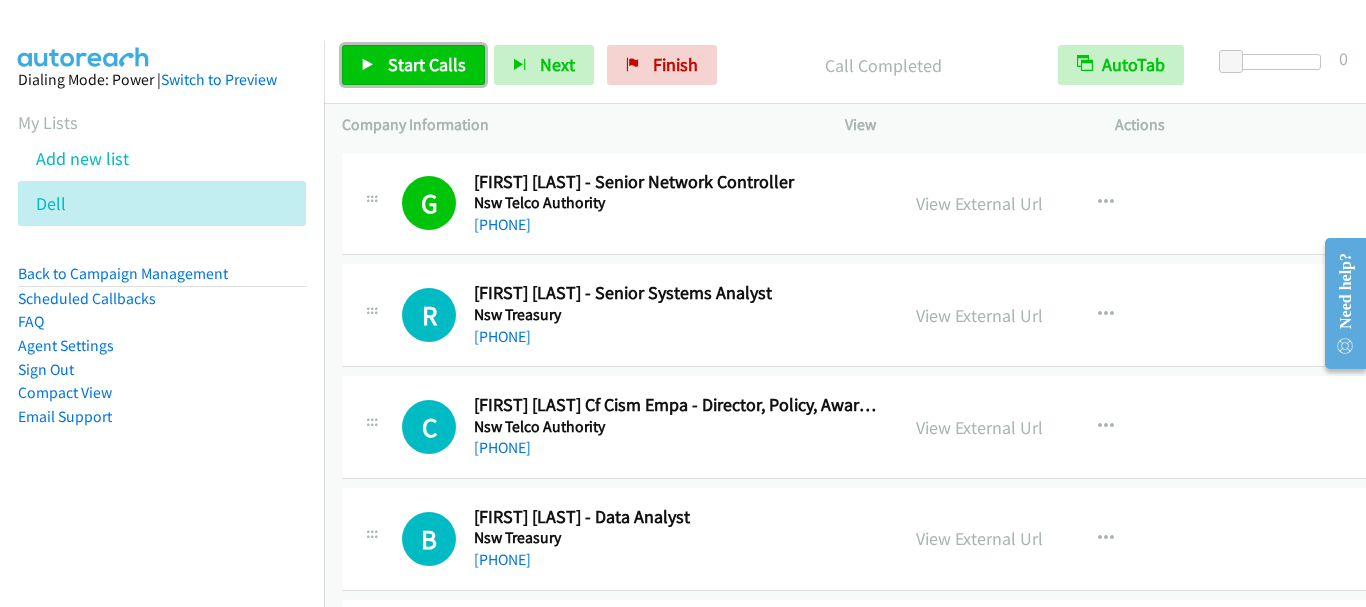click on "Start Calls" at bounding box center [427, 64] 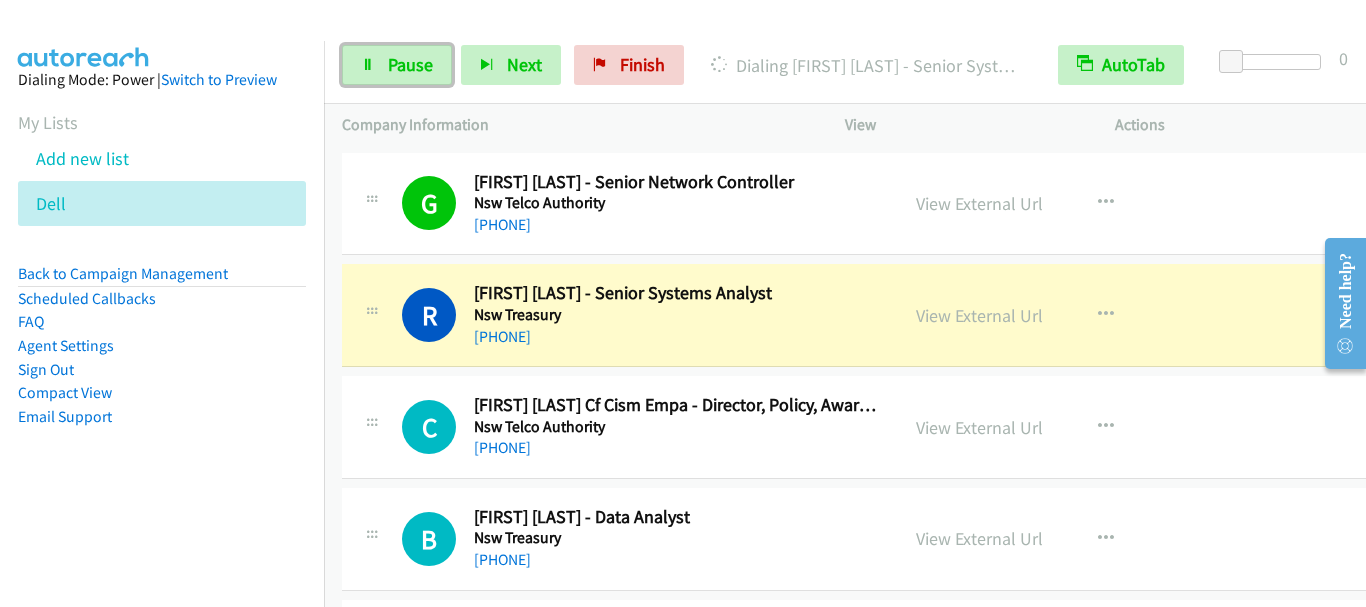 drag, startPoint x: 417, startPoint y: 57, endPoint x: 717, endPoint y: 153, distance: 314.98572 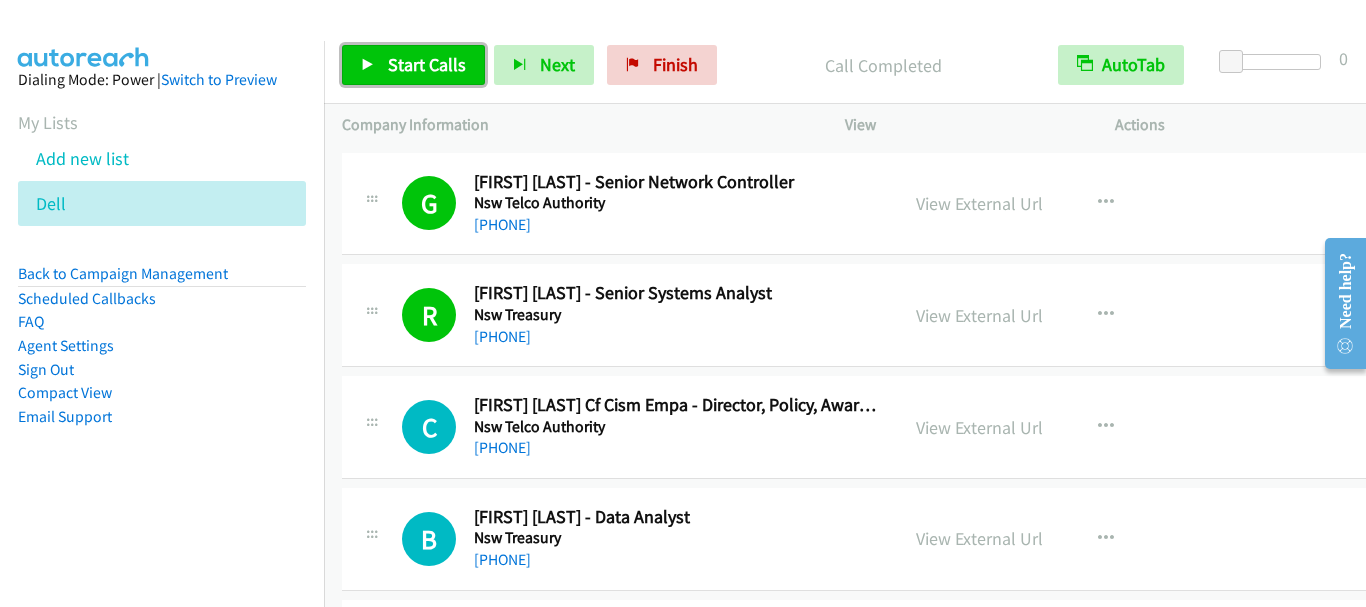 click on "Start Calls" at bounding box center (427, 64) 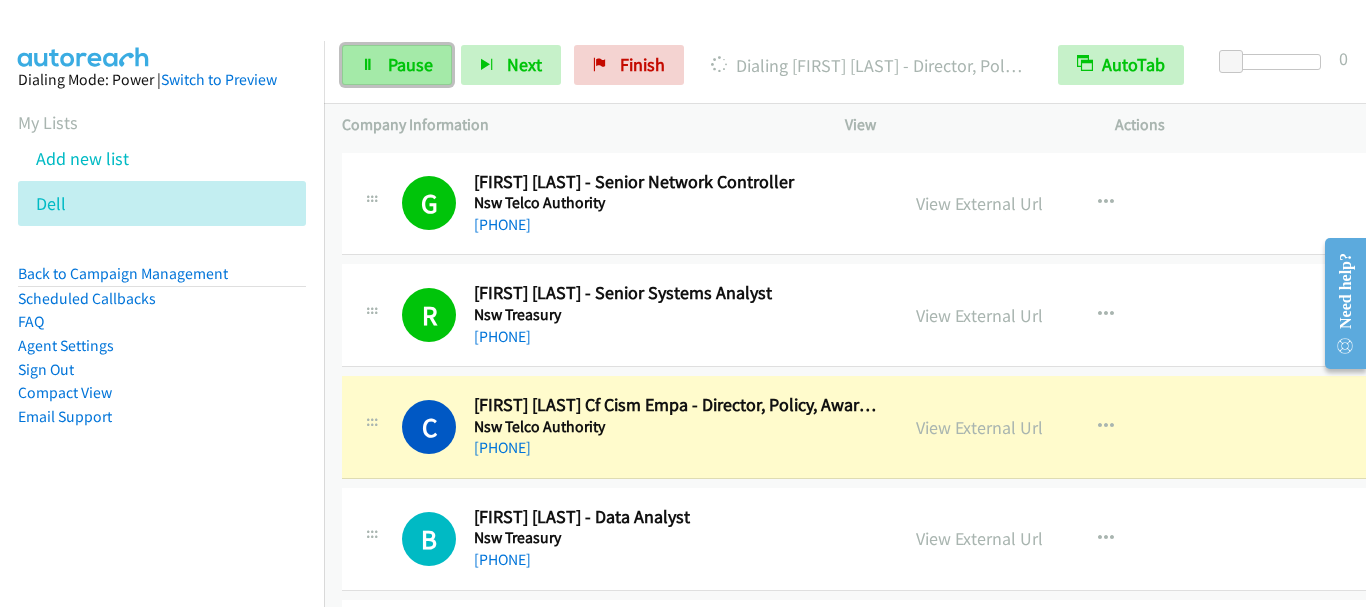 drag, startPoint x: 400, startPoint y: 65, endPoint x: 399, endPoint y: 85, distance: 20.024984 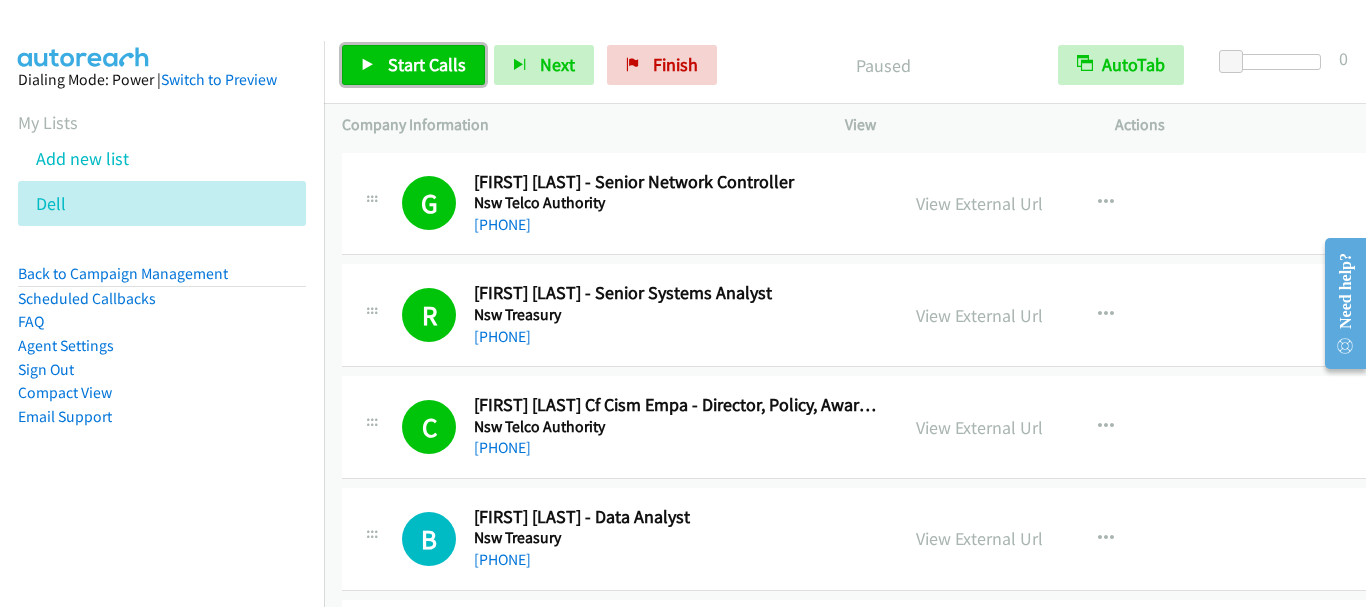 click on "Start Calls" at bounding box center (413, 65) 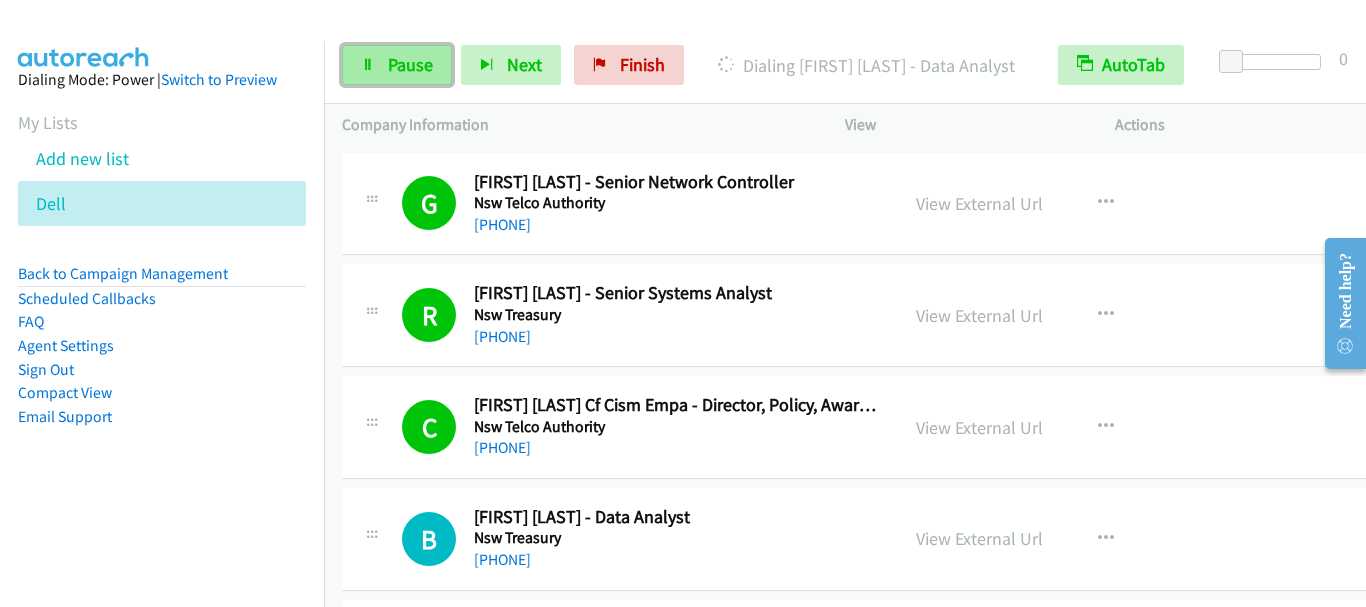 click on "Pause" at bounding box center (397, 65) 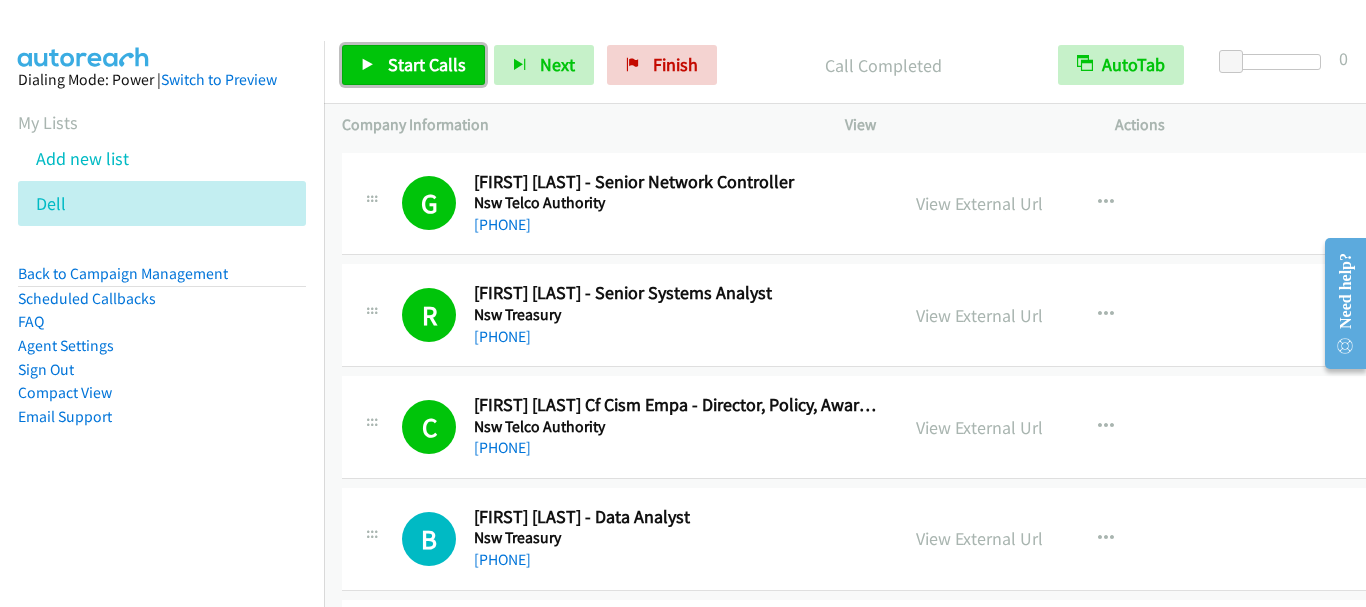 click on "Start Calls" at bounding box center [427, 64] 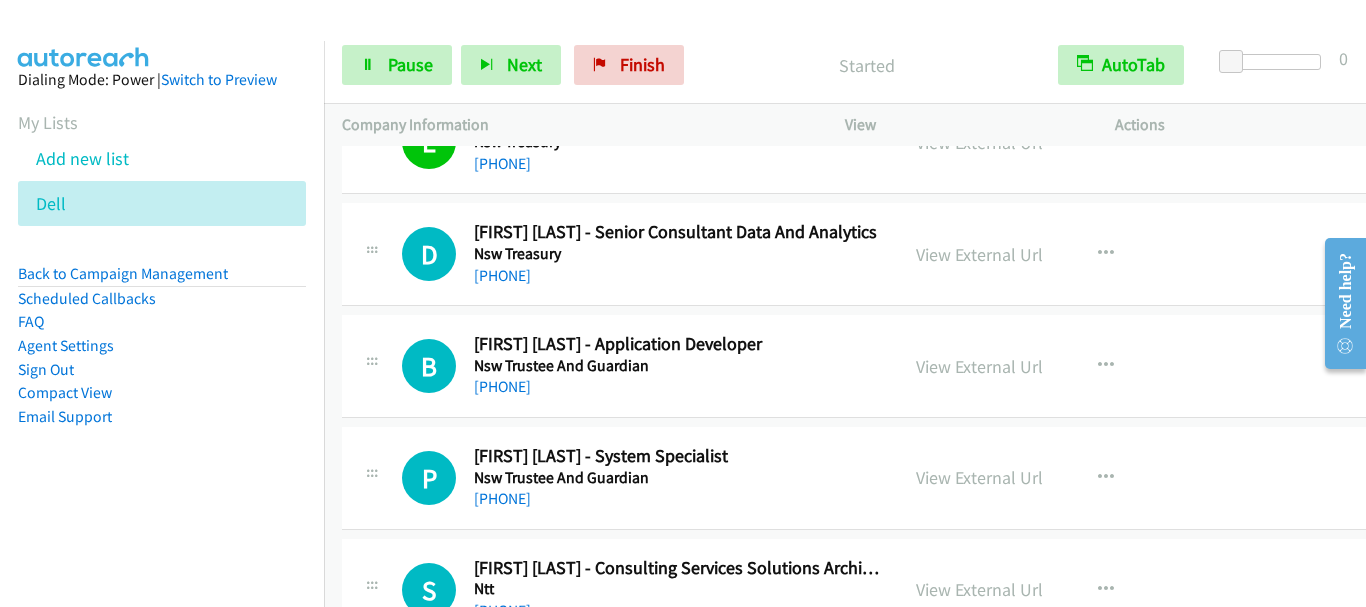 scroll, scrollTop: 6029, scrollLeft: 0, axis: vertical 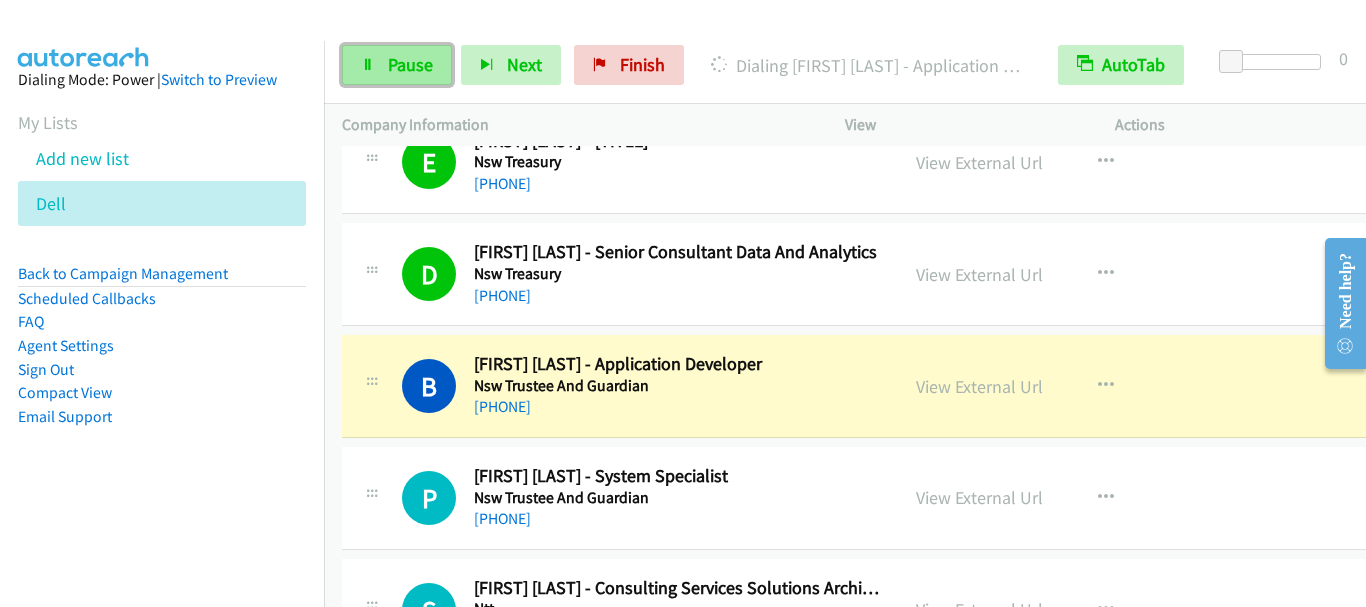 click on "Pause" at bounding box center (397, 65) 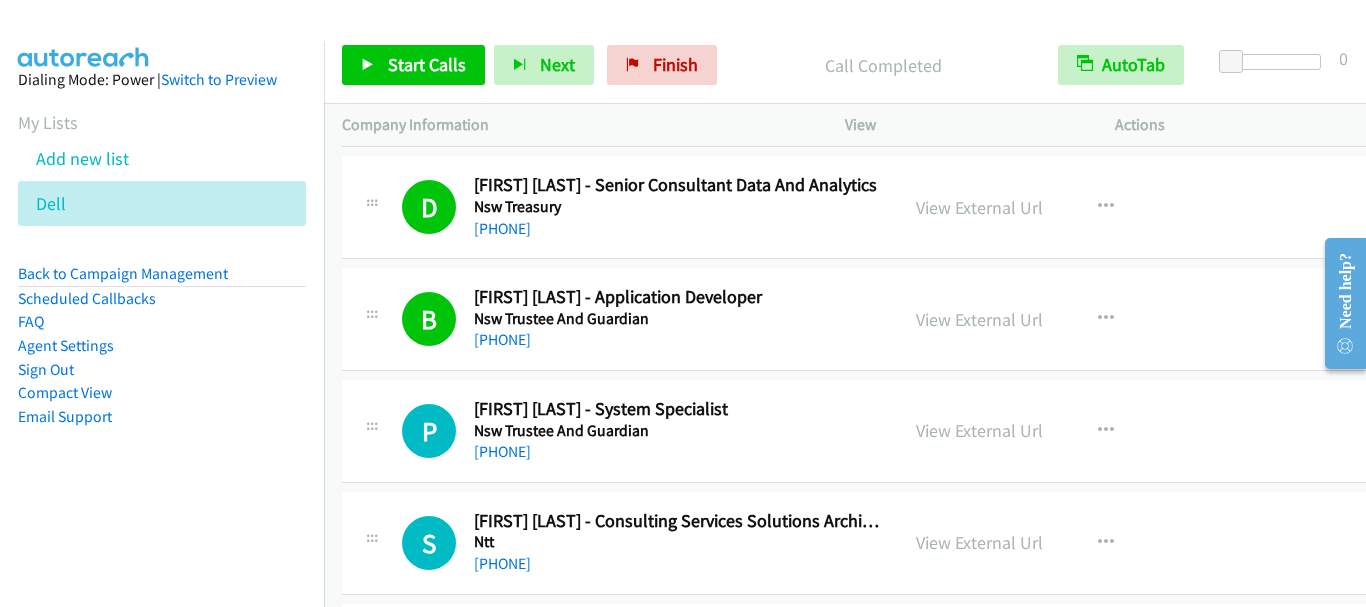 scroll, scrollTop: 6129, scrollLeft: 0, axis: vertical 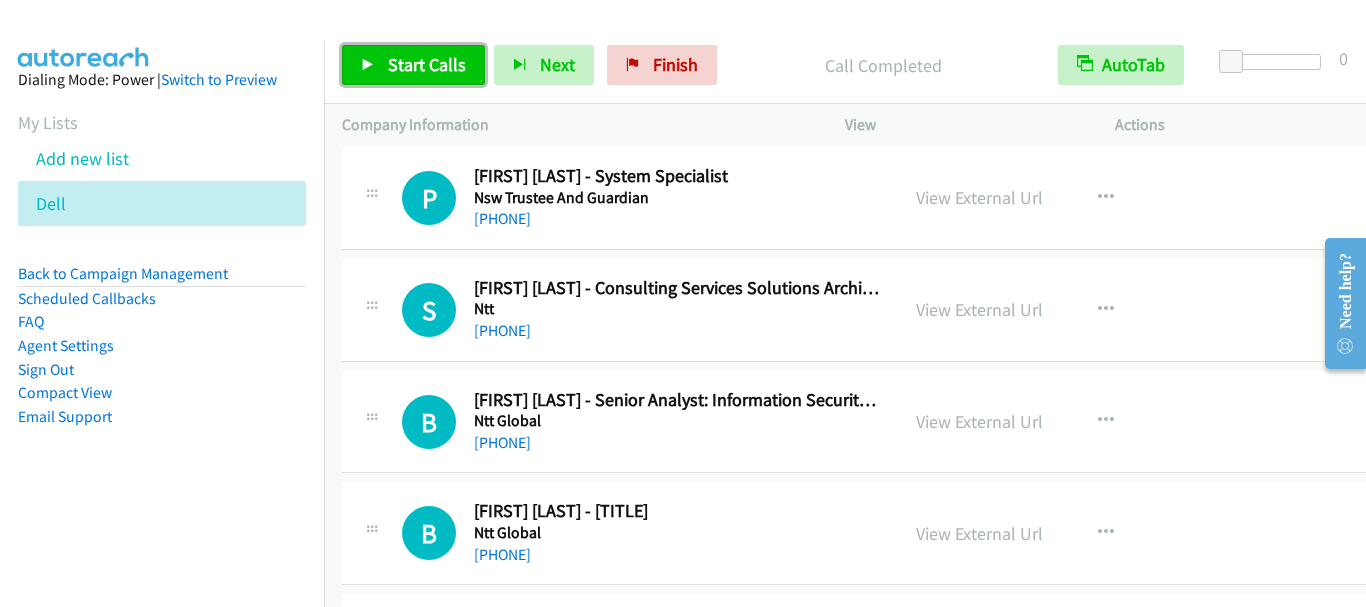 click on "Start Calls" at bounding box center [413, 65] 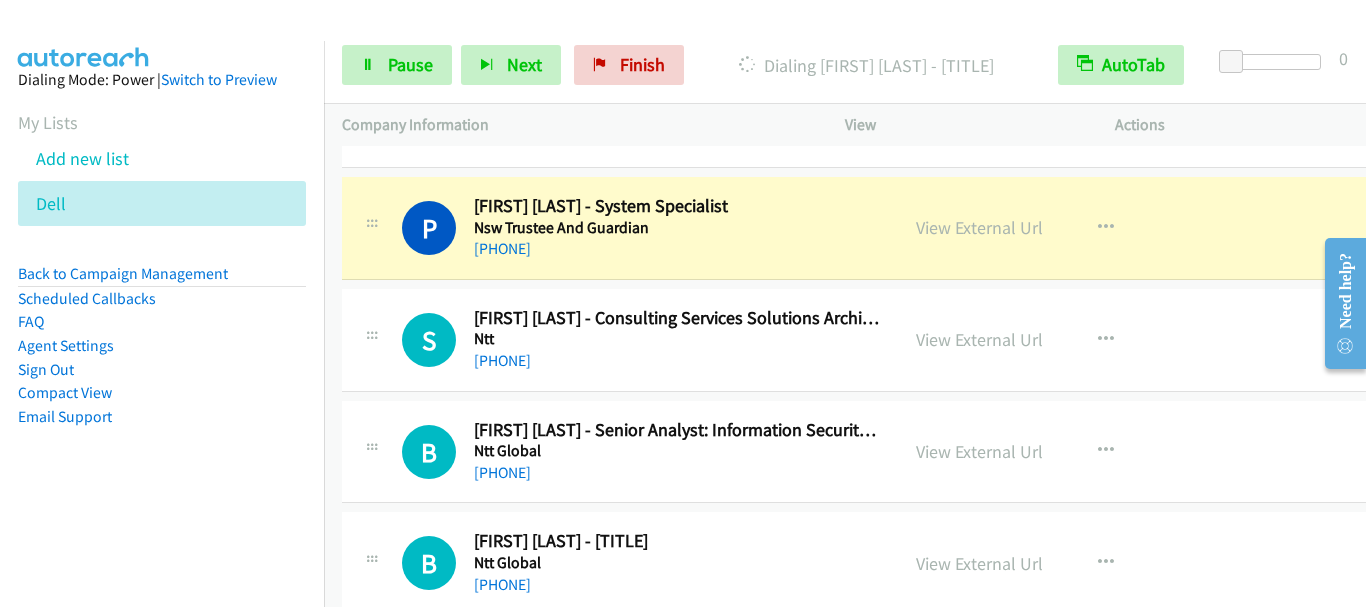 scroll, scrollTop: 6329, scrollLeft: 0, axis: vertical 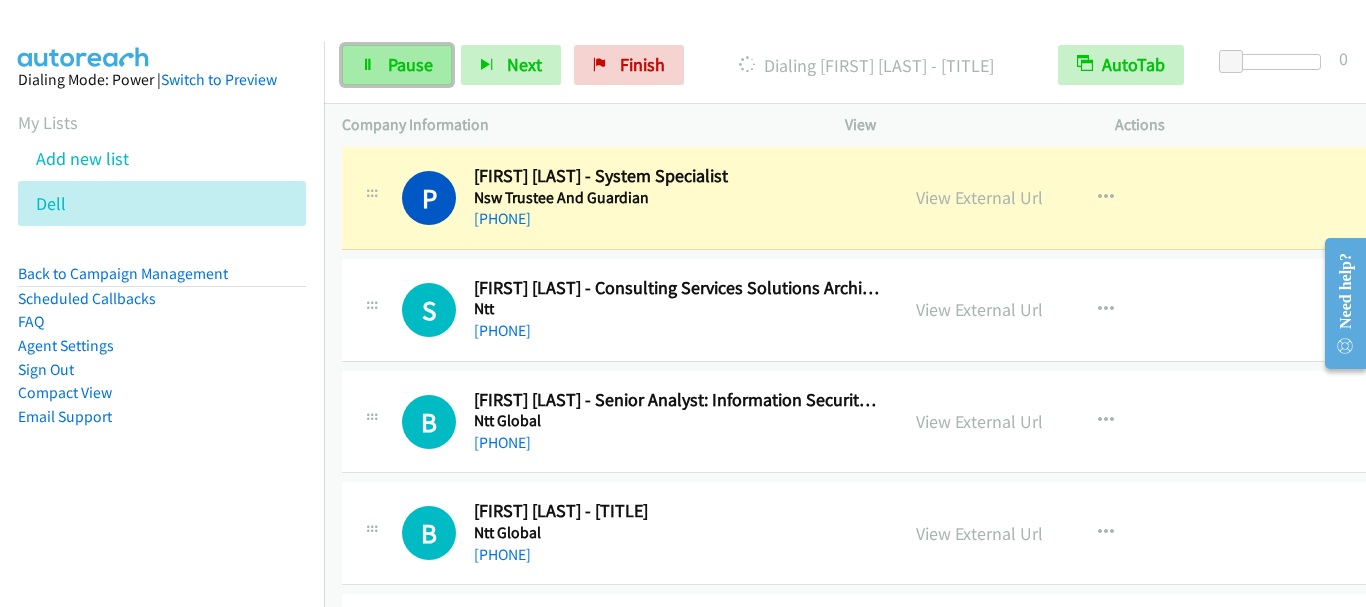 click on "Pause" at bounding box center [397, 65] 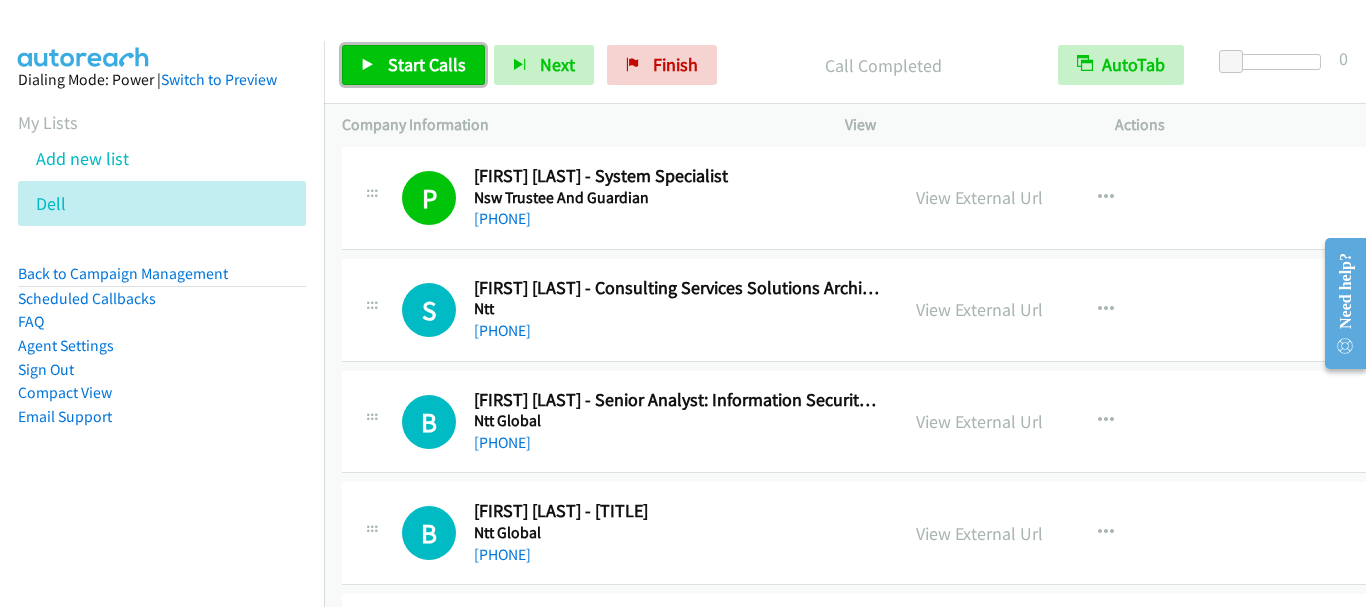 click on "Start Calls" at bounding box center [427, 64] 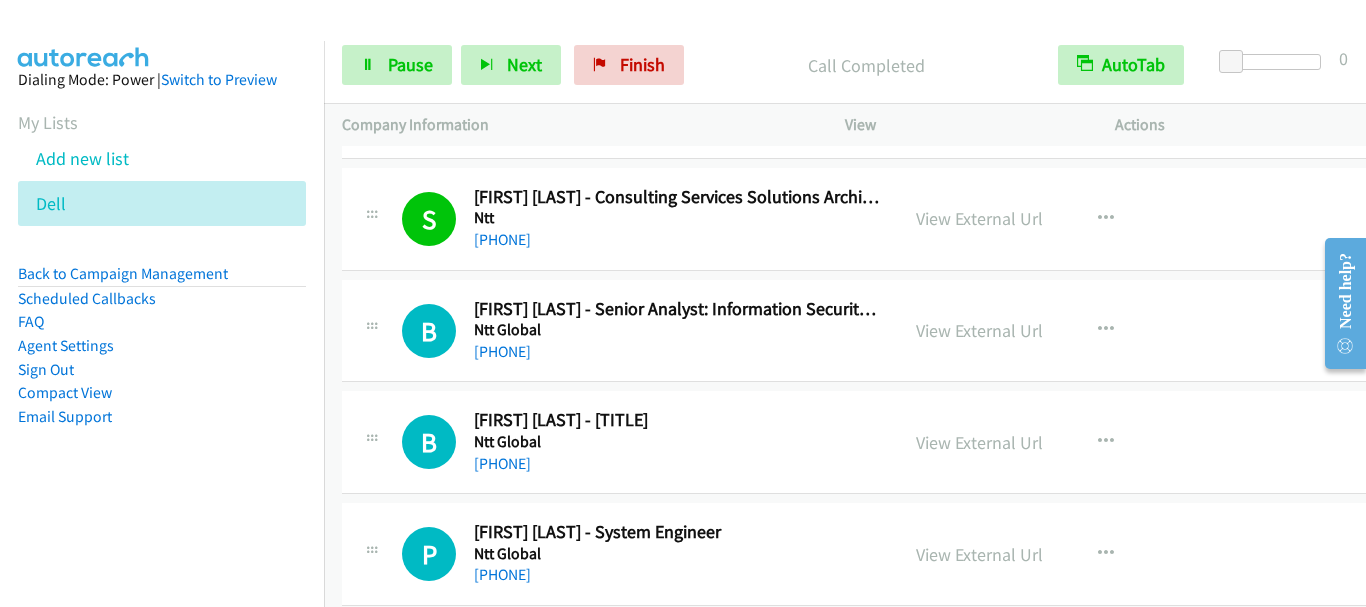 scroll, scrollTop: 6529, scrollLeft: 0, axis: vertical 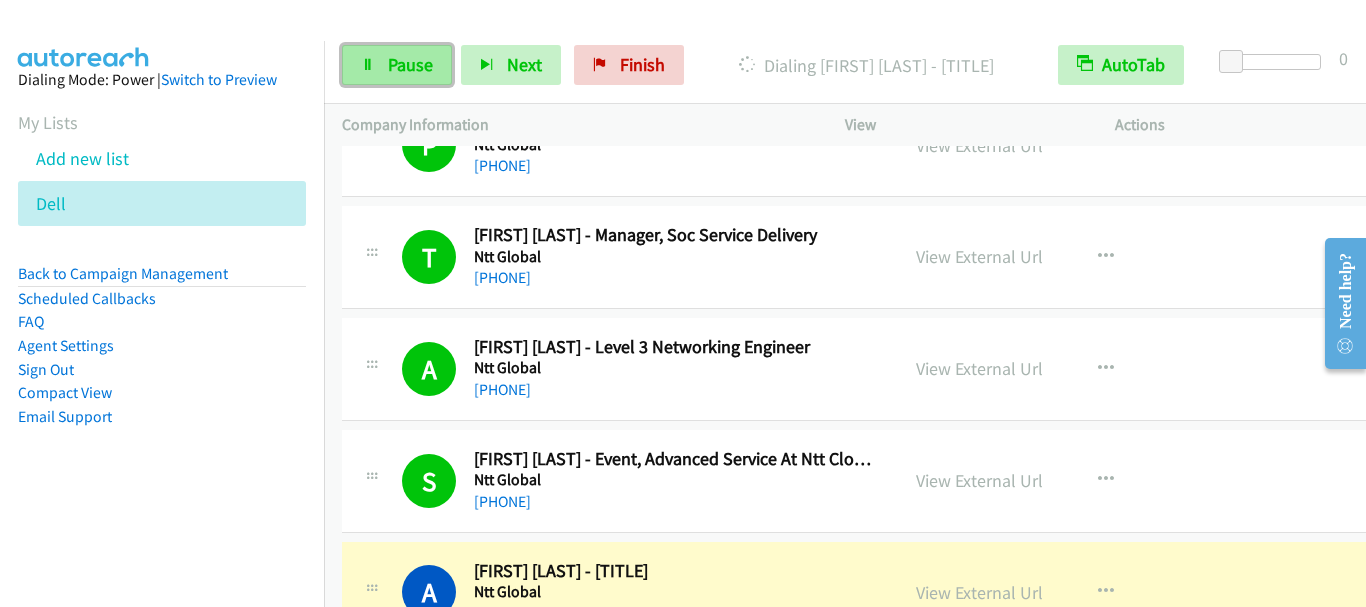 click on "Pause" at bounding box center (397, 65) 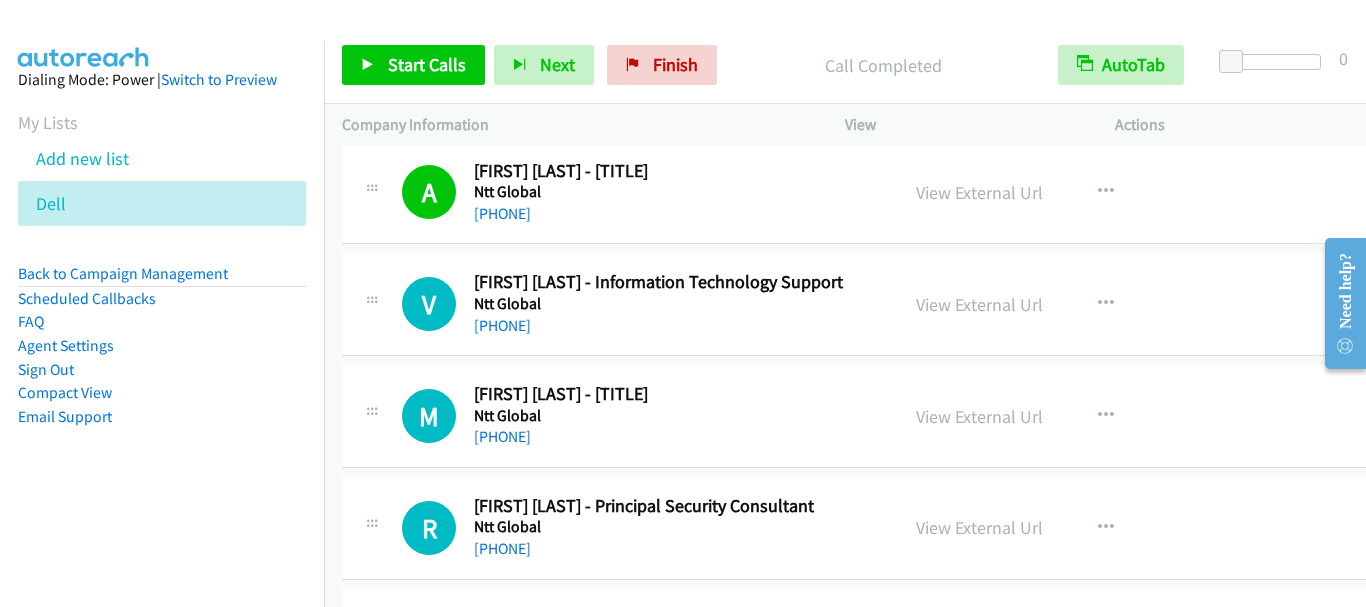 scroll, scrollTop: 7329, scrollLeft: 0, axis: vertical 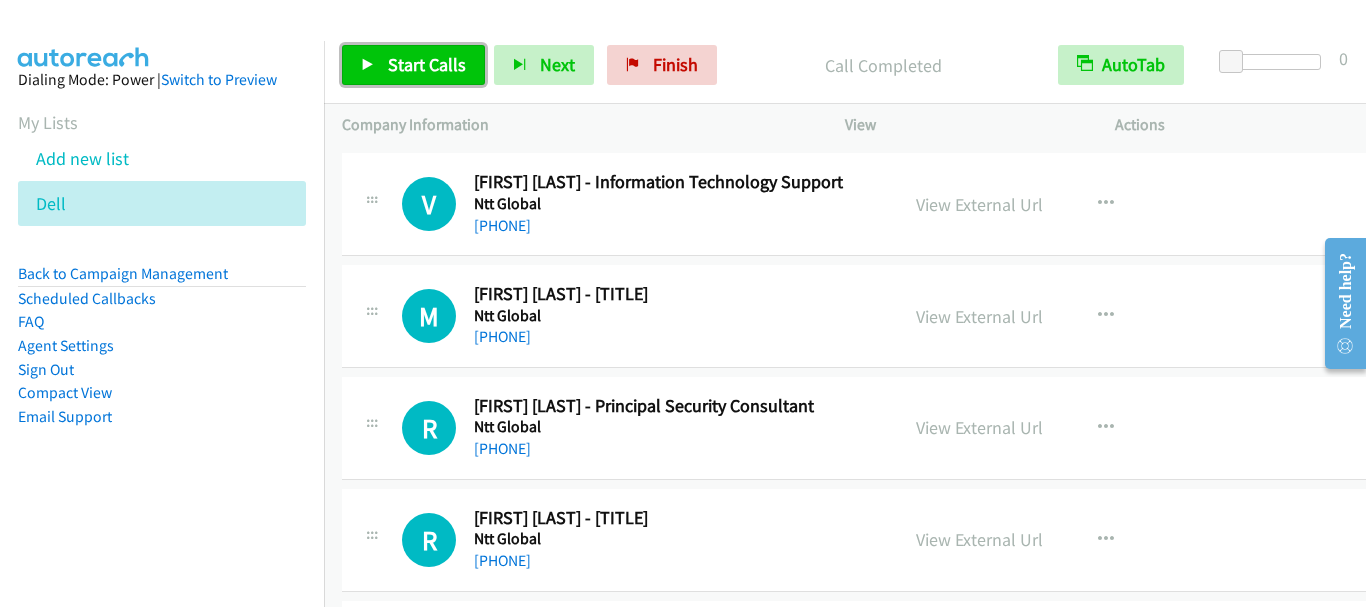 click on "Start Calls" at bounding box center (427, 64) 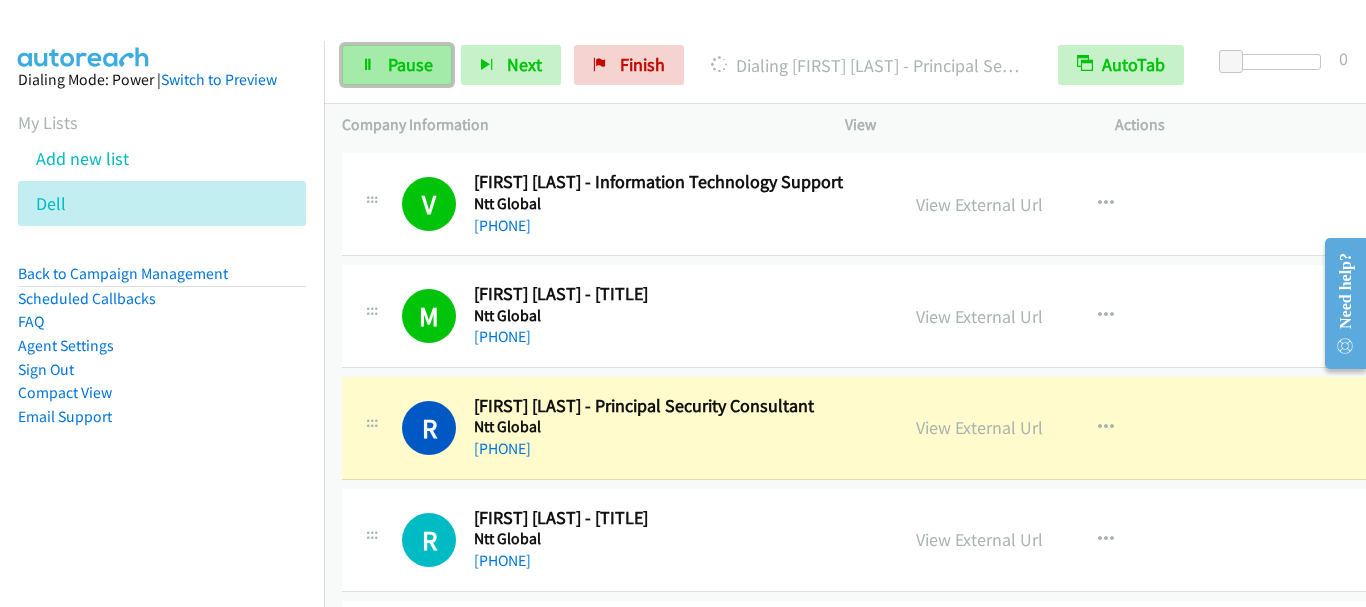 click on "Pause" at bounding box center (410, 64) 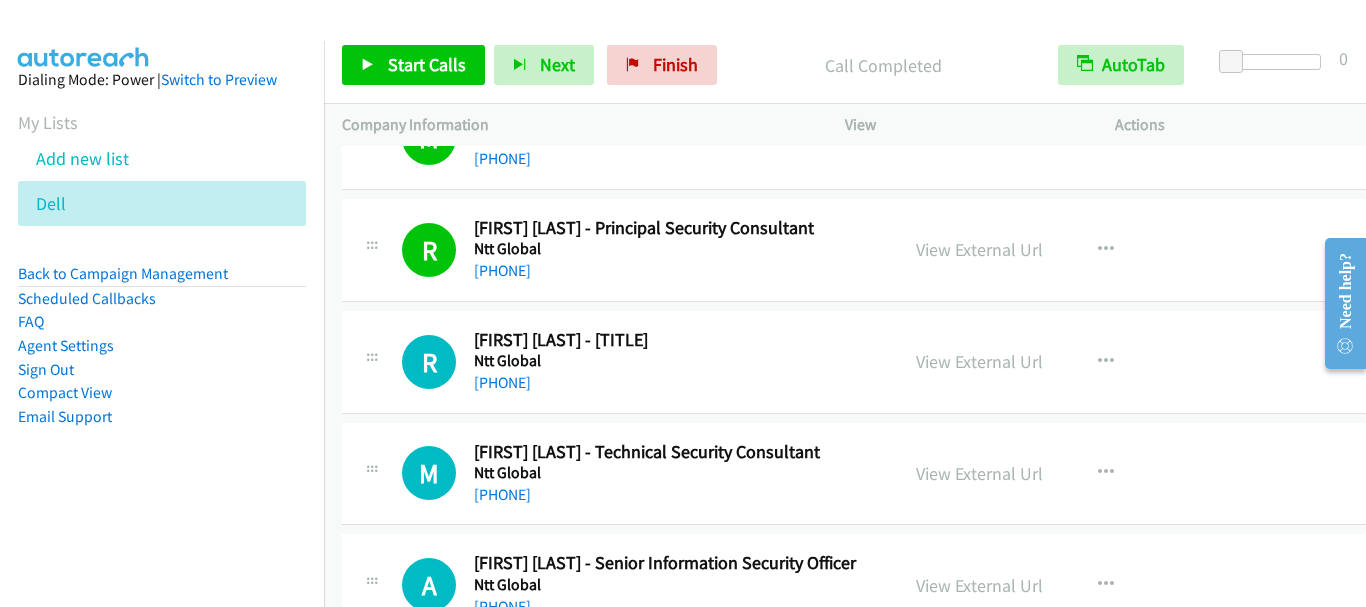 scroll, scrollTop: 7529, scrollLeft: 0, axis: vertical 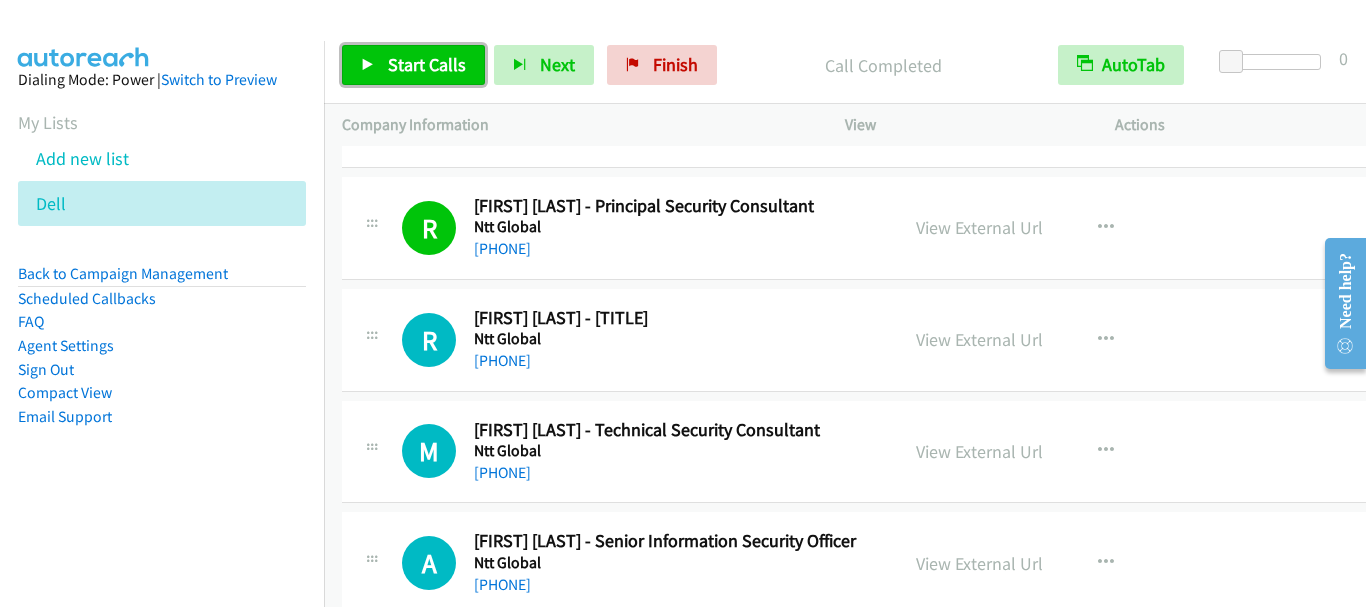 click on "Start Calls" at bounding box center (427, 64) 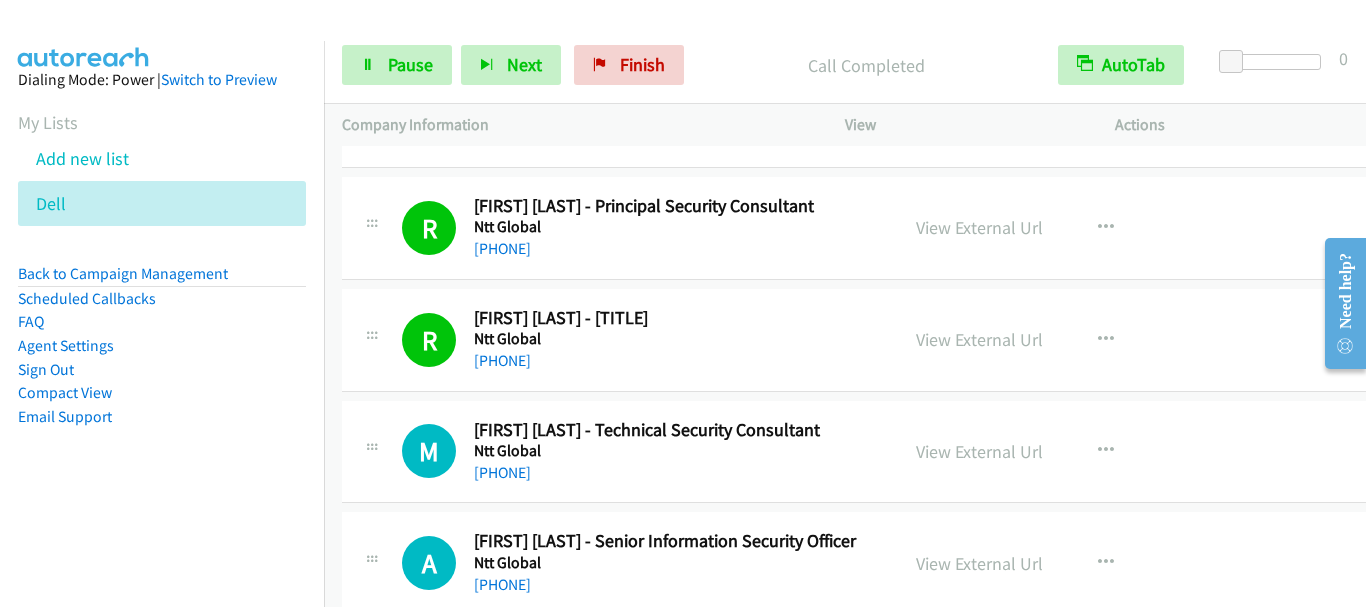 scroll, scrollTop: 7729, scrollLeft: 0, axis: vertical 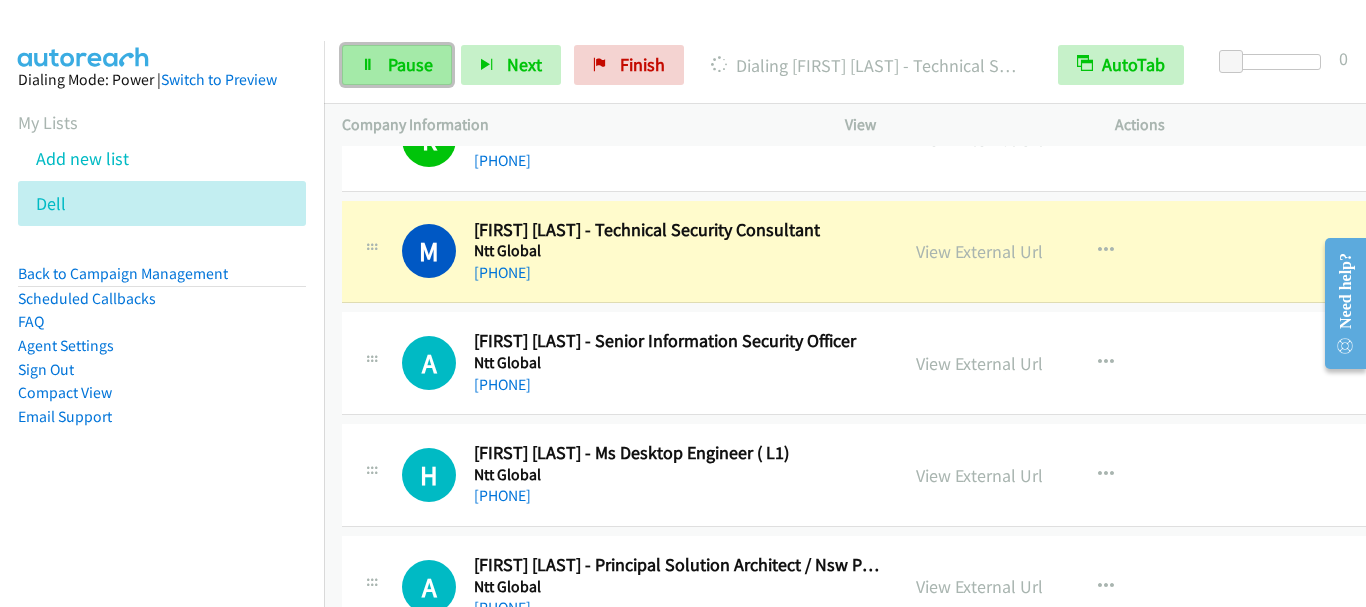 click on "Pause" at bounding box center [410, 64] 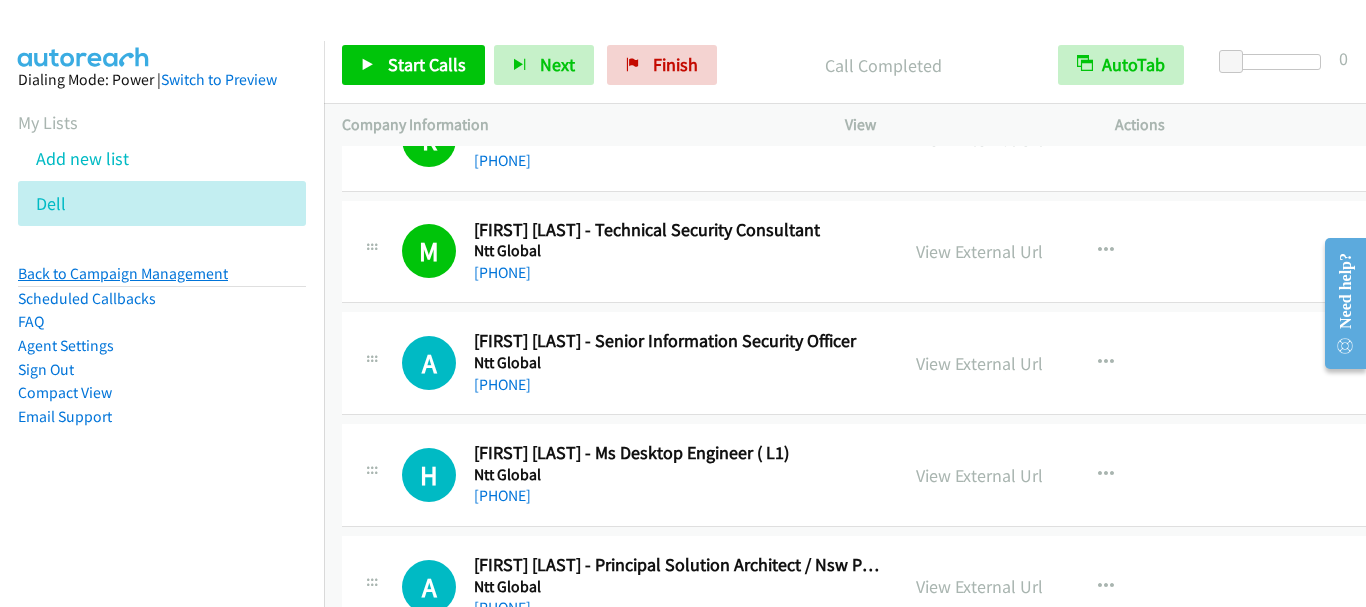 click on "Back to Campaign Management" at bounding box center [123, 273] 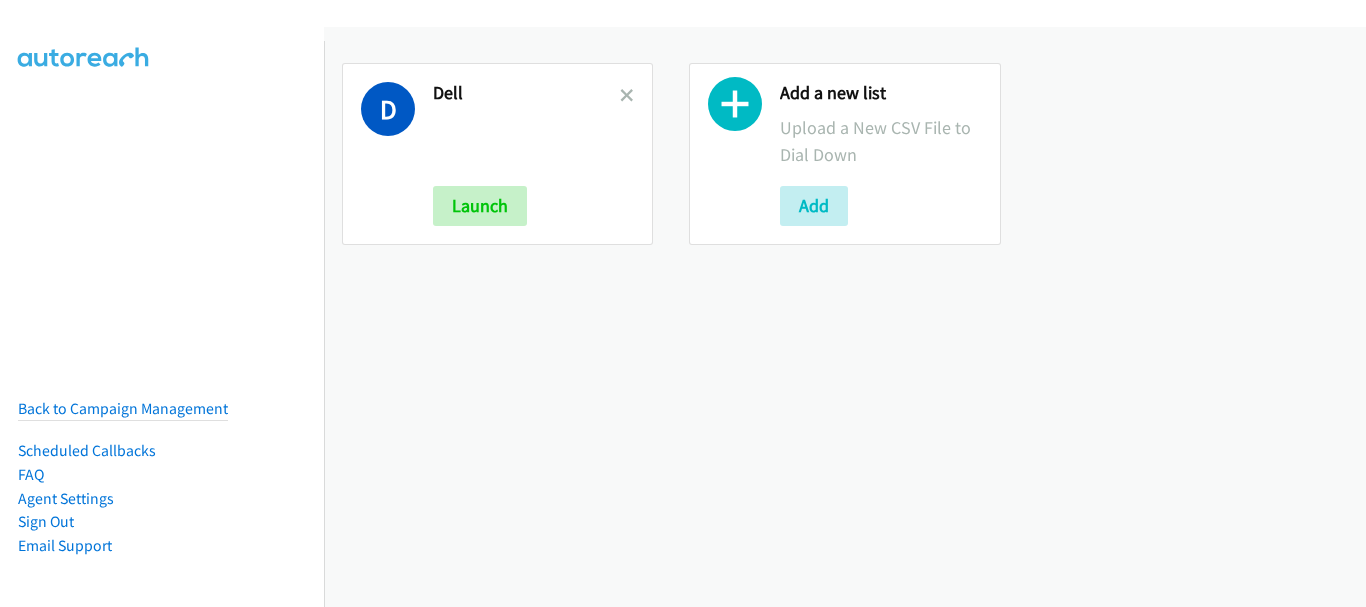 scroll, scrollTop: 0, scrollLeft: 0, axis: both 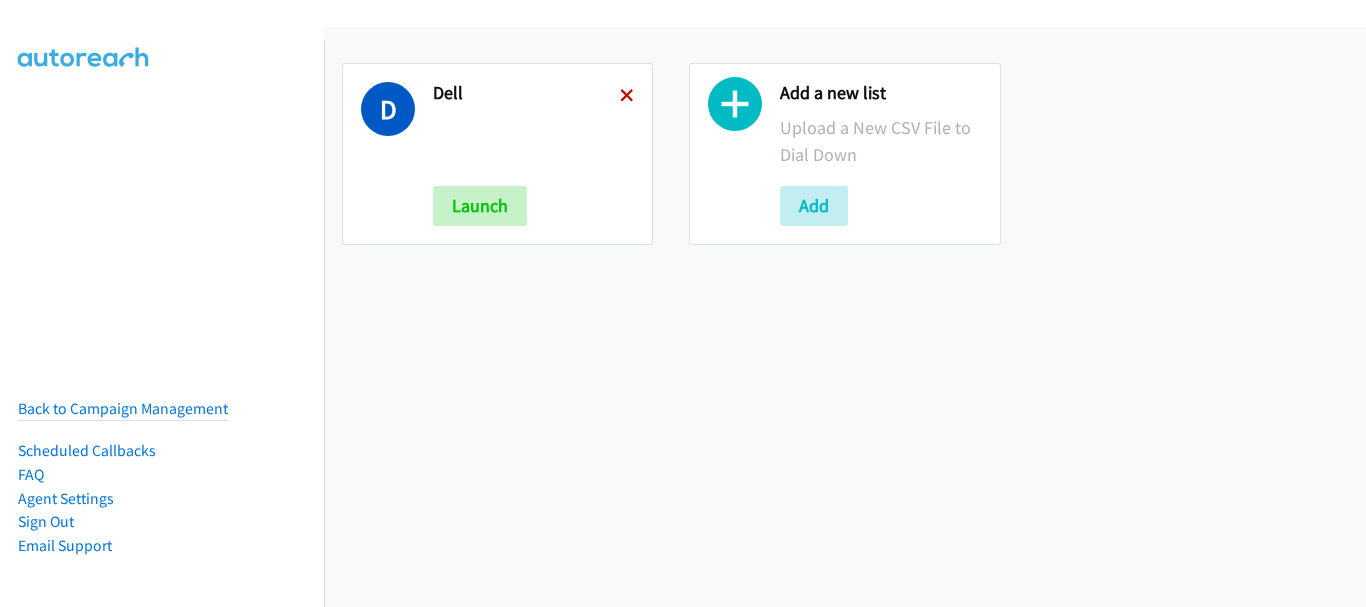 click at bounding box center (627, 97) 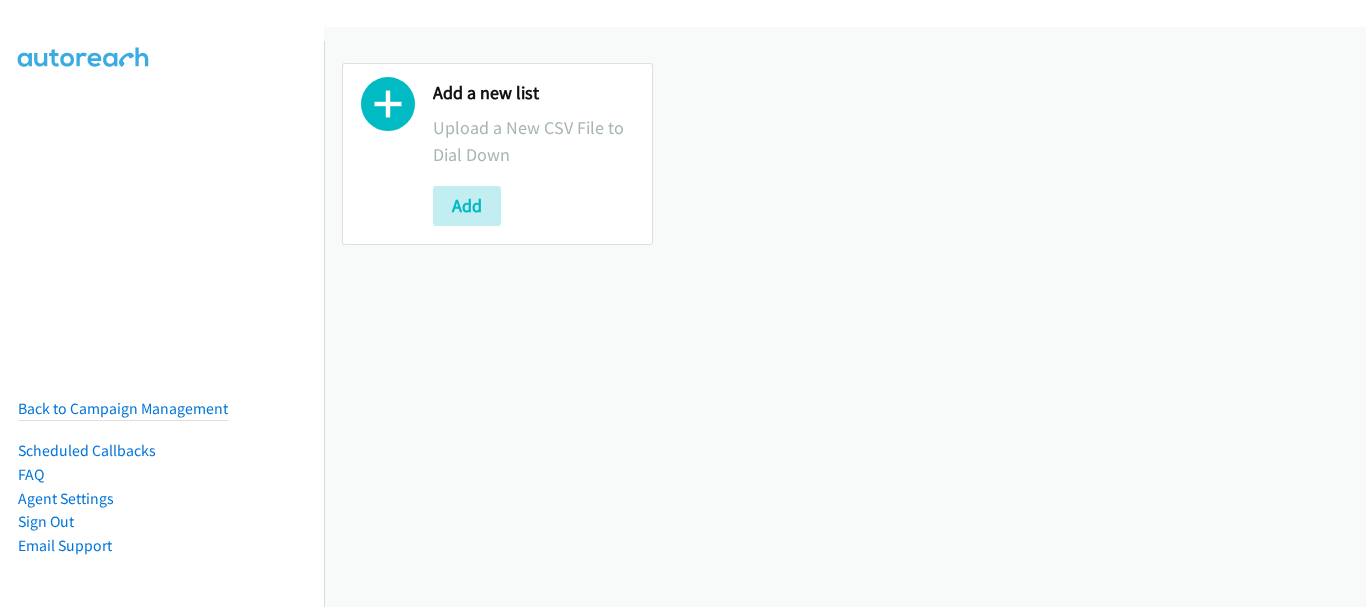 scroll, scrollTop: 0, scrollLeft: 0, axis: both 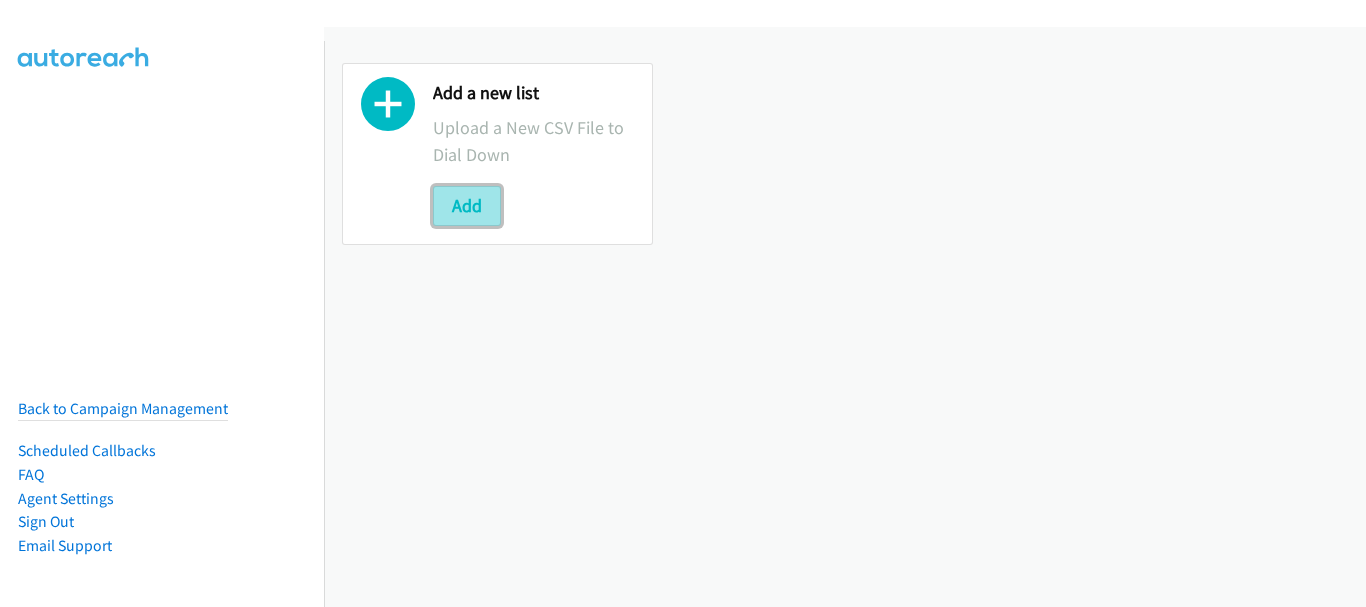 click on "Add" at bounding box center (467, 206) 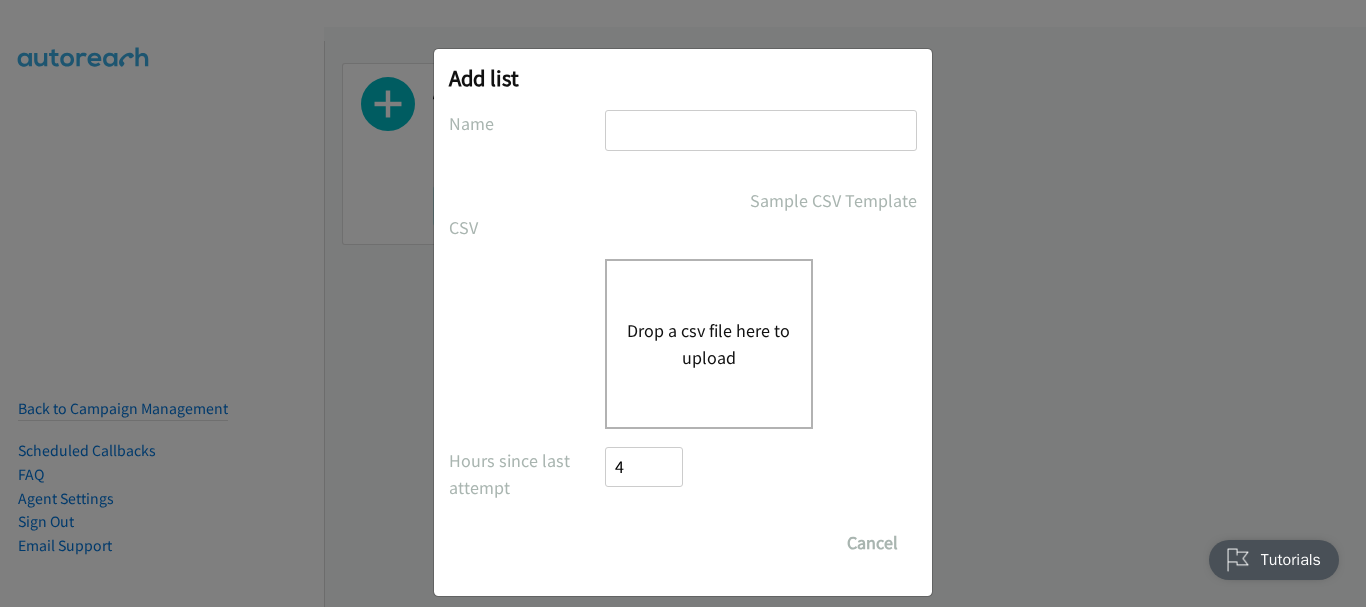 scroll, scrollTop: 0, scrollLeft: 0, axis: both 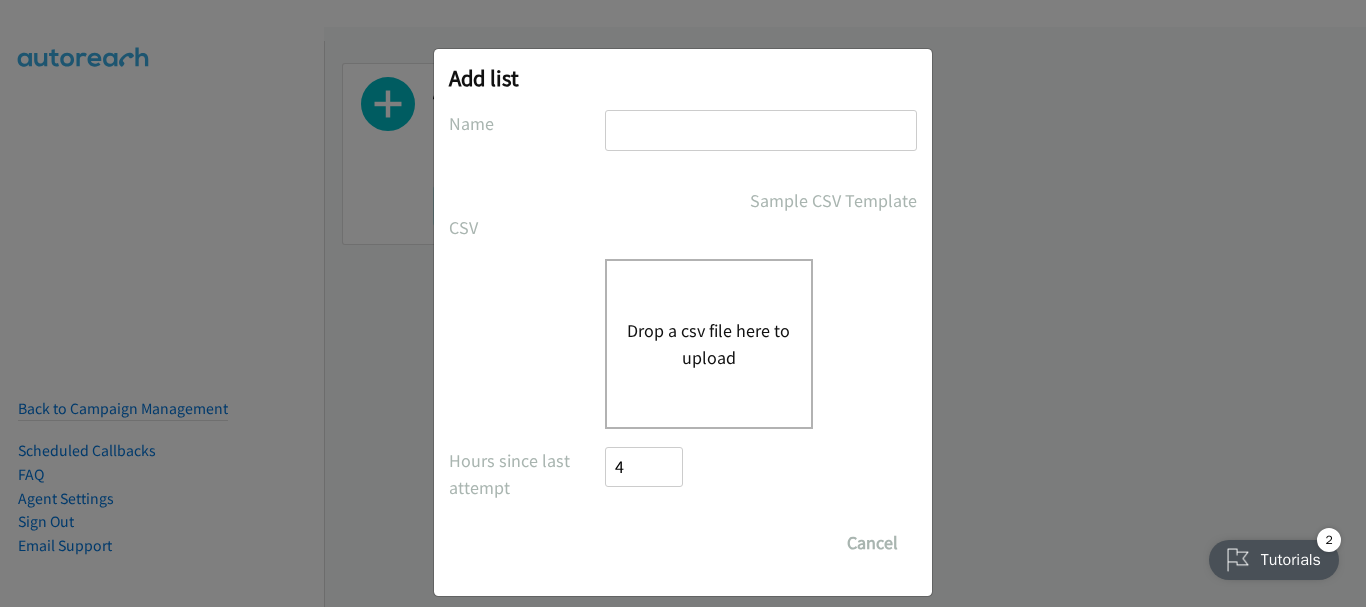 click at bounding box center (761, 130) 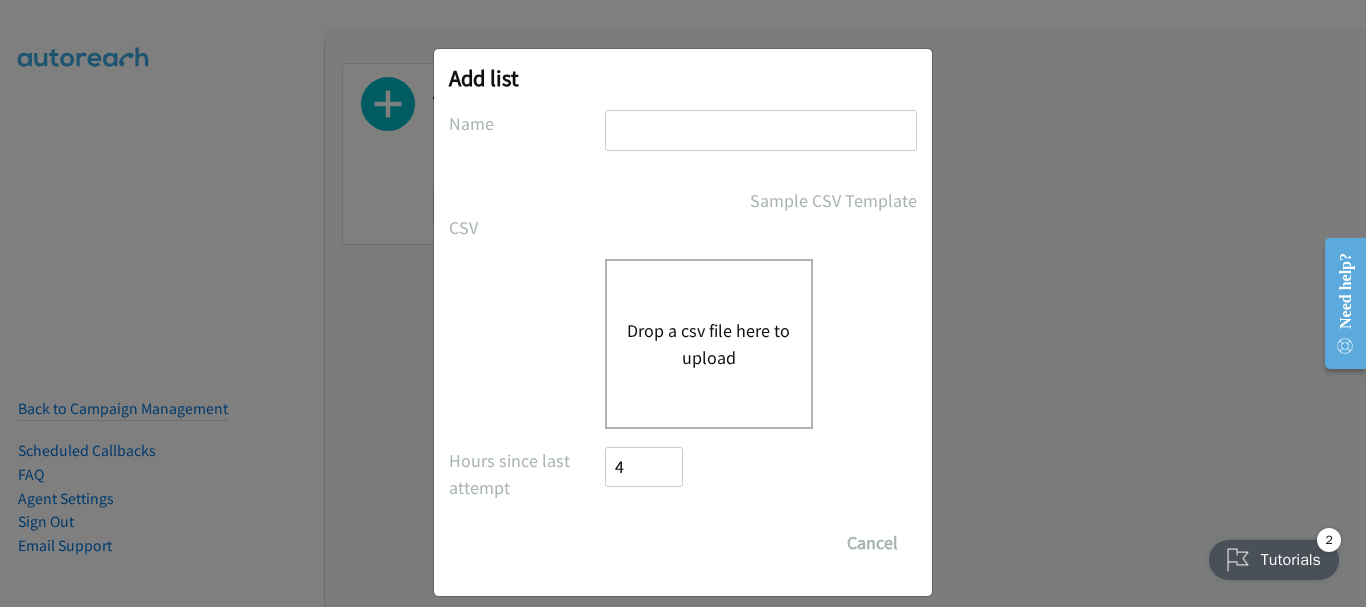 type on "Dell" 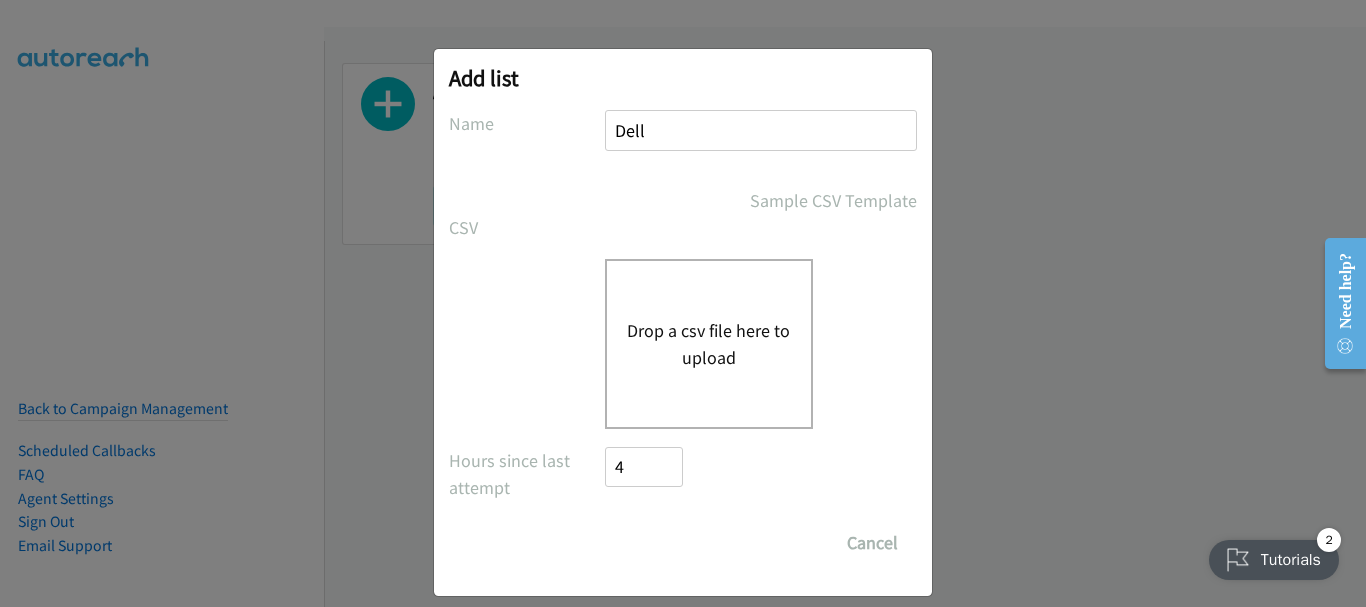 click on "Drop a csv file here to upload" at bounding box center [709, 344] 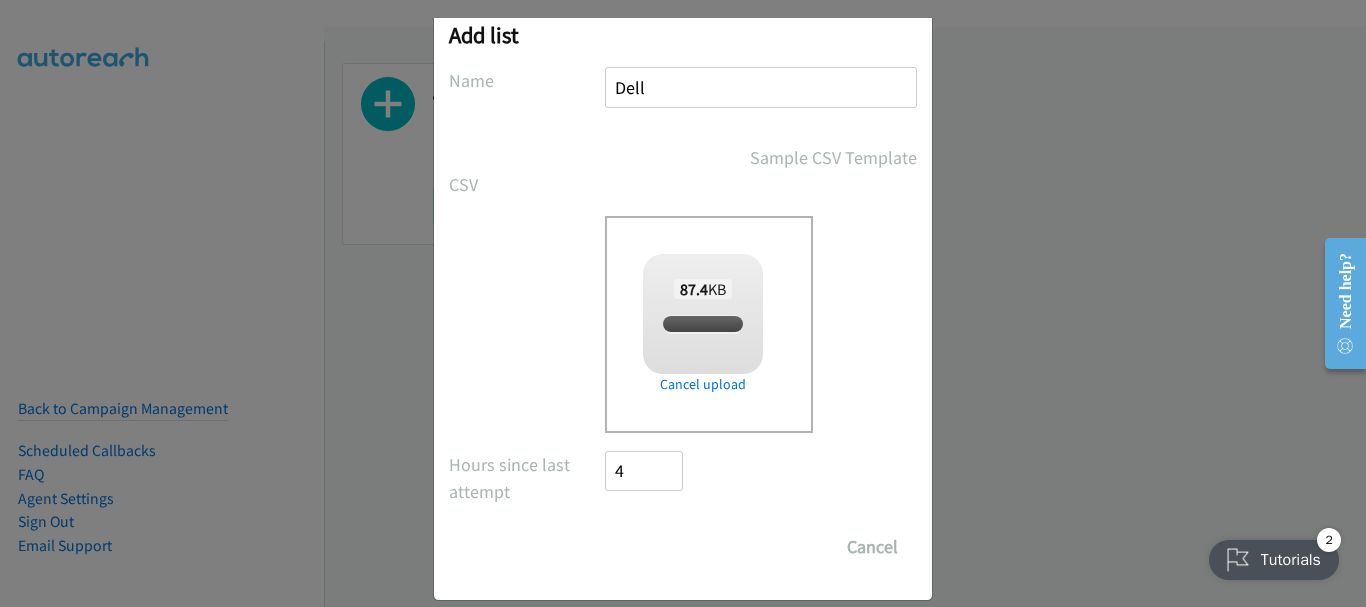scroll, scrollTop: 67, scrollLeft: 0, axis: vertical 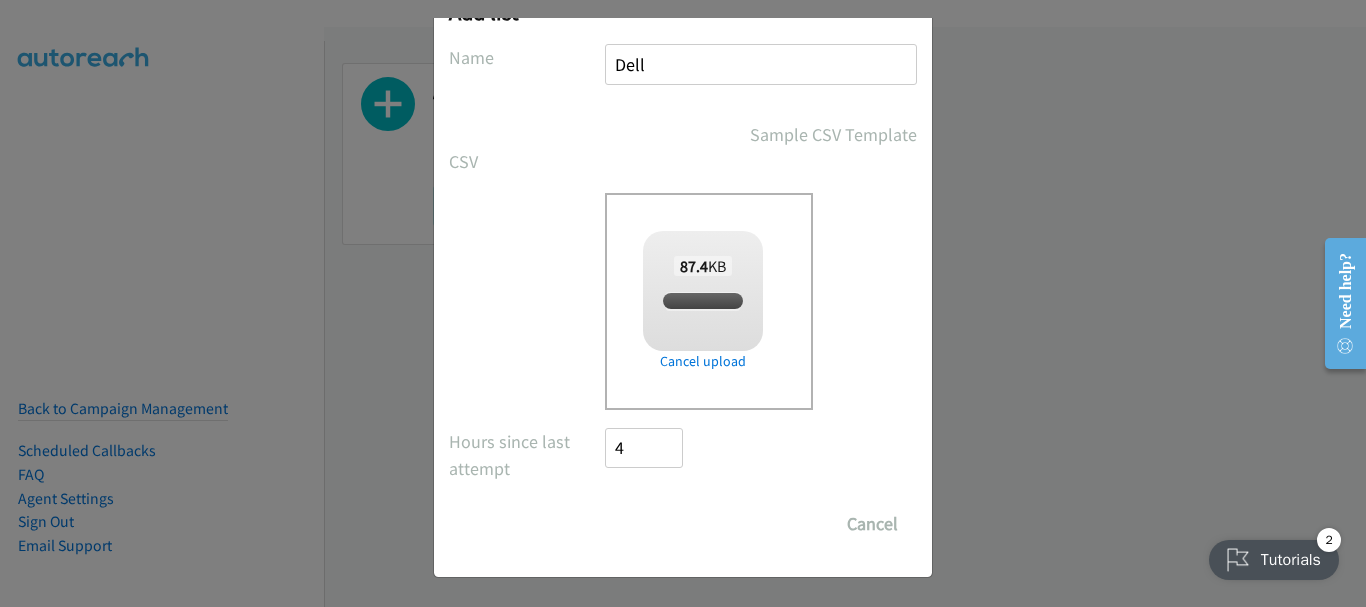 checkbox on "true" 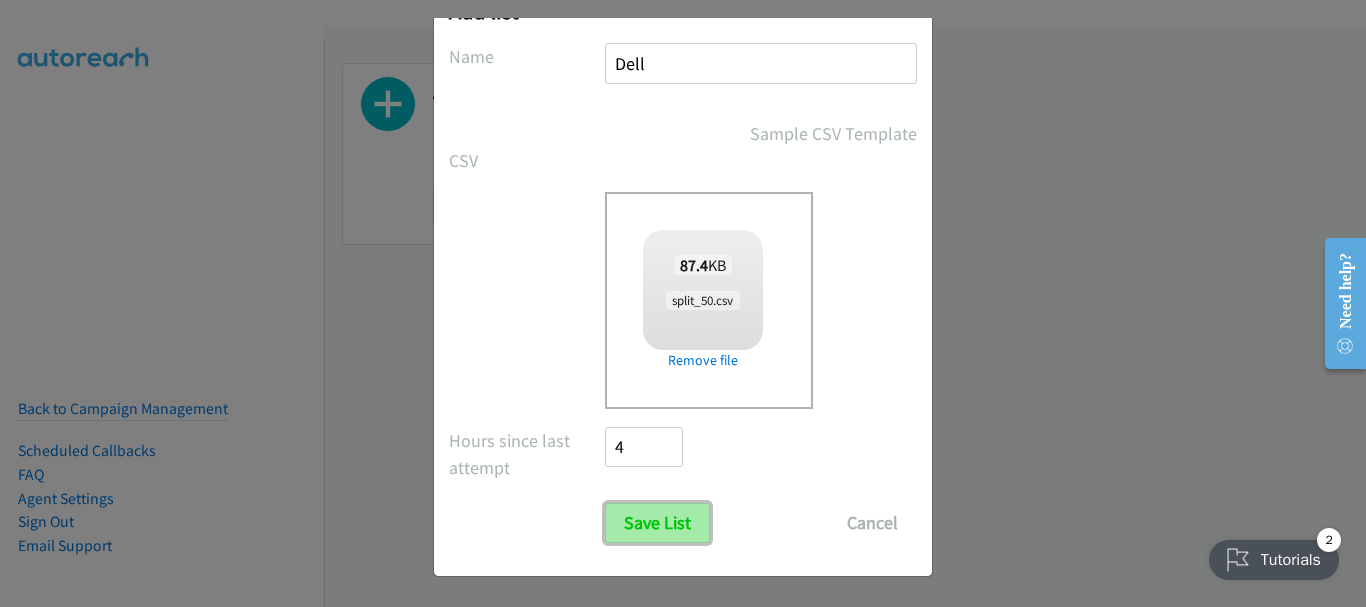 click on "Save List" at bounding box center [657, 523] 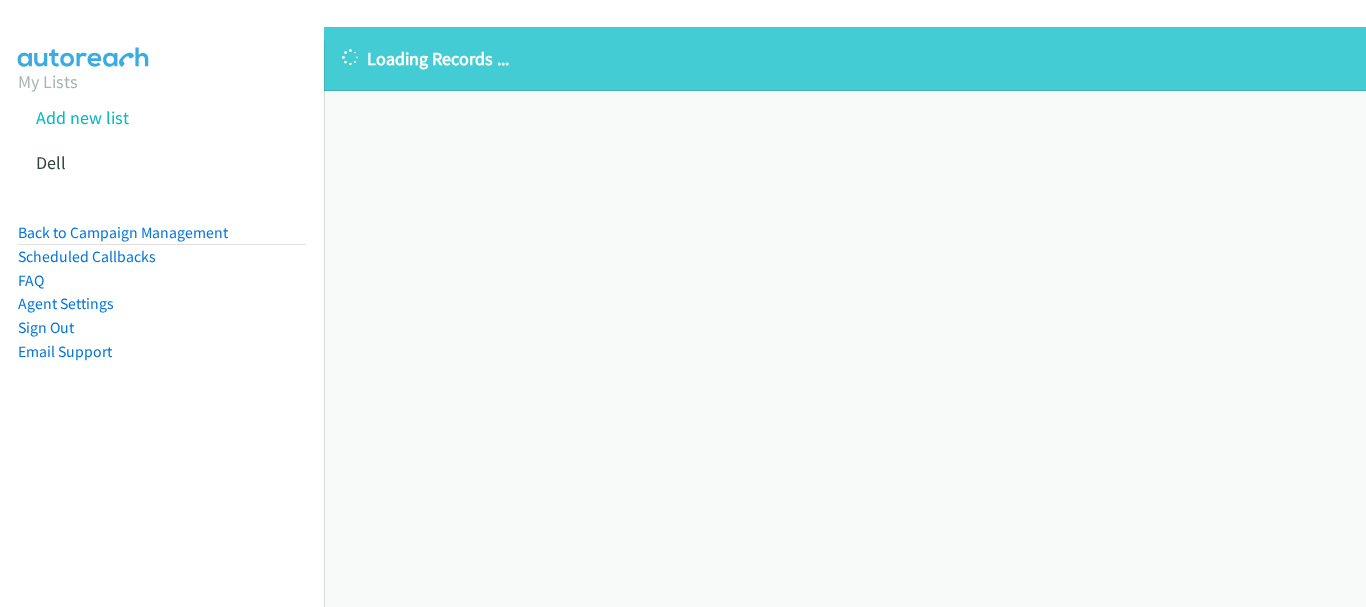 scroll, scrollTop: 0, scrollLeft: 0, axis: both 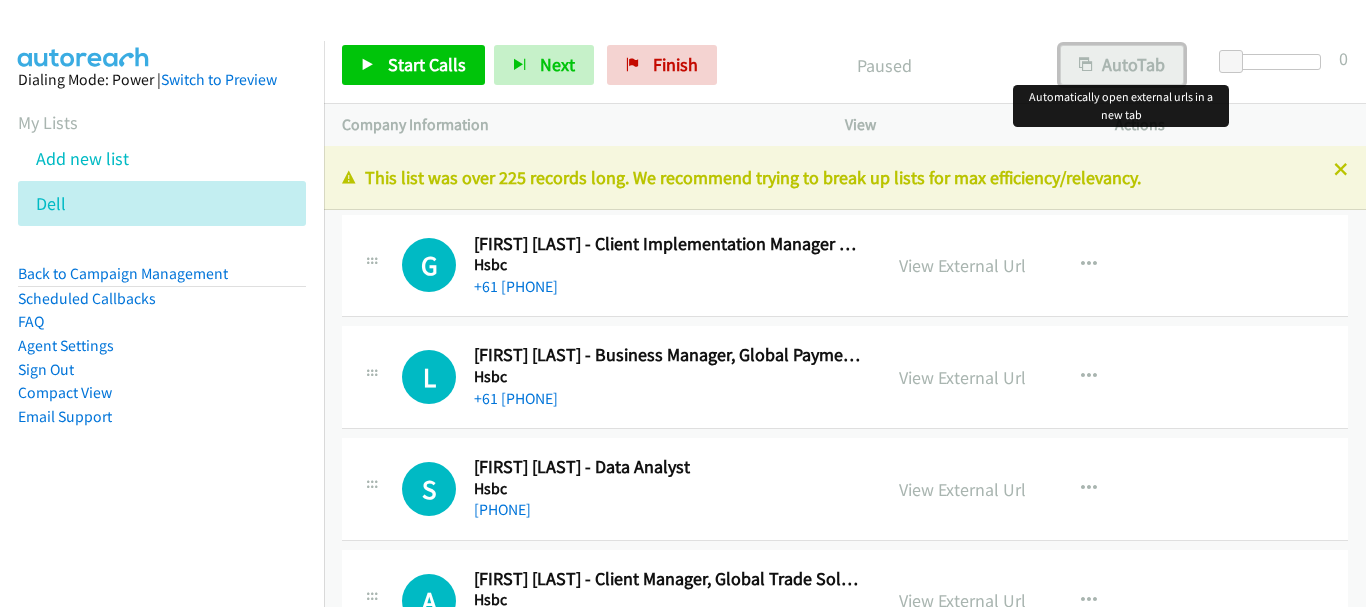 click on "AutoTab" at bounding box center (1122, 65) 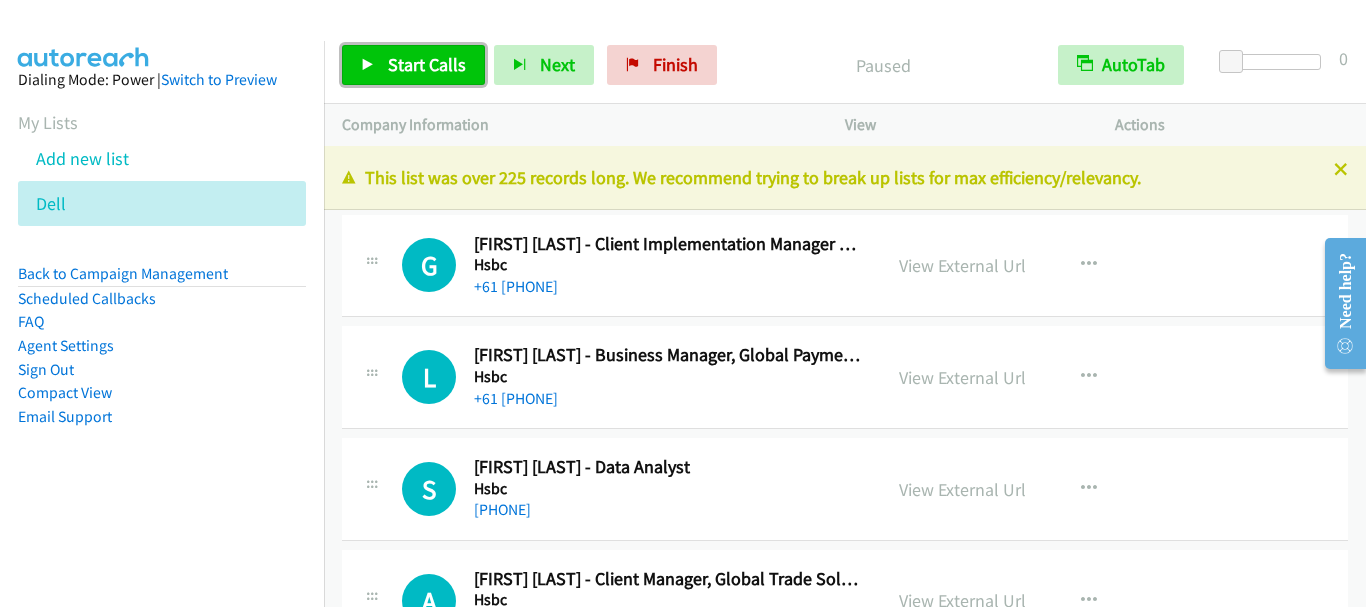 click on "Start Calls" at bounding box center [427, 64] 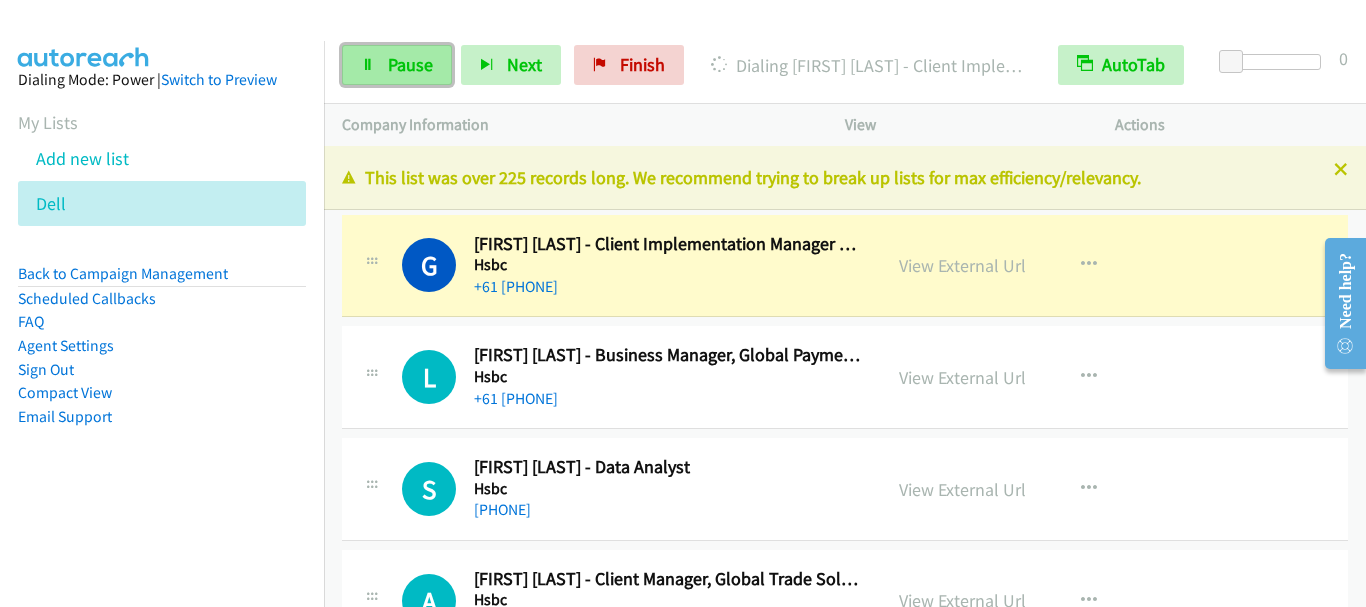 click on "Pause" at bounding box center [397, 65] 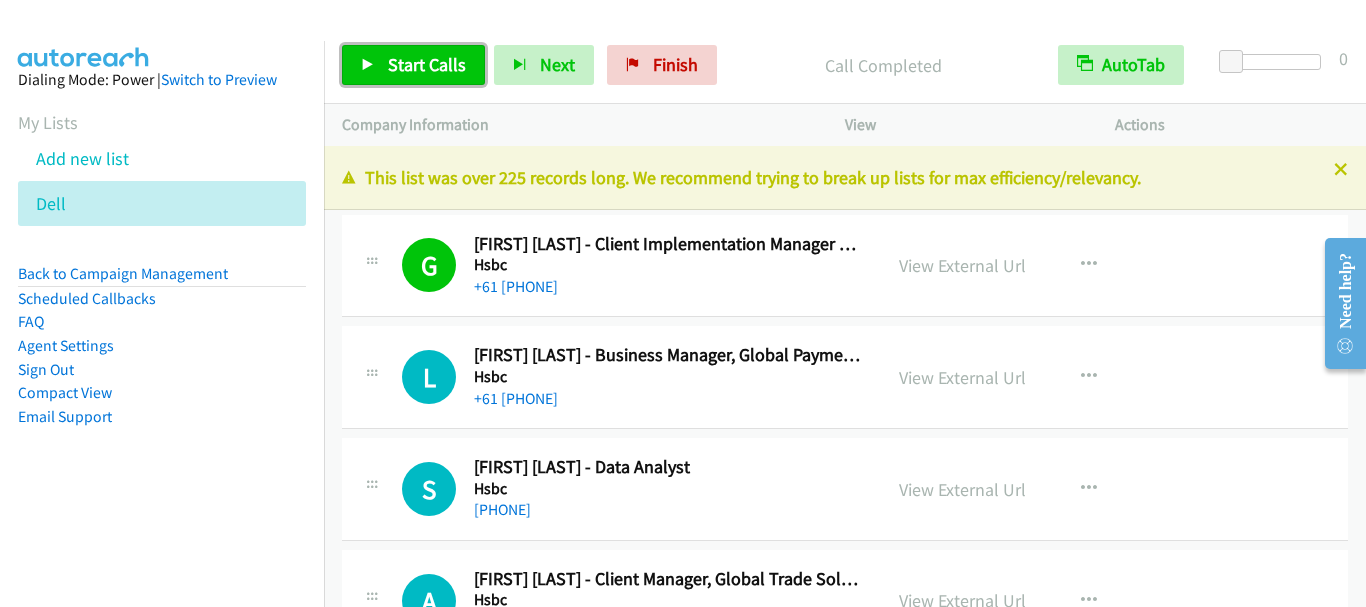 click on "Start Calls" at bounding box center (427, 64) 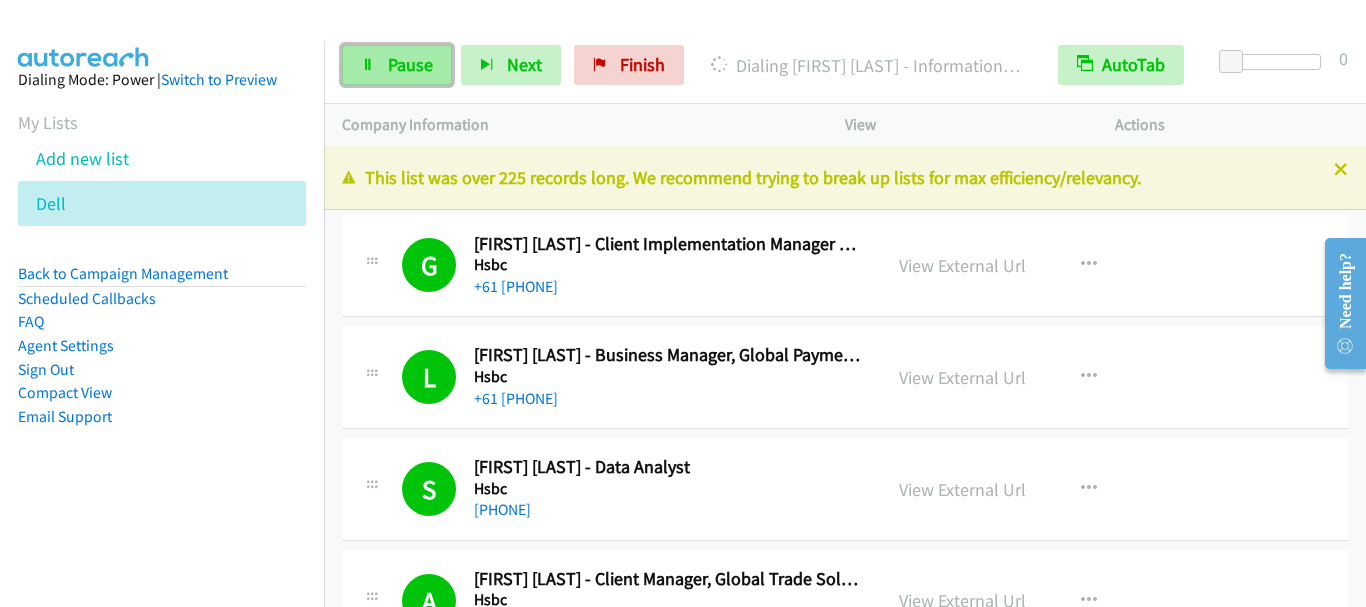 click on "Pause" at bounding box center (410, 64) 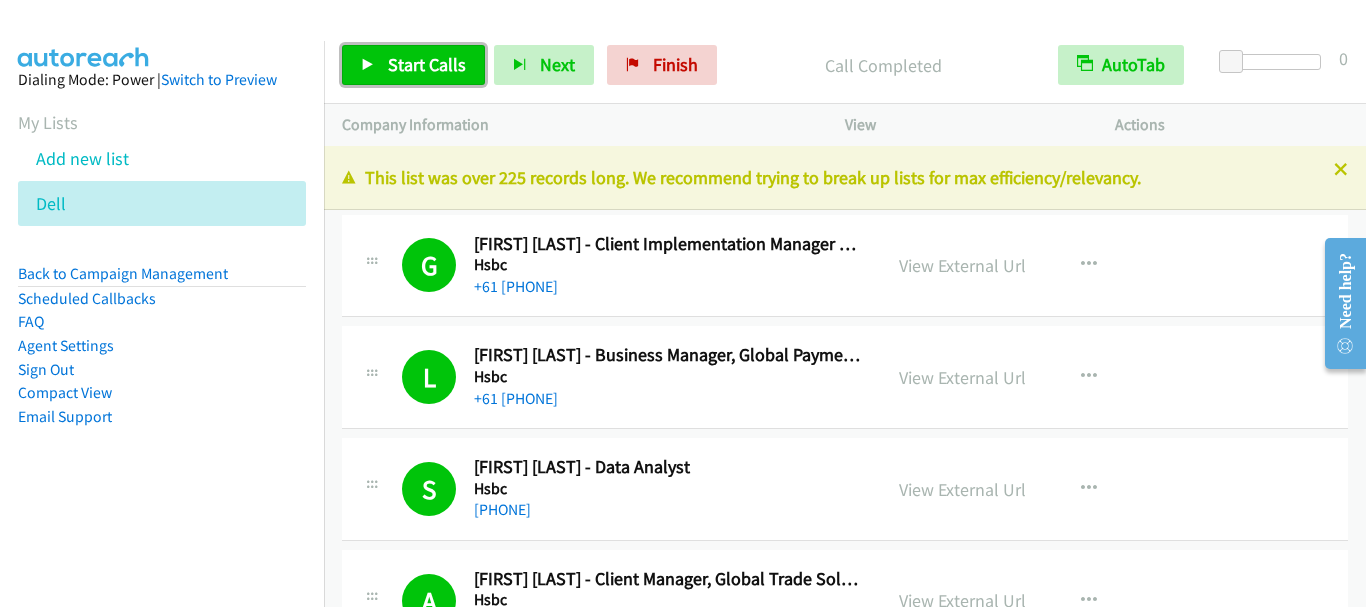 click on "Start Calls" at bounding box center [427, 64] 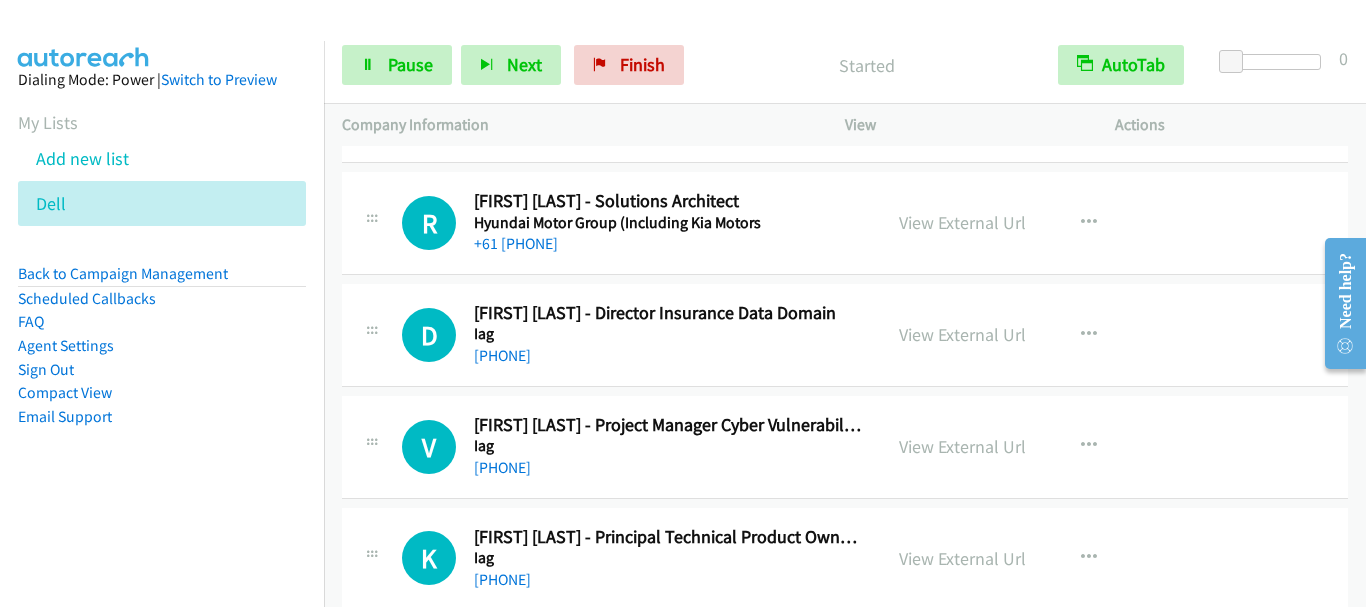 scroll, scrollTop: 1500, scrollLeft: 0, axis: vertical 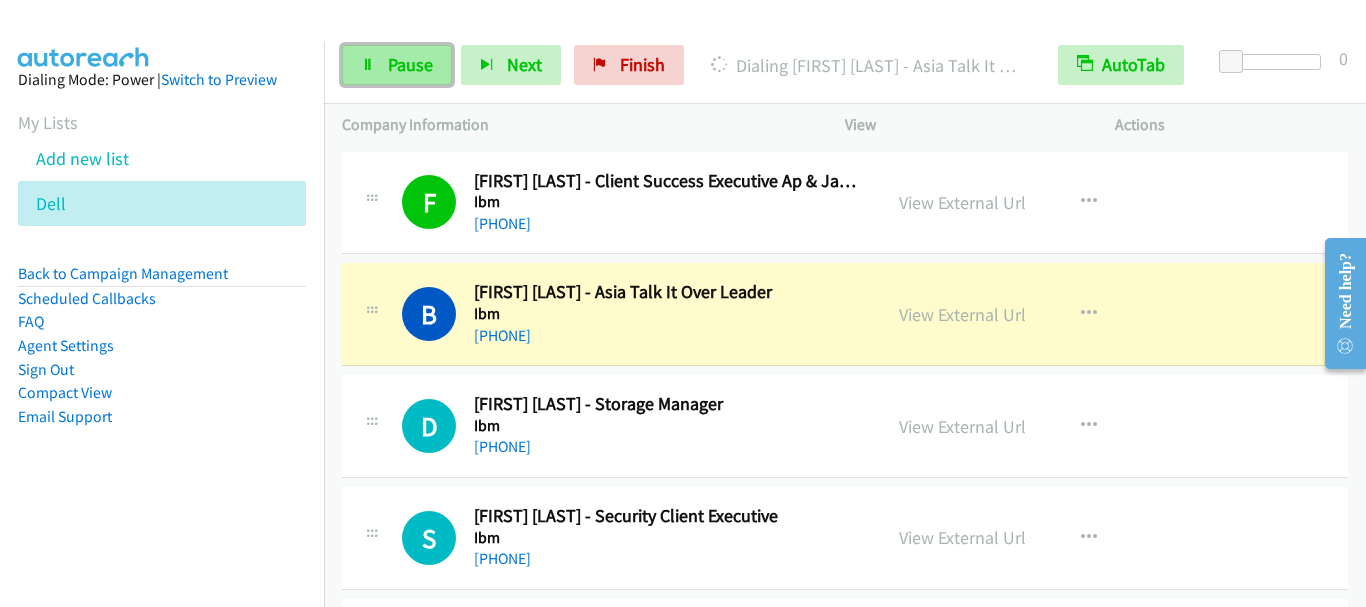 click on "Pause" at bounding box center [397, 65] 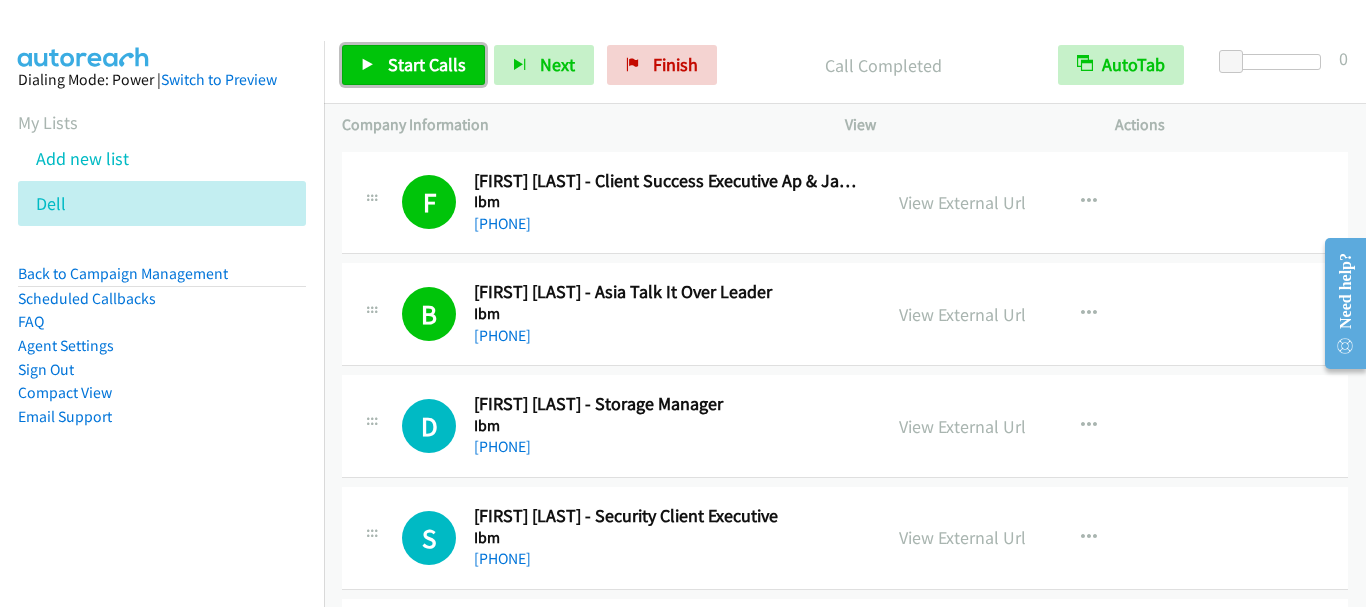click on "Start Calls" at bounding box center (427, 64) 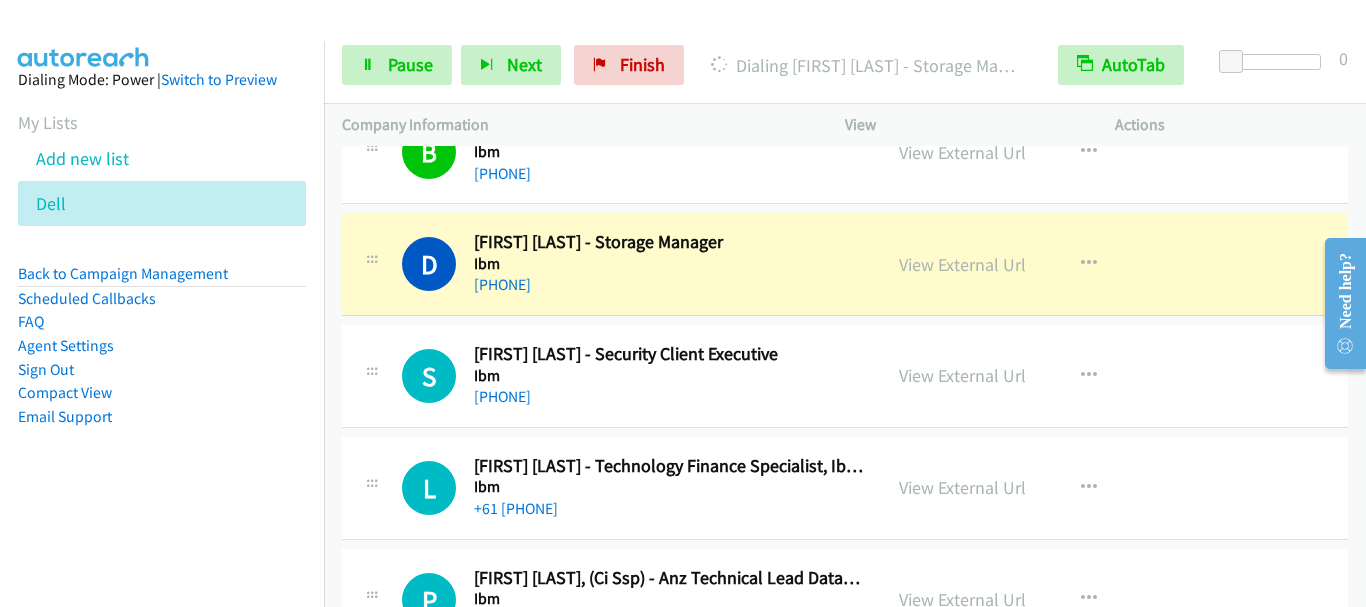 scroll, scrollTop: 4400, scrollLeft: 0, axis: vertical 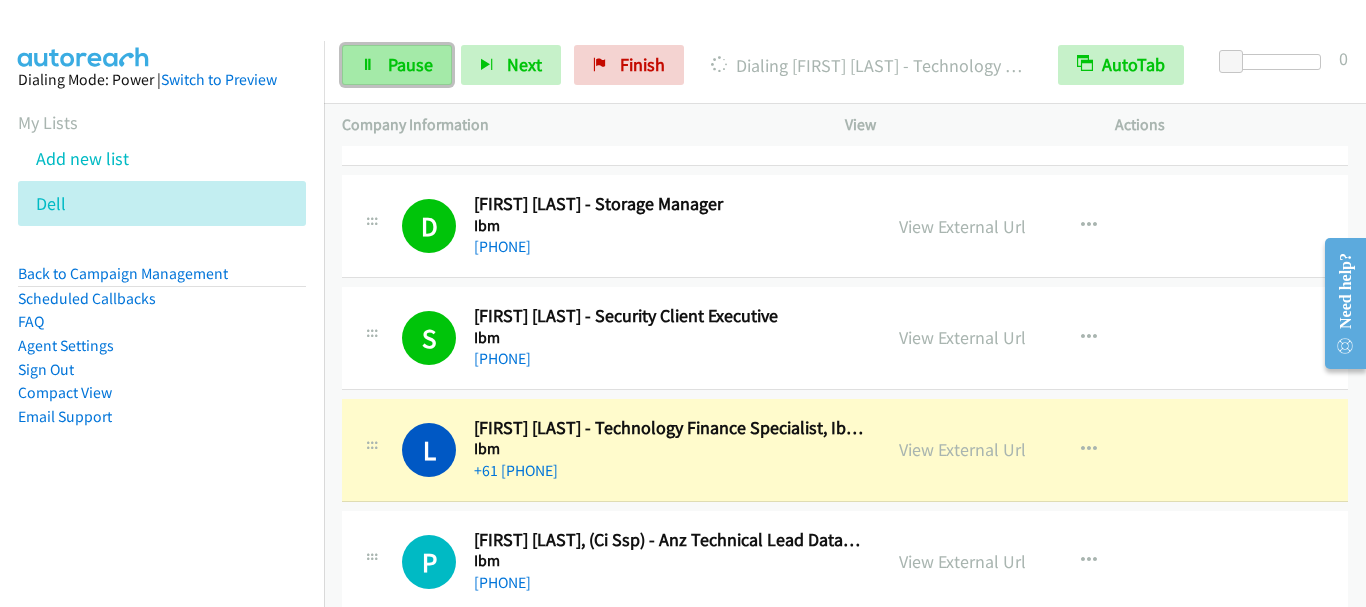 click on "Pause" at bounding box center [410, 64] 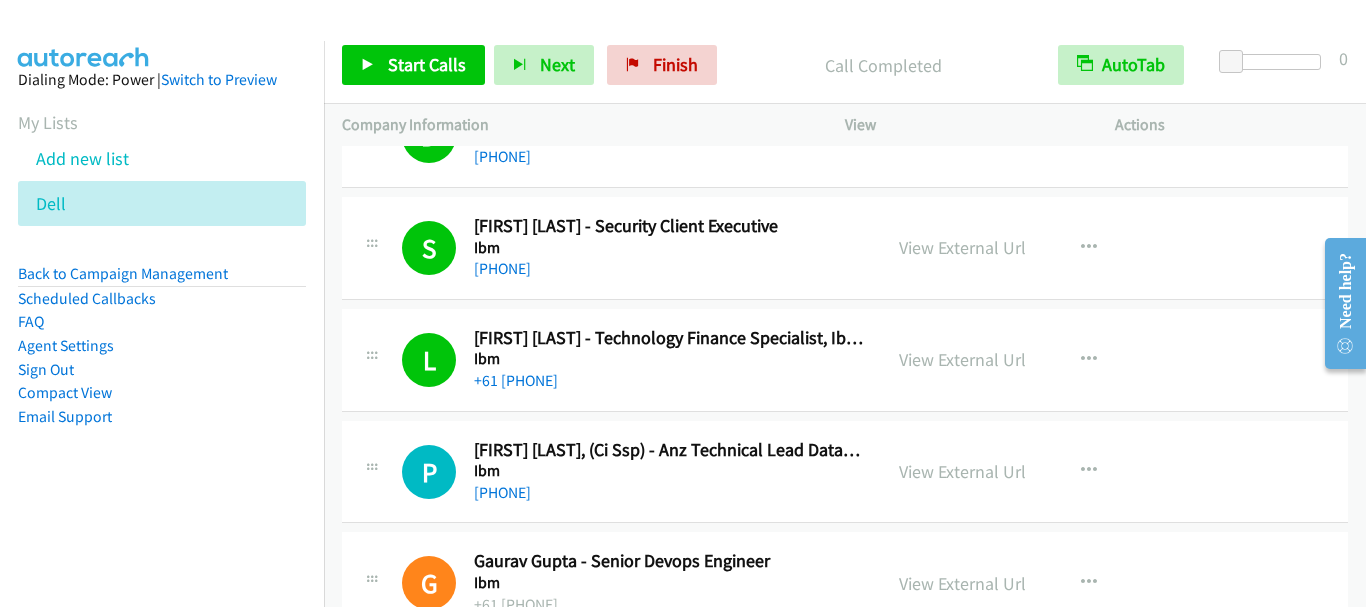 scroll, scrollTop: 4700, scrollLeft: 0, axis: vertical 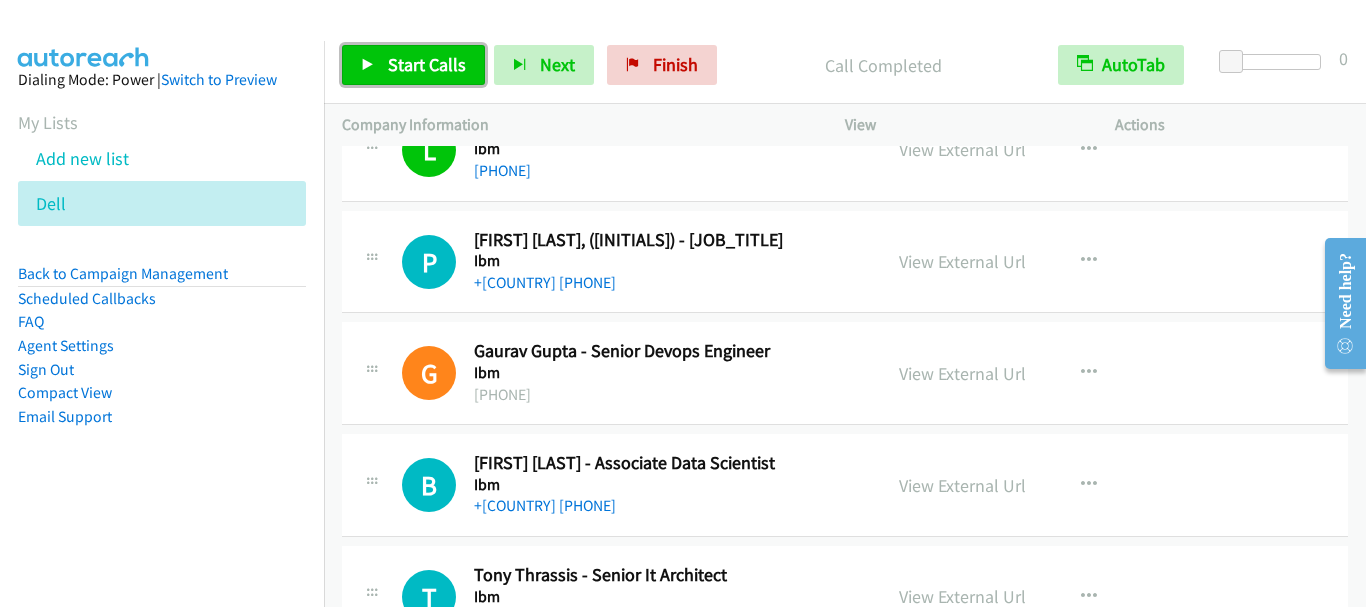 click on "Start Calls" at bounding box center (413, 65) 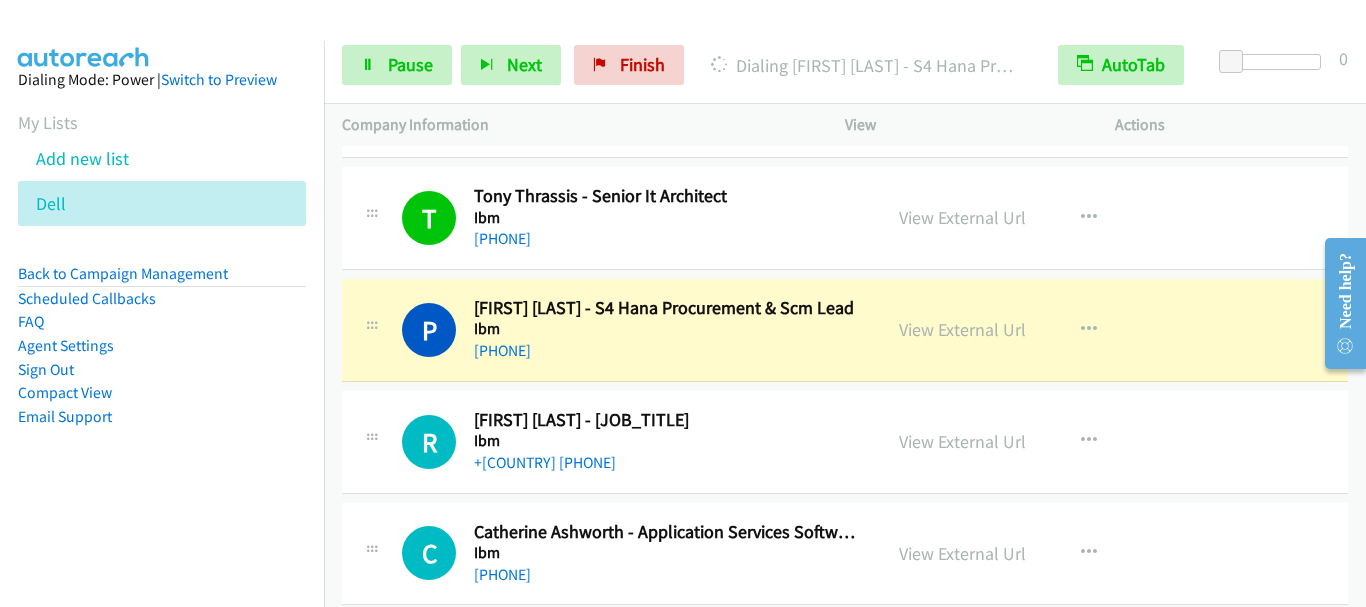 scroll, scrollTop: 5100, scrollLeft: 0, axis: vertical 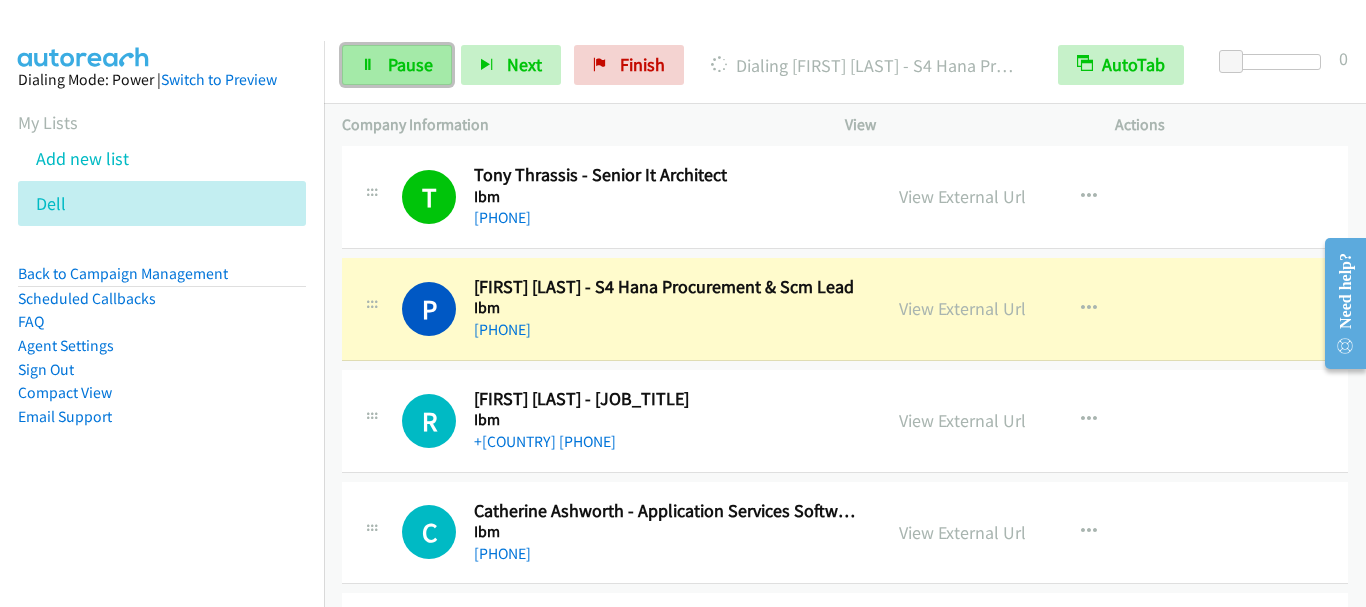 click on "Pause" at bounding box center [397, 65] 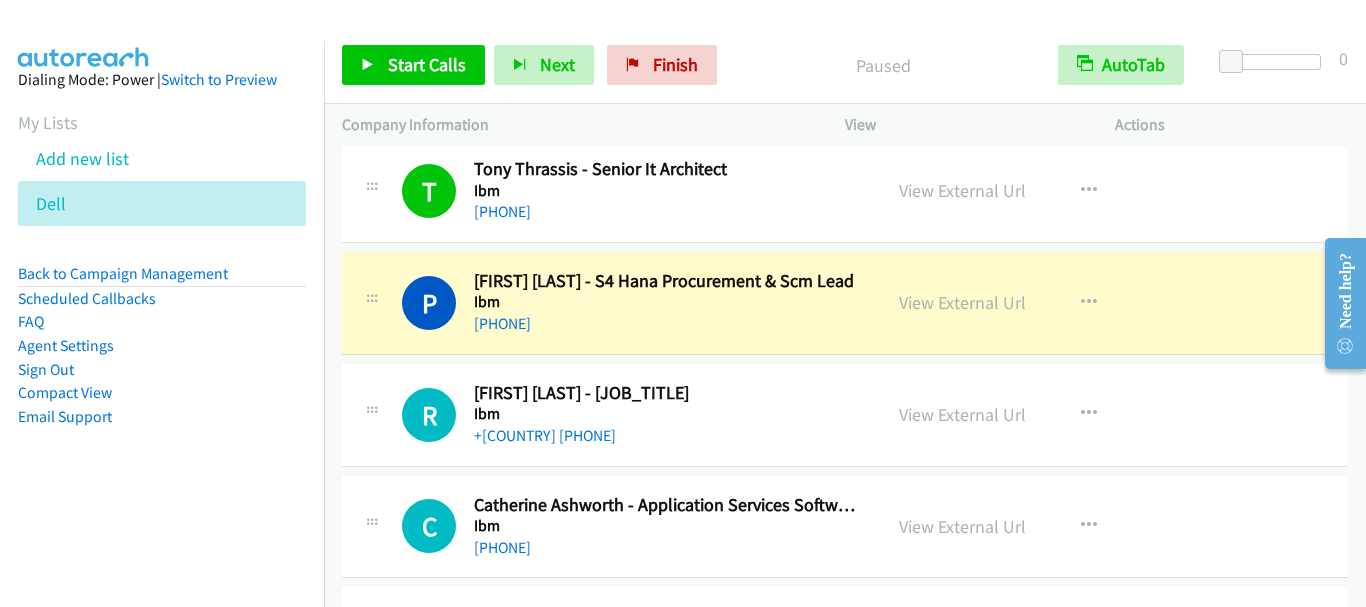 scroll, scrollTop: 5200, scrollLeft: 0, axis: vertical 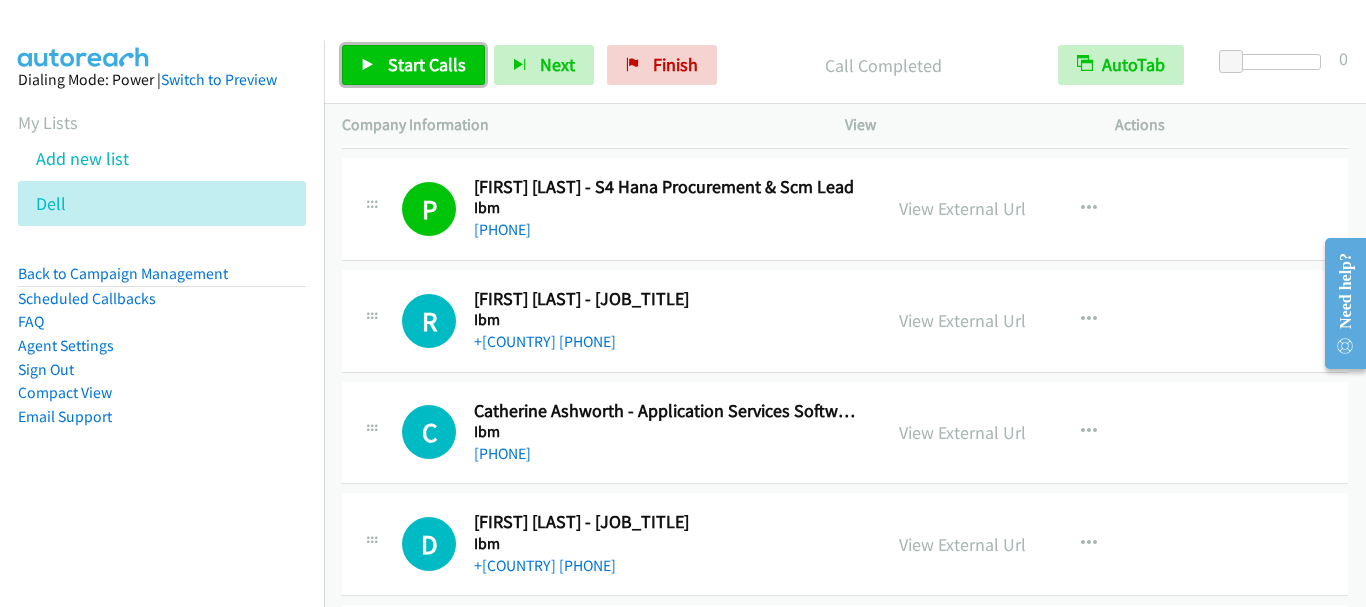 click on "Start Calls" at bounding box center [427, 64] 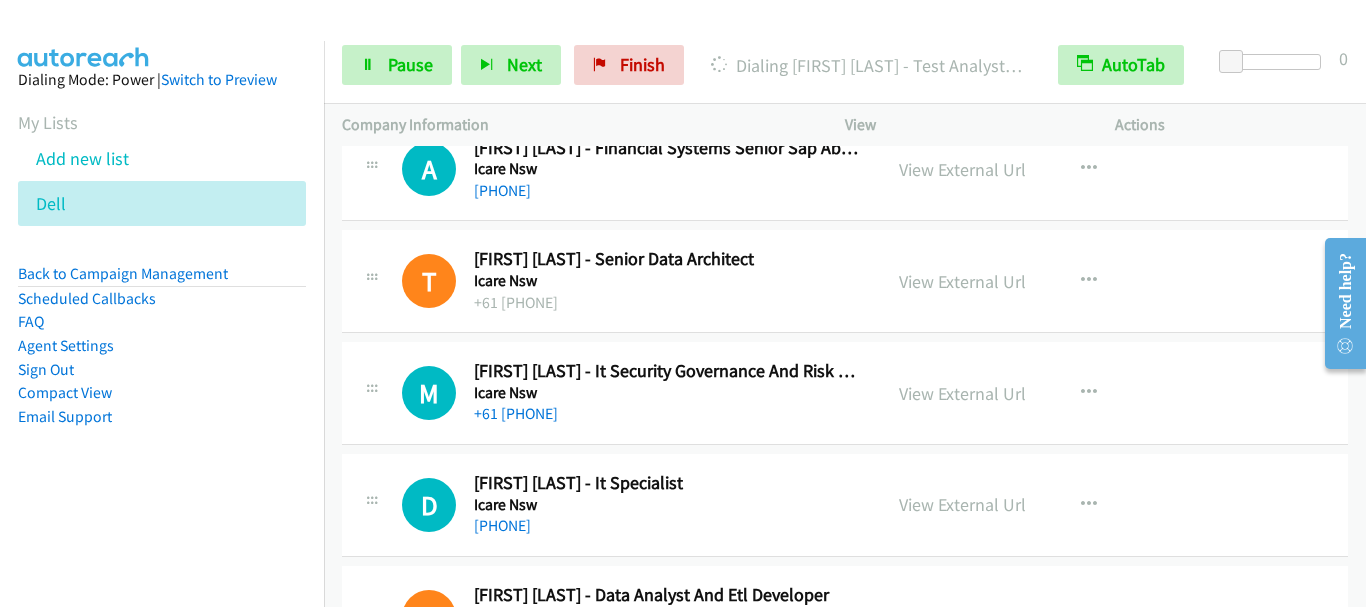 scroll, scrollTop: 5900, scrollLeft: 0, axis: vertical 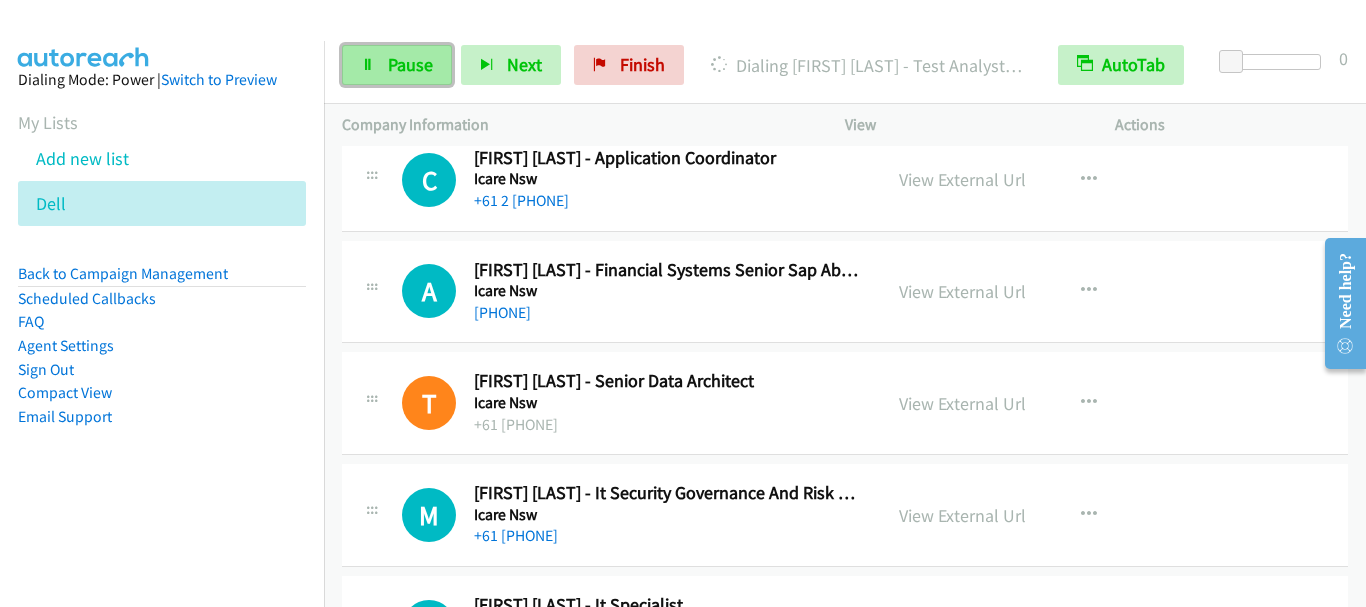 click on "Pause" at bounding box center [397, 65] 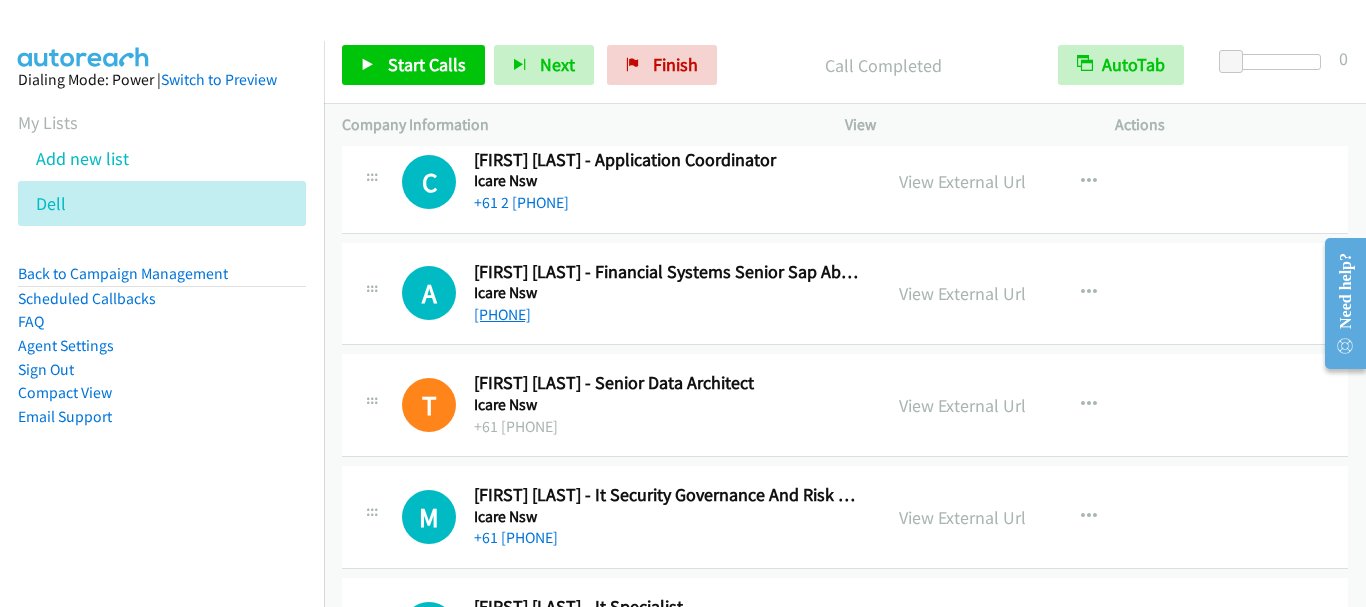 scroll, scrollTop: 5900, scrollLeft: 0, axis: vertical 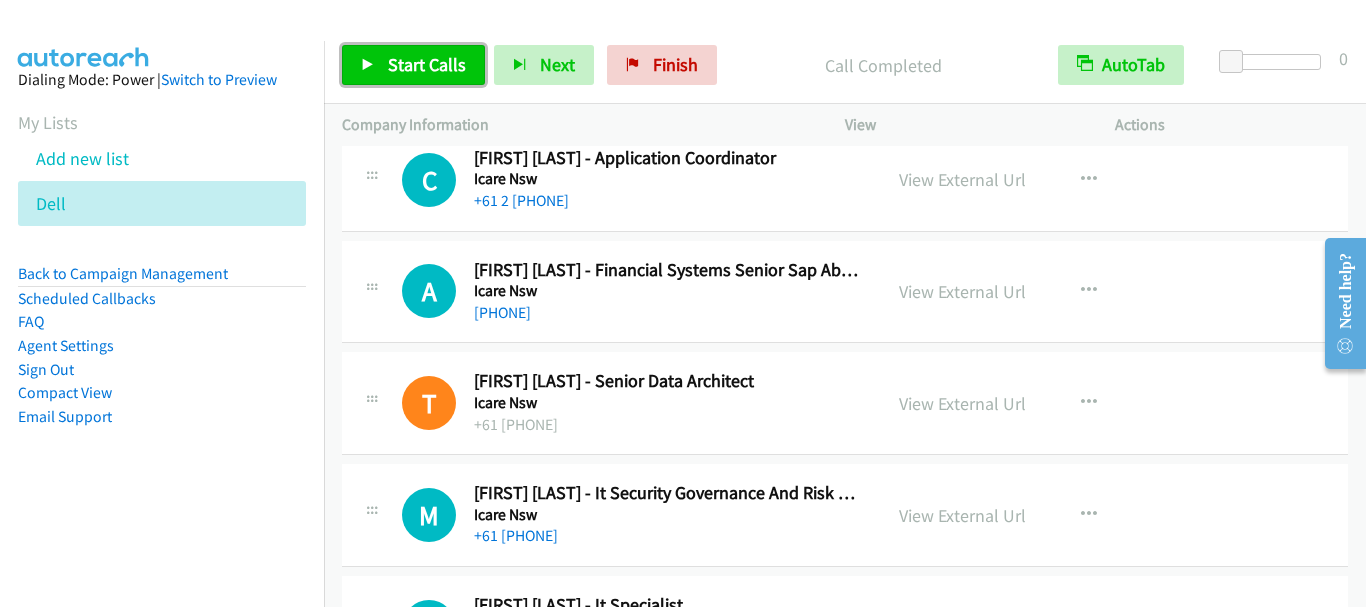 click on "Start Calls" at bounding box center (413, 65) 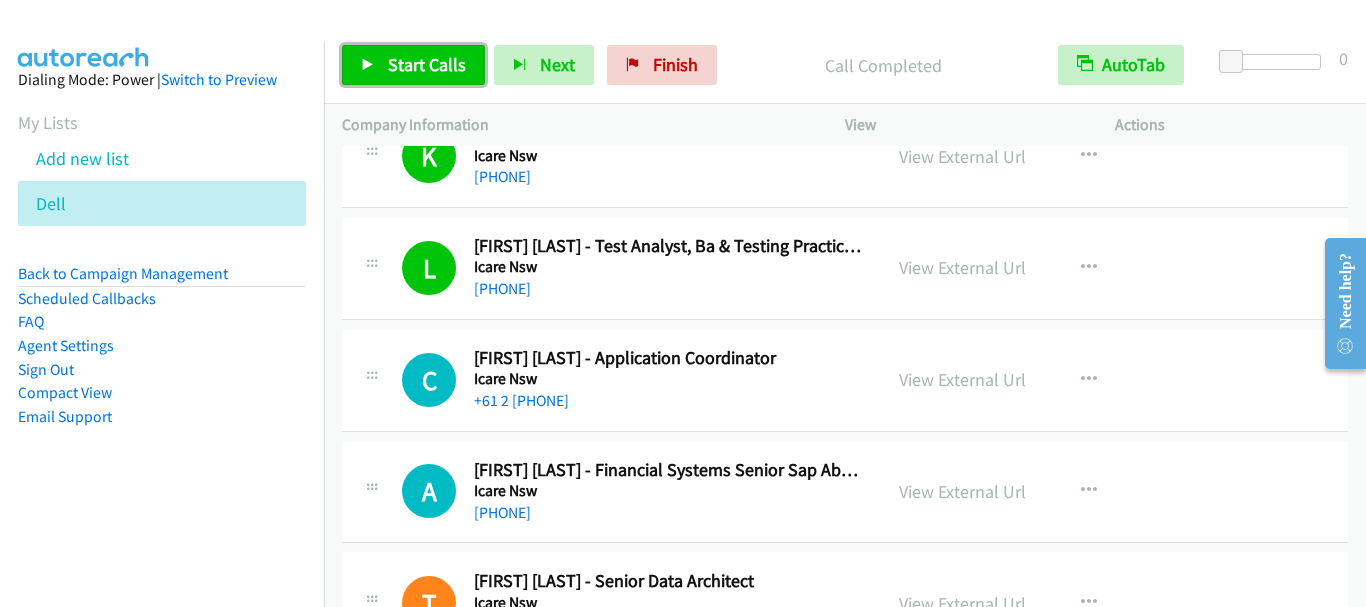 scroll, scrollTop: 5600, scrollLeft: 0, axis: vertical 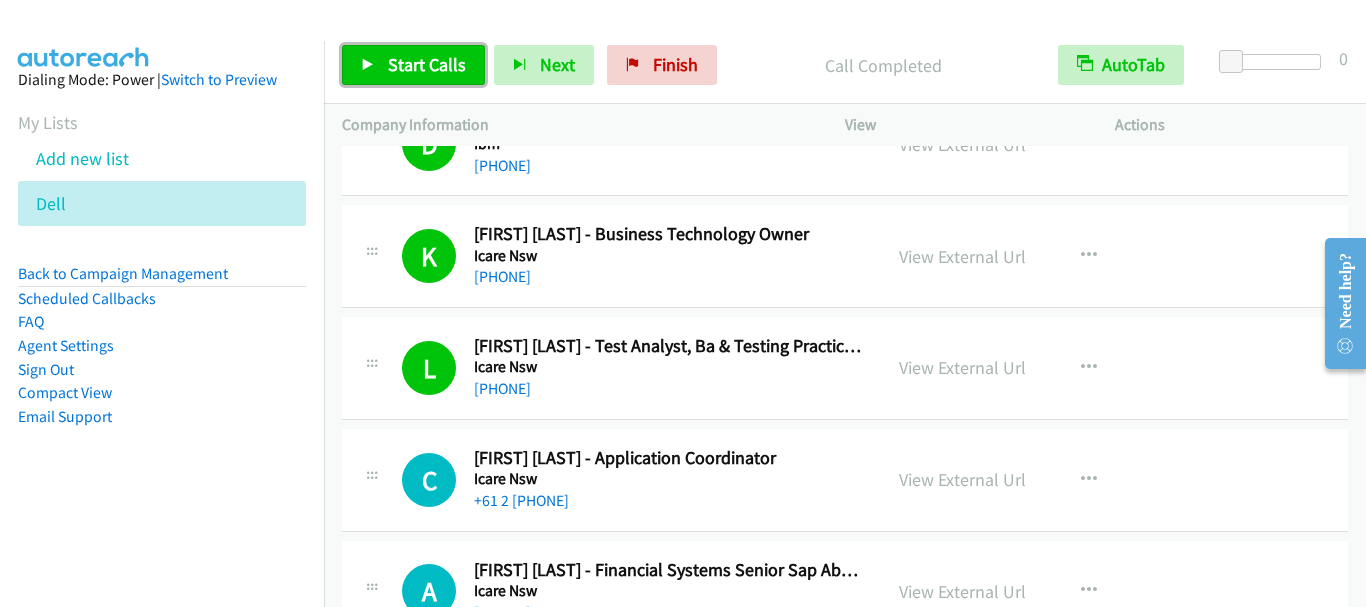 click on "Start Calls" at bounding box center [427, 64] 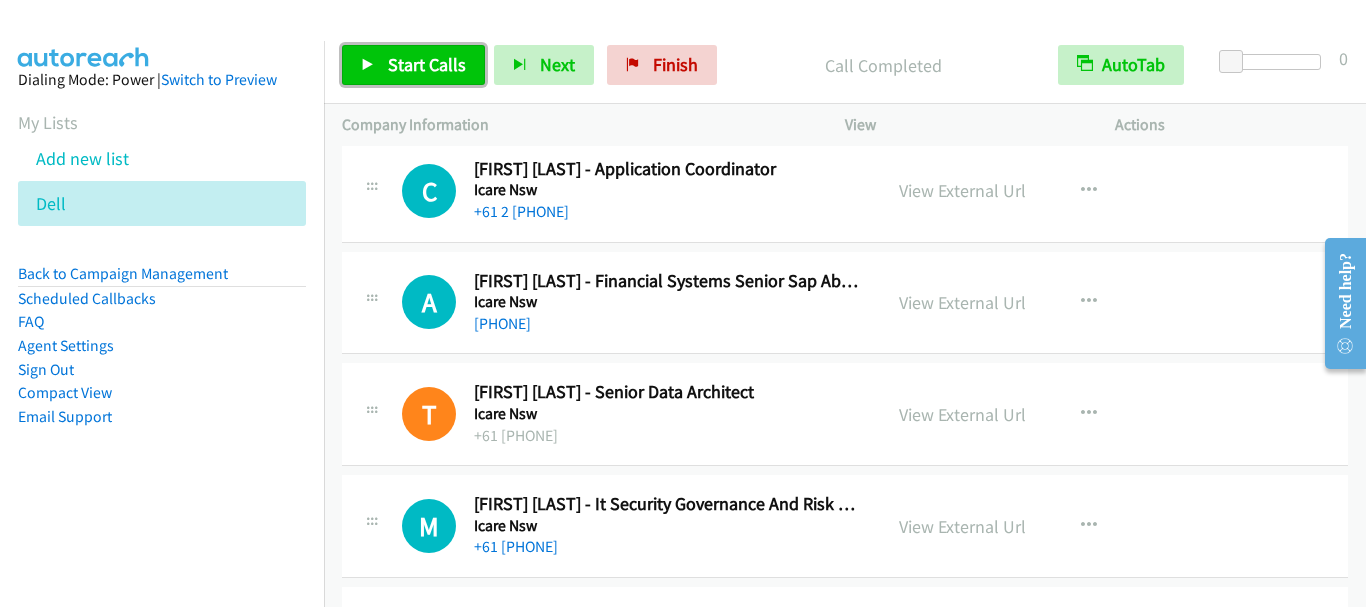 scroll, scrollTop: 5900, scrollLeft: 0, axis: vertical 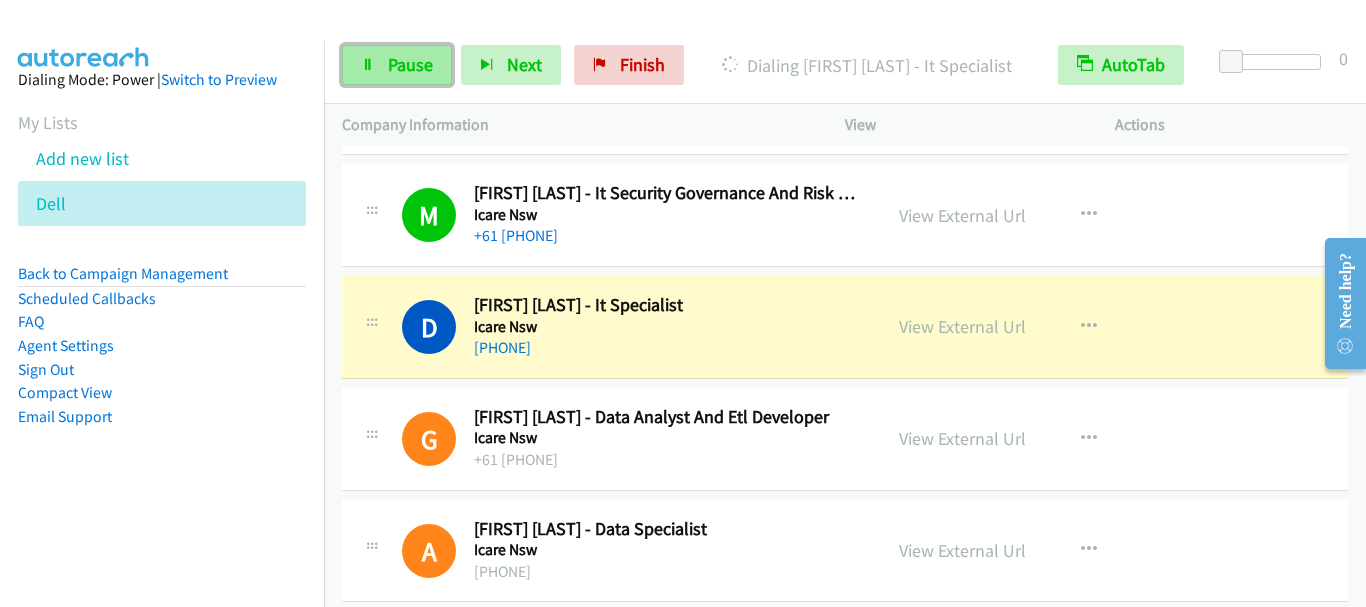 click on "Pause" at bounding box center [397, 65] 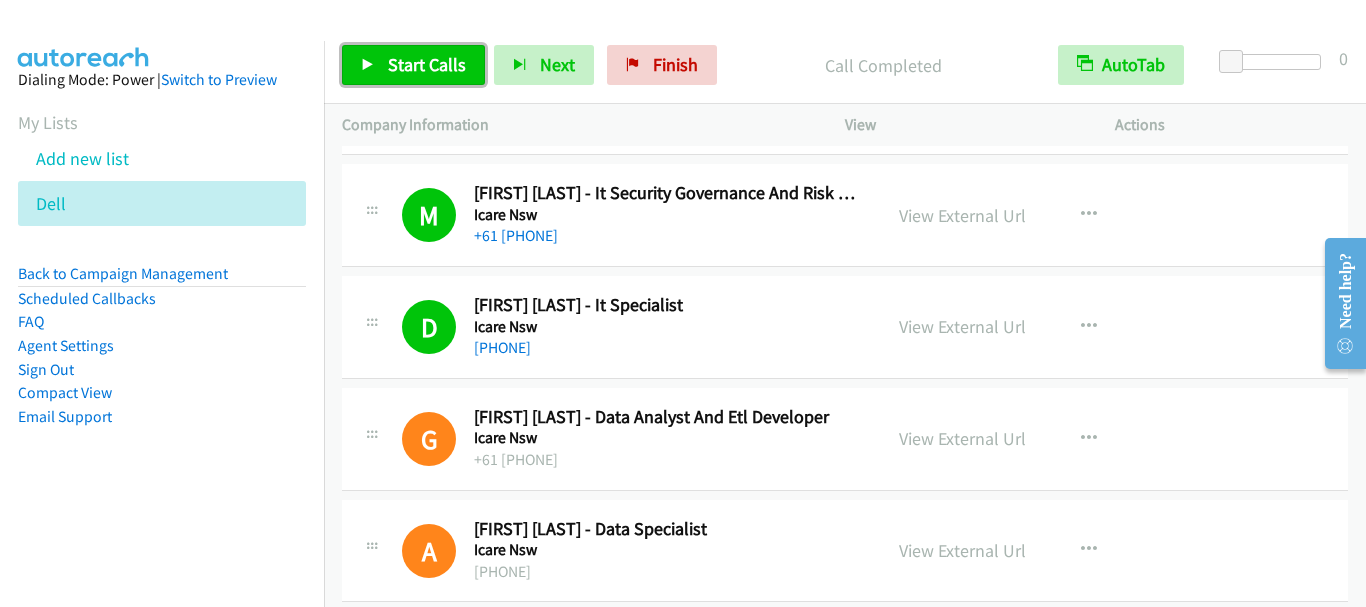 click on "Start Calls" at bounding box center [427, 64] 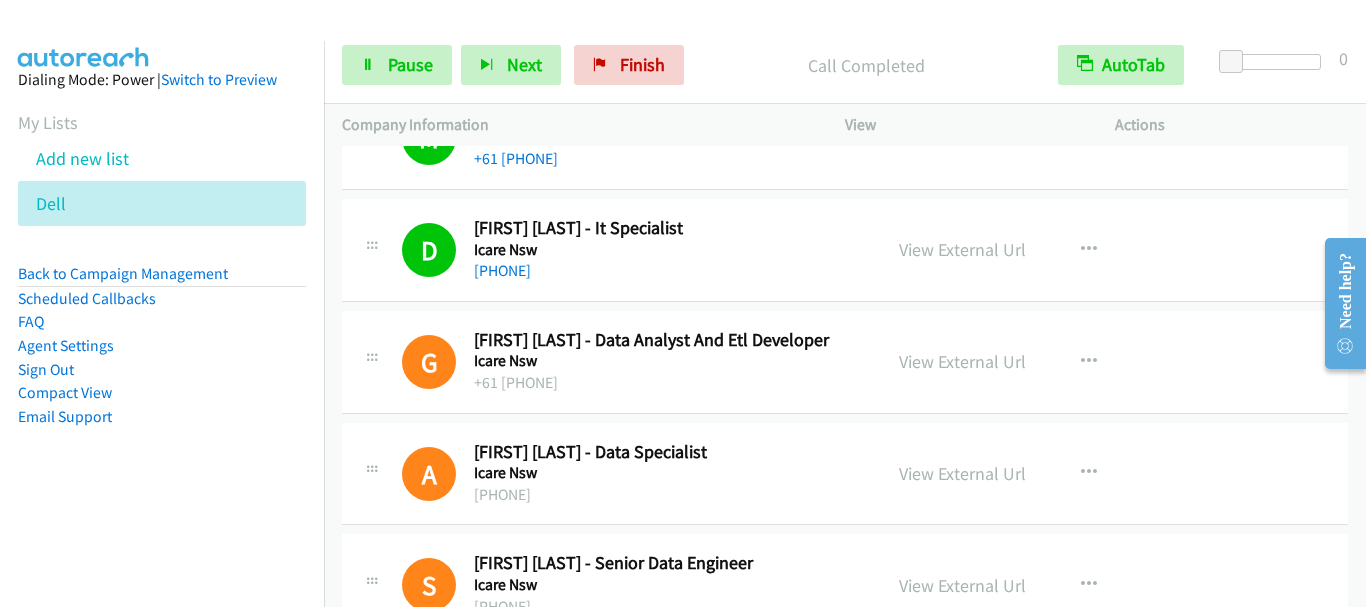 scroll, scrollTop: 6300, scrollLeft: 0, axis: vertical 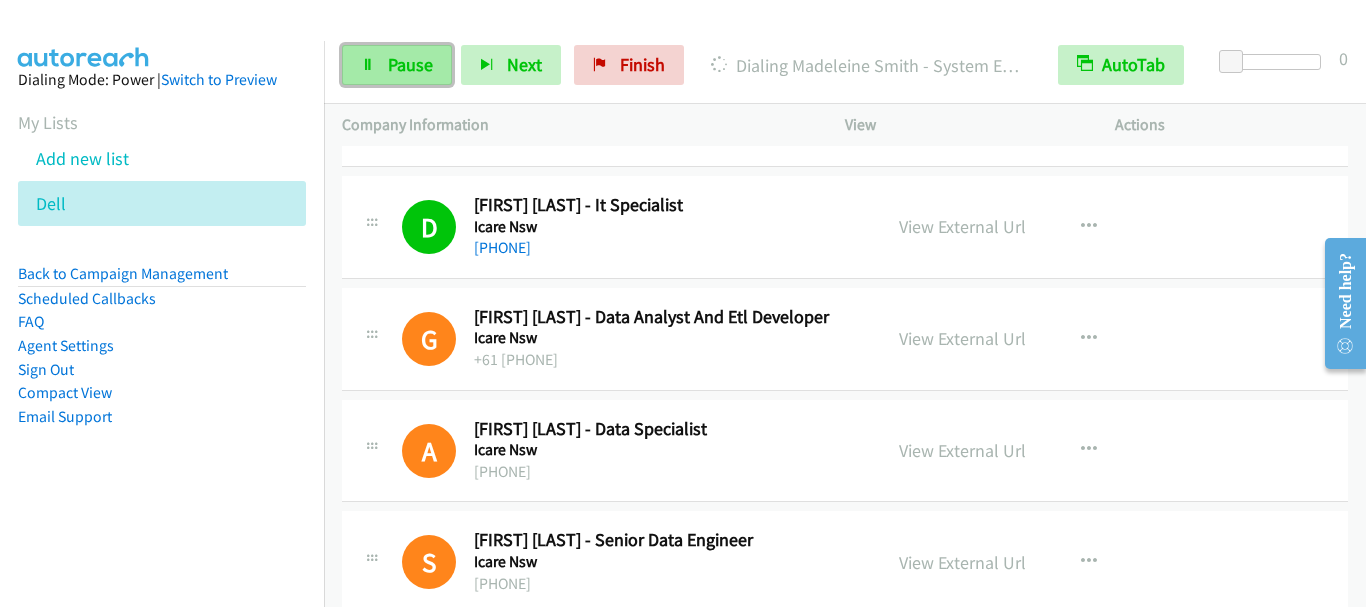 click on "Pause" at bounding box center [397, 65] 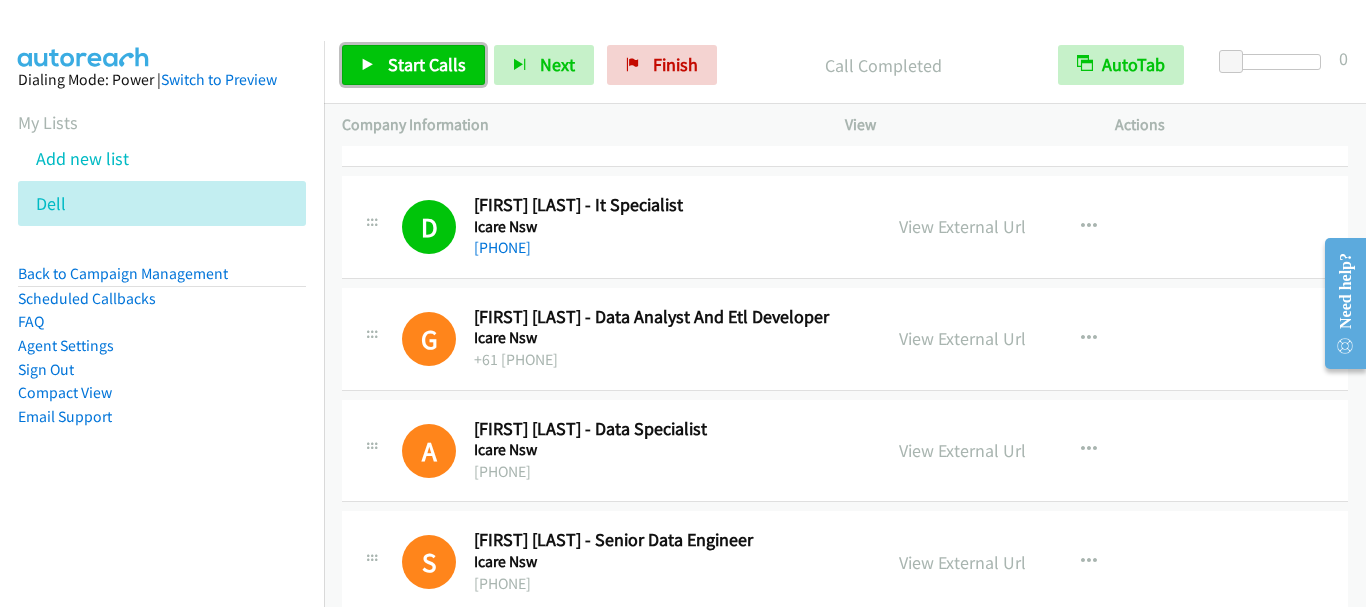 click on "Start Calls" at bounding box center [427, 64] 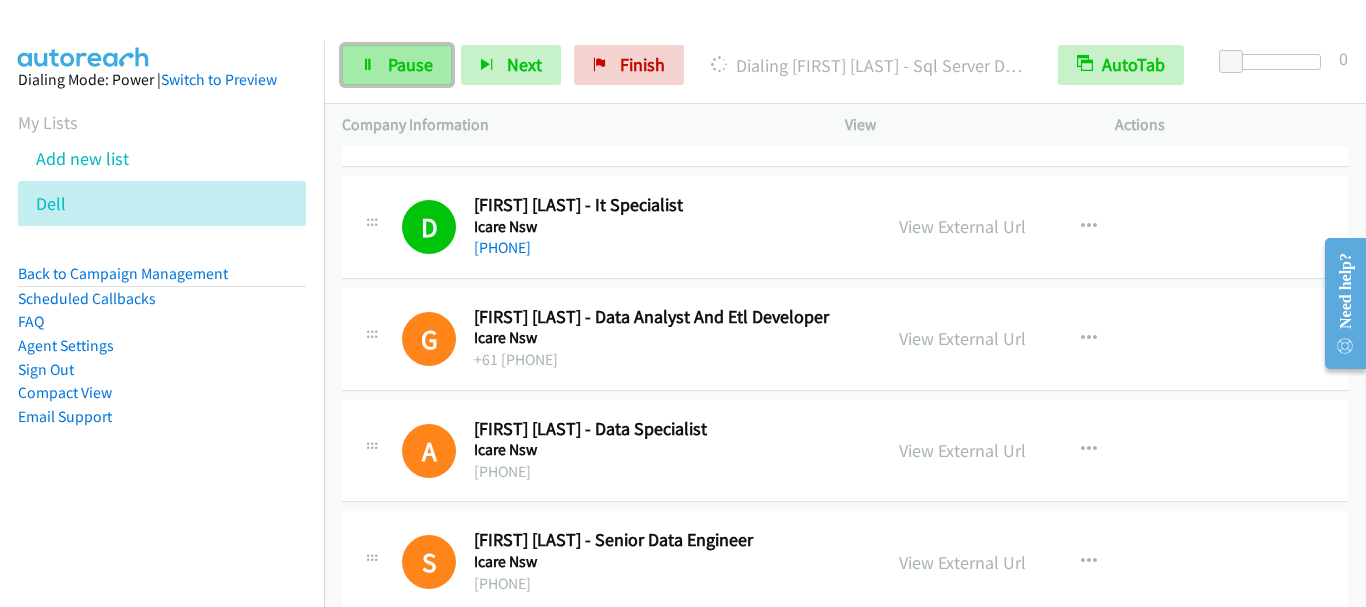 click on "Pause" at bounding box center (397, 65) 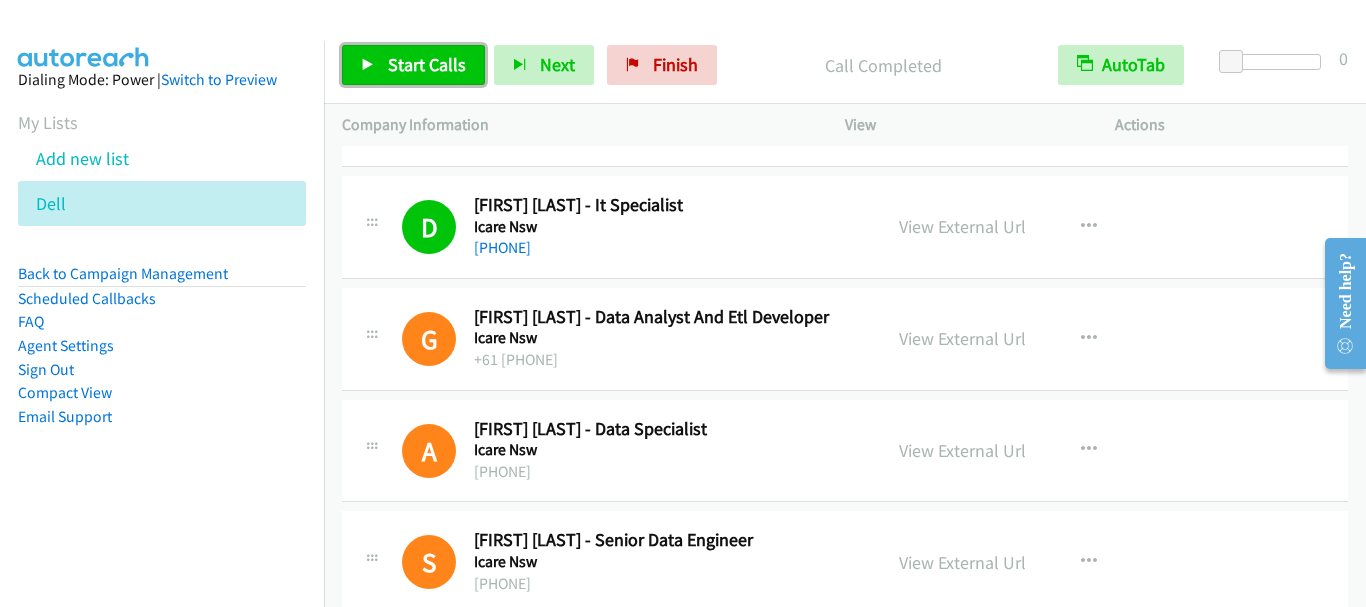 click on "Start Calls" at bounding box center [413, 65] 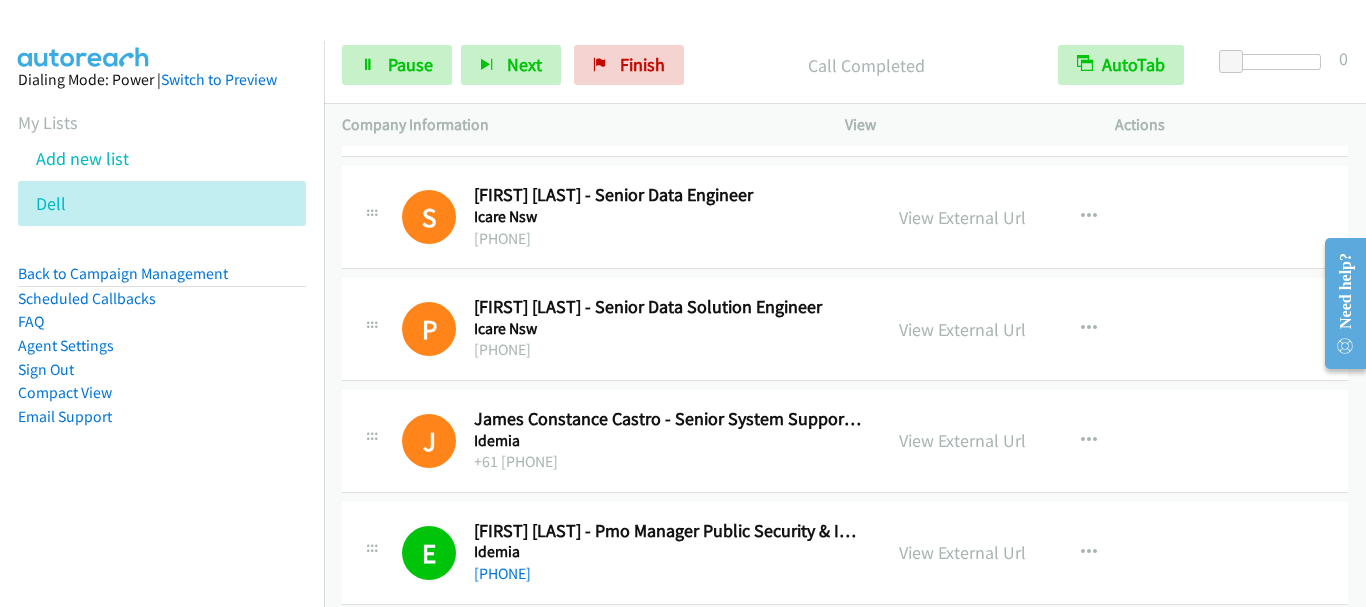 scroll, scrollTop: 6700, scrollLeft: 0, axis: vertical 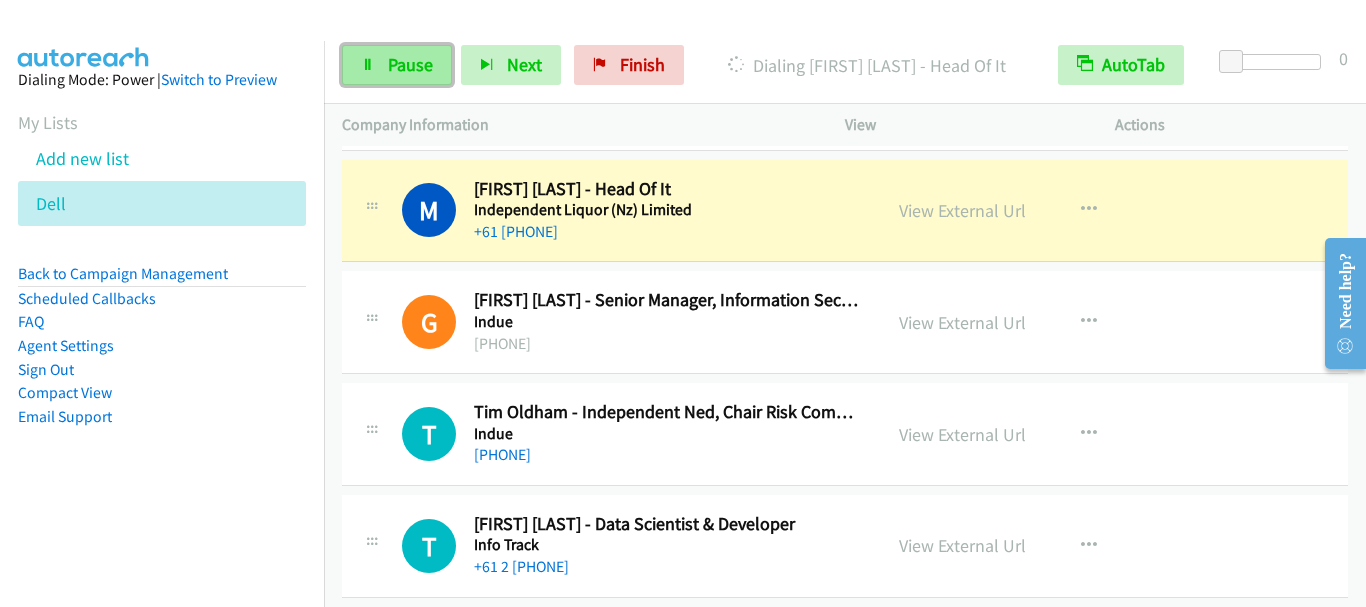 click on "Pause" at bounding box center [397, 65] 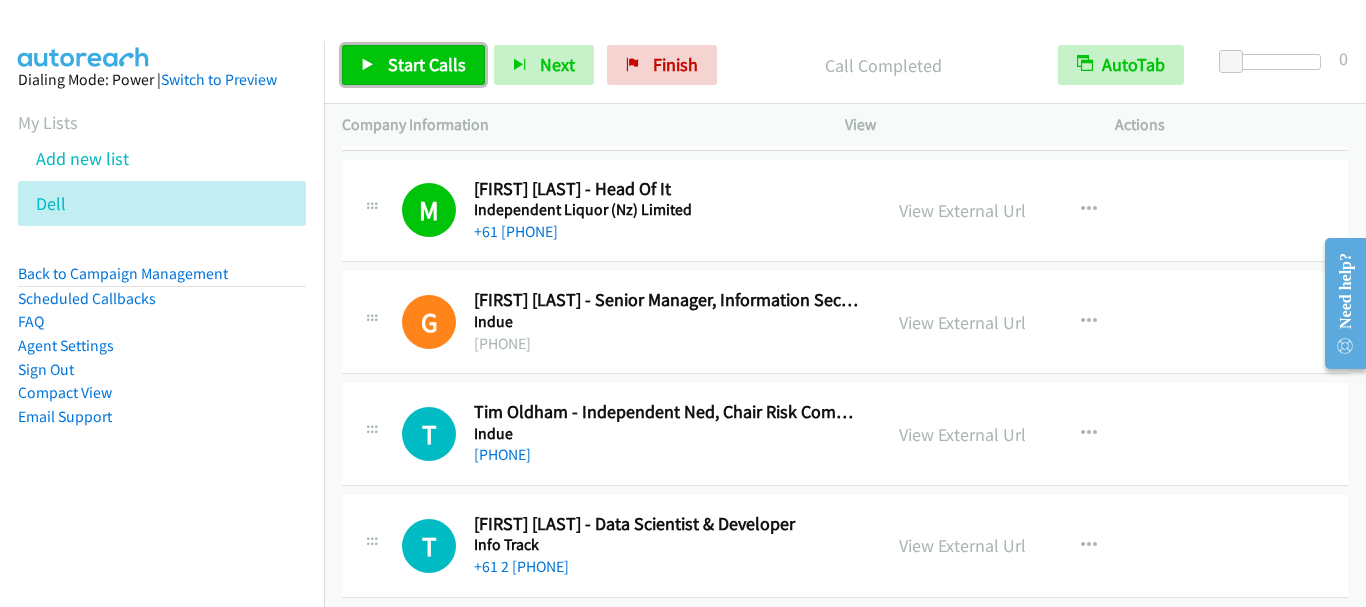 click on "Start Calls" at bounding box center (427, 64) 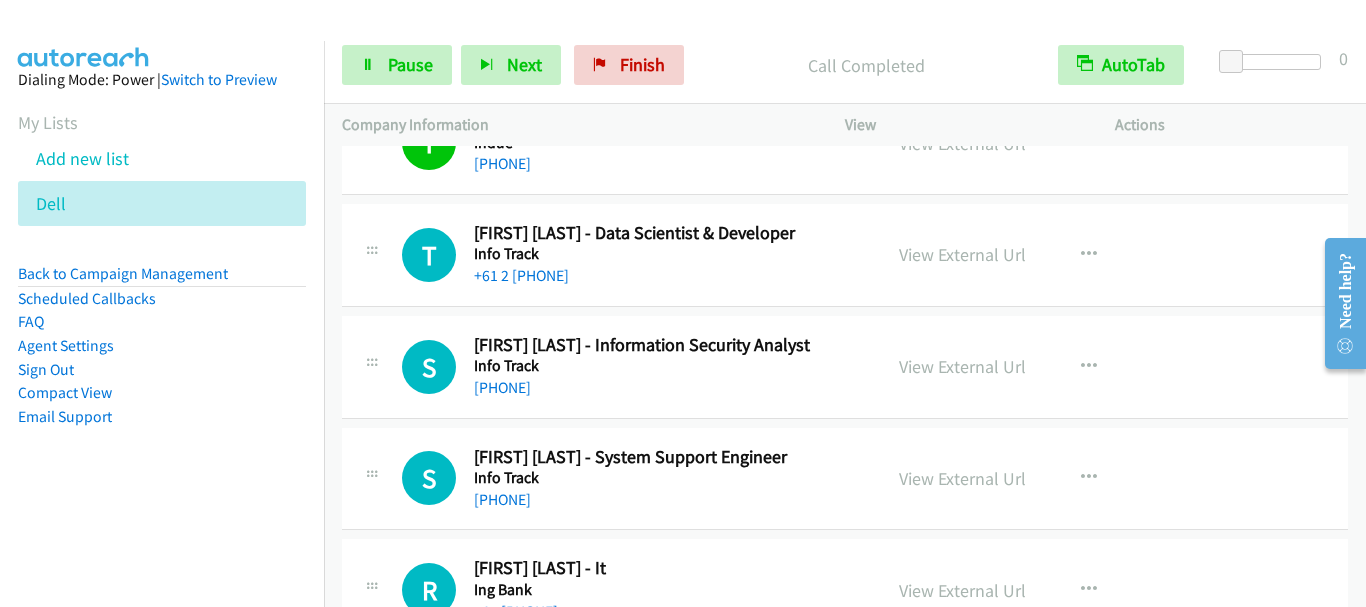 scroll, scrollTop: 9300, scrollLeft: 0, axis: vertical 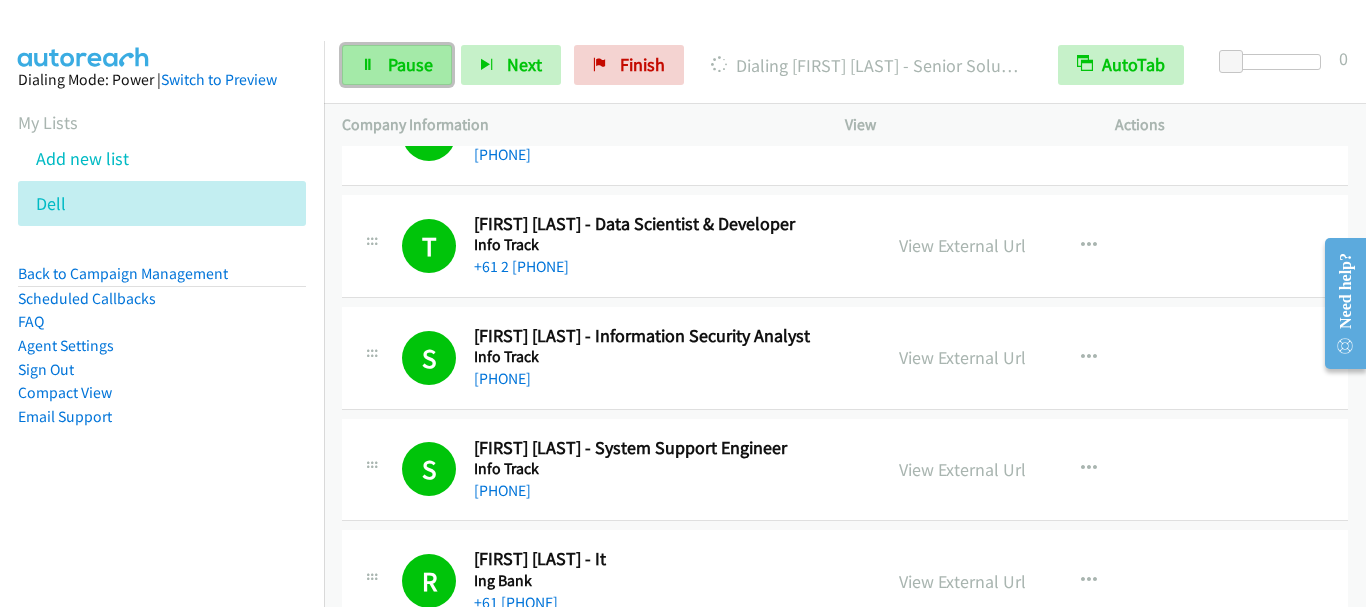 click on "Pause" at bounding box center [410, 64] 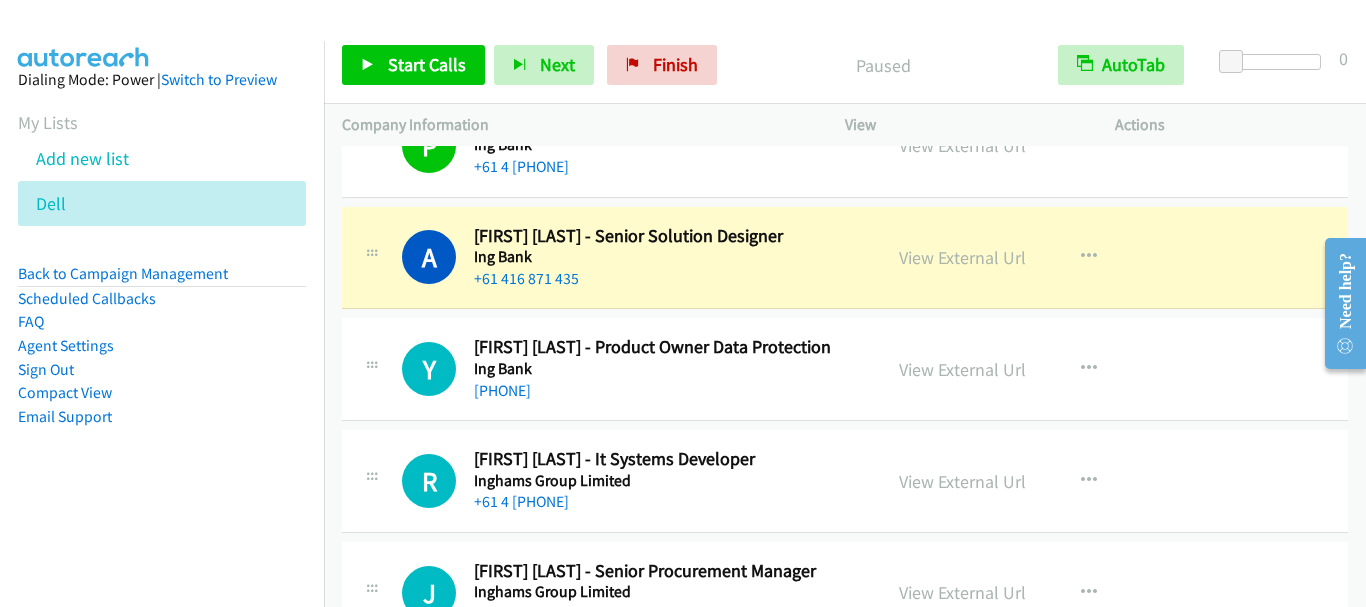 scroll, scrollTop: 10800, scrollLeft: 0, axis: vertical 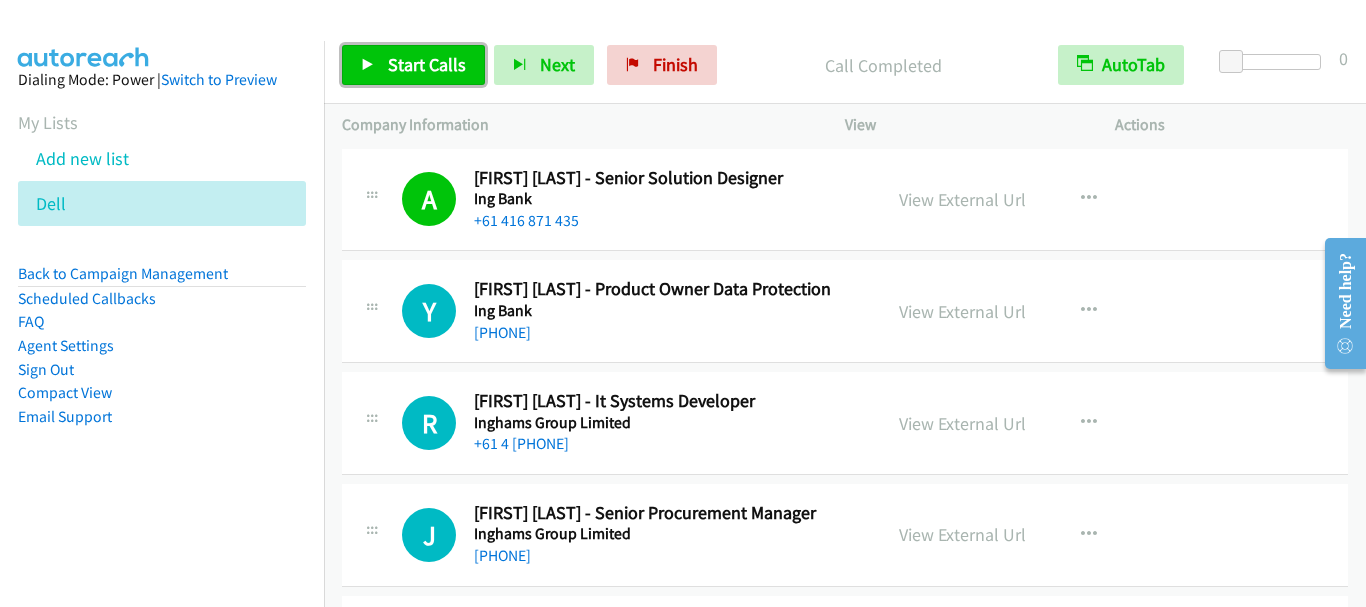 click on "Start Calls" at bounding box center [427, 64] 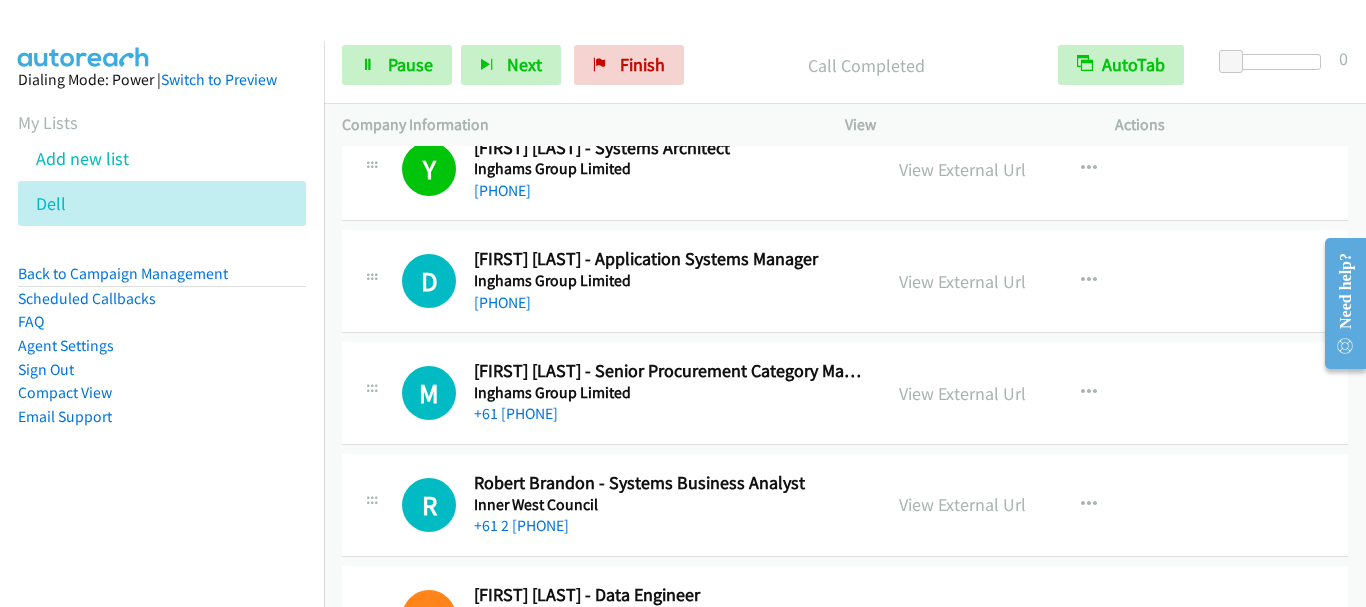 scroll, scrollTop: 11400, scrollLeft: 0, axis: vertical 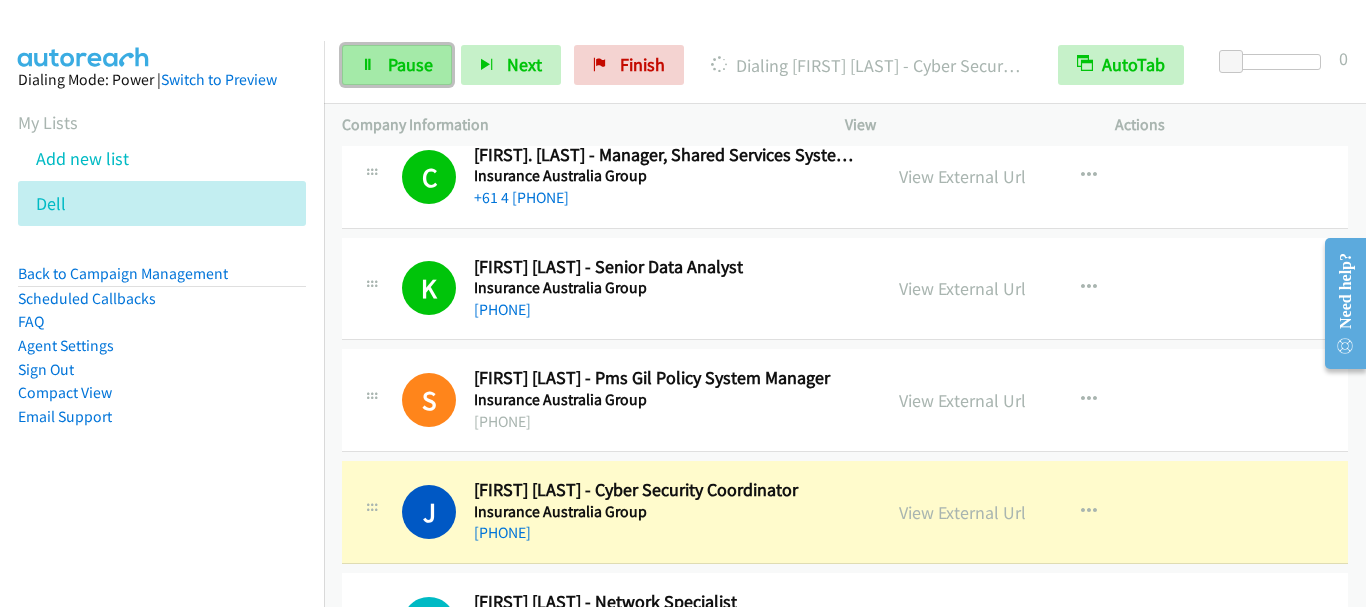 click on "Pause" at bounding box center (410, 64) 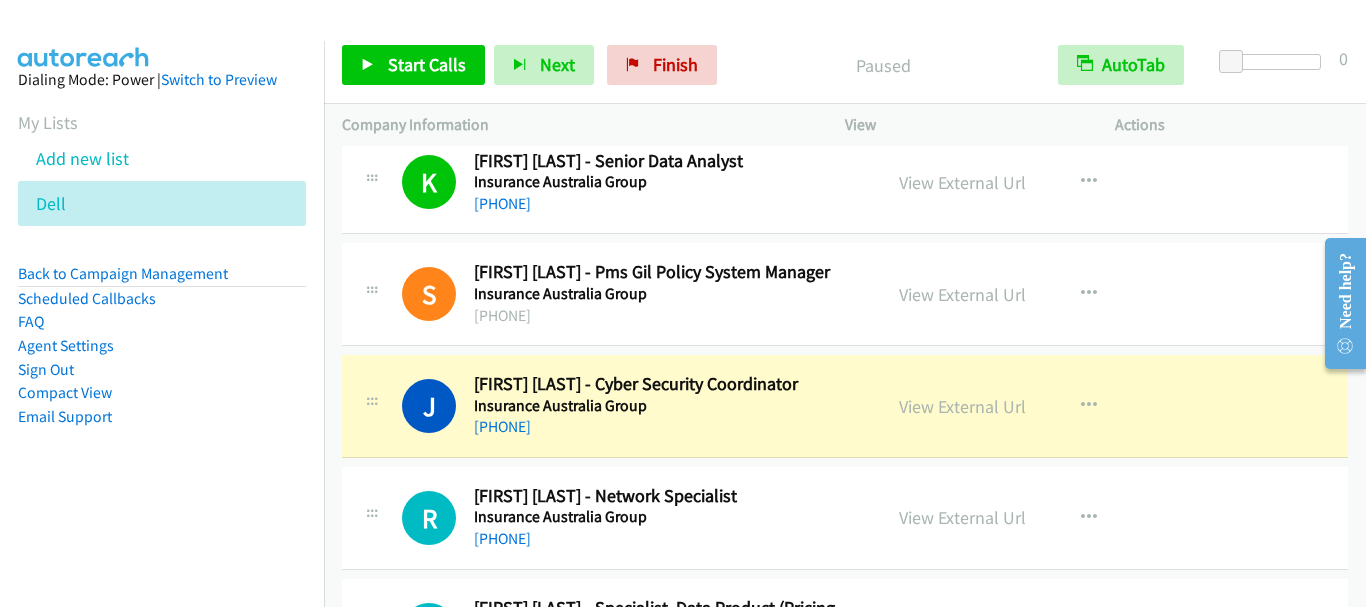 scroll, scrollTop: 12700, scrollLeft: 0, axis: vertical 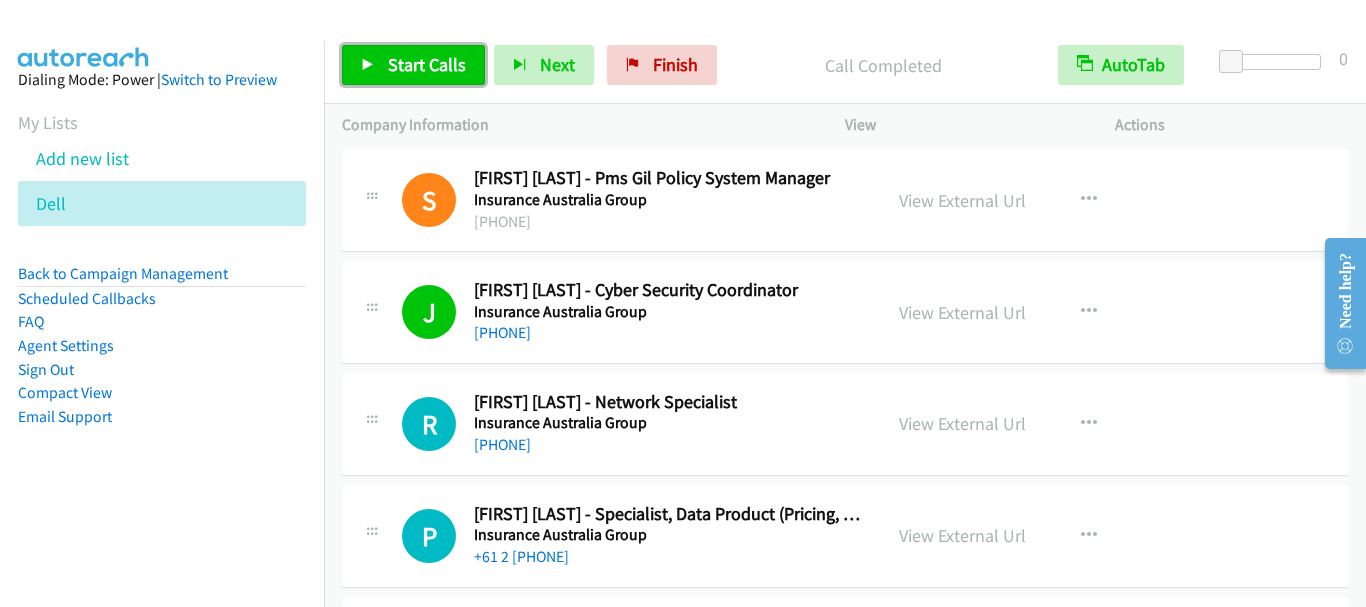 click on "Start Calls" at bounding box center (427, 64) 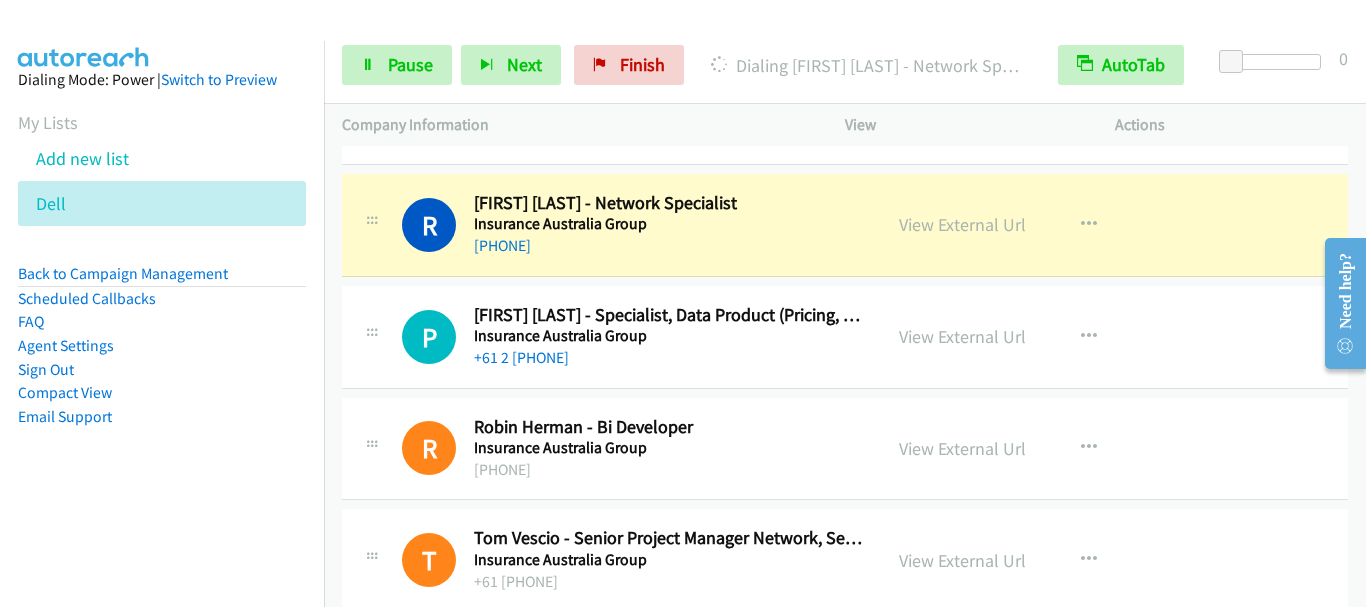 scroll, scrollTop: 12900, scrollLeft: 0, axis: vertical 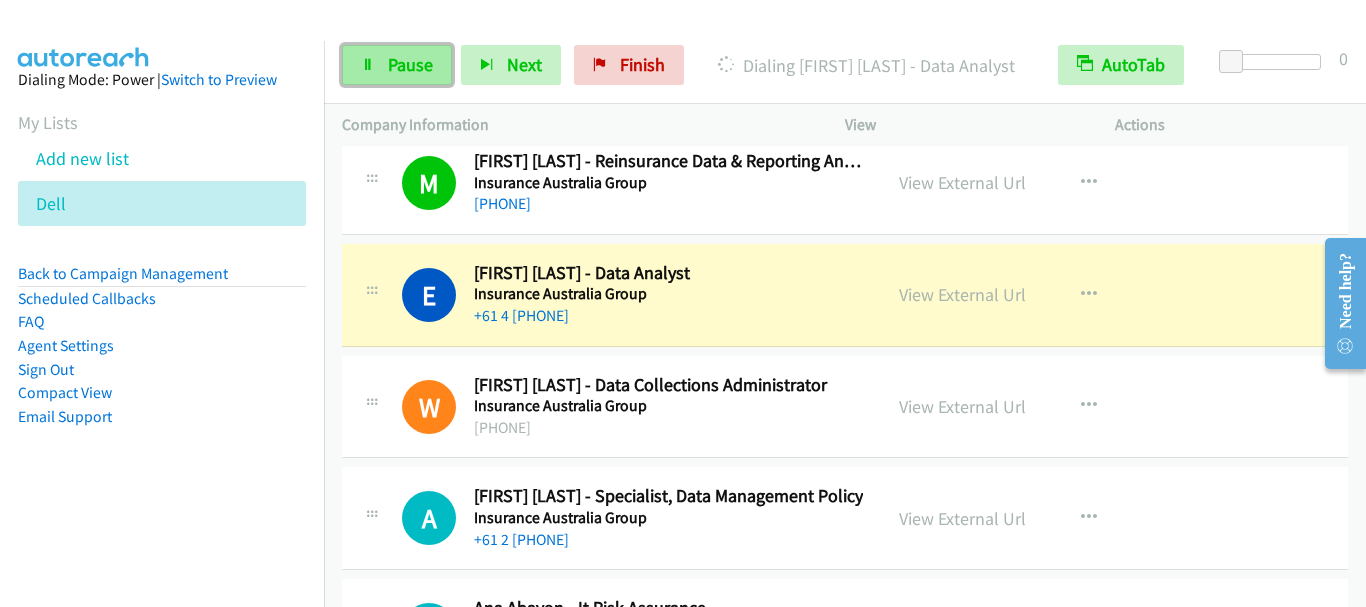 click on "Pause" at bounding box center [410, 64] 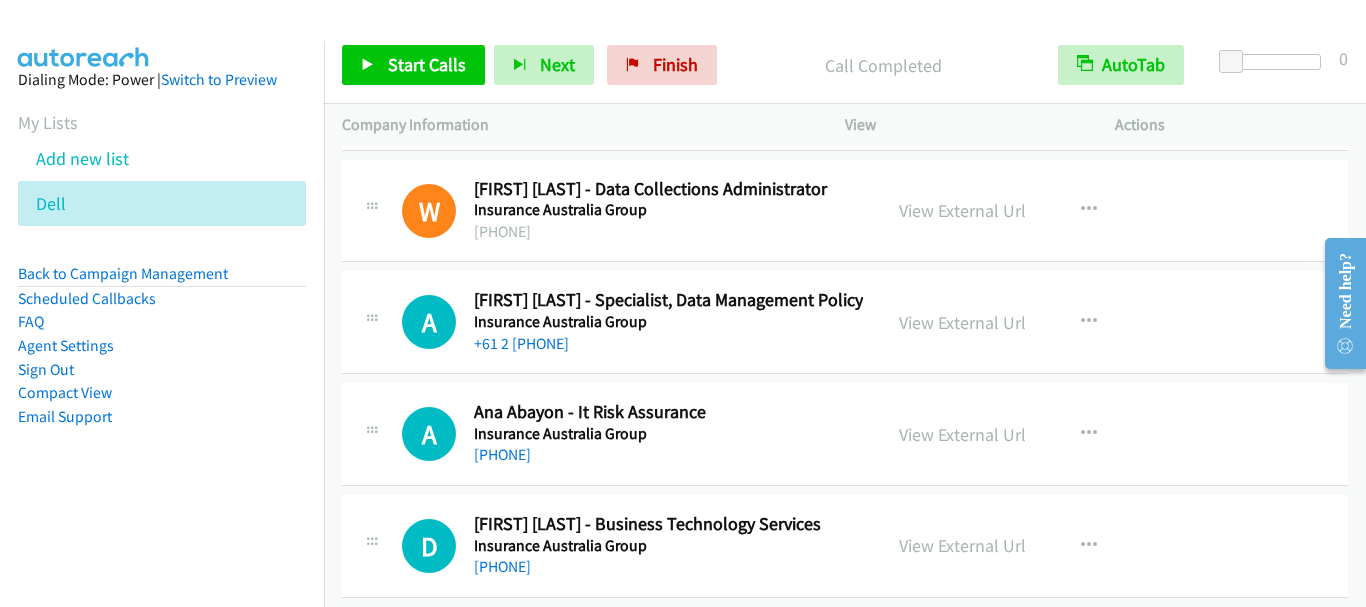 scroll, scrollTop: 13700, scrollLeft: 0, axis: vertical 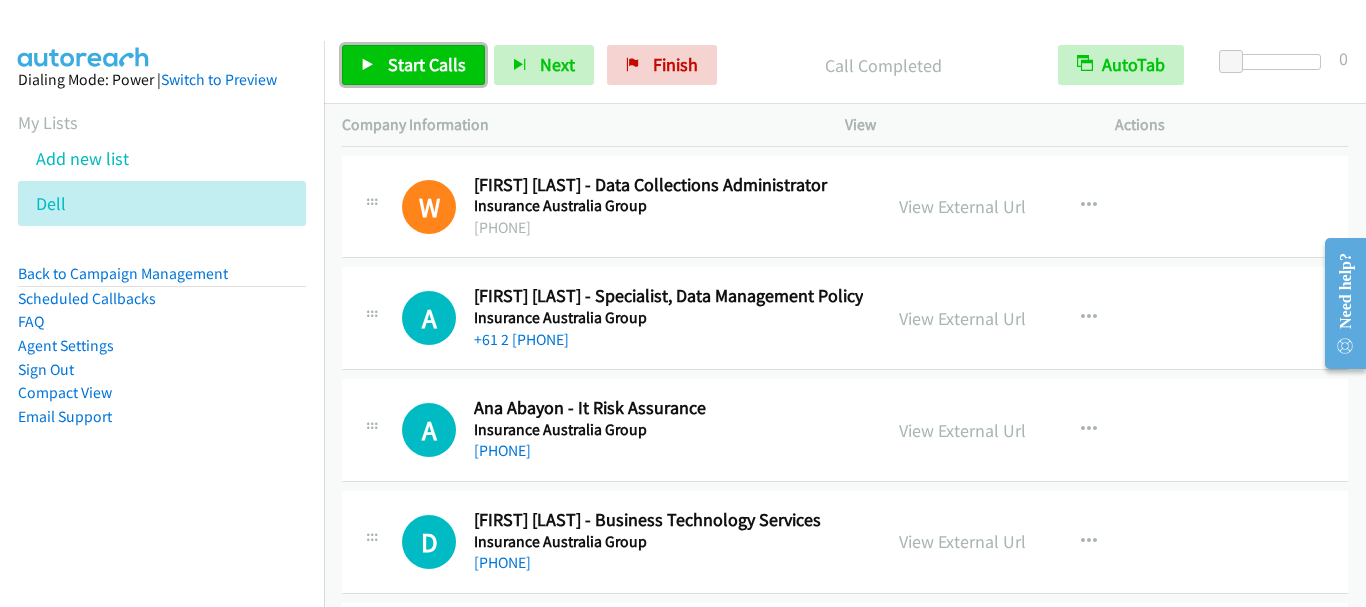 click on "Start Calls" at bounding box center (427, 64) 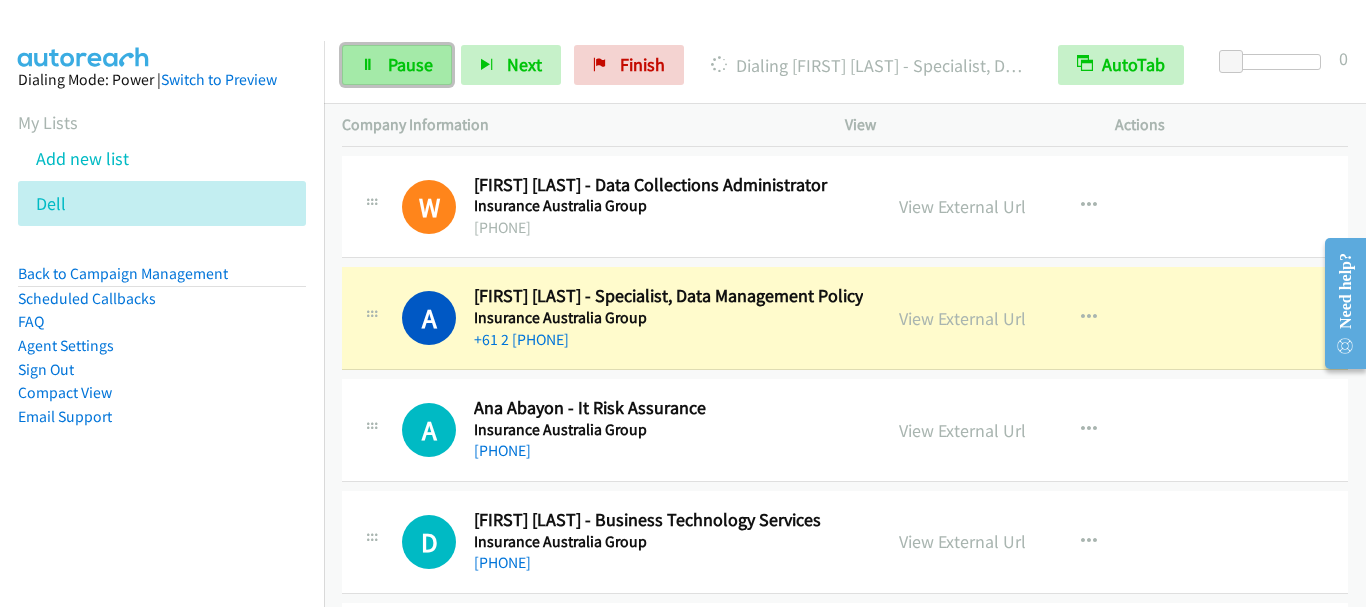 click on "Pause" at bounding box center [410, 64] 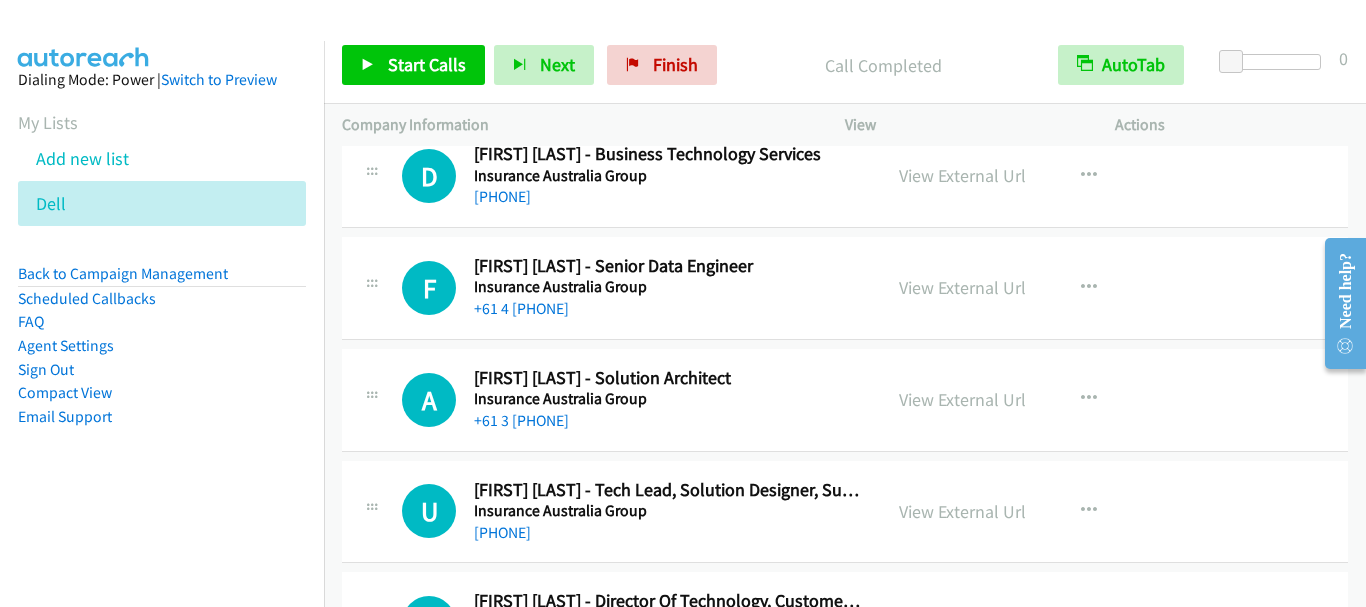 scroll, scrollTop: 14200, scrollLeft: 0, axis: vertical 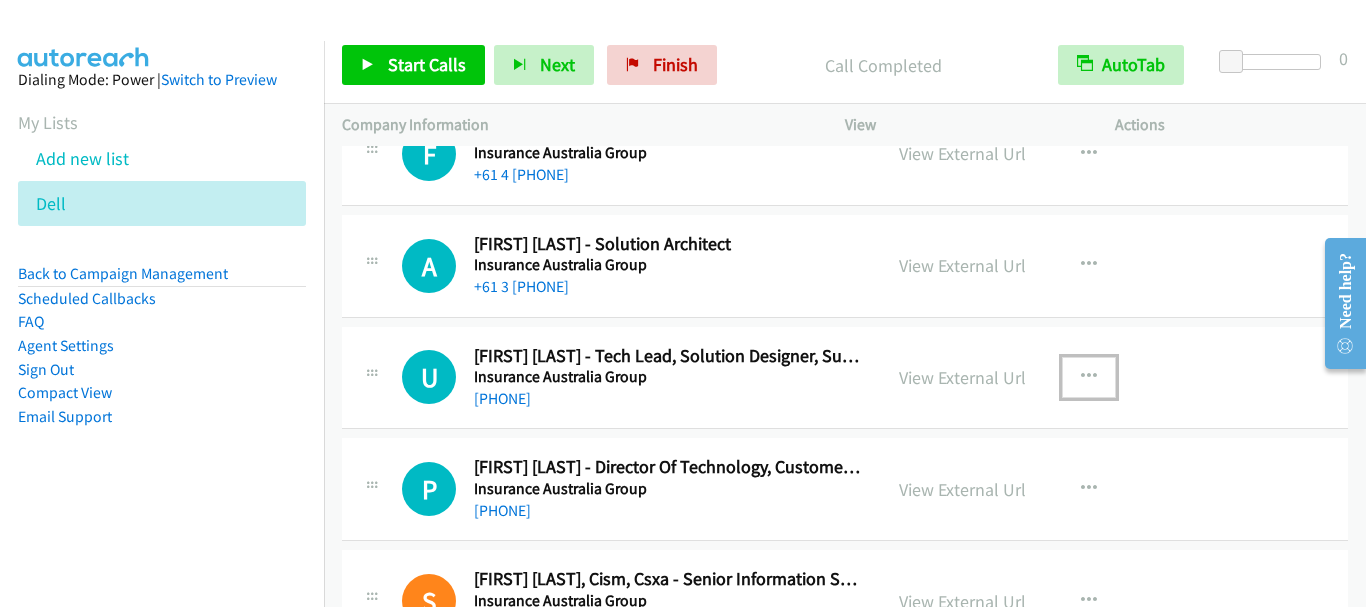 click at bounding box center [1089, 377] 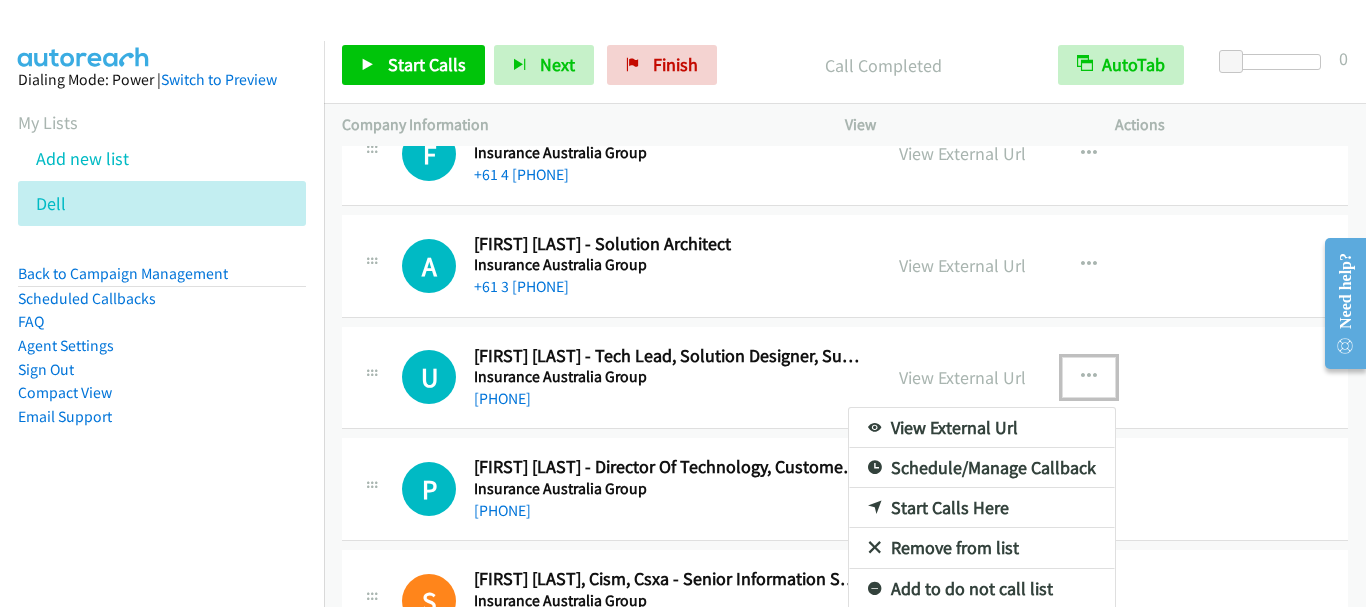 click on "Start Calls Here" at bounding box center [982, 508] 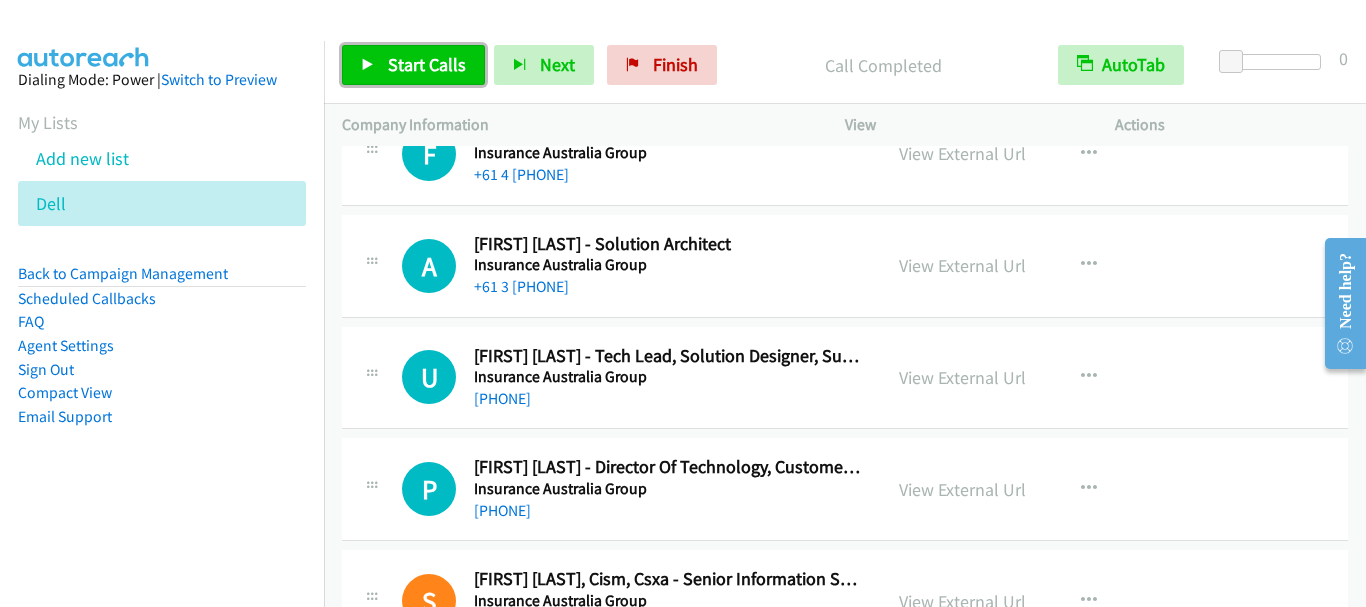 click on "Start Calls" at bounding box center [427, 64] 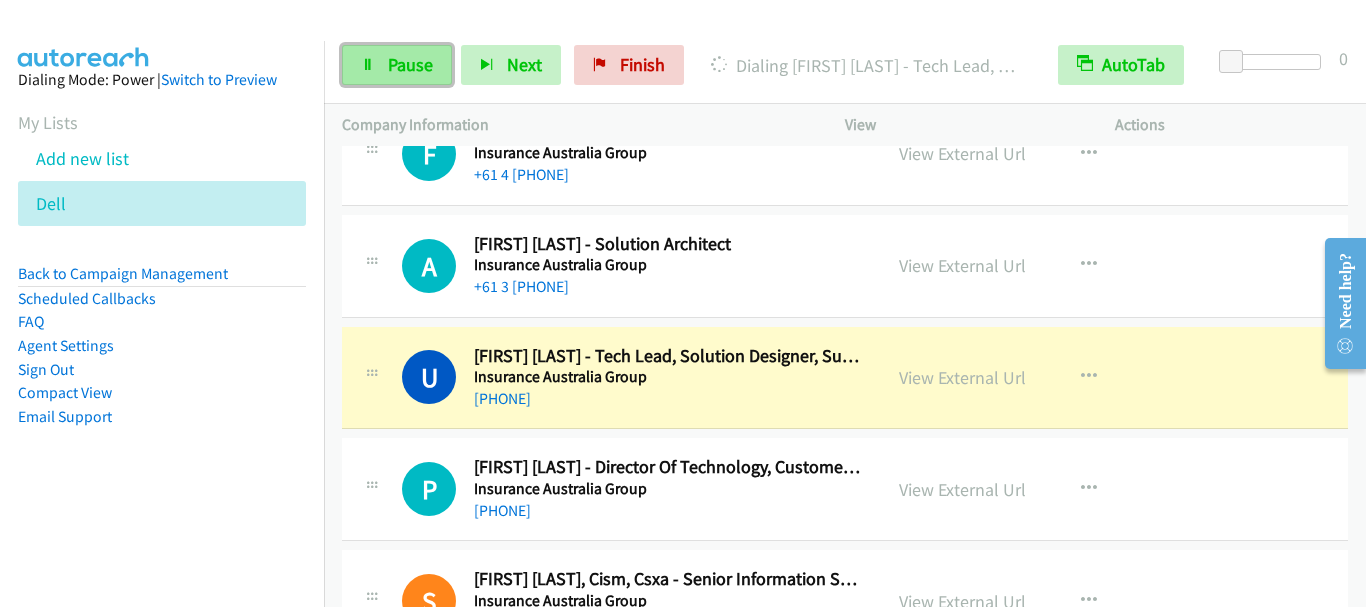 click on "Pause" at bounding box center (410, 64) 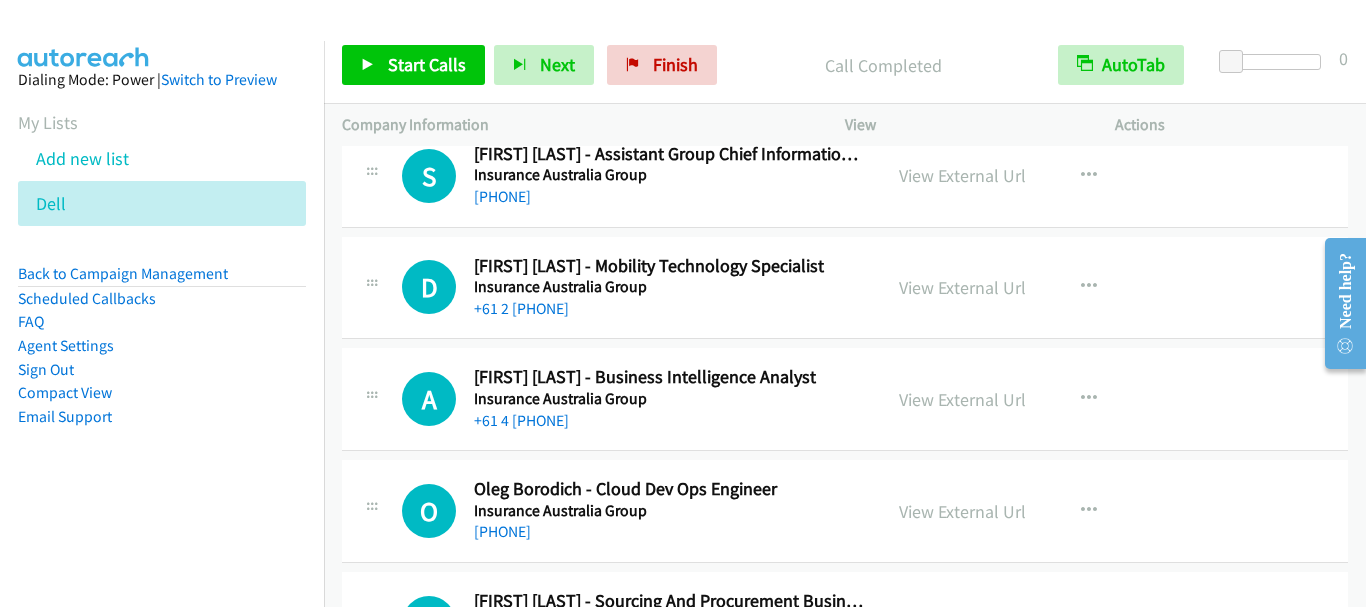 scroll, scrollTop: 14900, scrollLeft: 0, axis: vertical 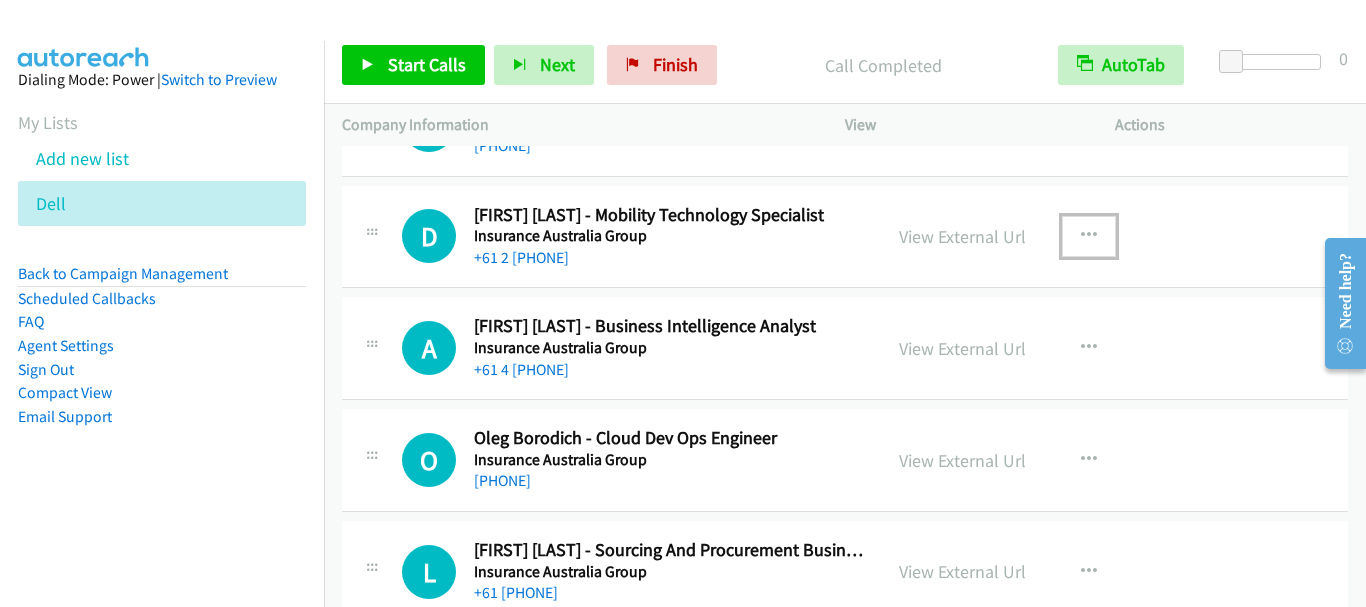 click at bounding box center [1089, 236] 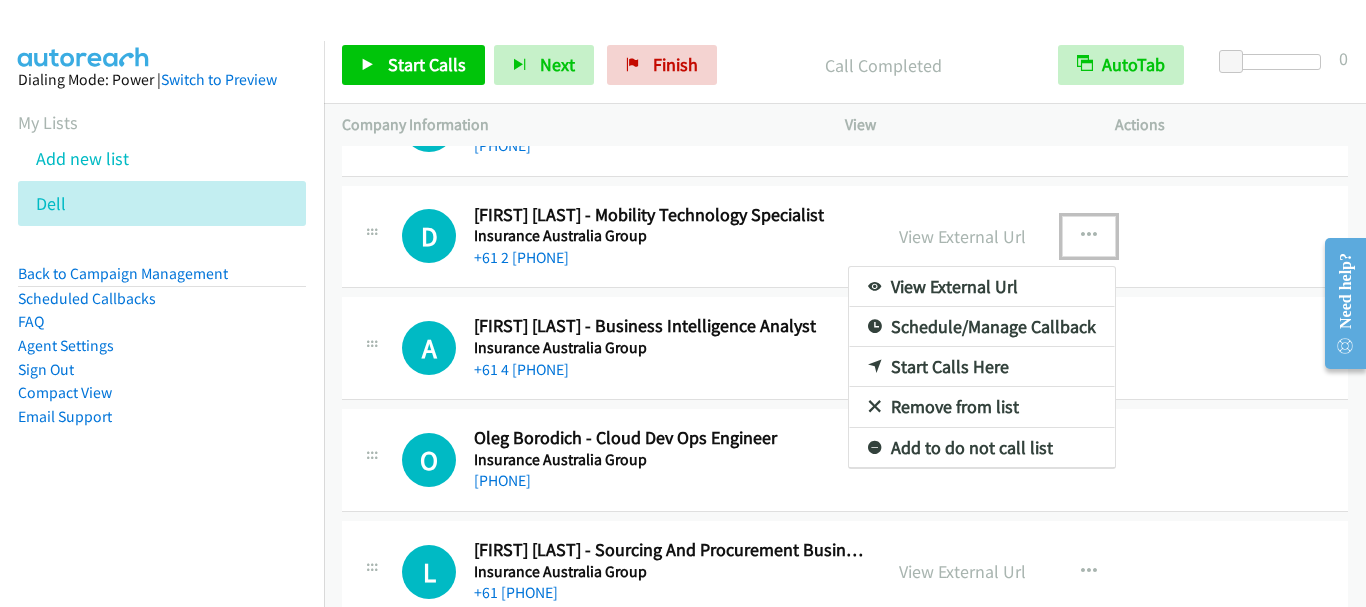 click on "Start Calls Here" at bounding box center [982, 367] 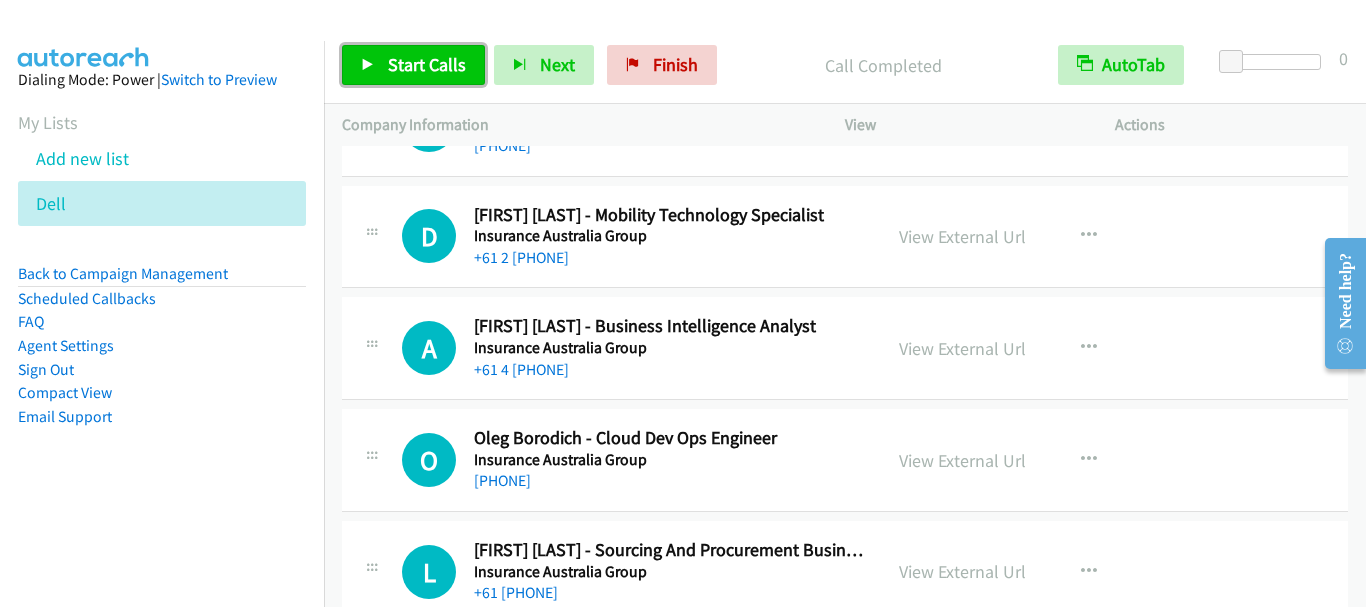 click on "Start Calls" at bounding box center [427, 64] 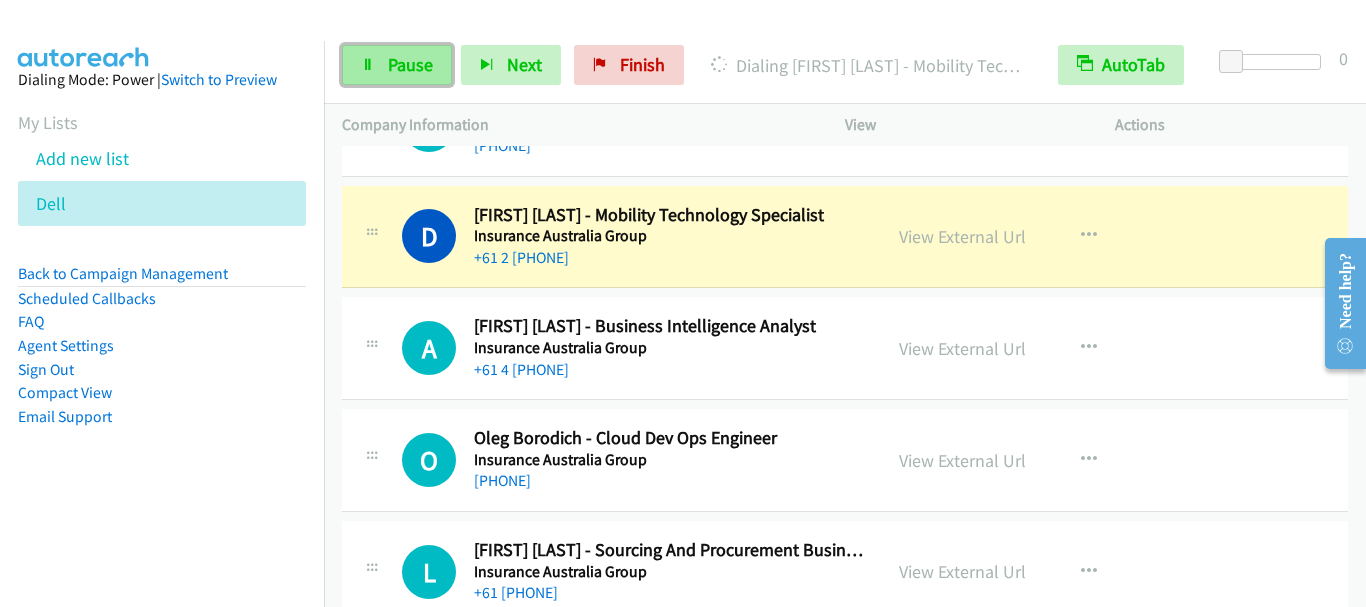 click on "Pause" at bounding box center (410, 64) 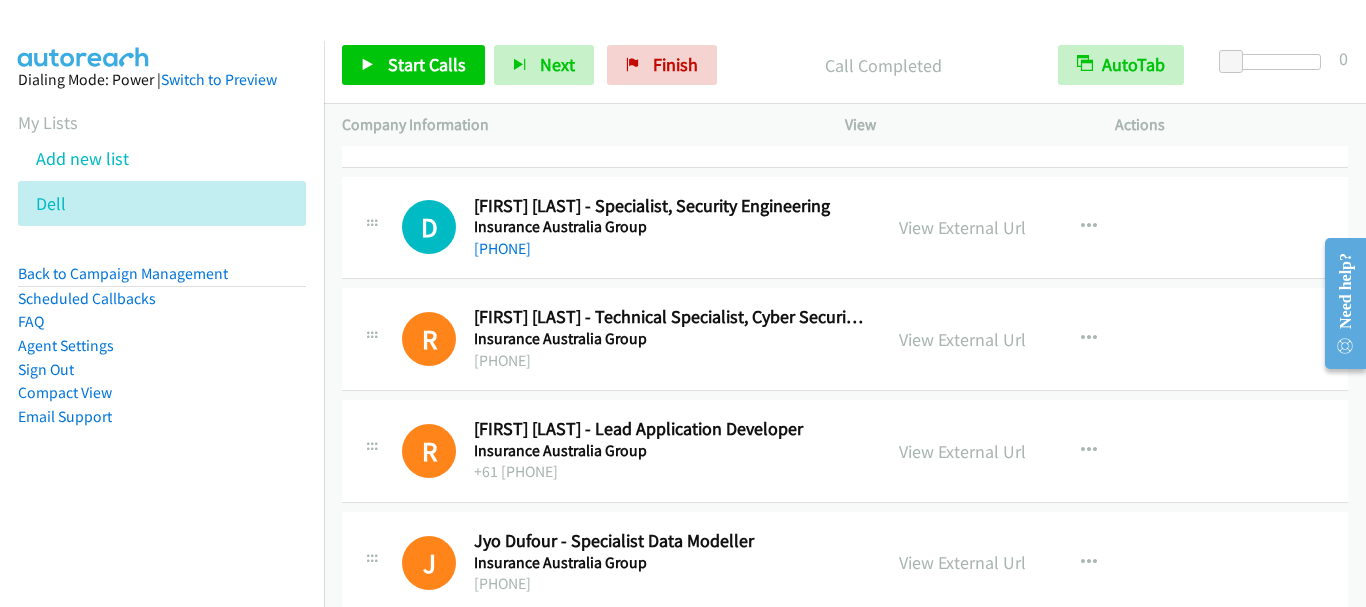 scroll, scrollTop: 18500, scrollLeft: 0, axis: vertical 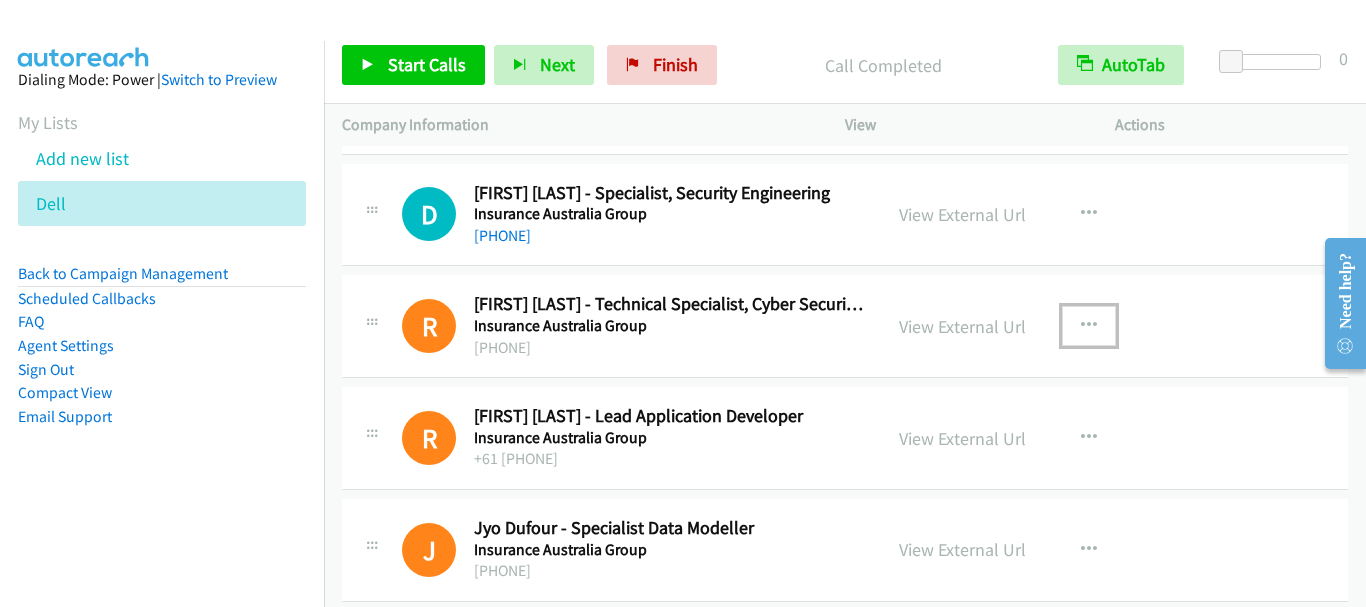 click at bounding box center (1089, 326) 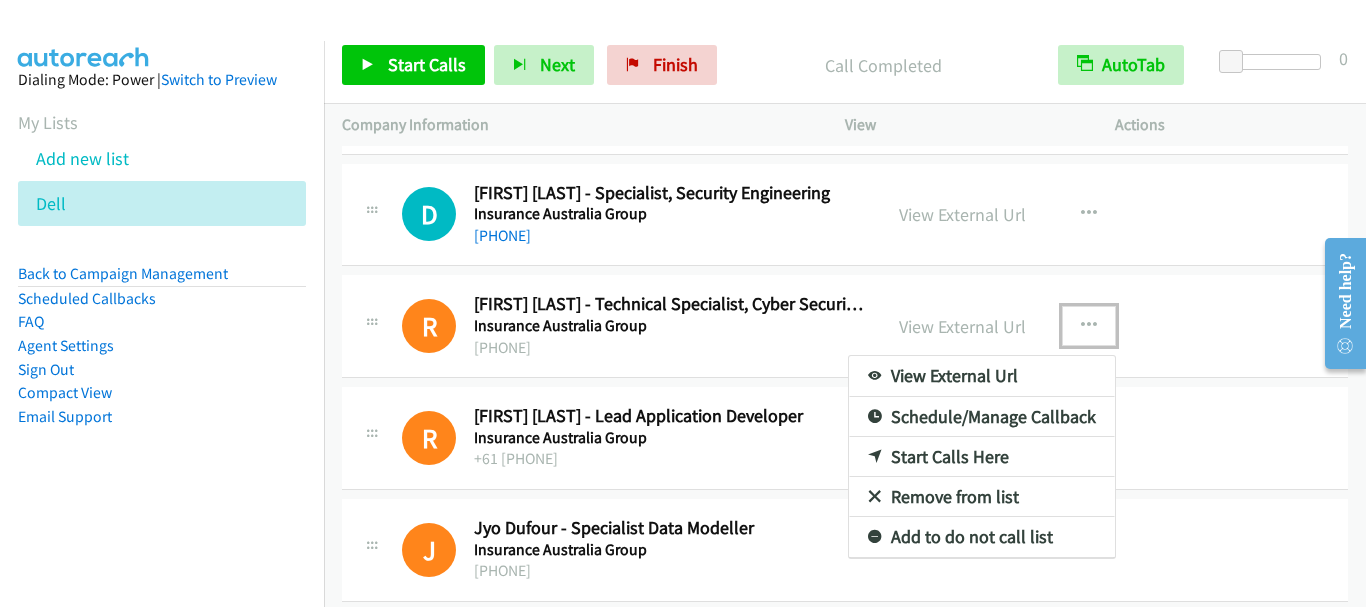 click on "Start Calls Here" at bounding box center [982, 457] 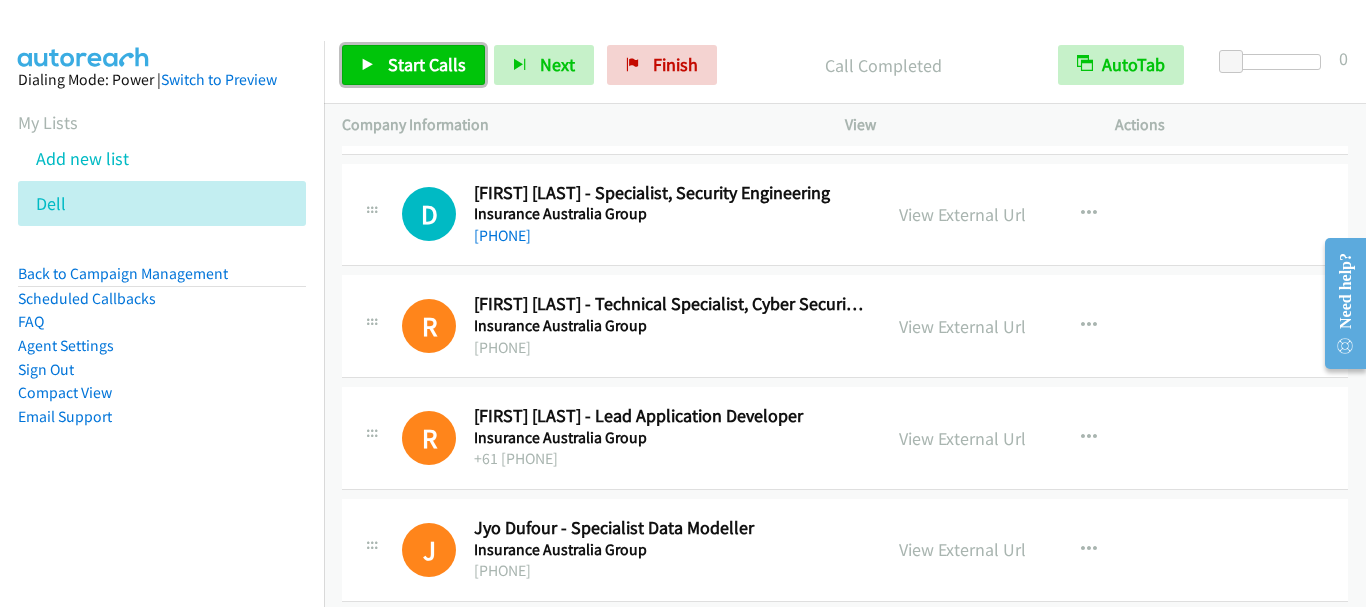 click on "Start Calls" at bounding box center [427, 64] 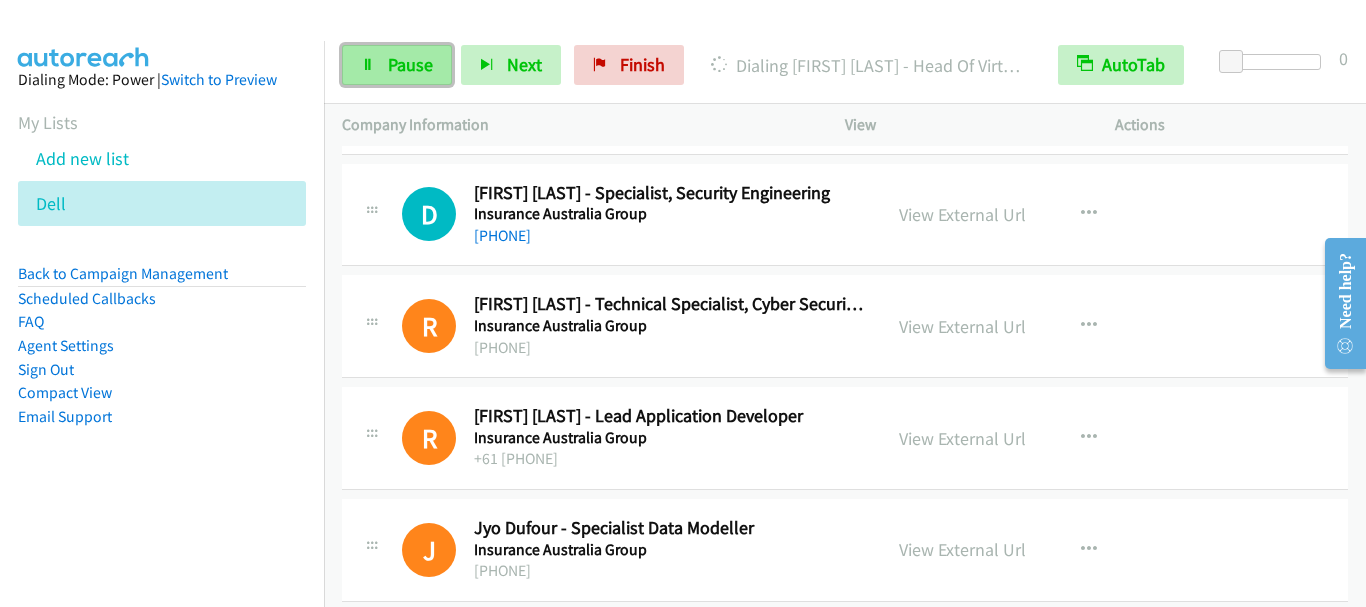 click on "Pause" at bounding box center [410, 64] 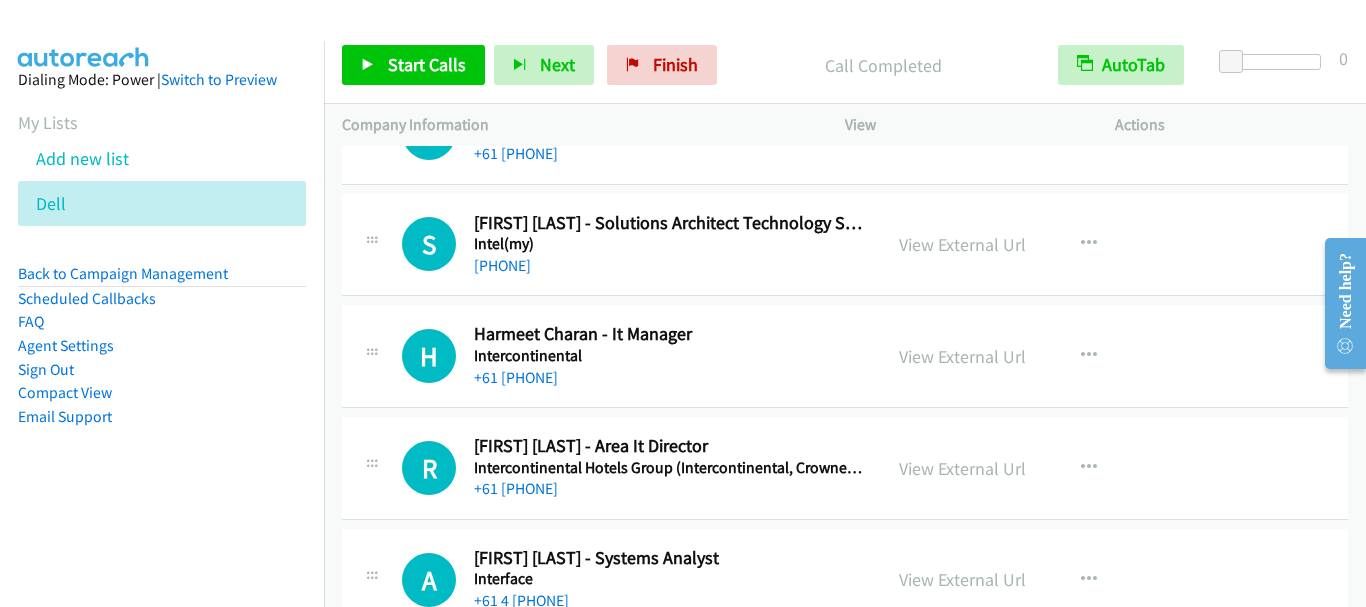 scroll, scrollTop: 19800, scrollLeft: 0, axis: vertical 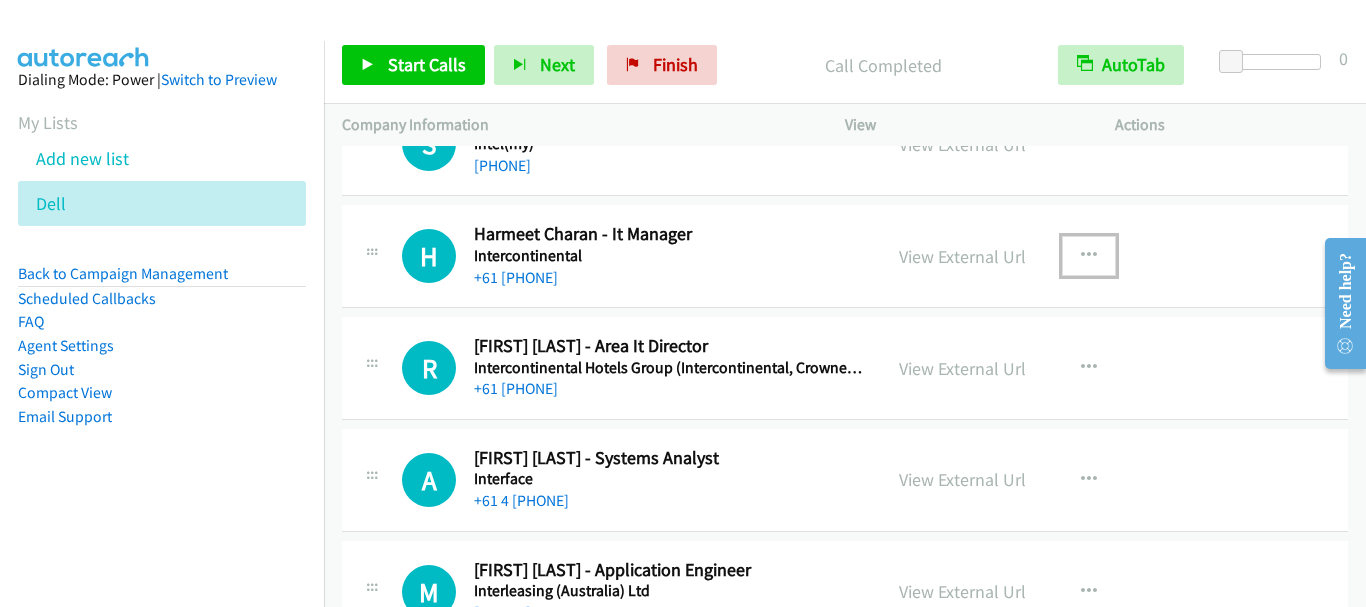 click at bounding box center [1089, 256] 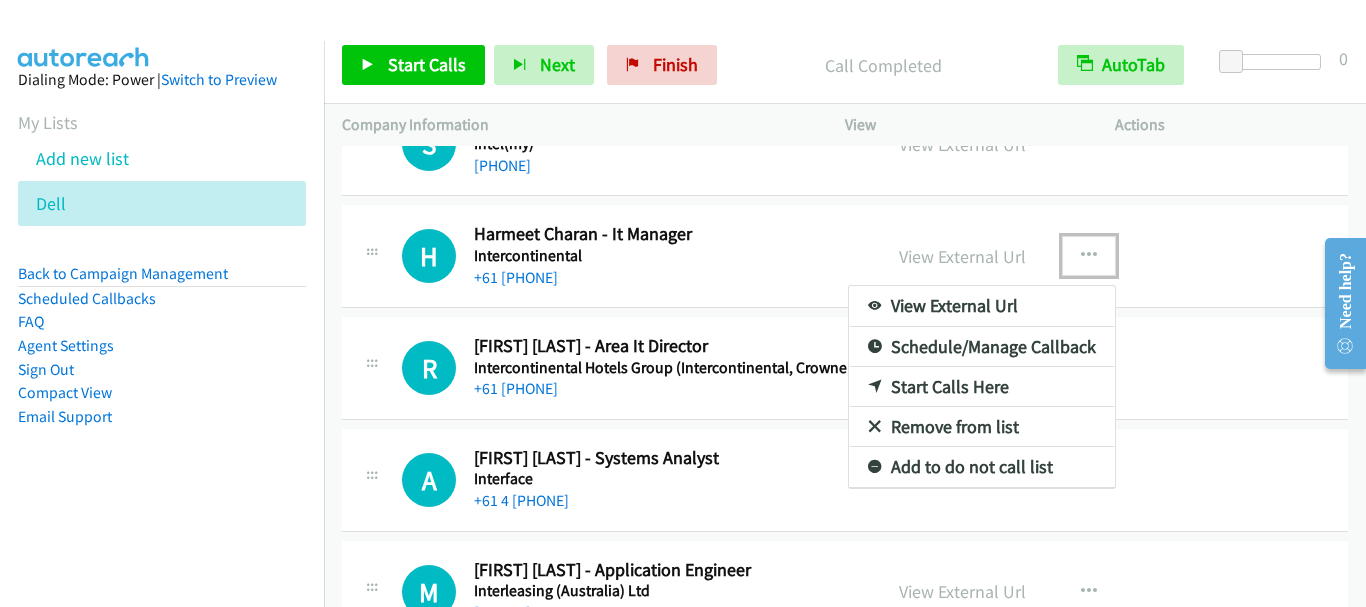 click on "Start Calls Here" at bounding box center (982, 387) 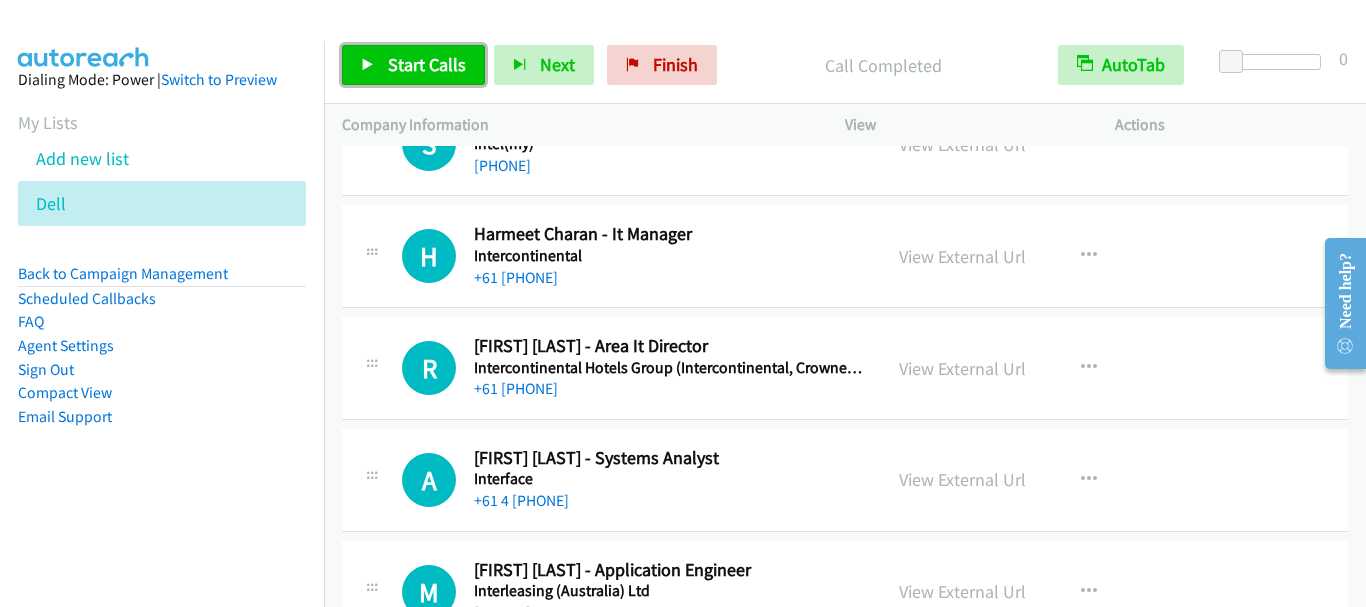 click on "Start Calls" at bounding box center (413, 65) 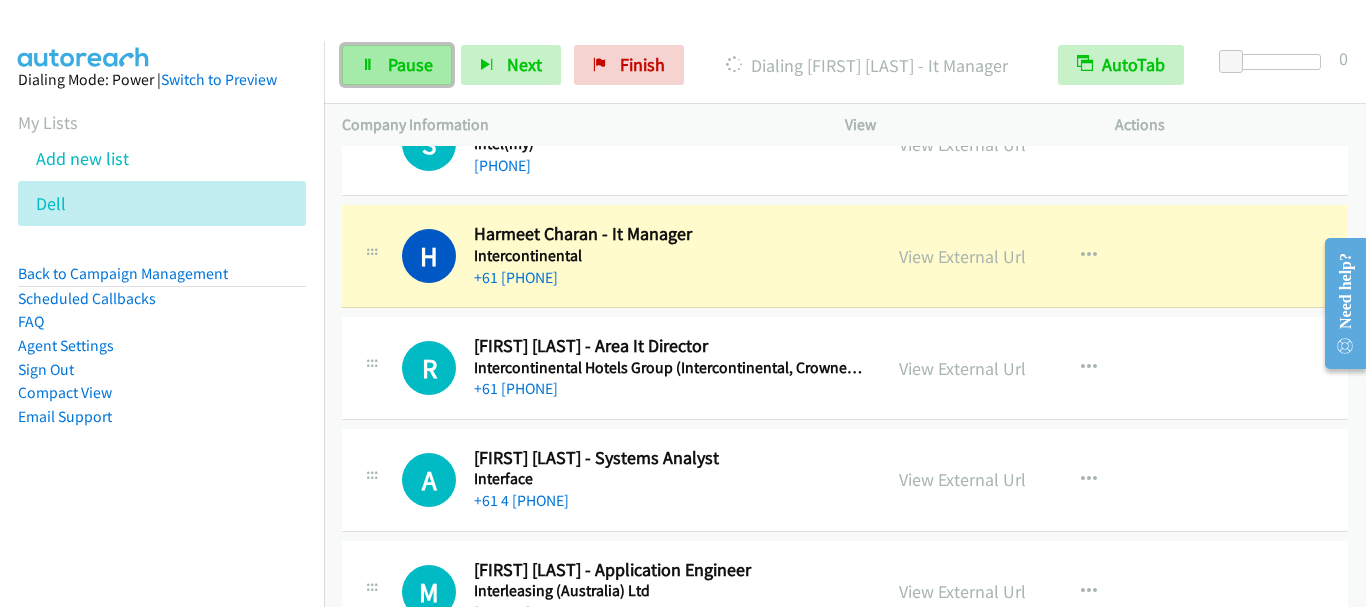 click on "Pause" at bounding box center [410, 64] 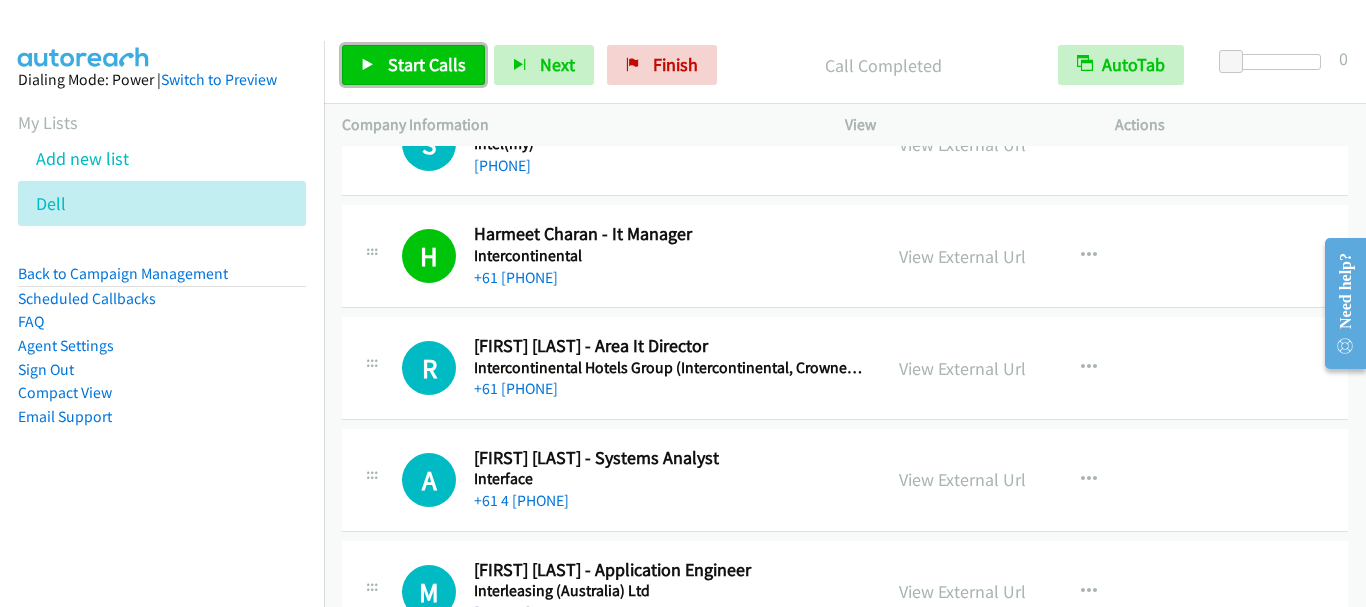click on "Start Calls" at bounding box center [427, 64] 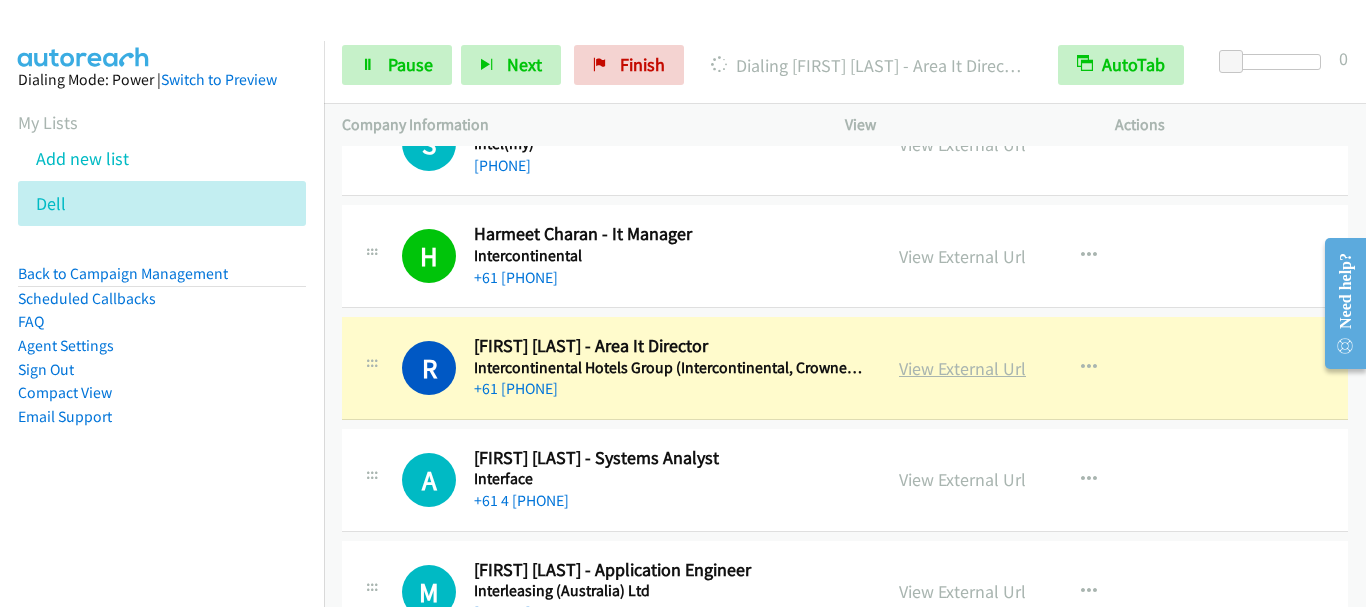 scroll, scrollTop: 19900, scrollLeft: 0, axis: vertical 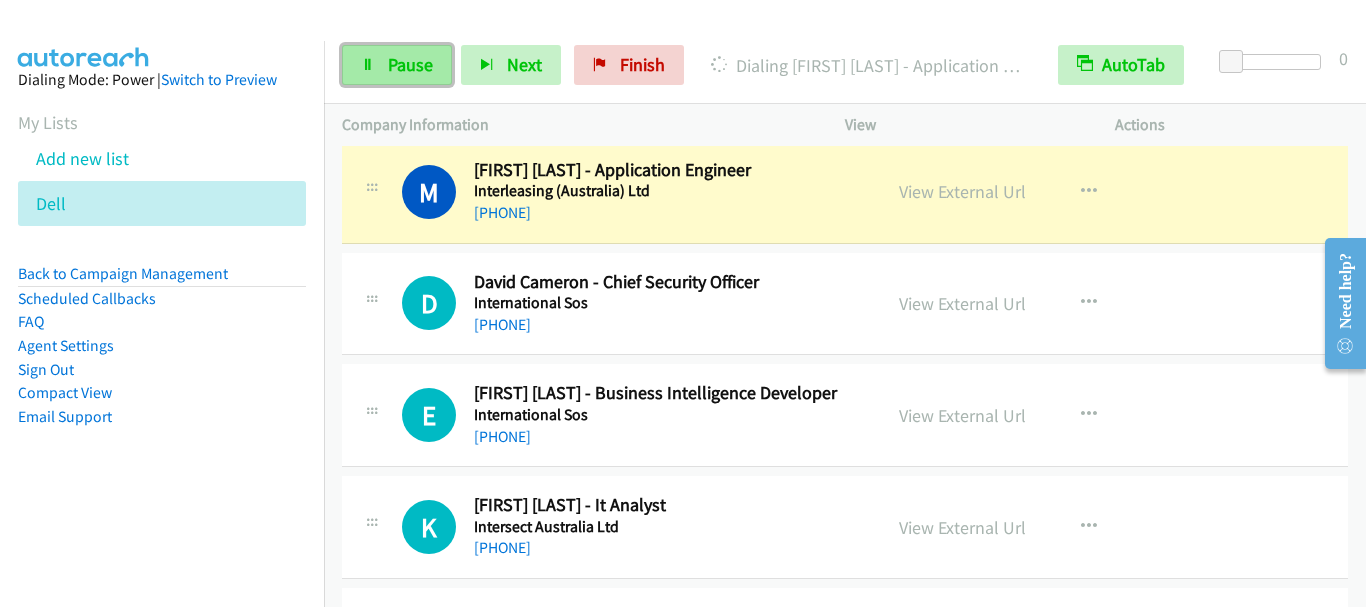 click on "Pause" at bounding box center [410, 64] 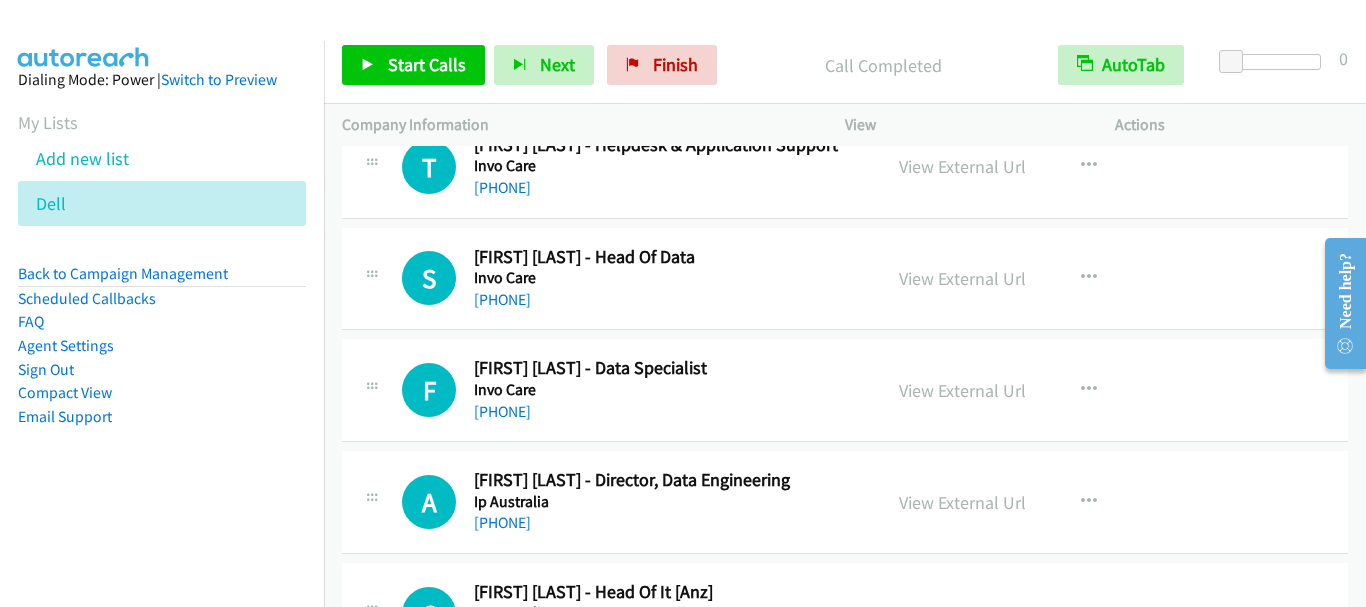 scroll, scrollTop: 21500, scrollLeft: 0, axis: vertical 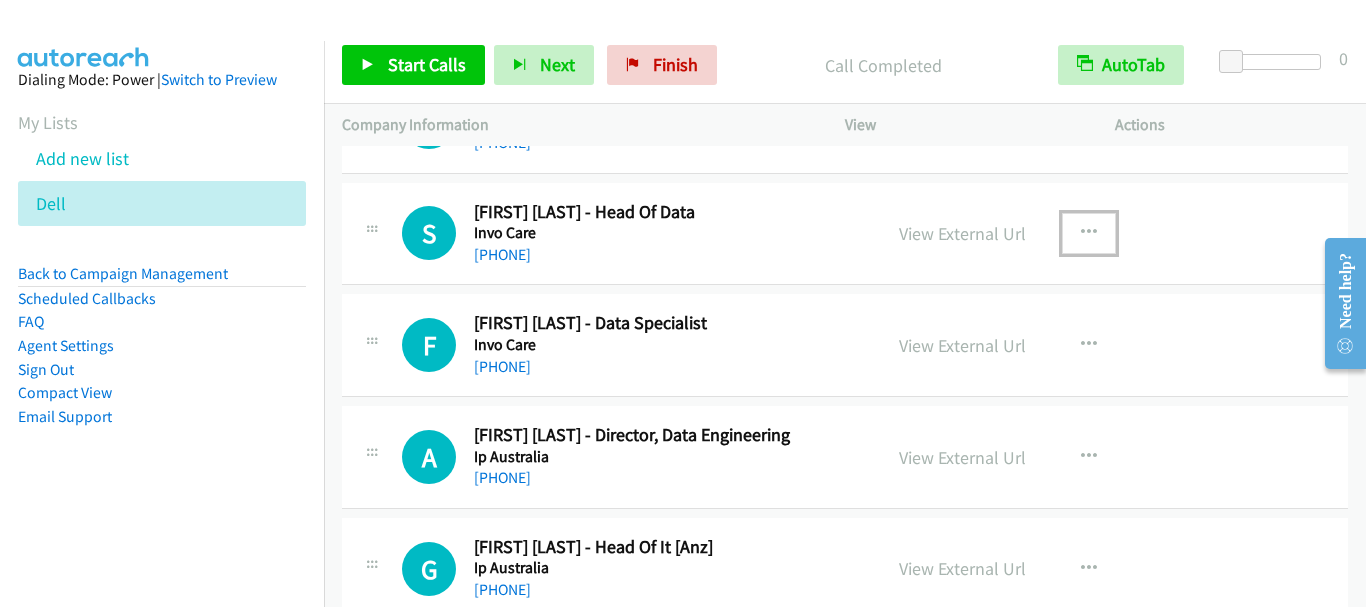click at bounding box center [1089, 233] 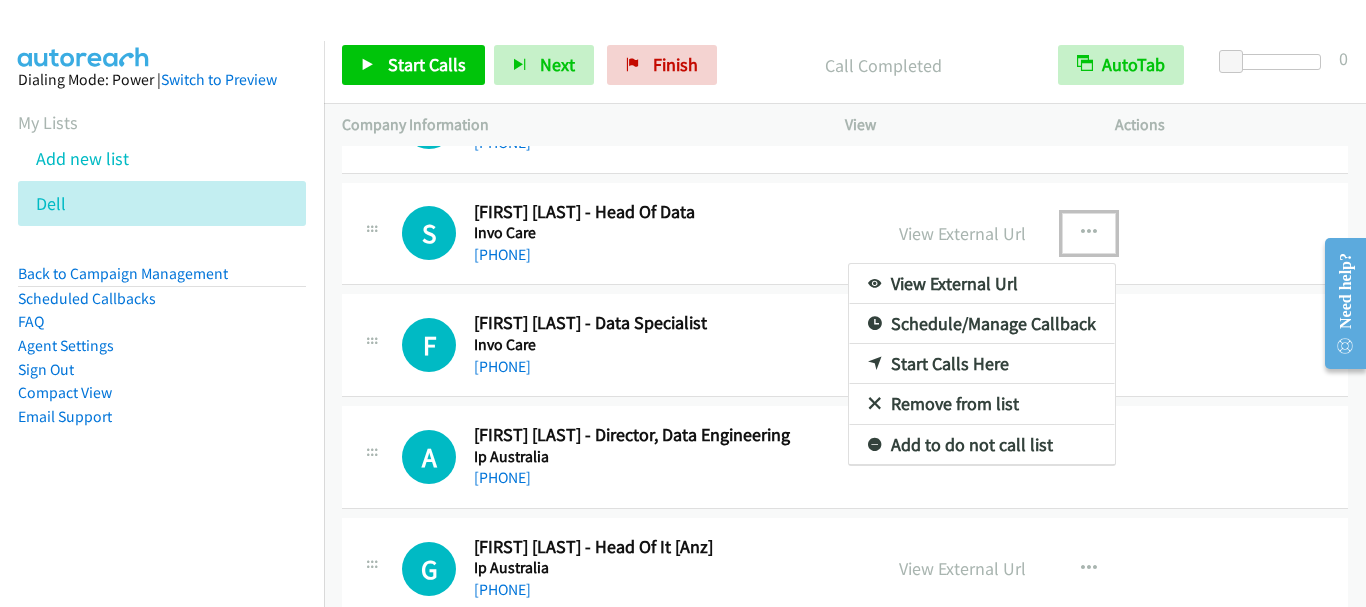 click on "Start Calls Here" at bounding box center (982, 364) 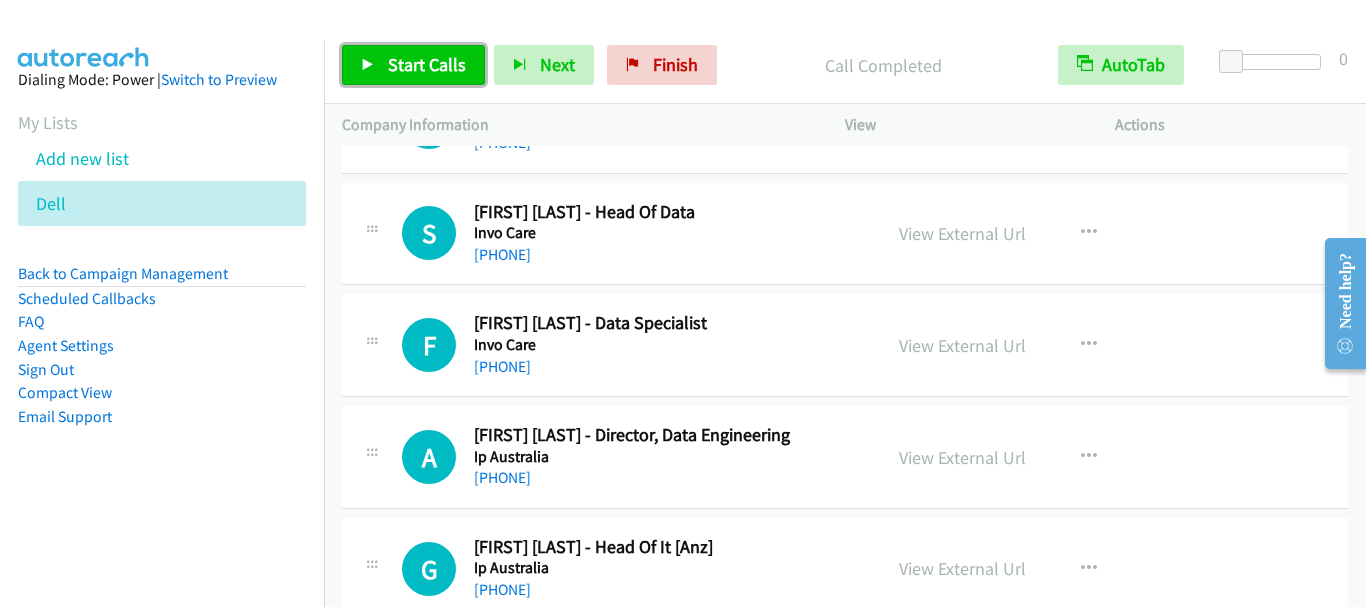 click on "Start Calls" at bounding box center (427, 64) 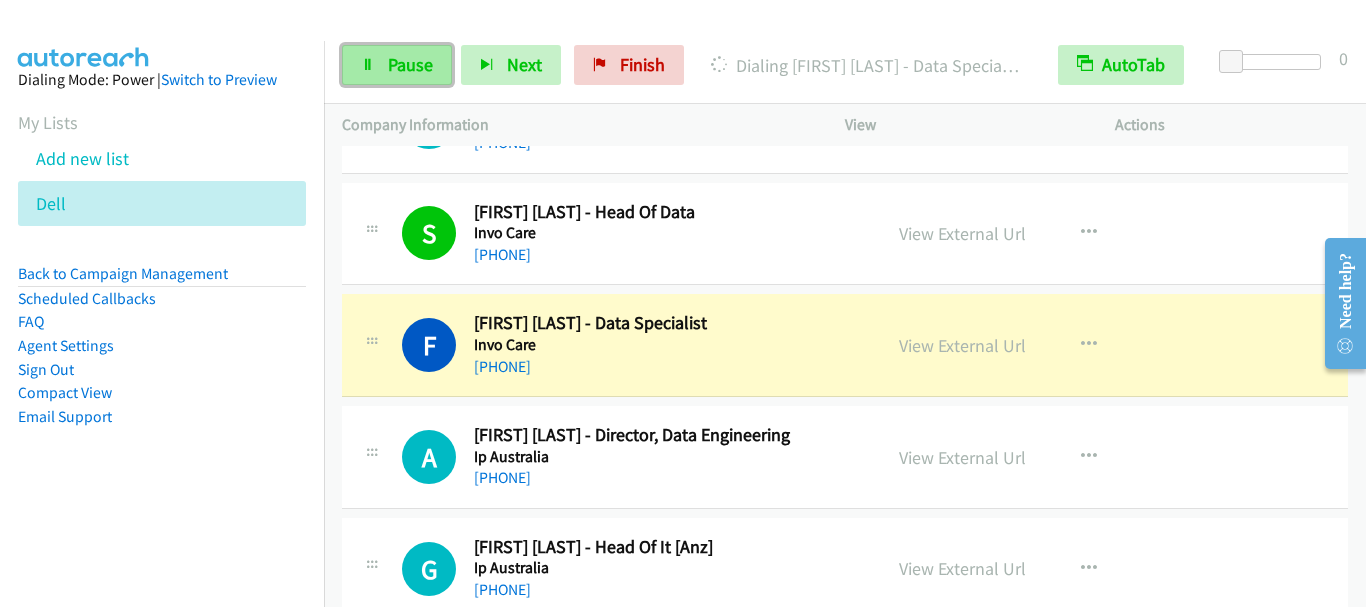 click on "Pause" at bounding box center [410, 64] 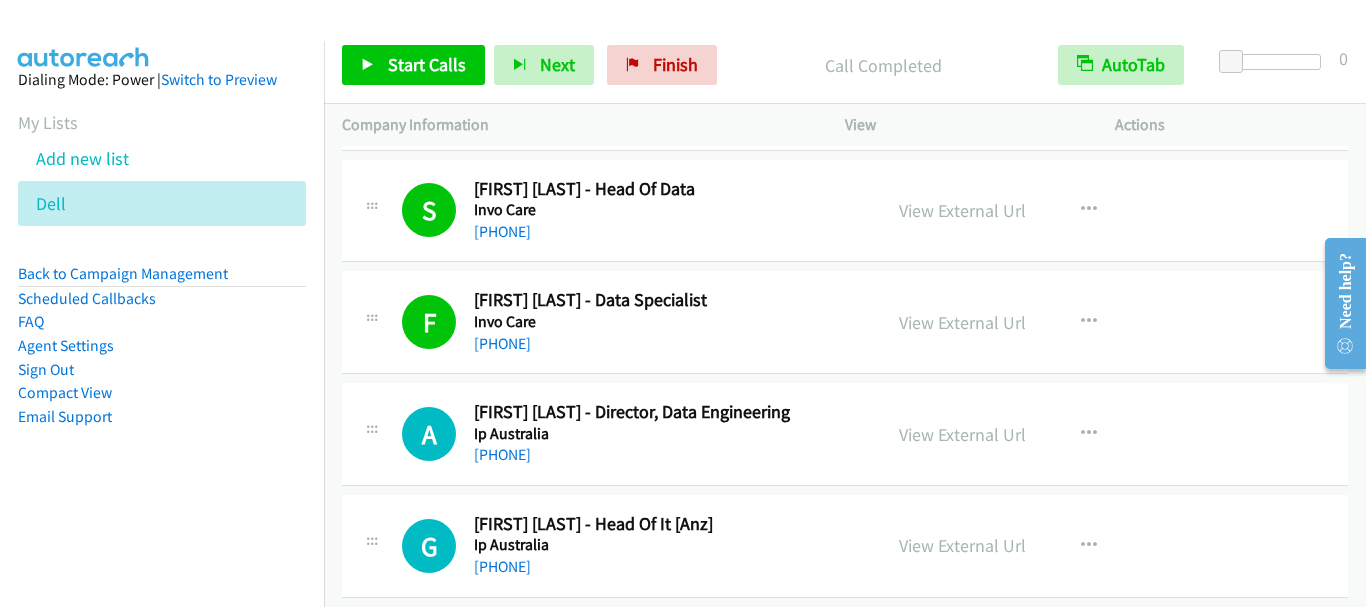 scroll, scrollTop: 21600, scrollLeft: 0, axis: vertical 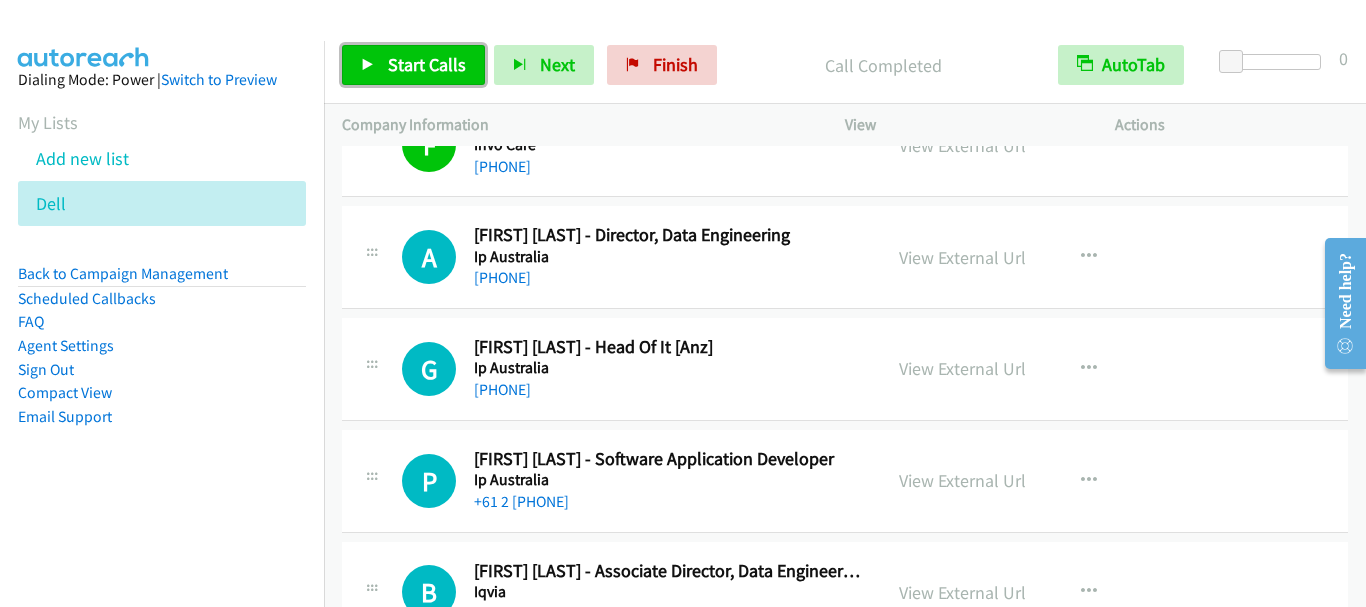 click on "Start Calls" at bounding box center [427, 64] 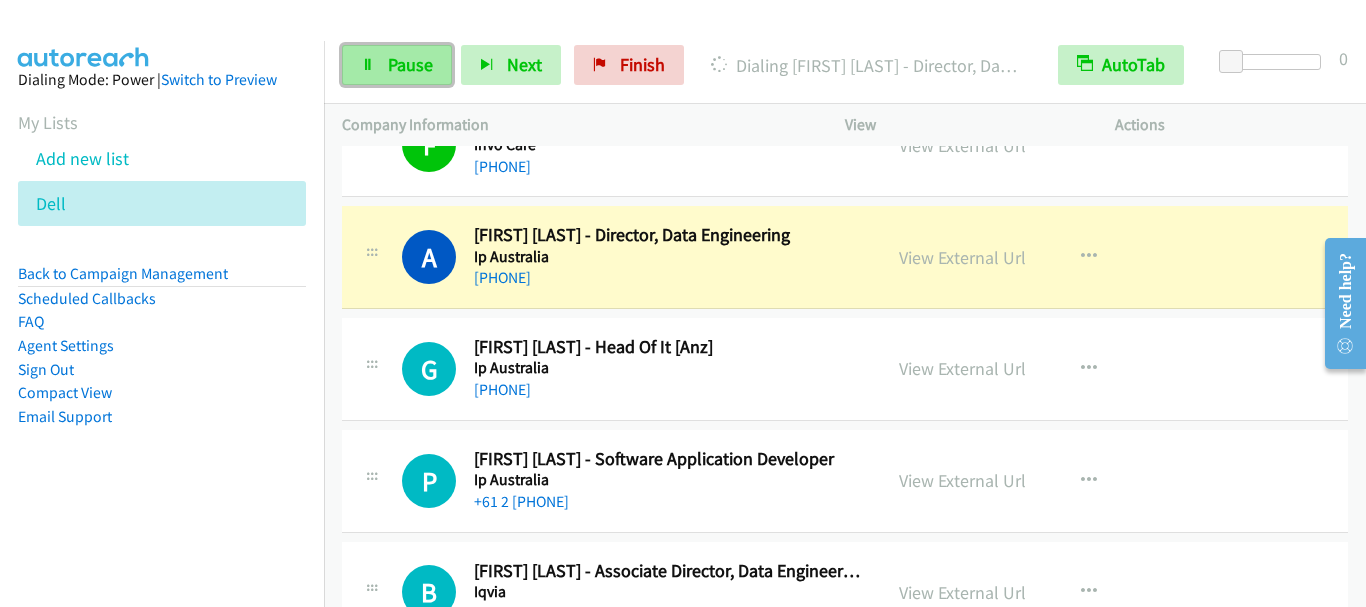click on "Pause" at bounding box center [410, 64] 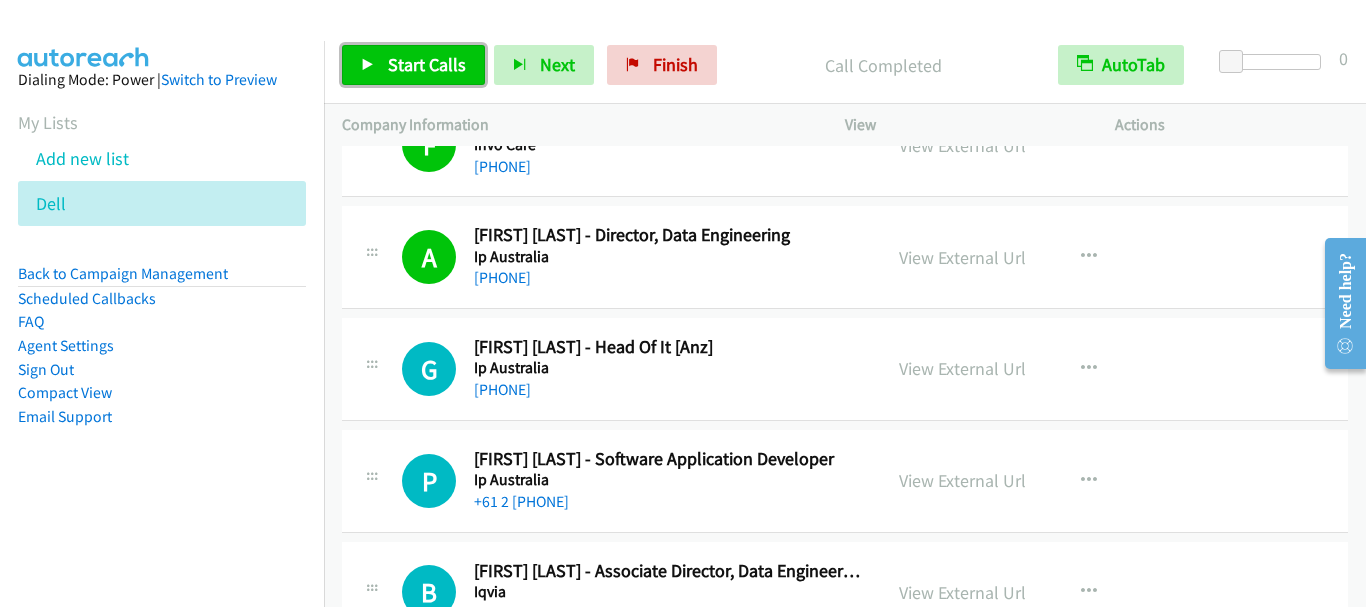 click on "Start Calls" at bounding box center (427, 64) 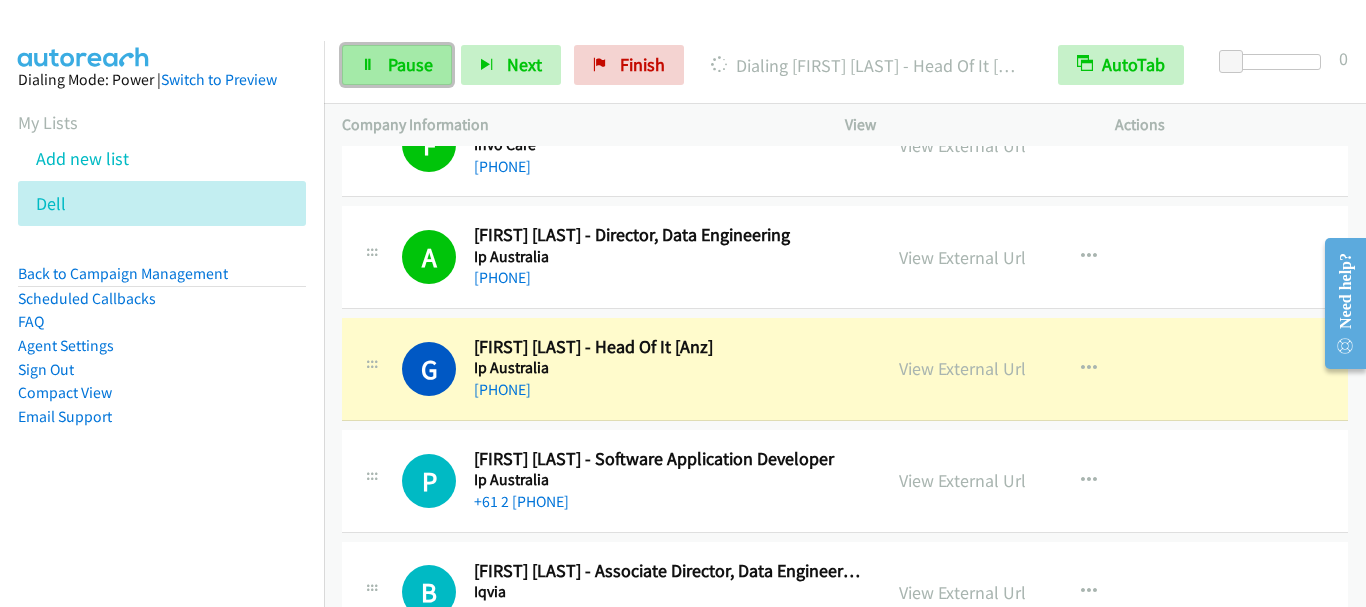 click on "Pause" at bounding box center (397, 65) 